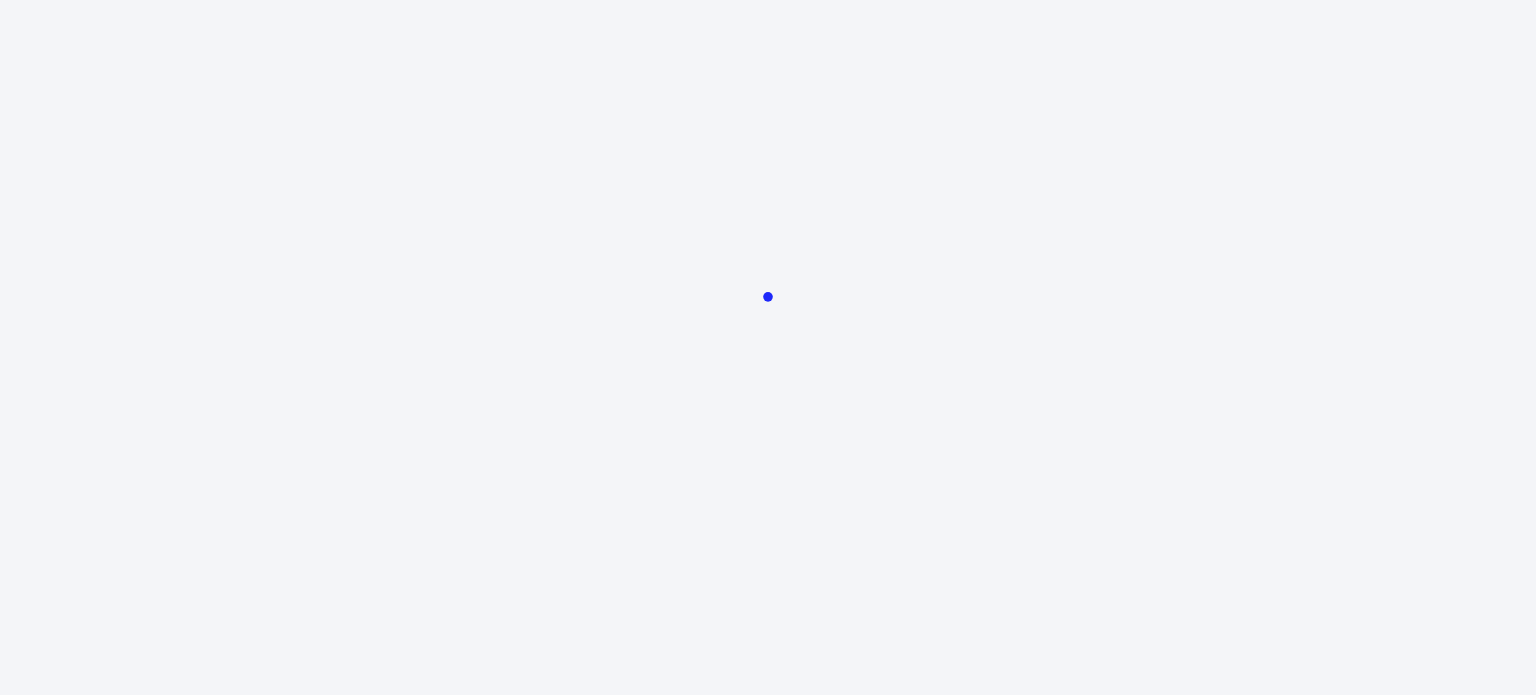 scroll, scrollTop: 0, scrollLeft: 0, axis: both 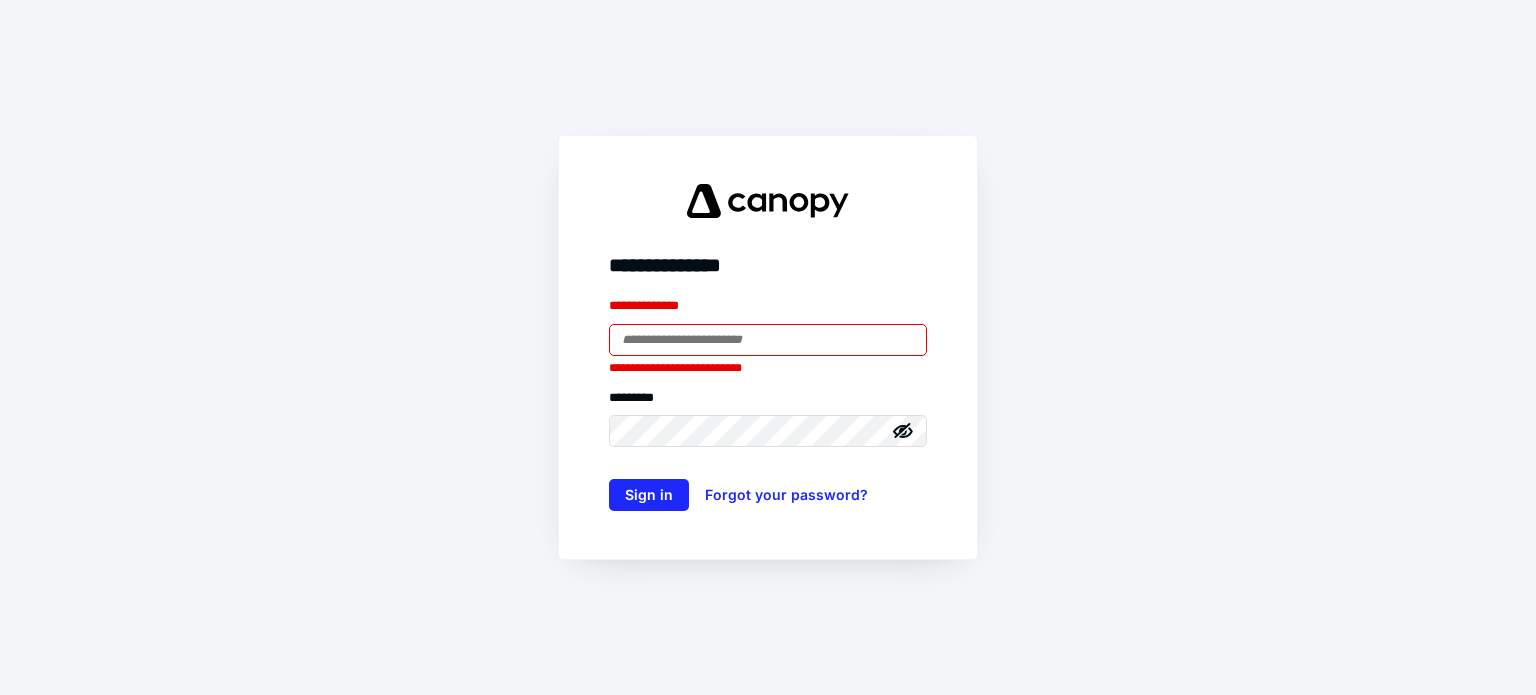 drag, startPoint x: 832, startPoint y: 343, endPoint x: 831, endPoint y: 353, distance: 10.049875 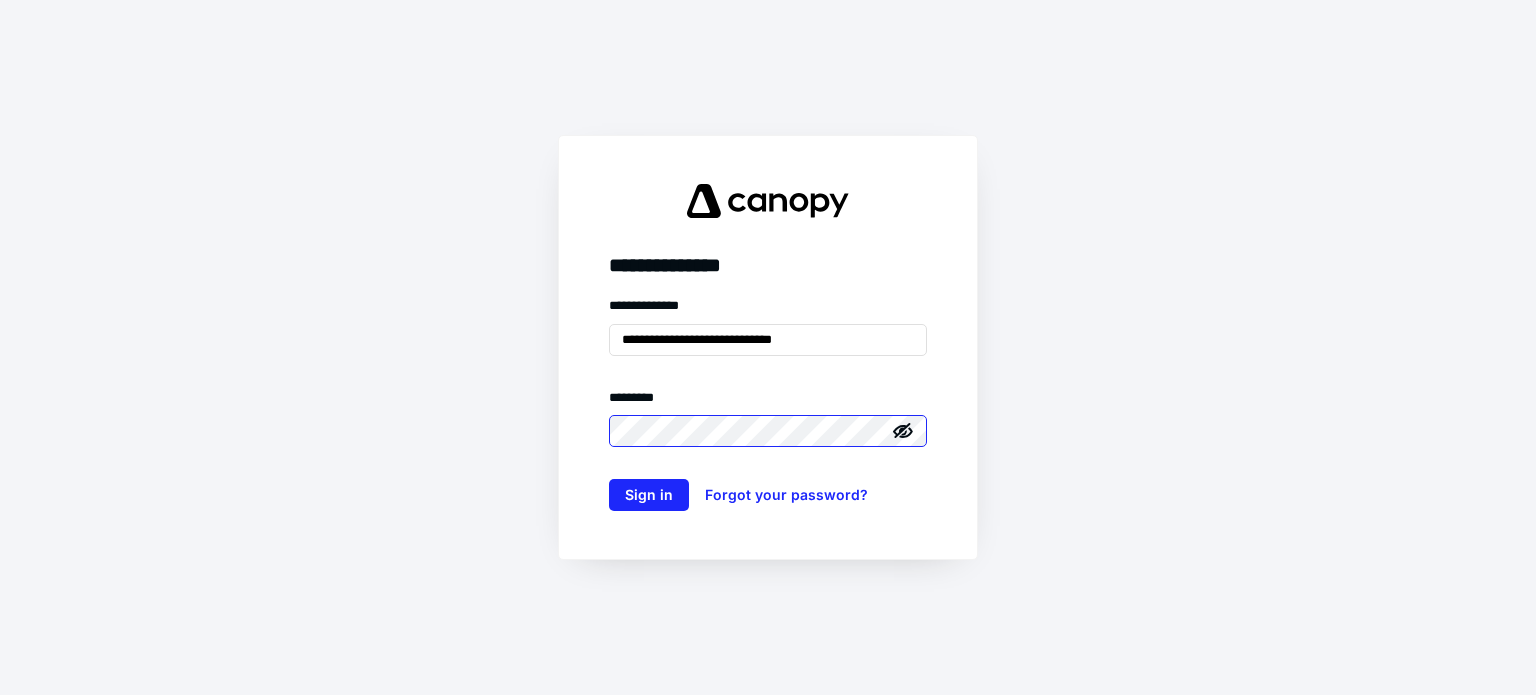 click on "Sign in" at bounding box center [649, 495] 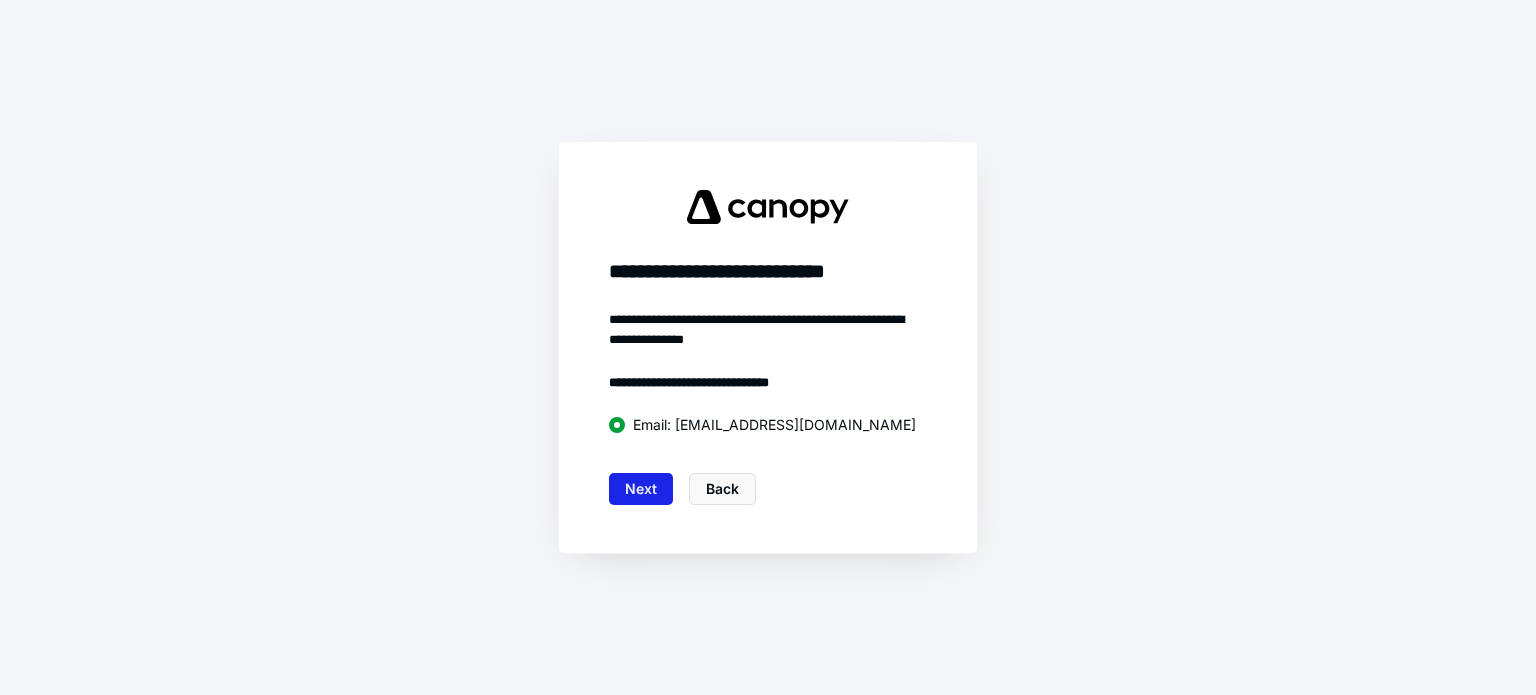click on "Next" at bounding box center (641, 489) 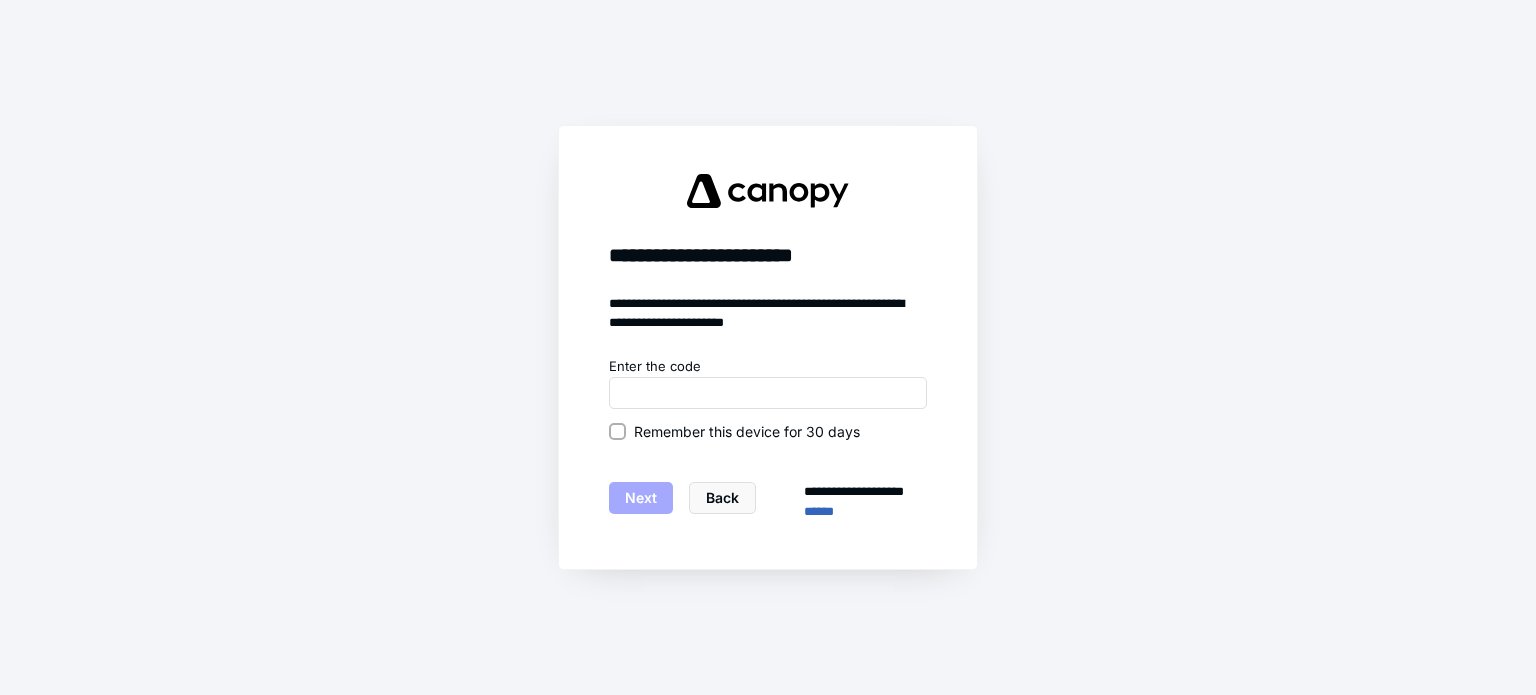 click 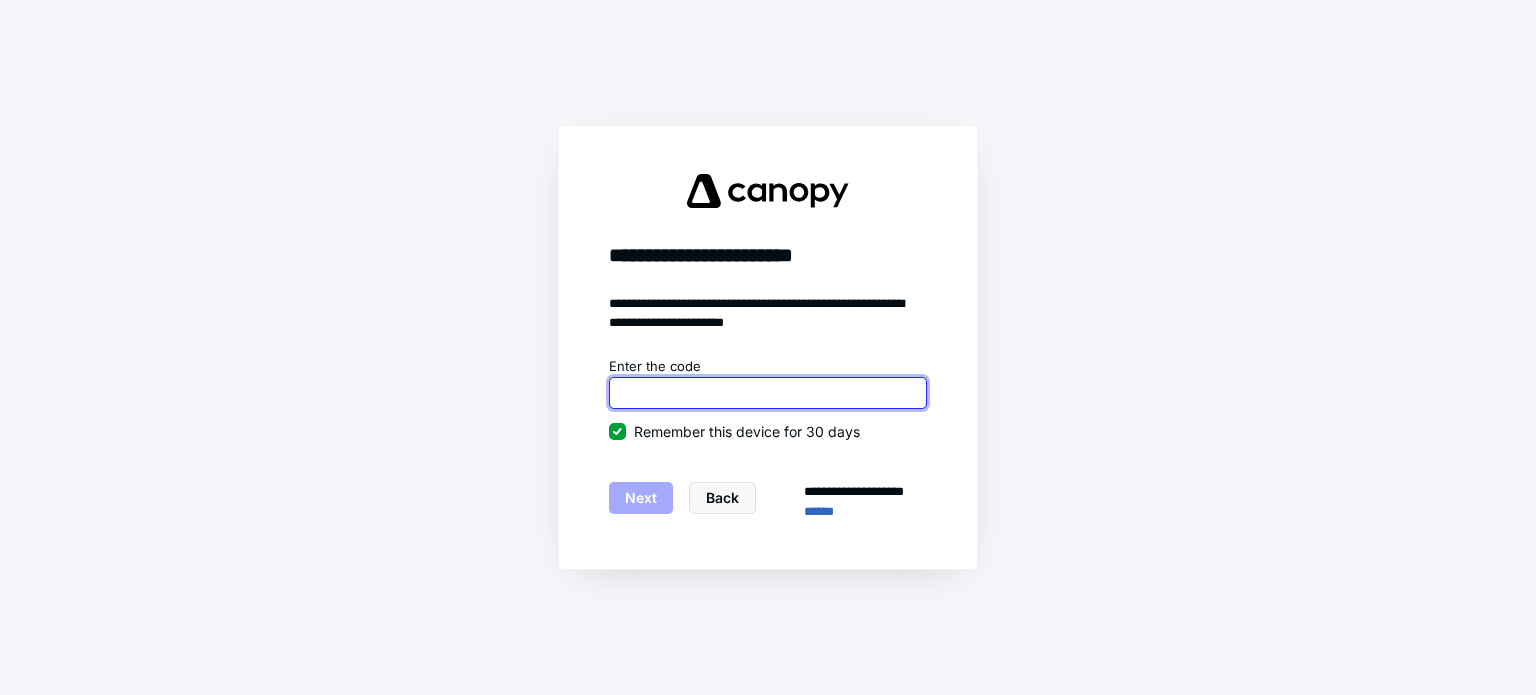 click at bounding box center (768, 393) 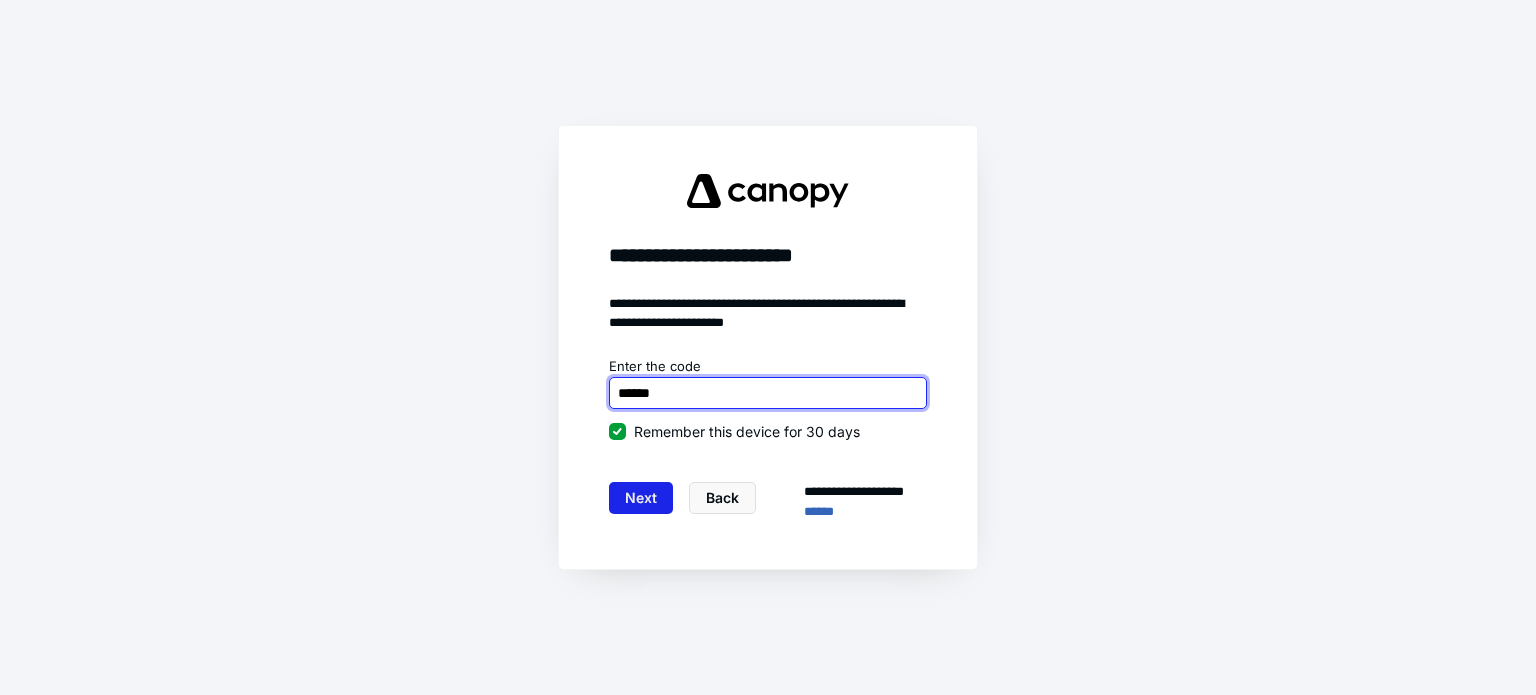 type on "******" 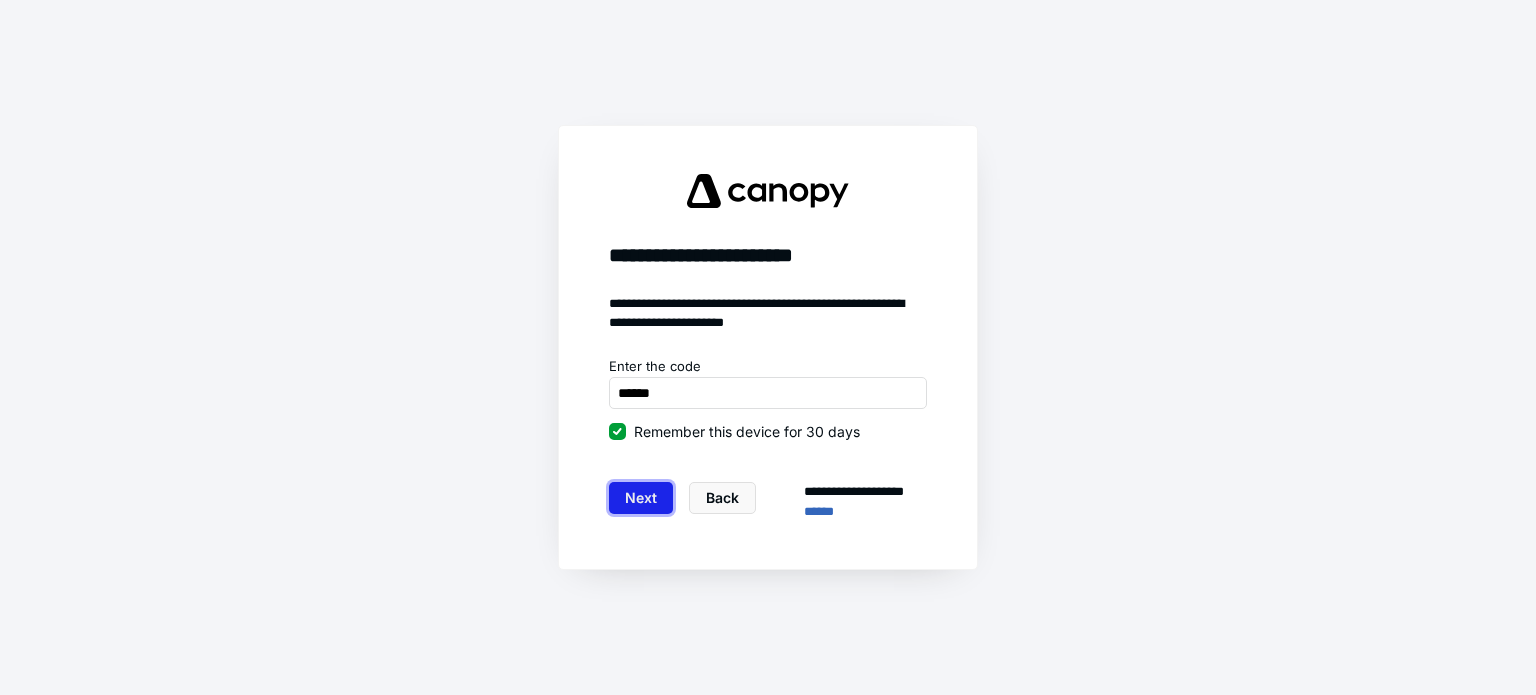 click on "Next" at bounding box center (641, 498) 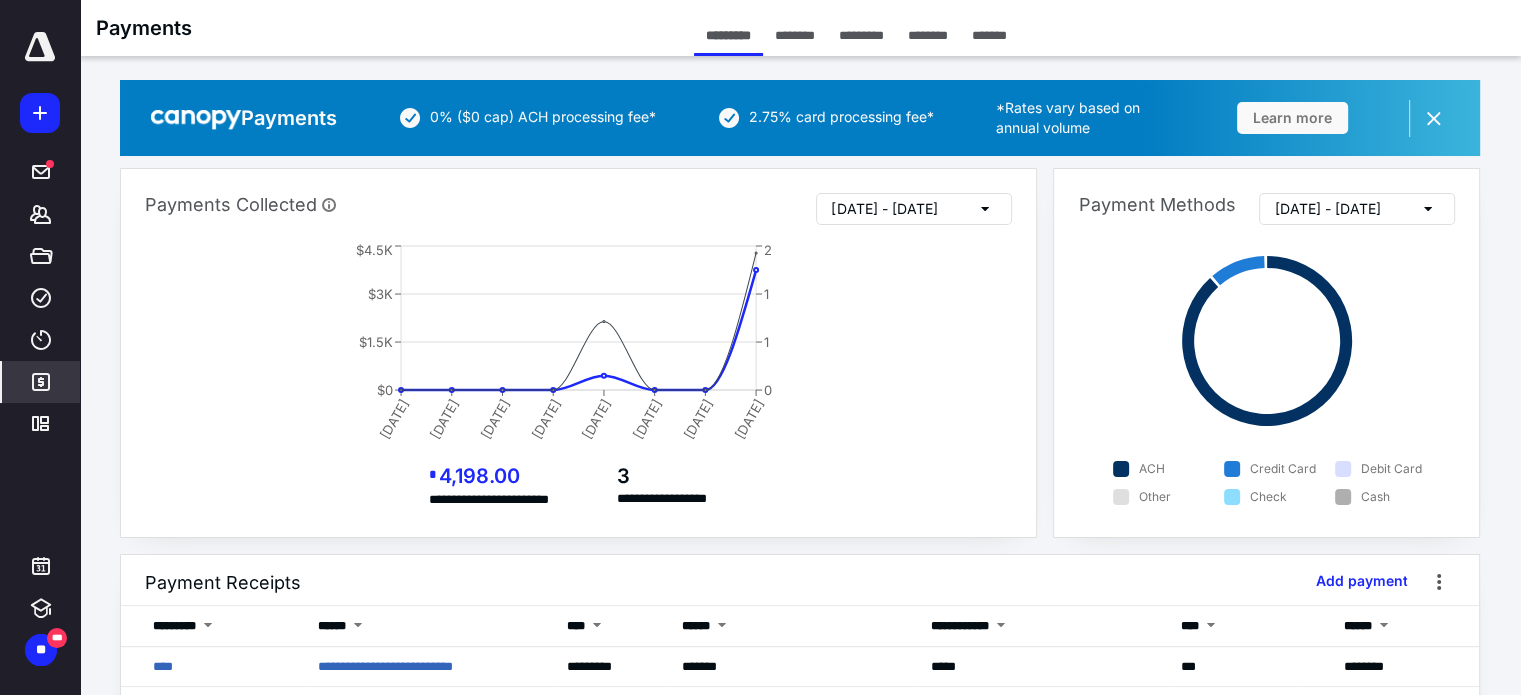 scroll, scrollTop: 333, scrollLeft: 0, axis: vertical 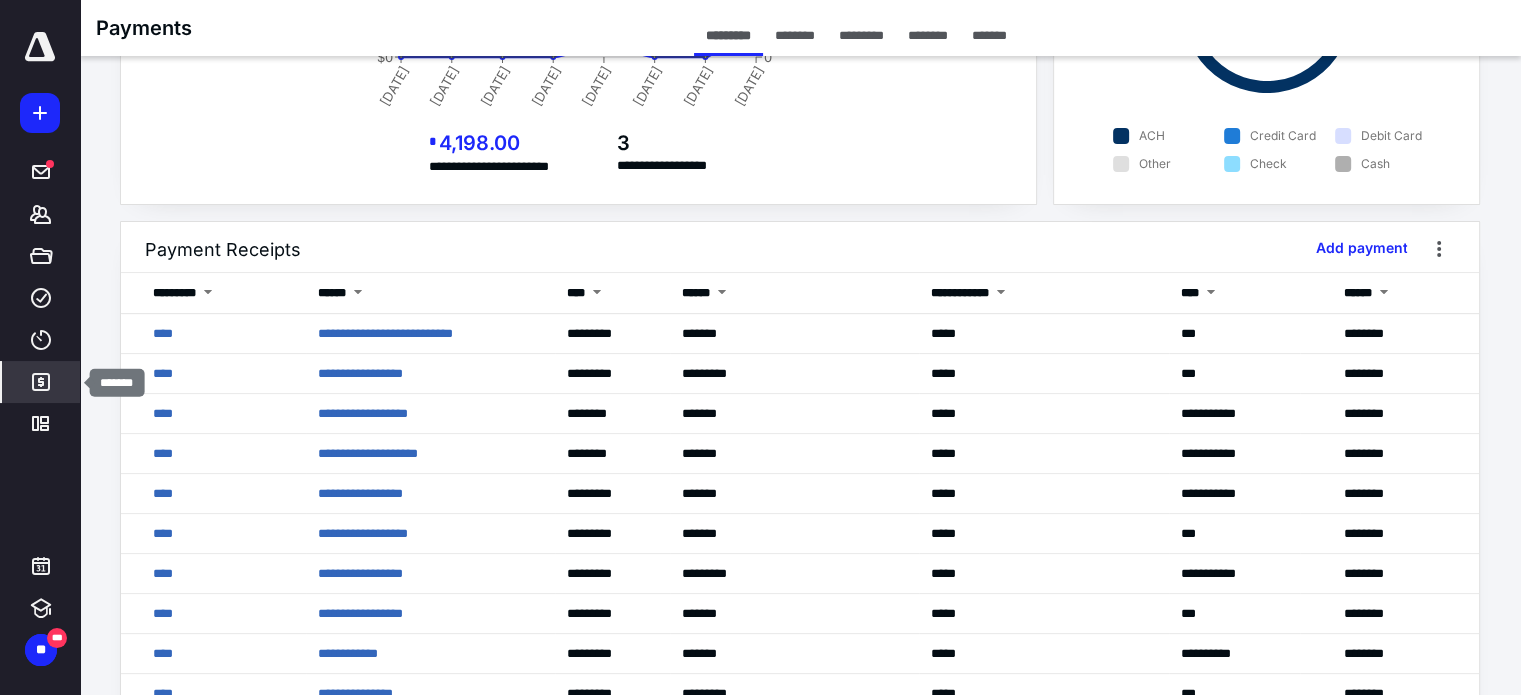click 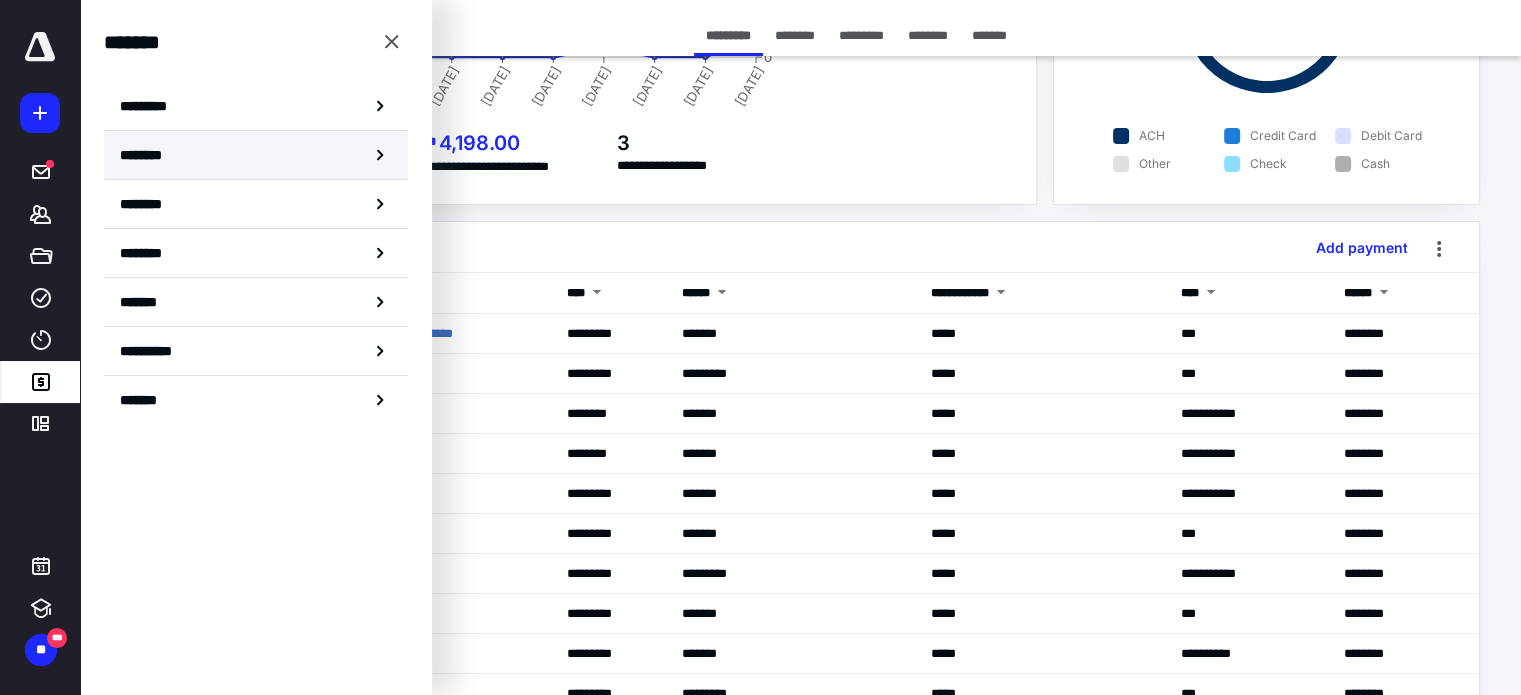 click on "********" at bounding box center [256, 155] 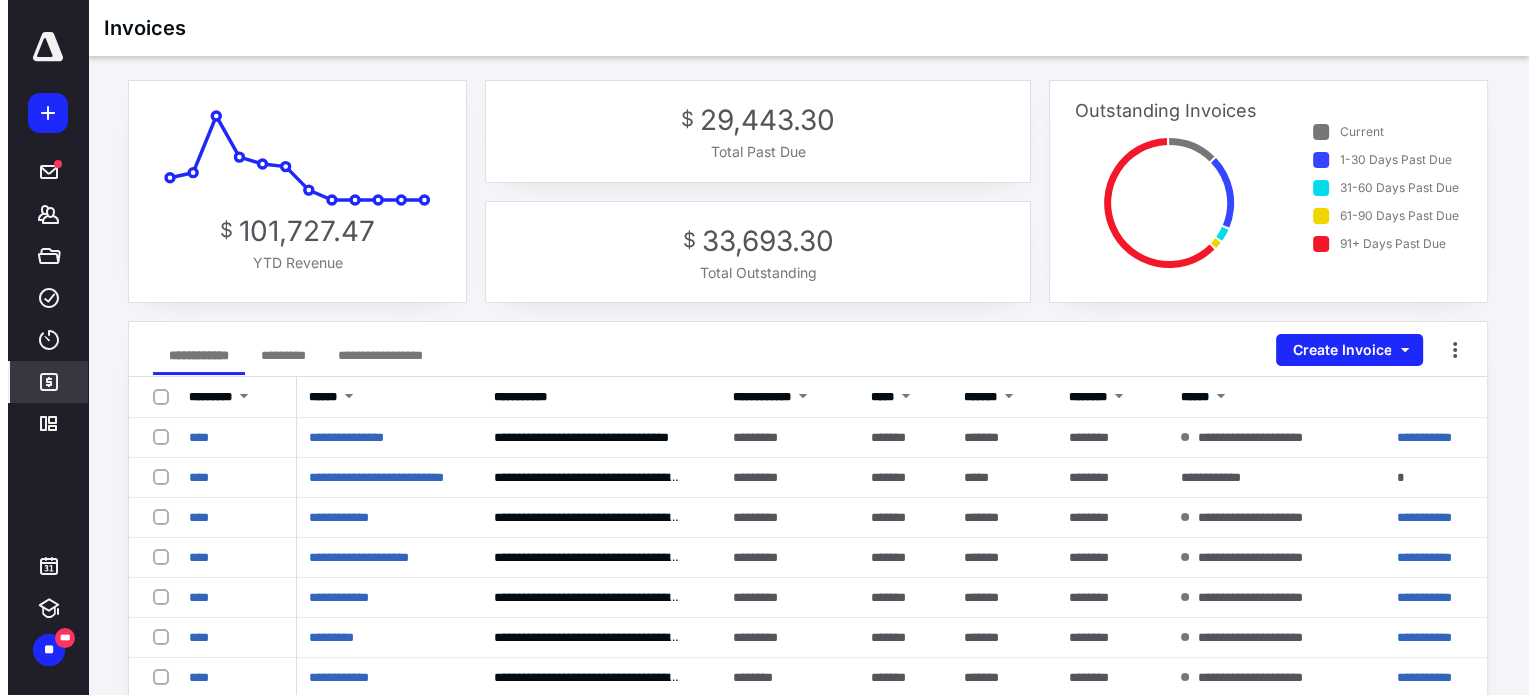 scroll, scrollTop: 333, scrollLeft: 0, axis: vertical 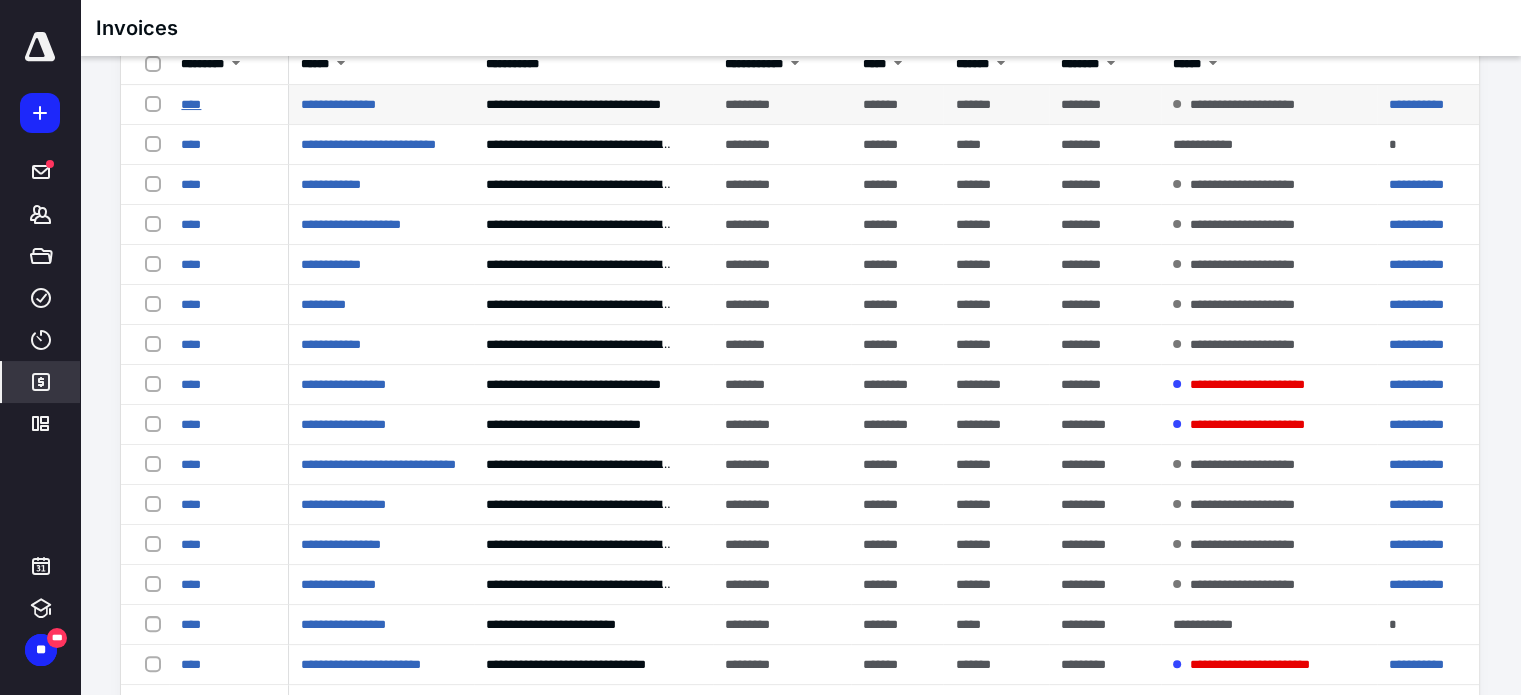 click on "****" at bounding box center (191, 104) 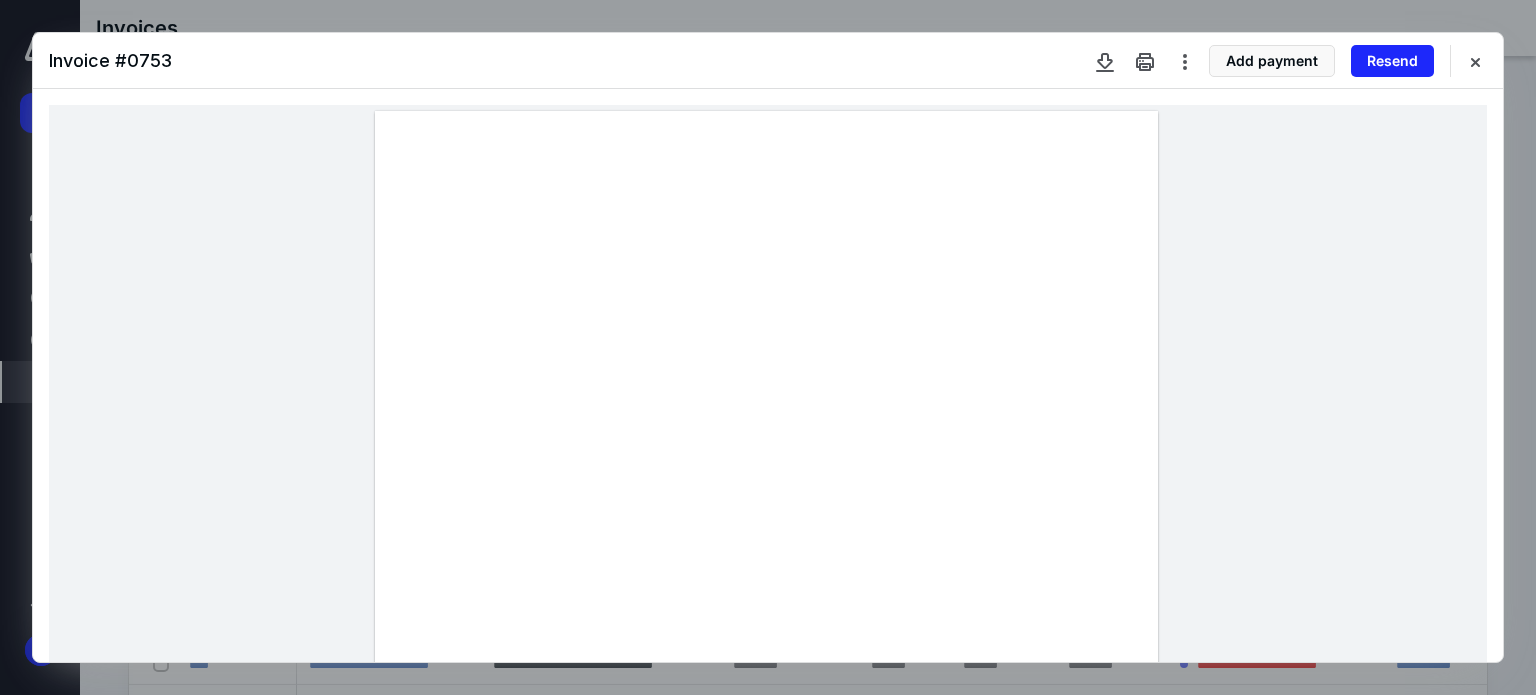 drag, startPoint x: 492, startPoint y: 540, endPoint x: 622, endPoint y: 540, distance: 130 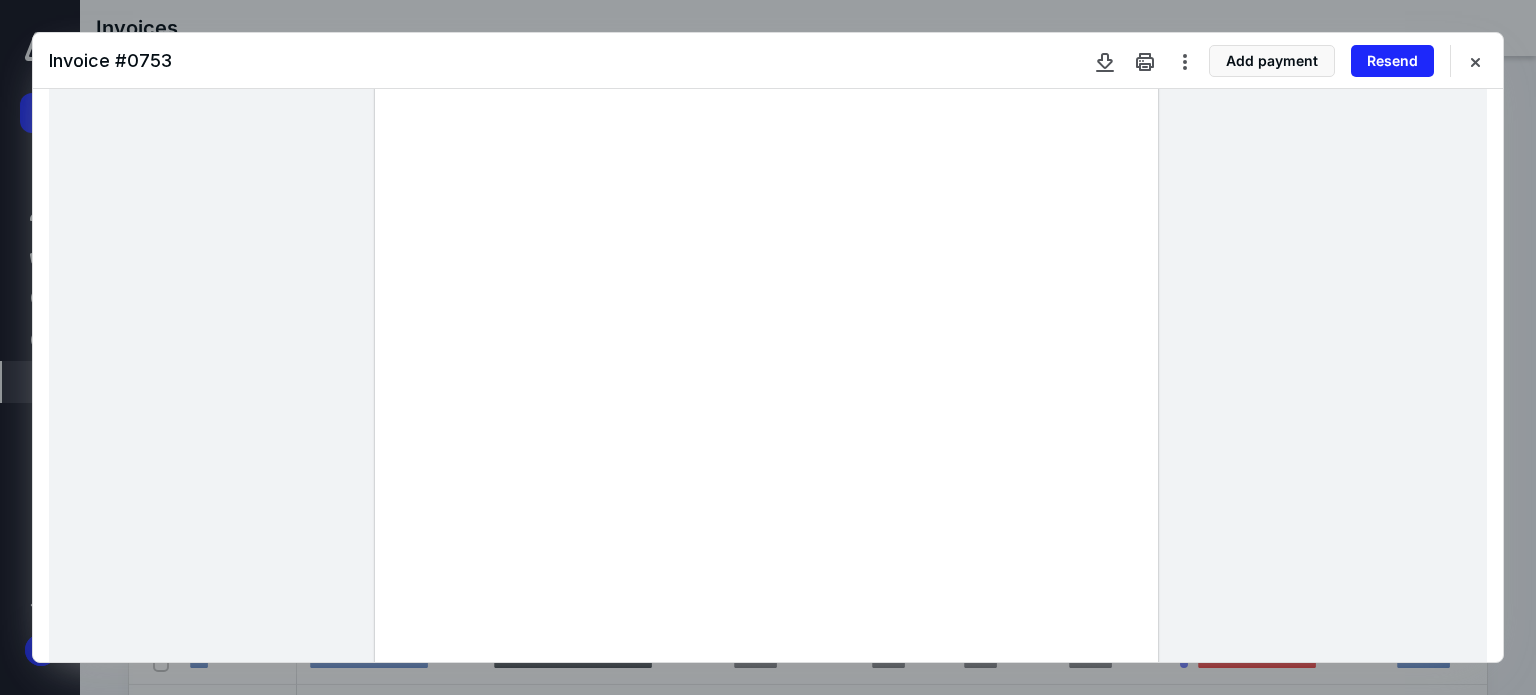 drag, startPoint x: 726, startPoint y: 207, endPoint x: 520, endPoint y: 214, distance: 206.1189 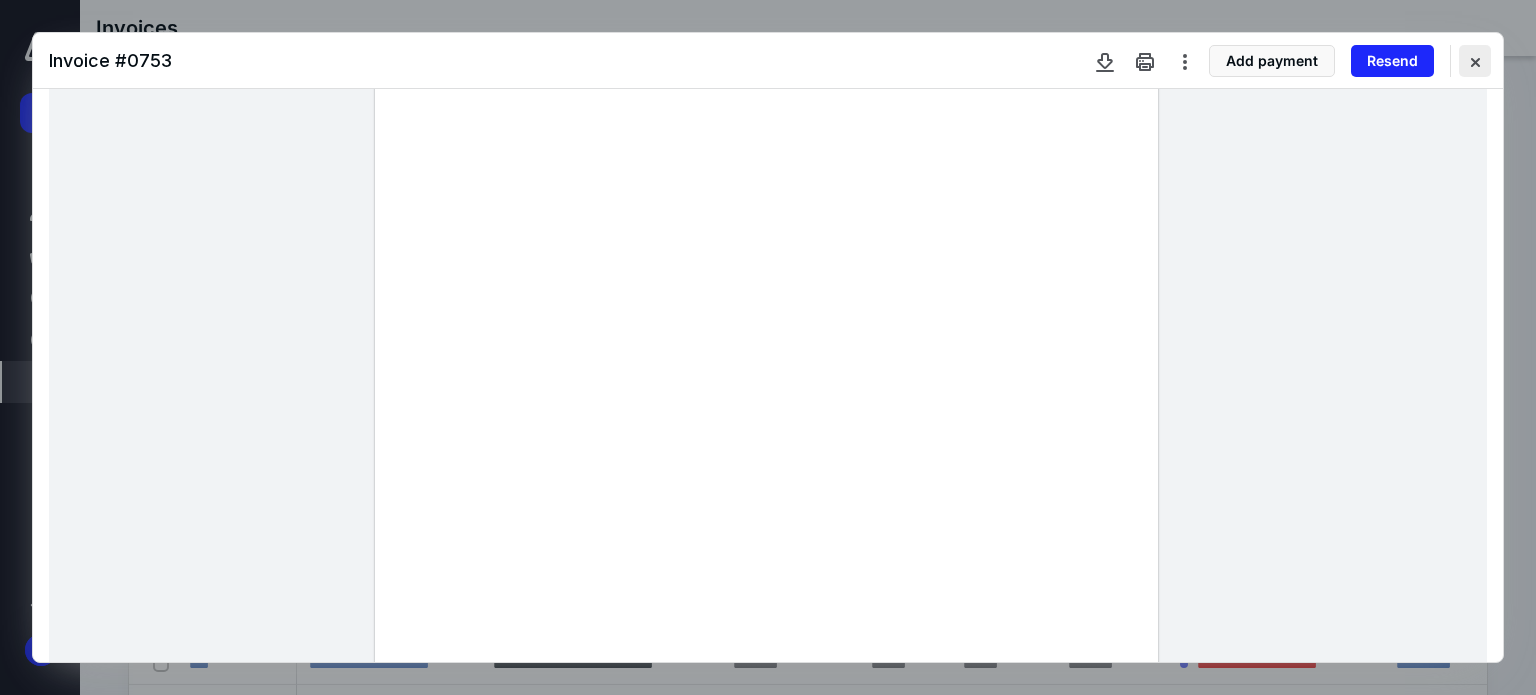 click at bounding box center (1475, 61) 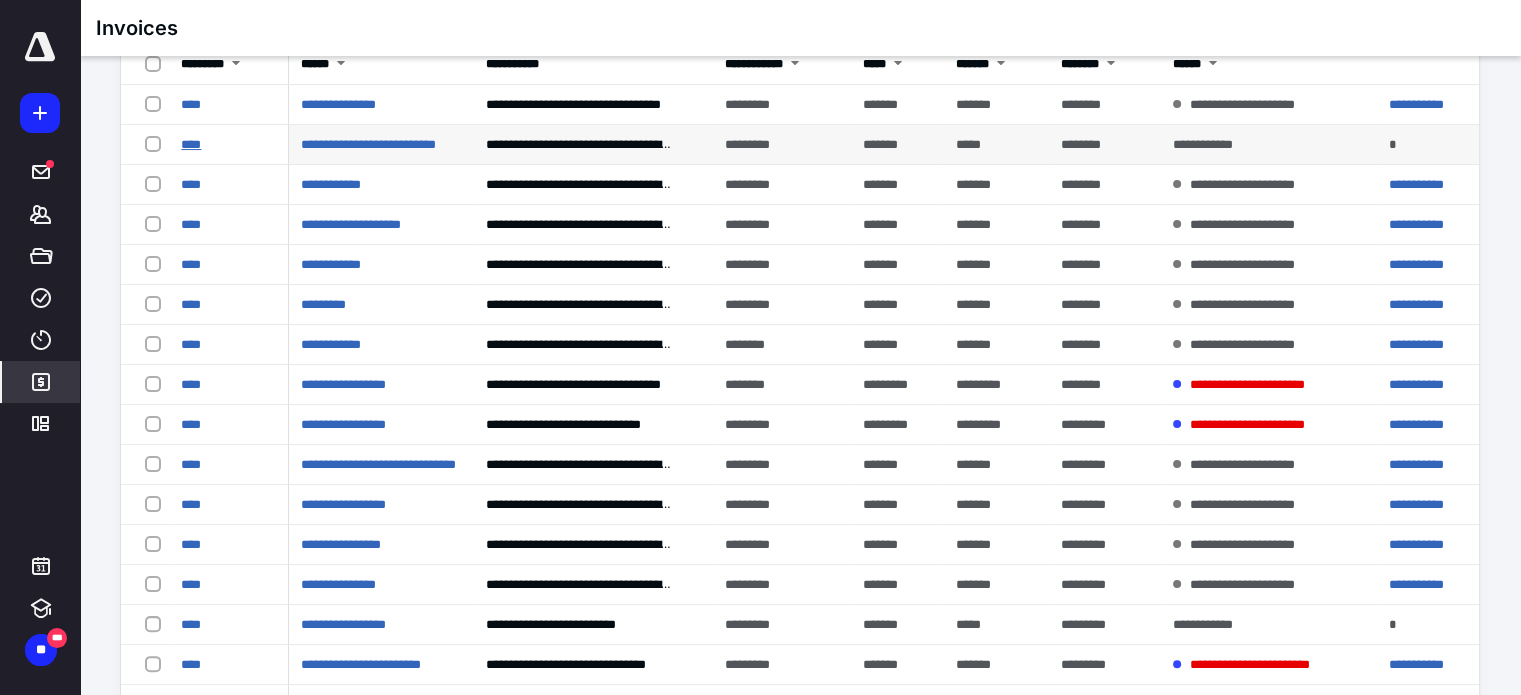 click on "****" at bounding box center (191, 144) 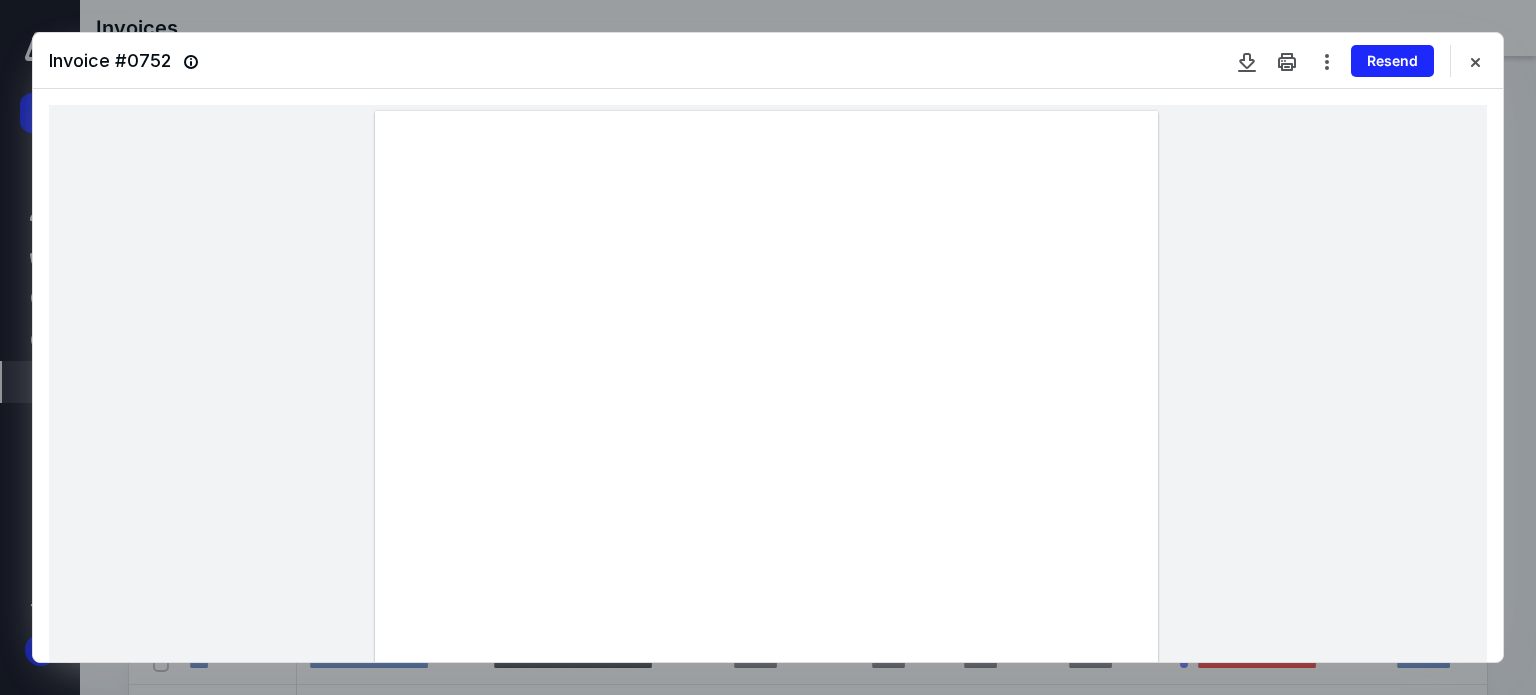 drag, startPoint x: 532, startPoint y: 543, endPoint x: 620, endPoint y: 548, distance: 88.14193 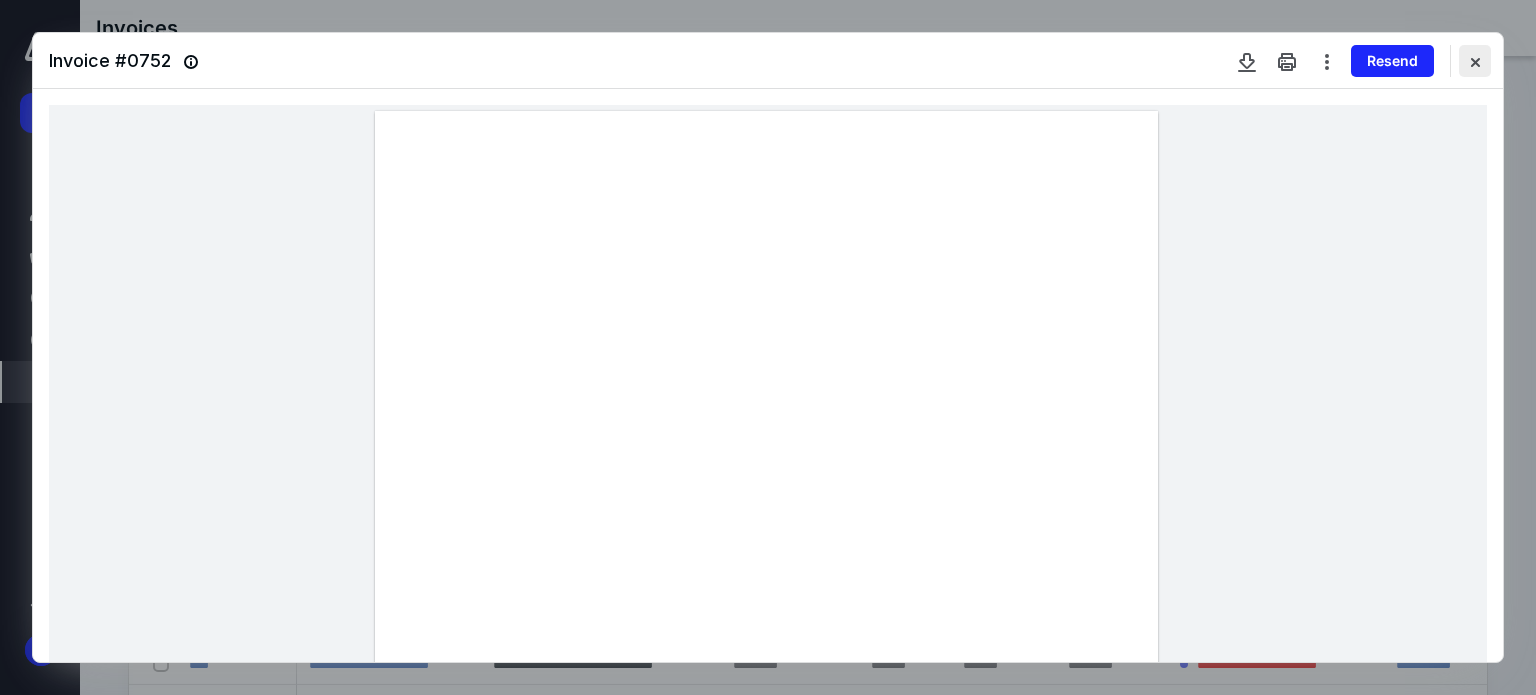 drag, startPoint x: 1472, startPoint y: 68, endPoint x: 1453, endPoint y: 74, distance: 19.924858 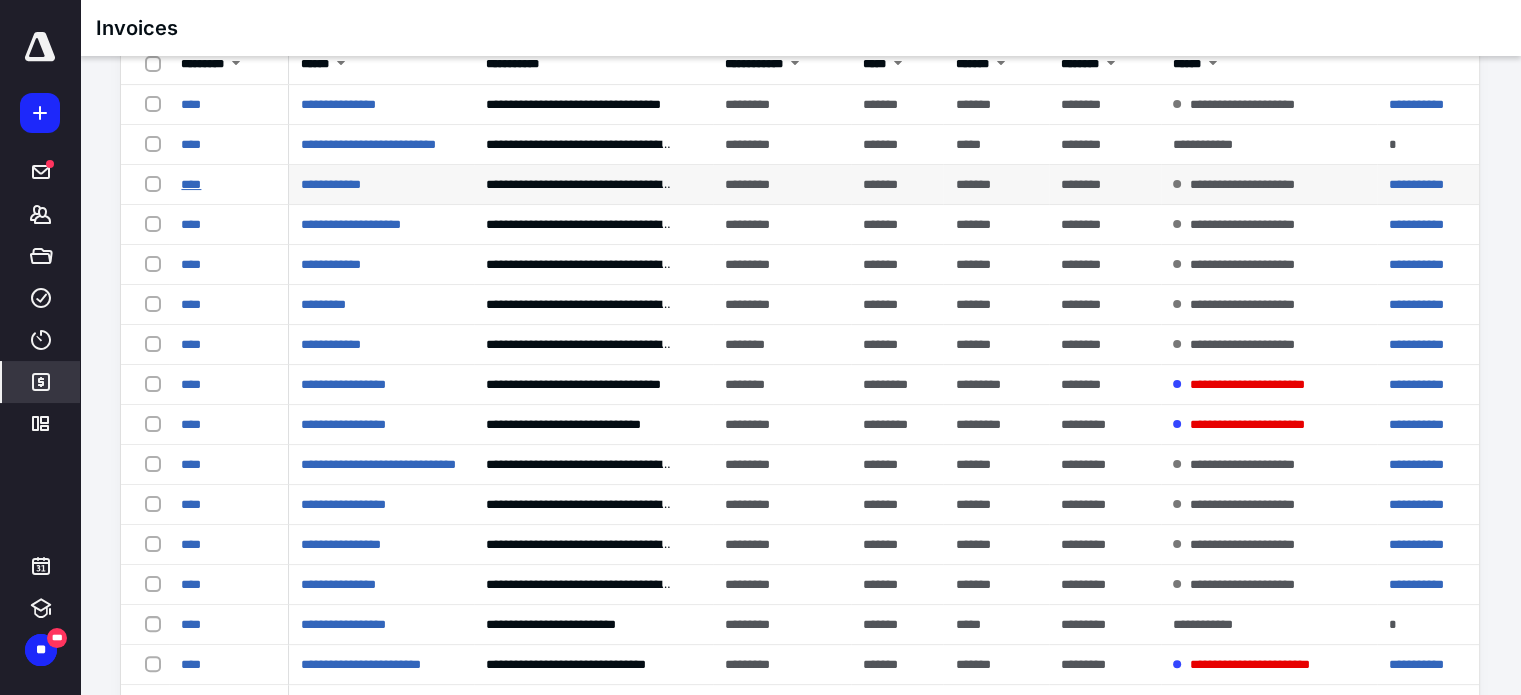 click on "****" at bounding box center [191, 184] 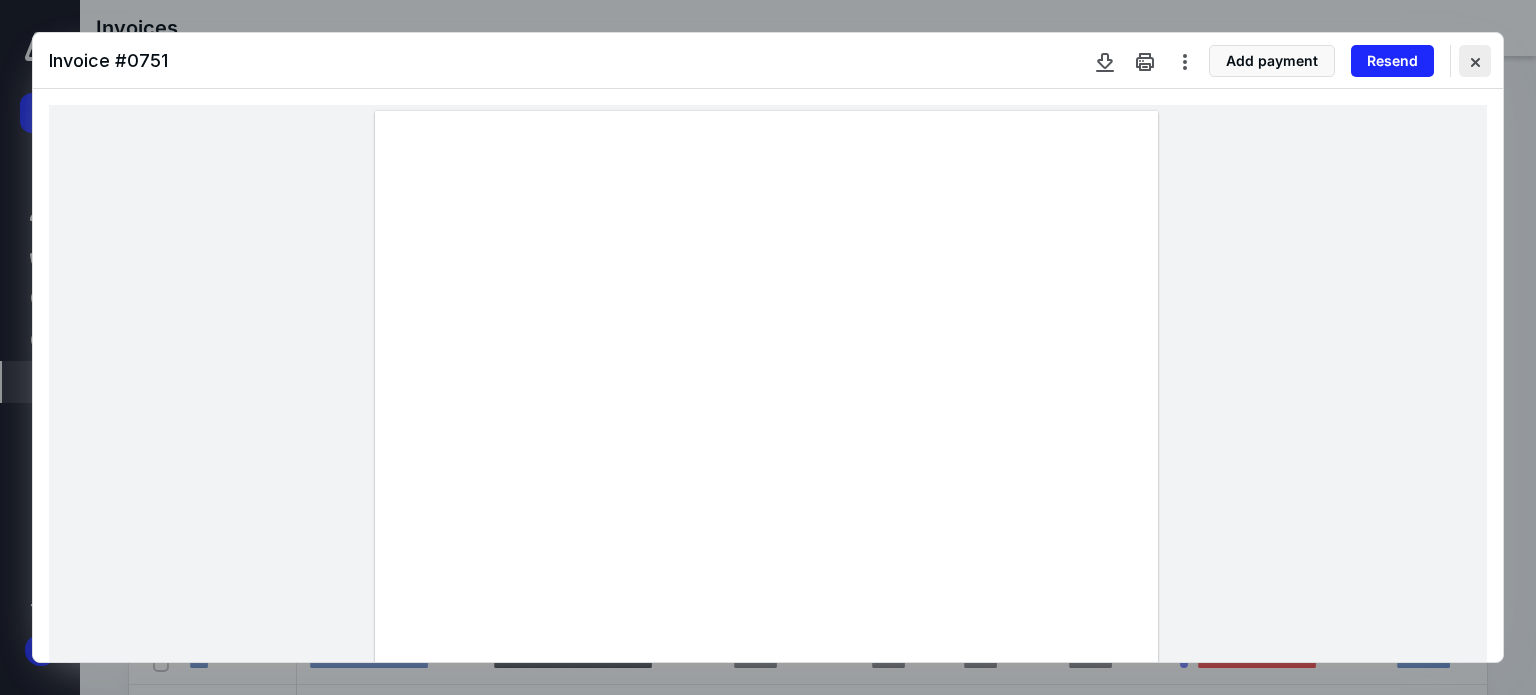 click at bounding box center [1475, 61] 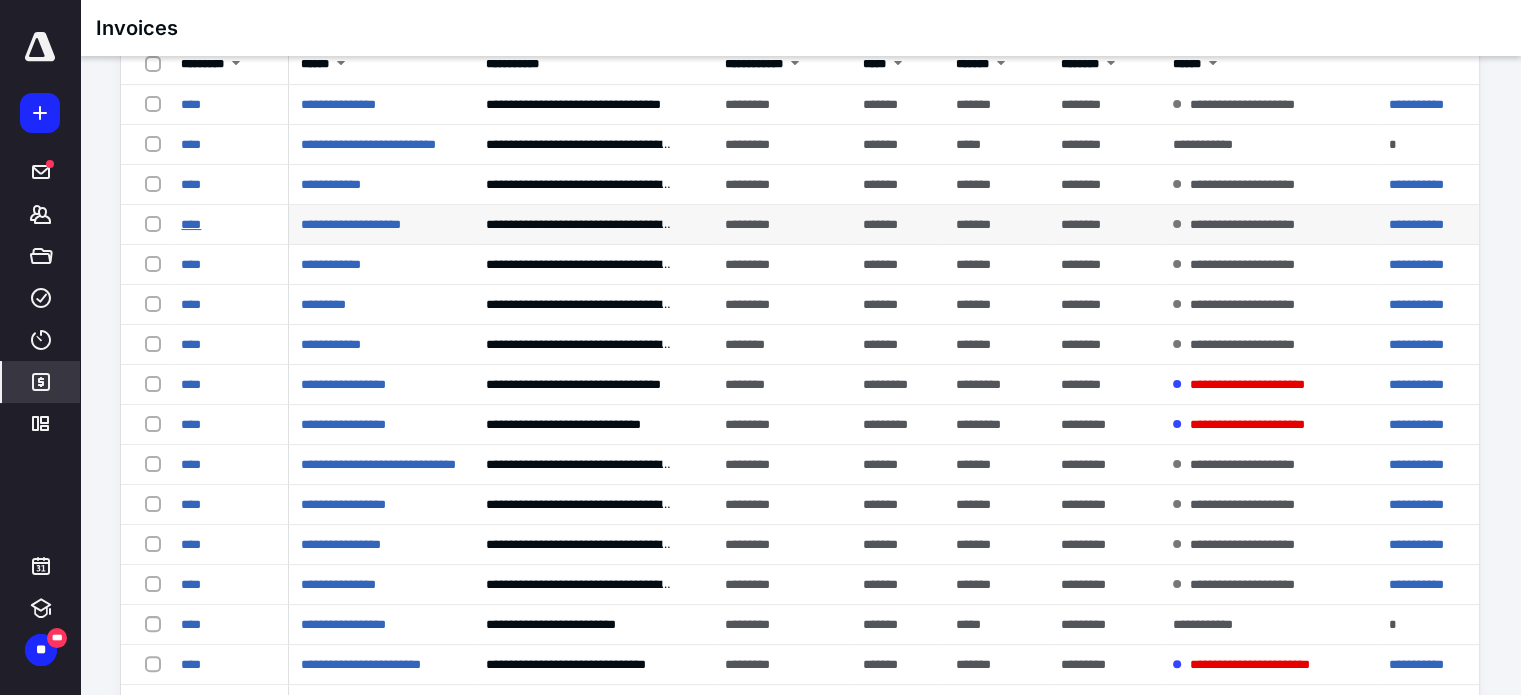 click on "****" at bounding box center [191, 224] 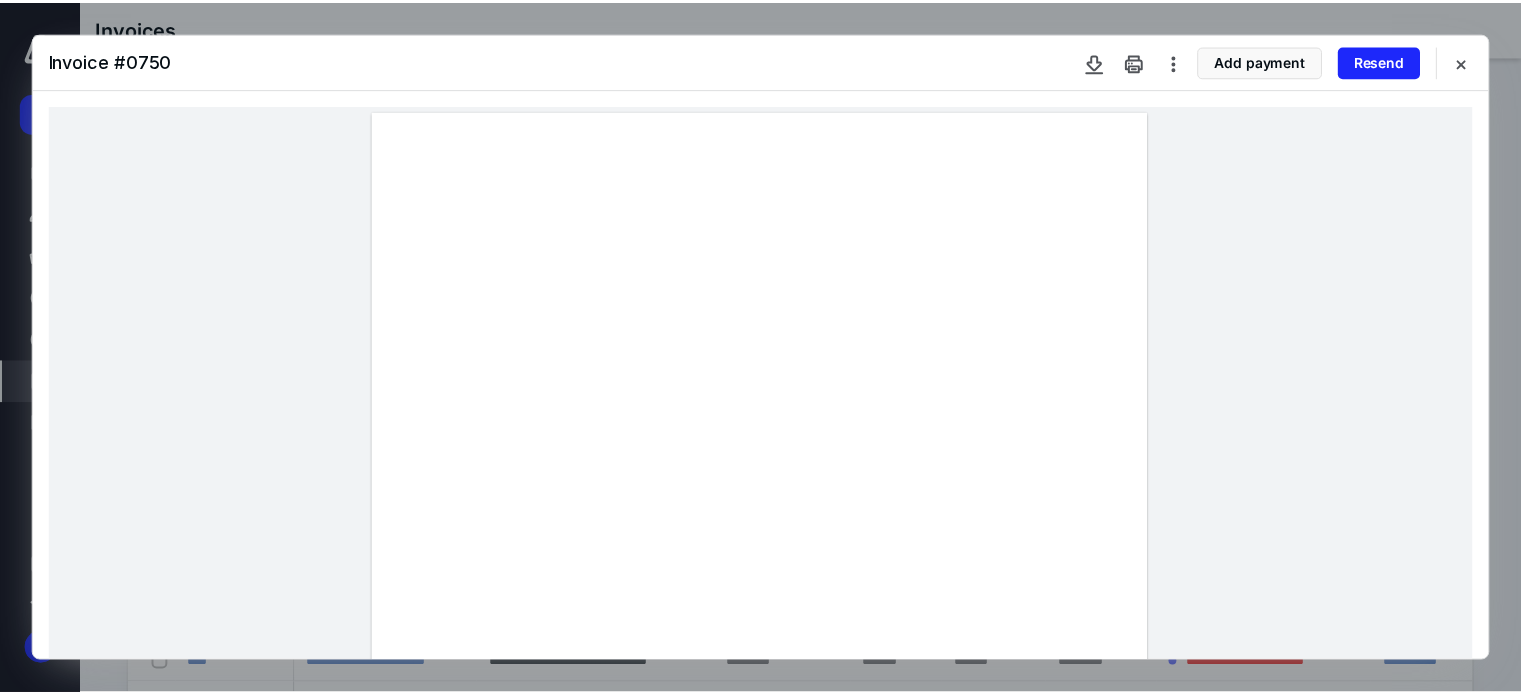 scroll, scrollTop: 333, scrollLeft: 0, axis: vertical 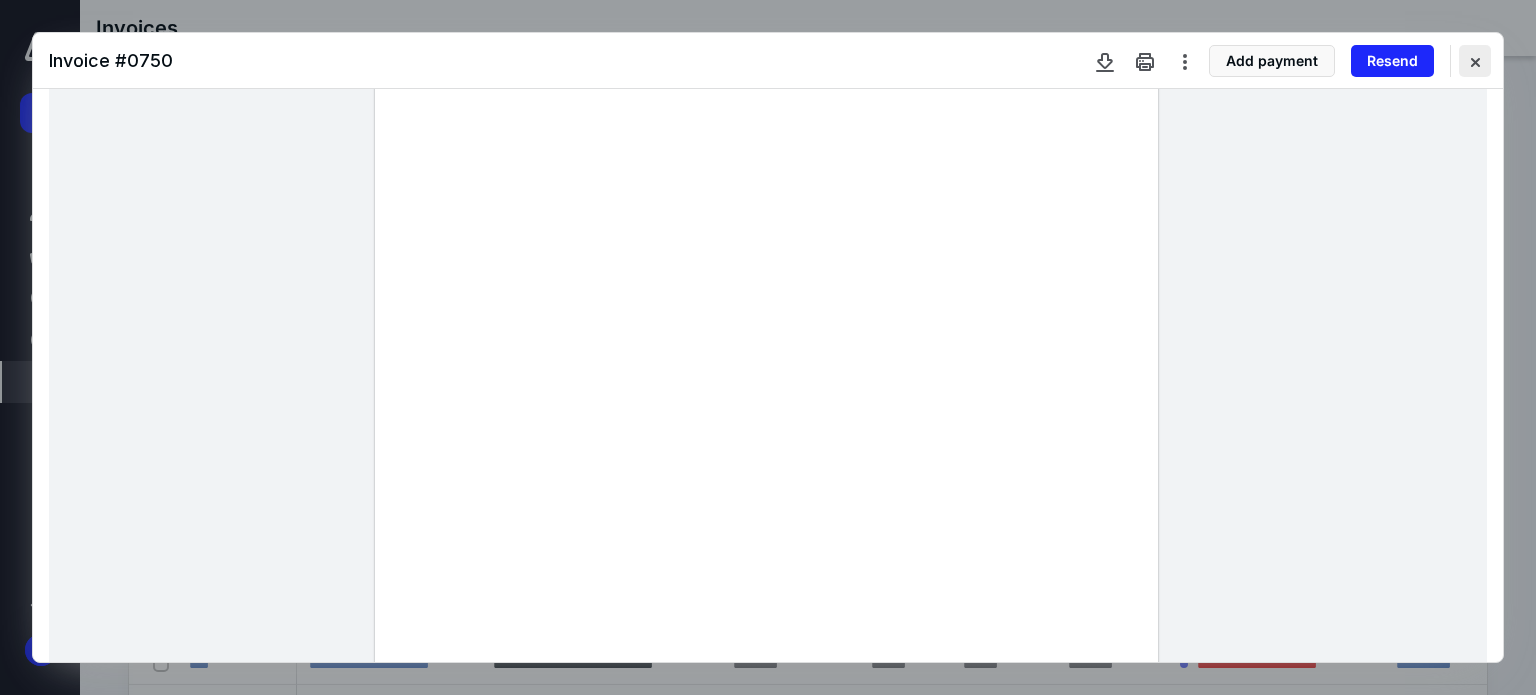 click at bounding box center [1475, 61] 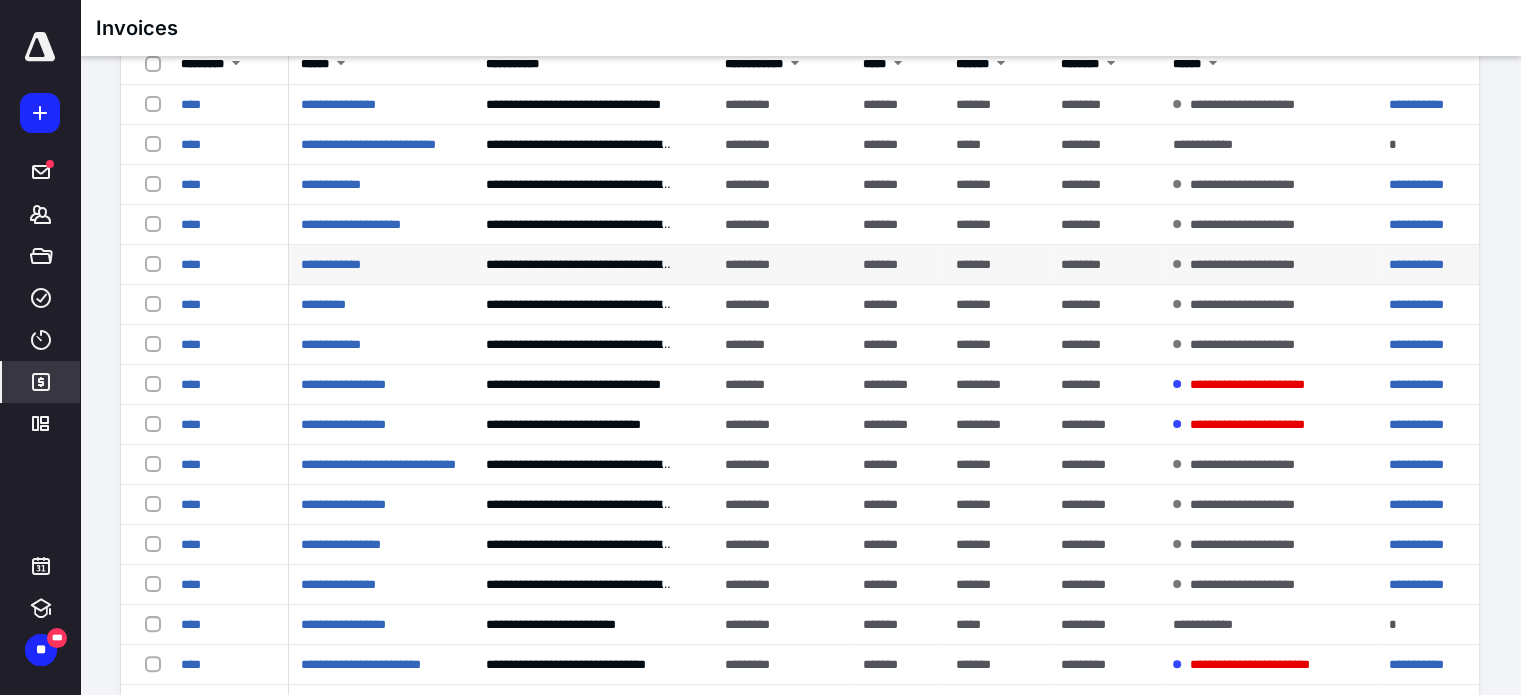 click on "****" at bounding box center (229, 265) 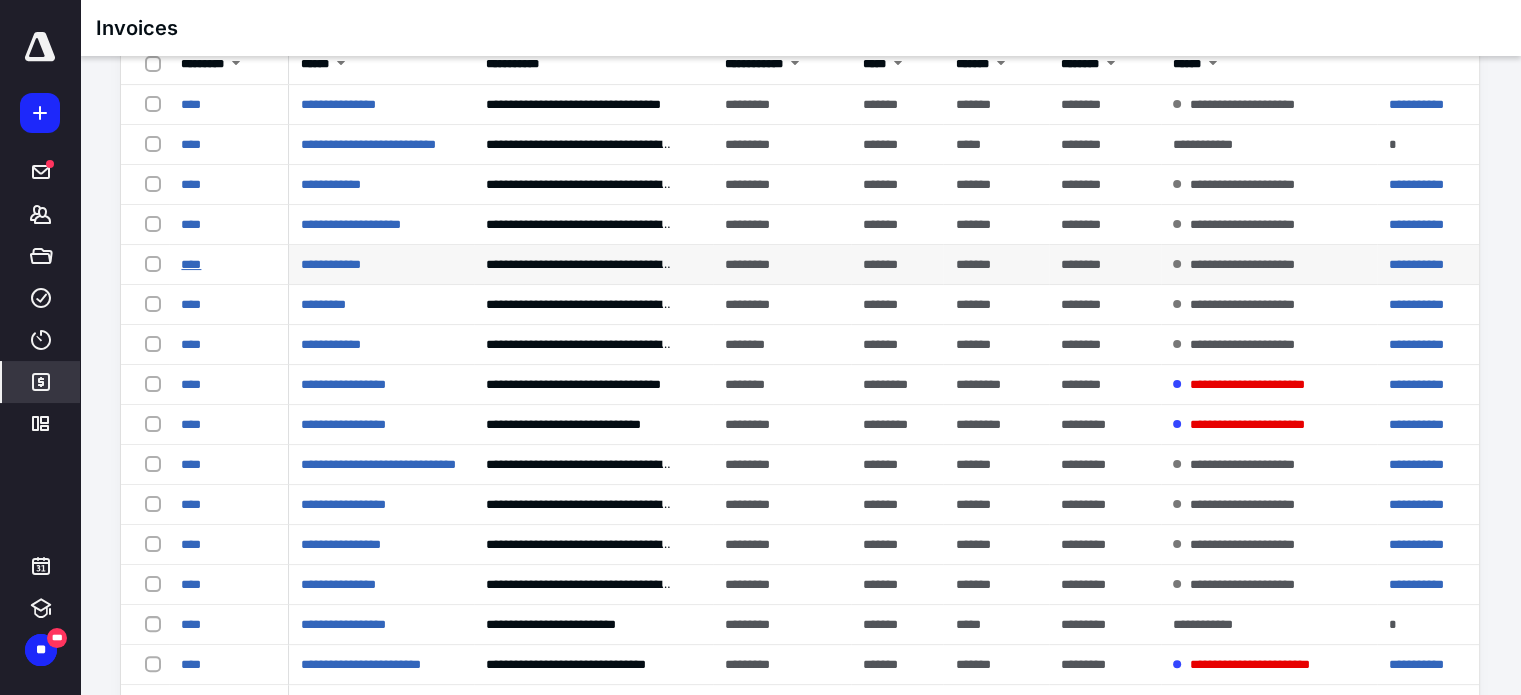 click on "****" at bounding box center [191, 264] 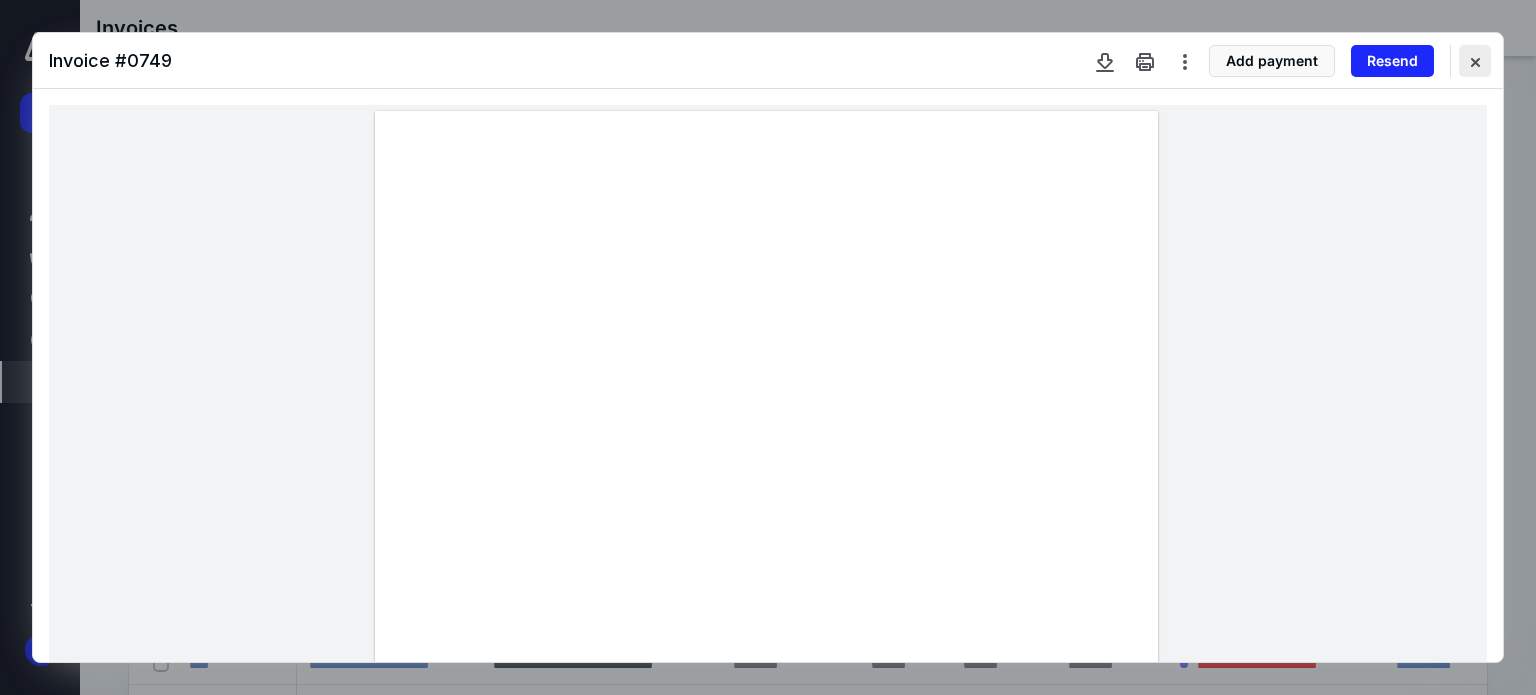 click at bounding box center (1475, 61) 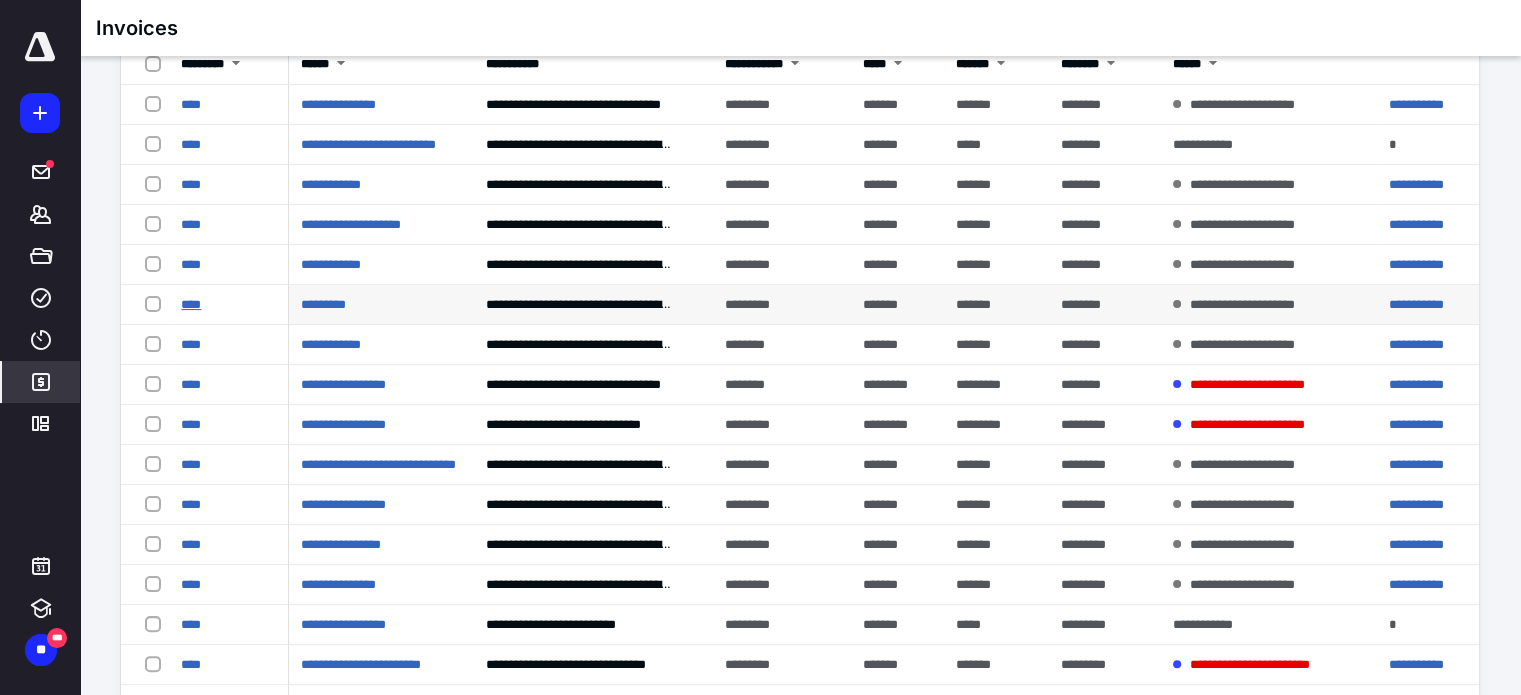 click on "****" at bounding box center [191, 304] 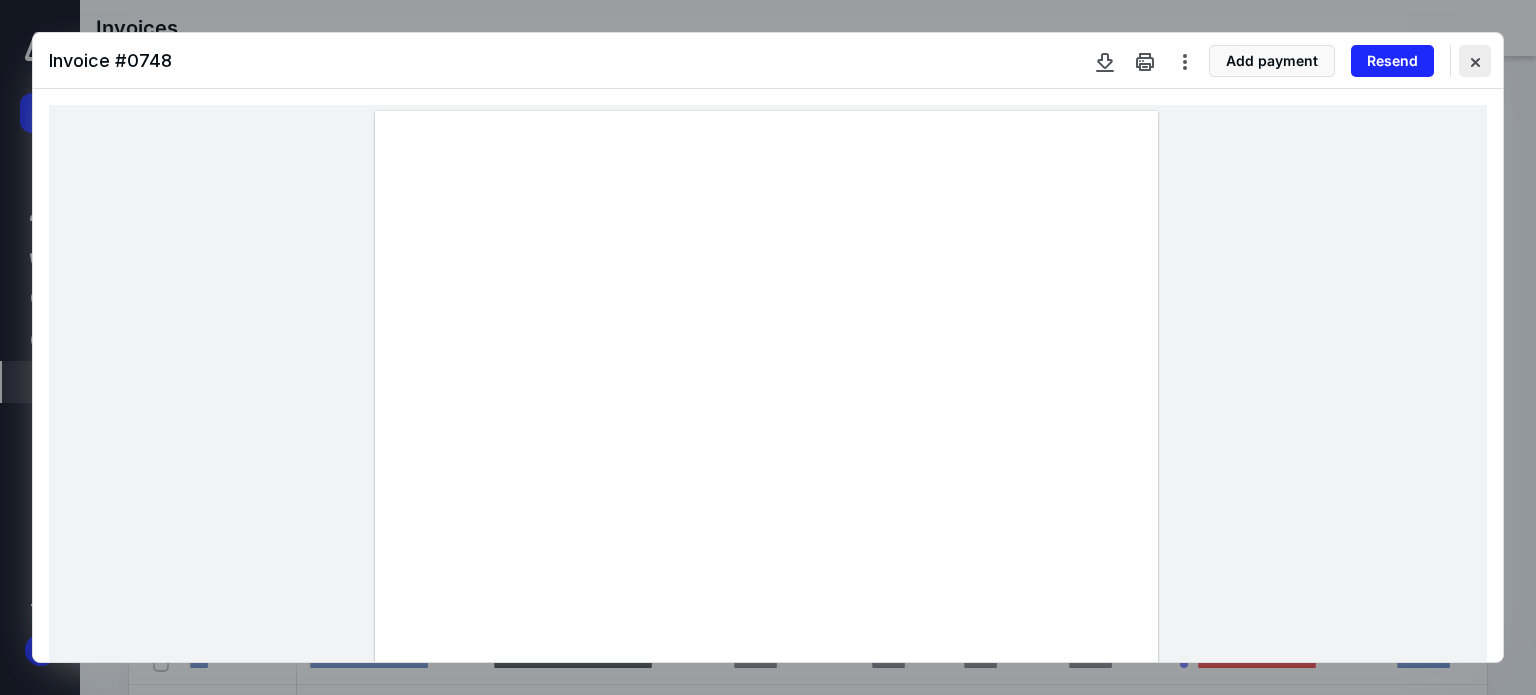 click at bounding box center [1475, 61] 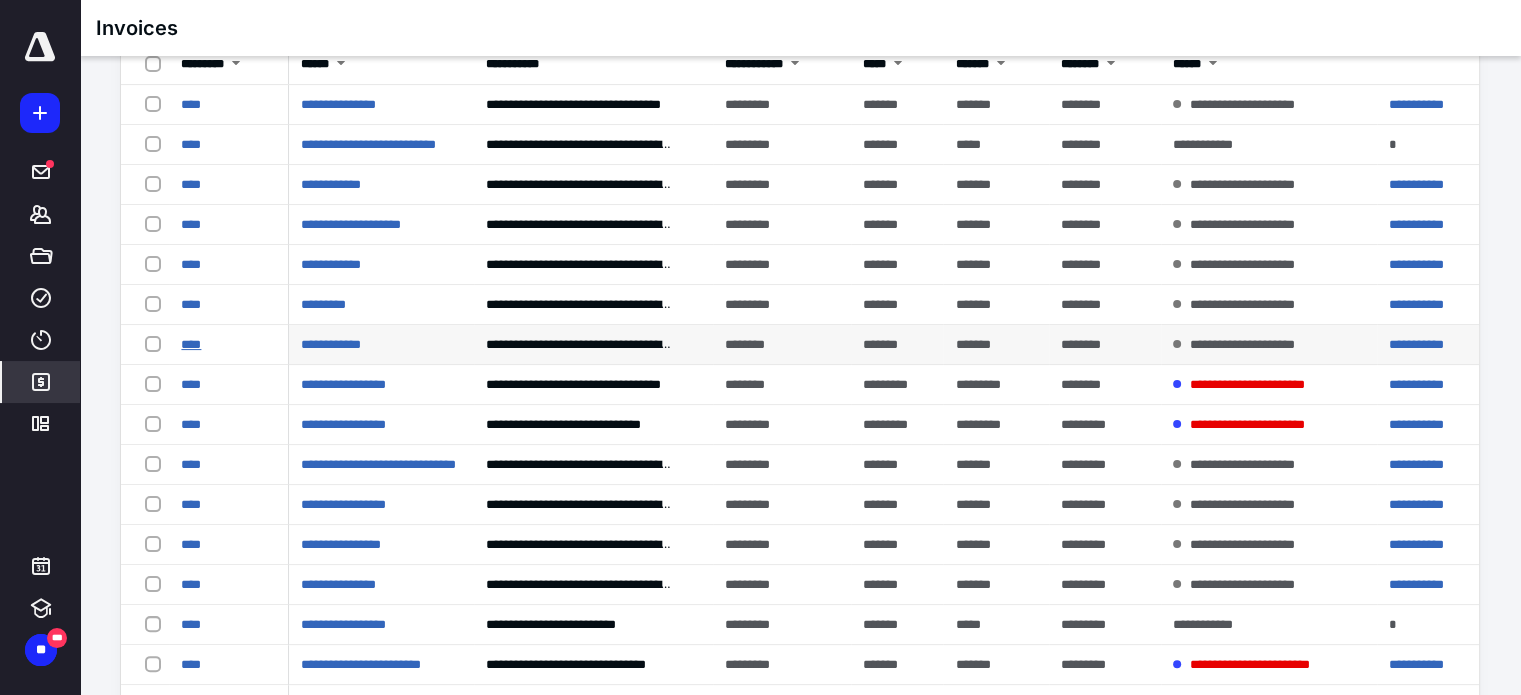 click on "****" at bounding box center (191, 344) 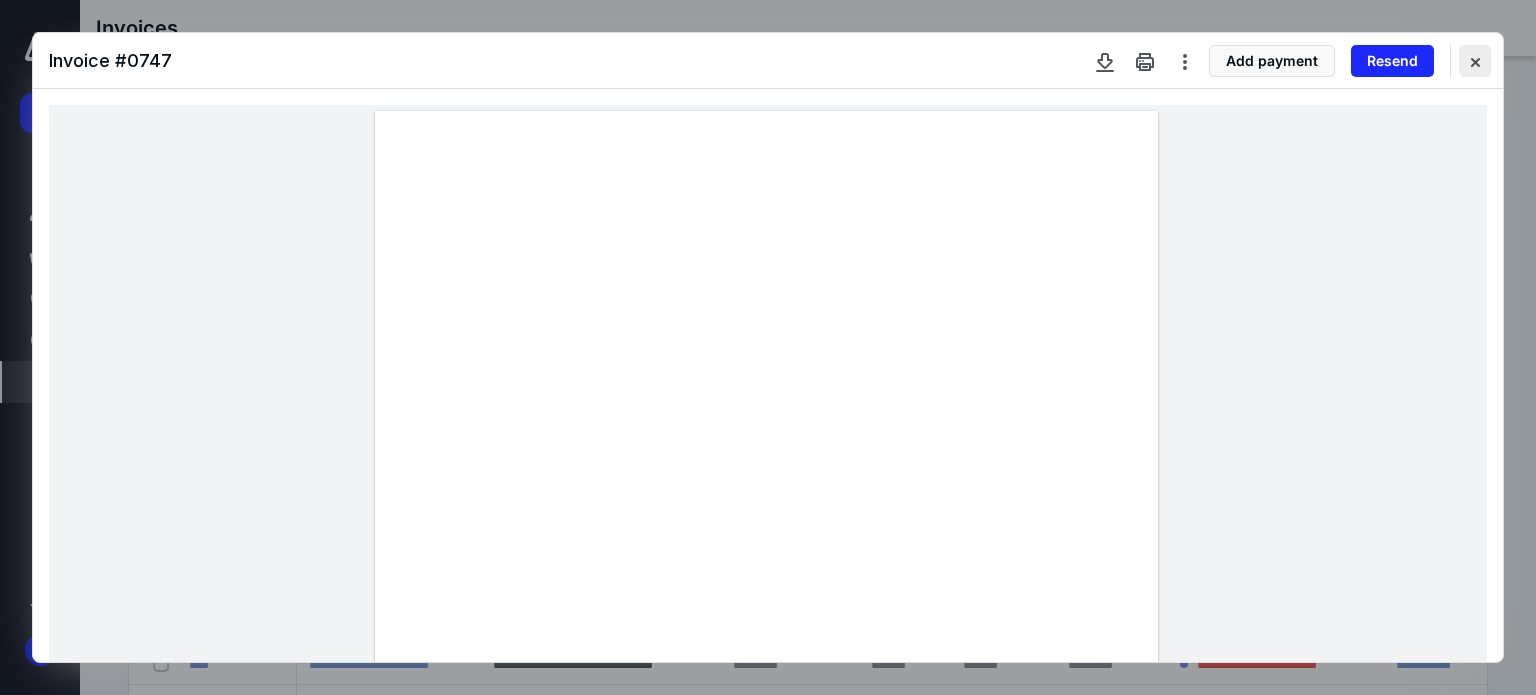 drag, startPoint x: 1476, startPoint y: 57, endPoint x: 1467, endPoint y: 67, distance: 13.453624 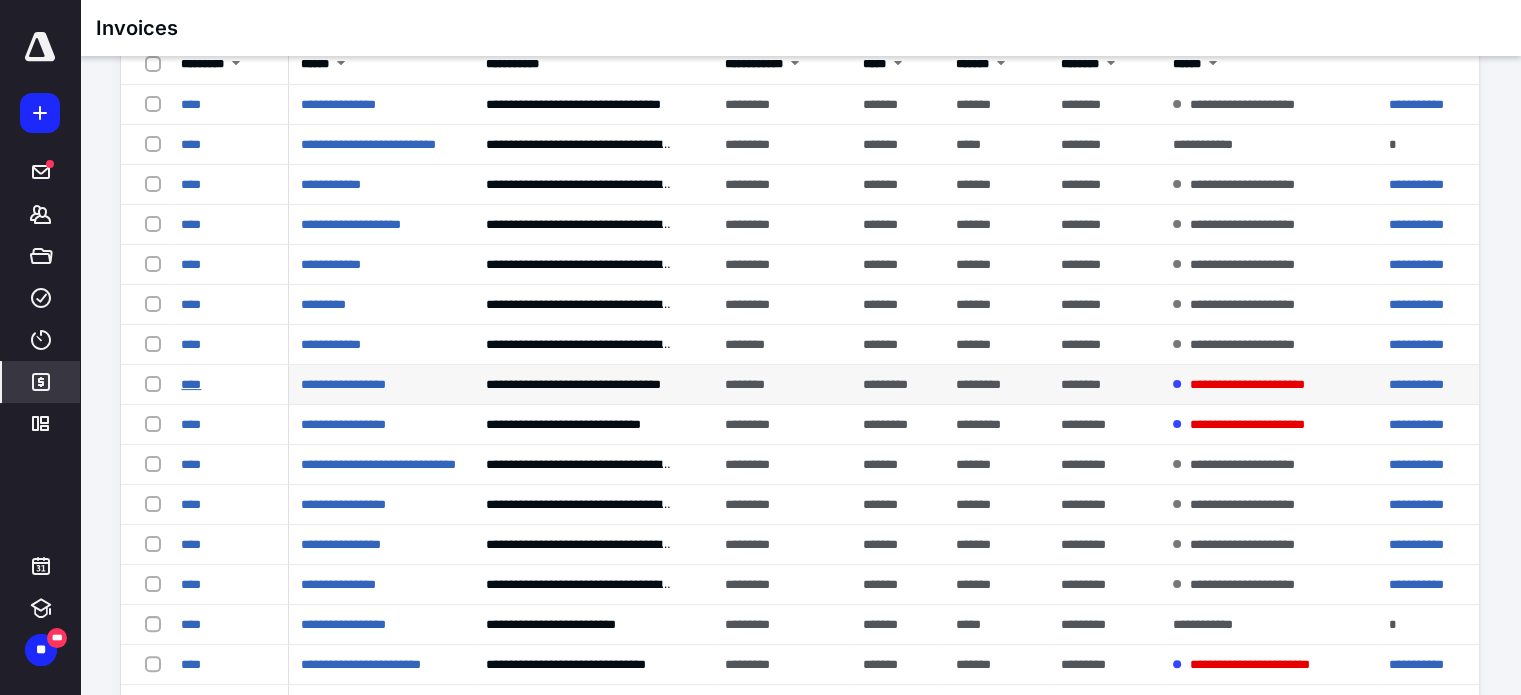 click on "****" at bounding box center [191, 384] 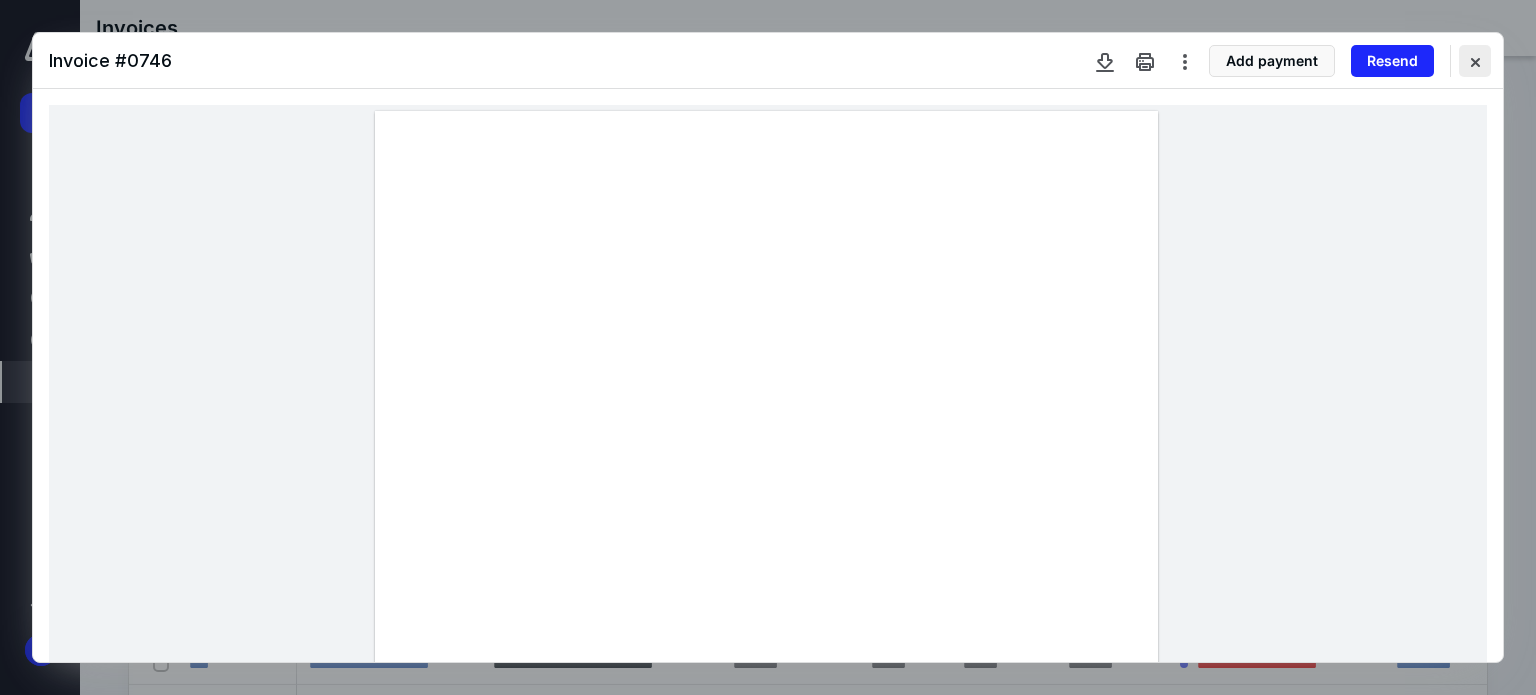 click at bounding box center [1475, 61] 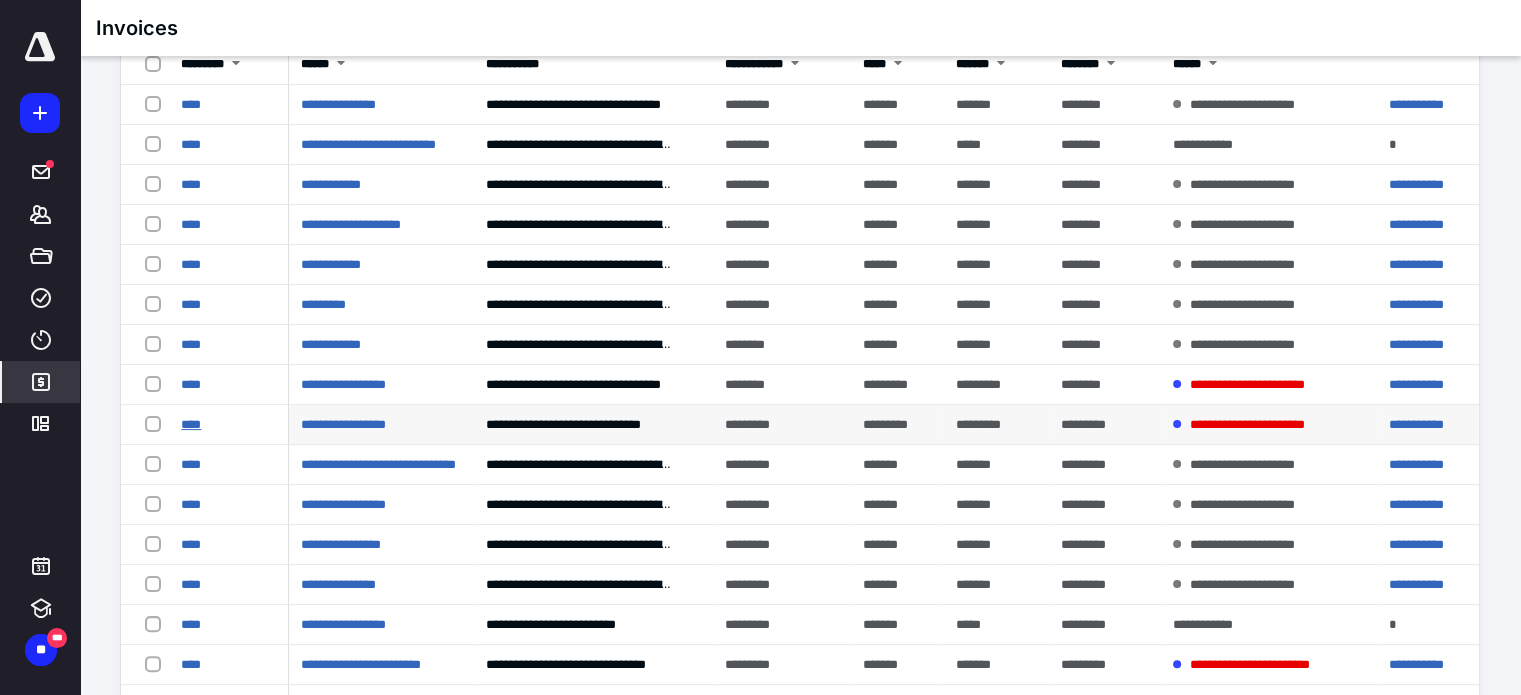 click on "****" at bounding box center (191, 424) 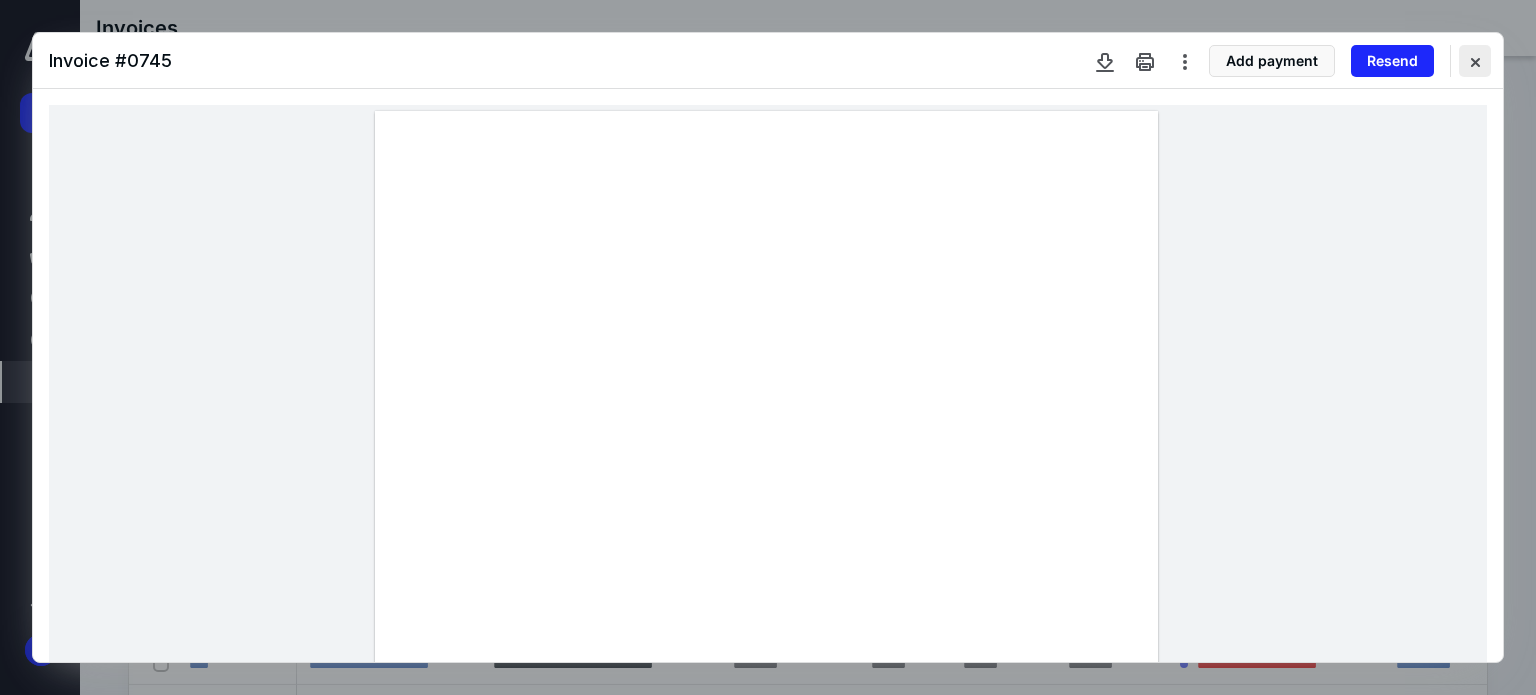 click at bounding box center [1475, 61] 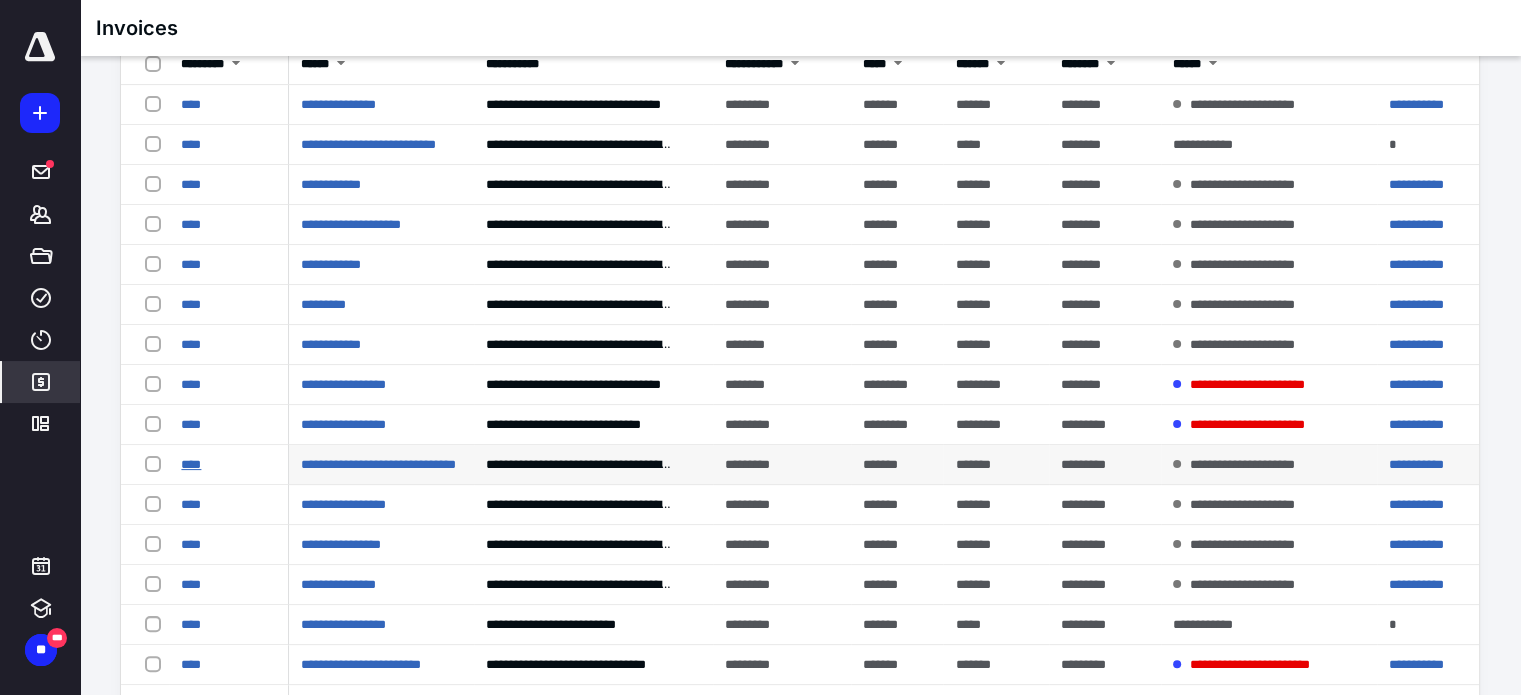 click on "****" at bounding box center [191, 464] 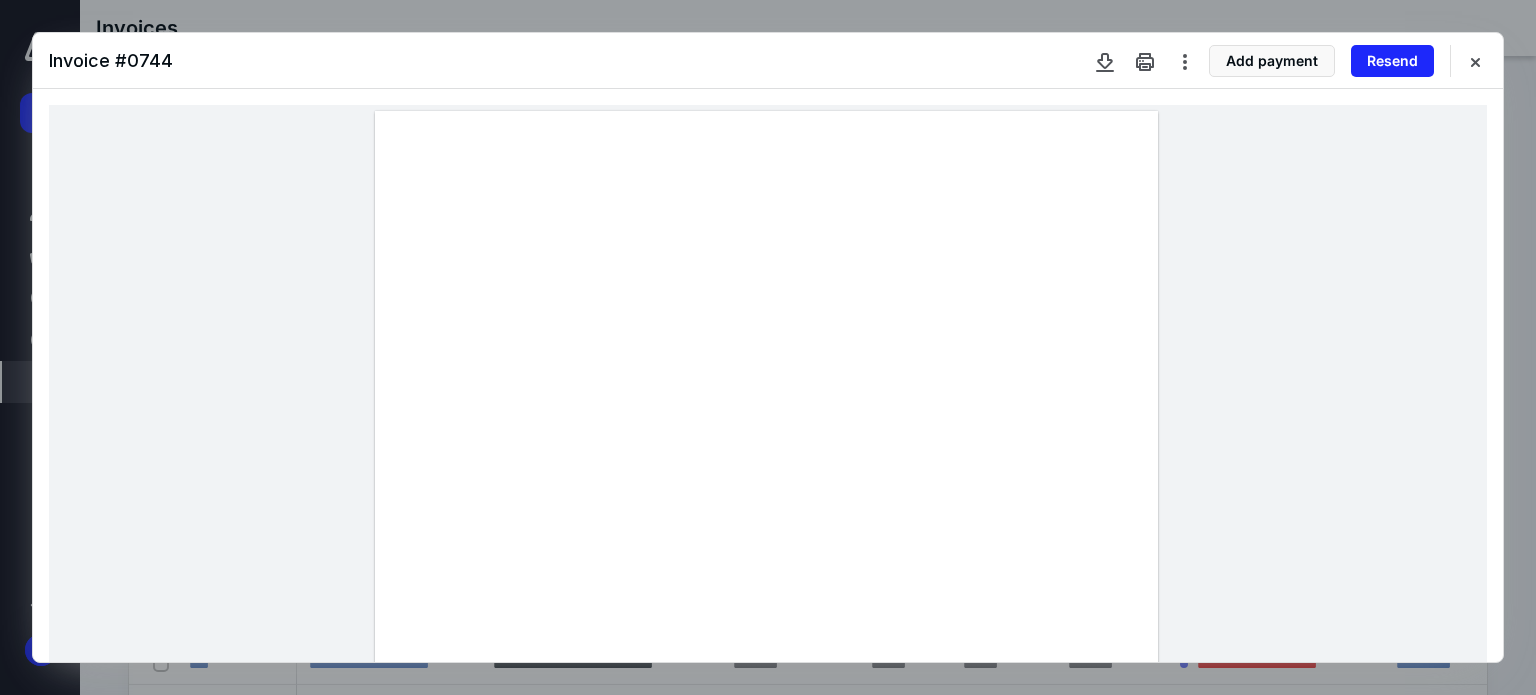 drag, startPoint x: 1472, startPoint y: 60, endPoint x: 1456, endPoint y: 85, distance: 29.681644 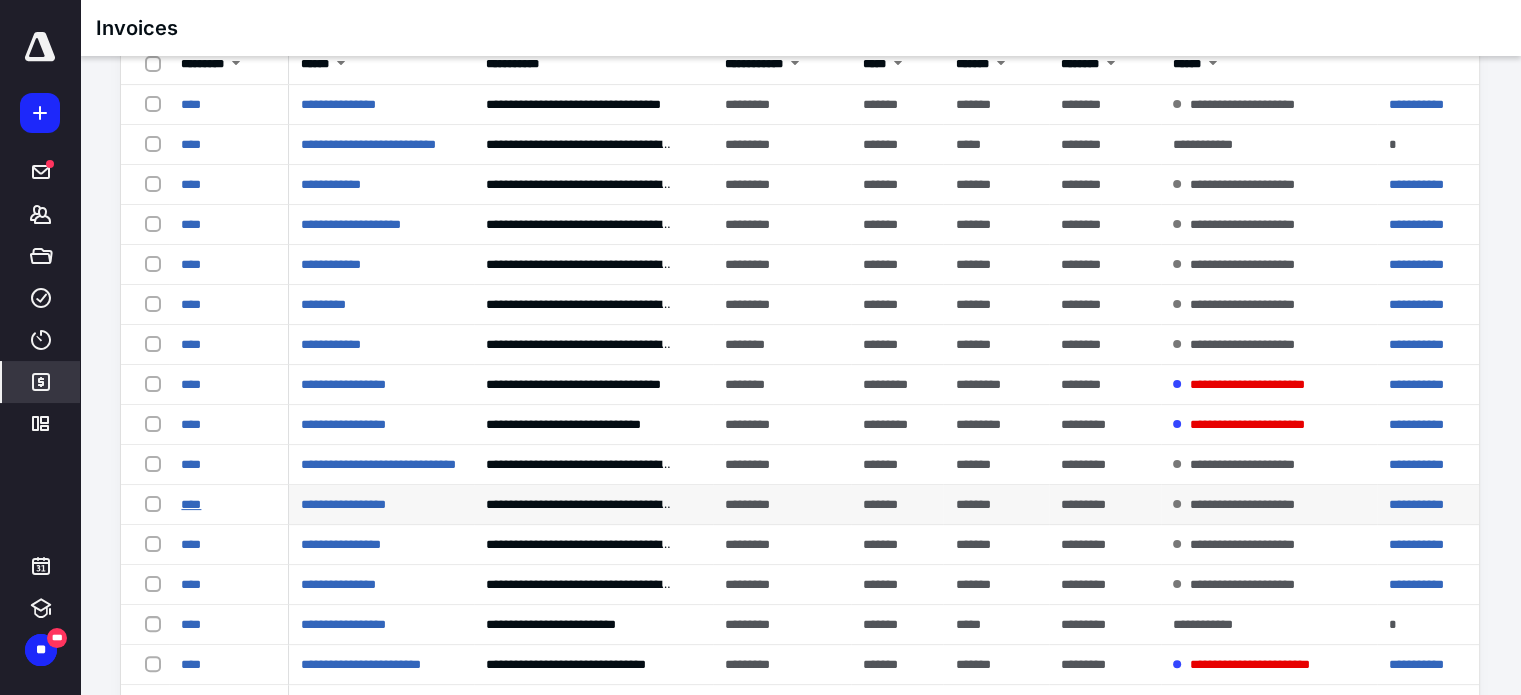 click on "****" at bounding box center [191, 504] 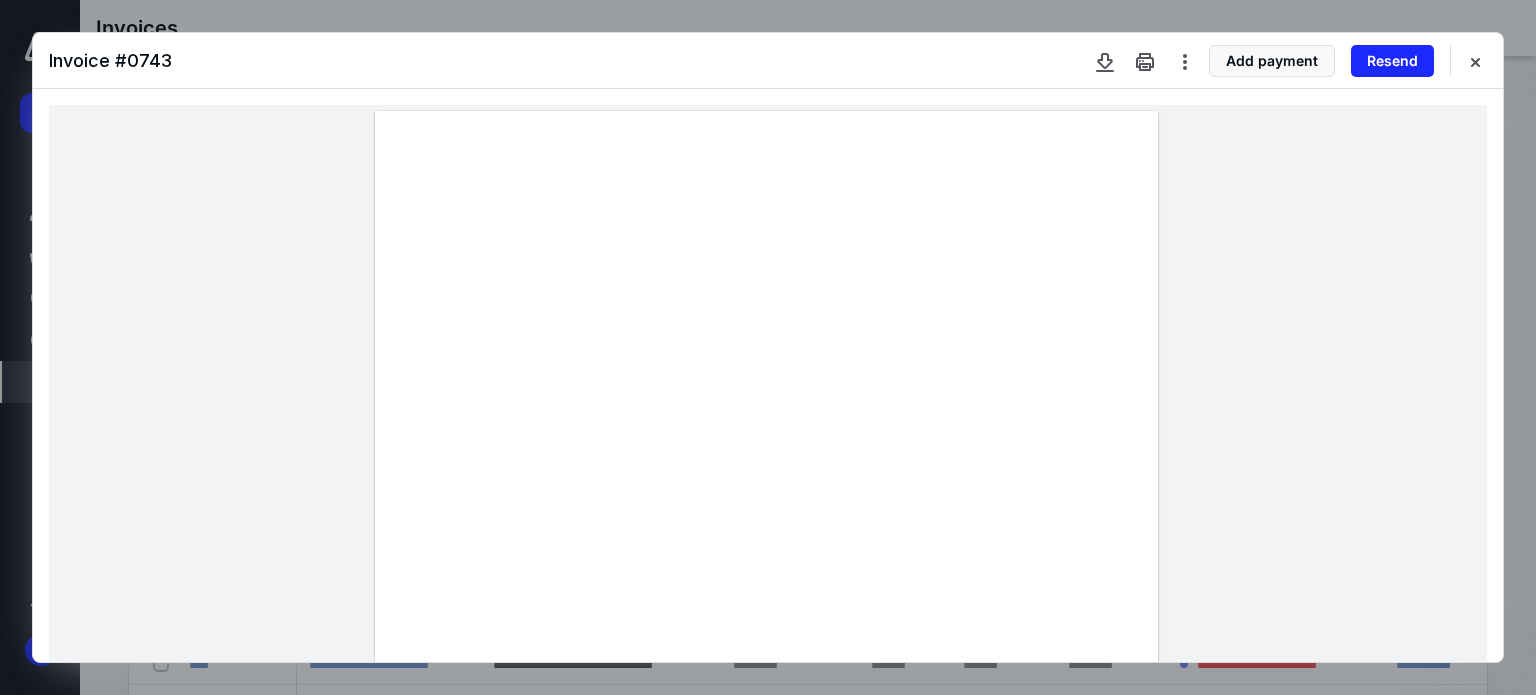 drag, startPoint x: 1469, startPoint y: 51, endPoint x: 1445, endPoint y: 78, distance: 36.124783 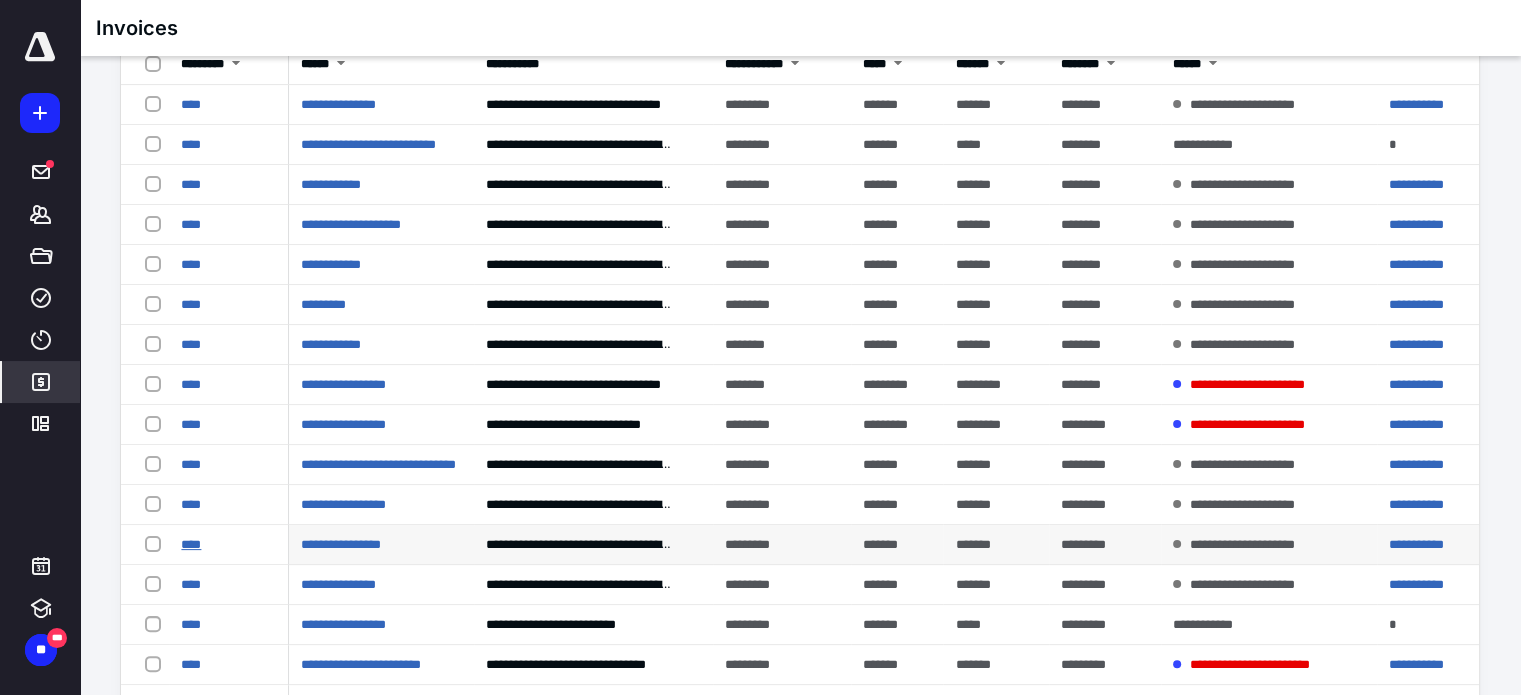 click on "****" at bounding box center [191, 544] 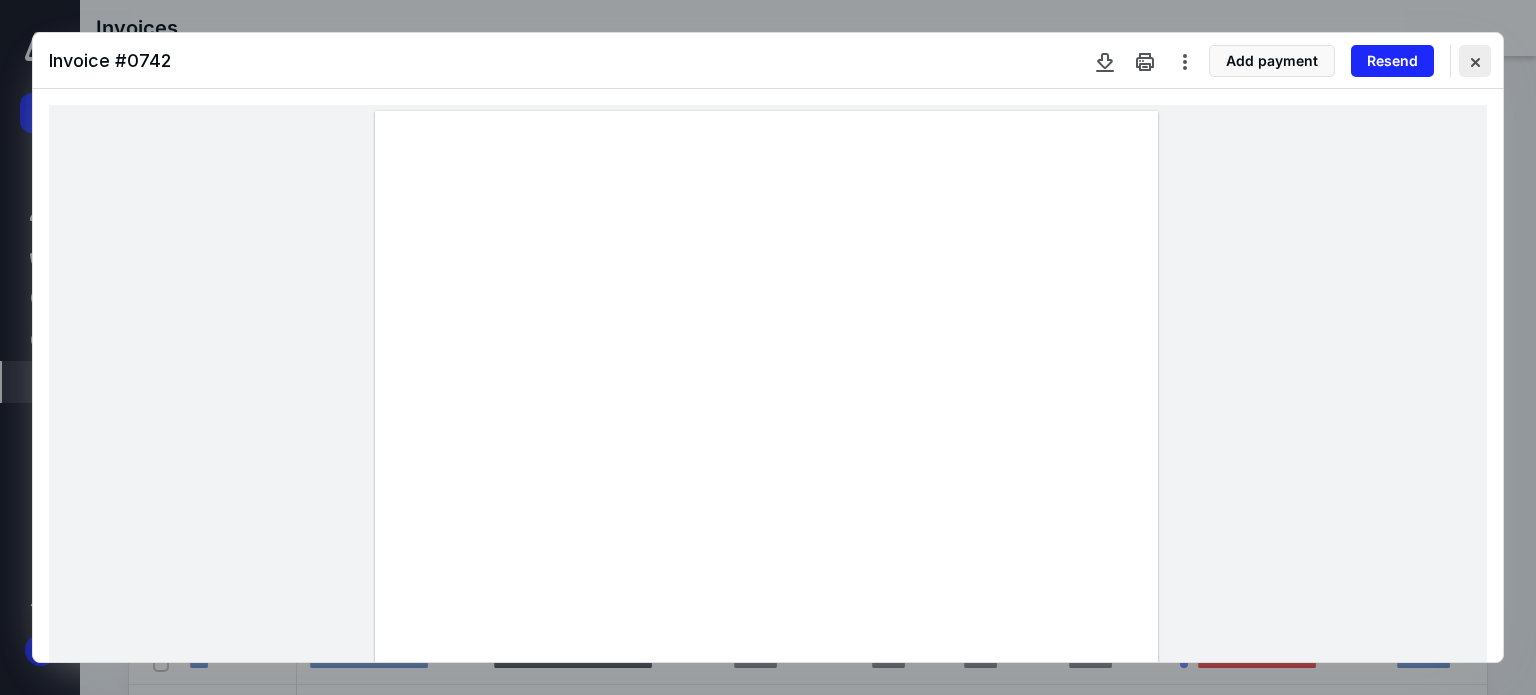 click at bounding box center [1475, 61] 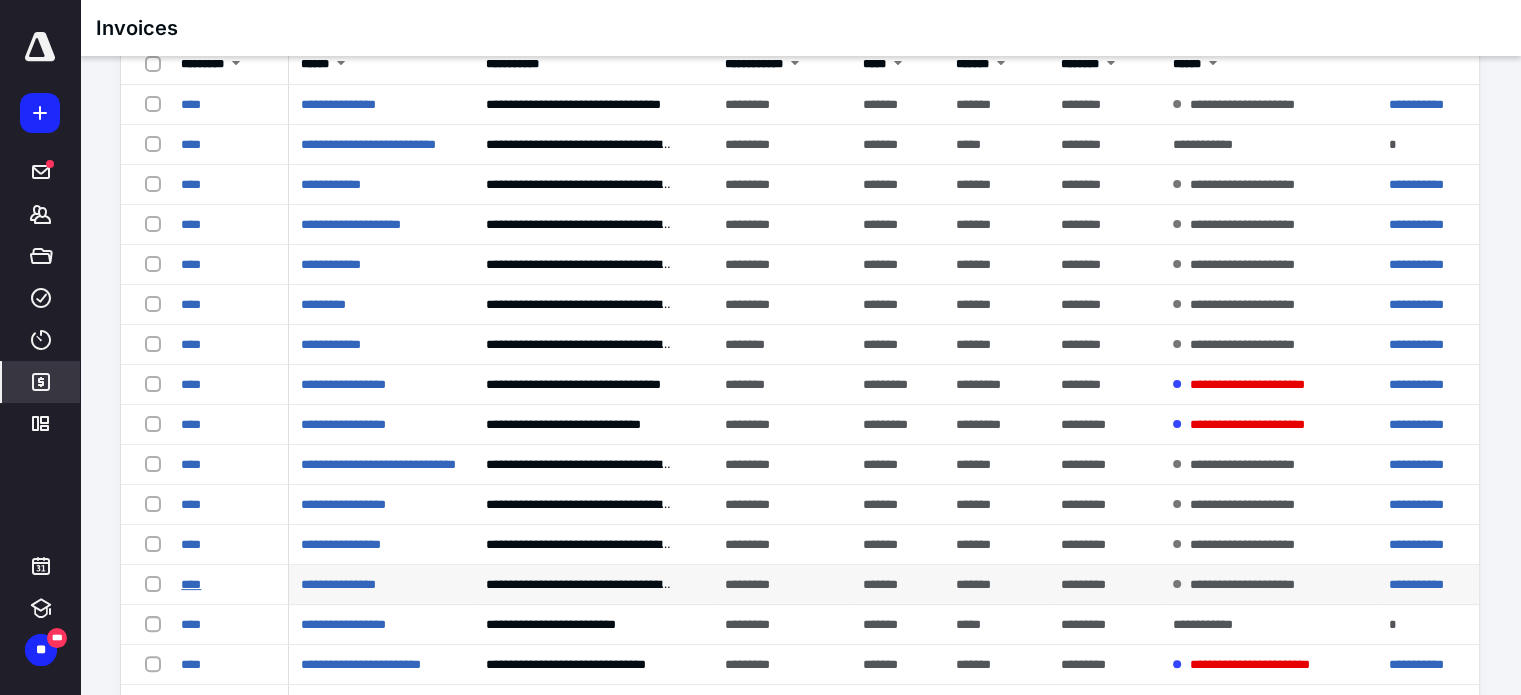 click on "****" at bounding box center [191, 584] 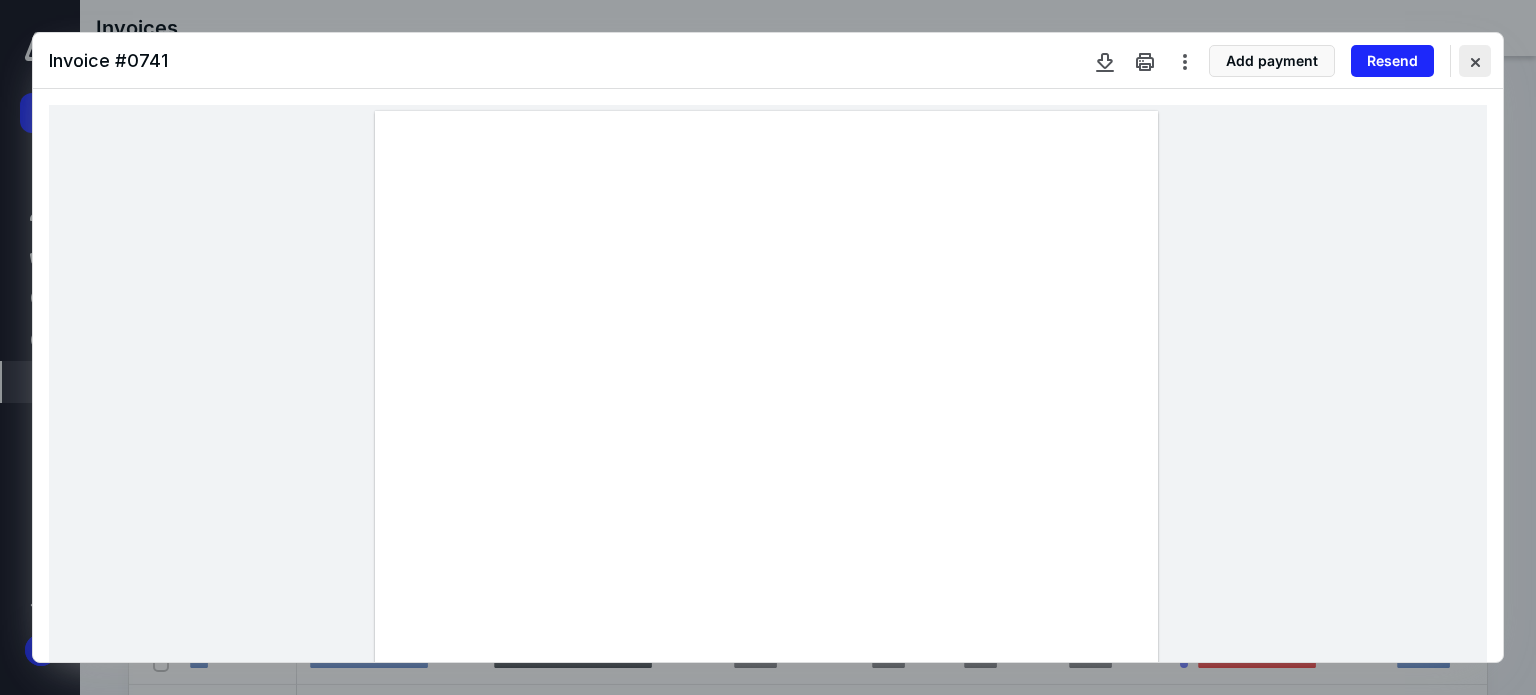 click at bounding box center [1475, 61] 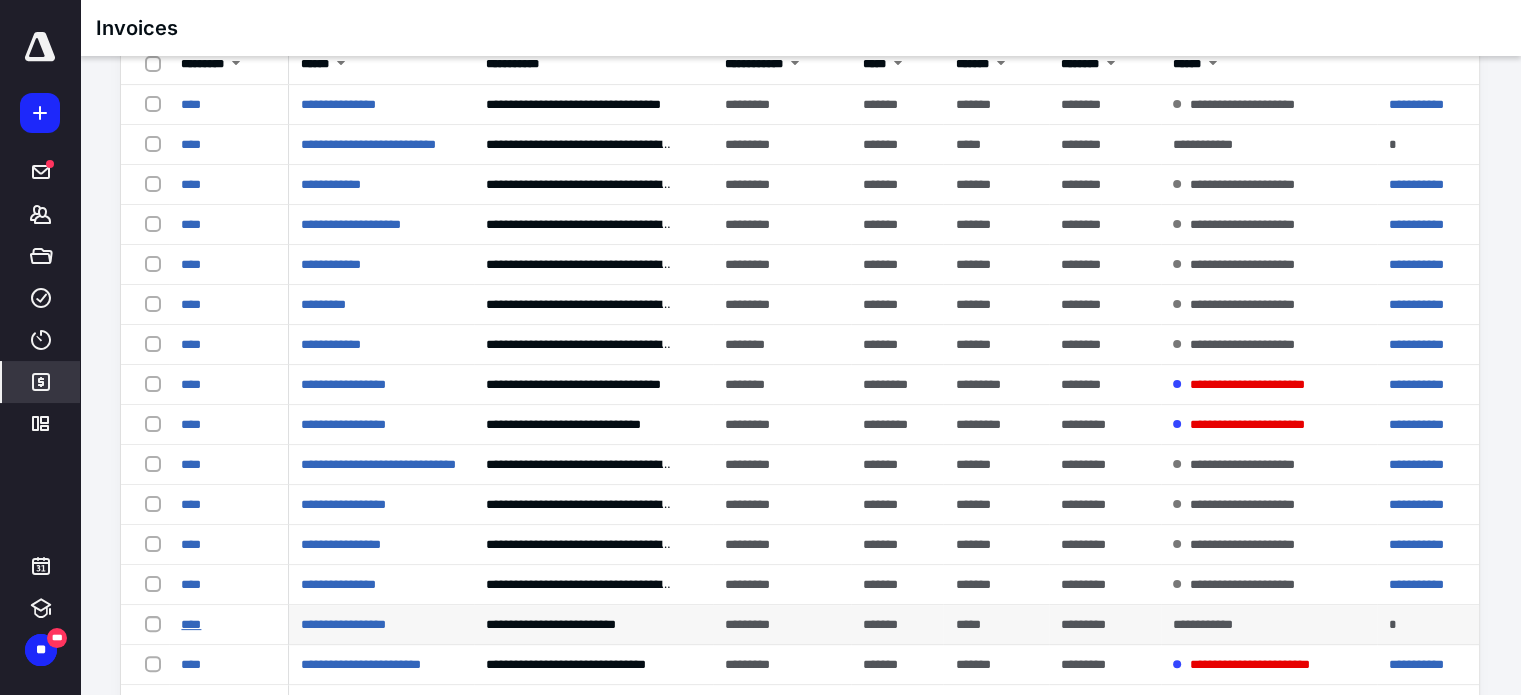 click on "****" at bounding box center [191, 624] 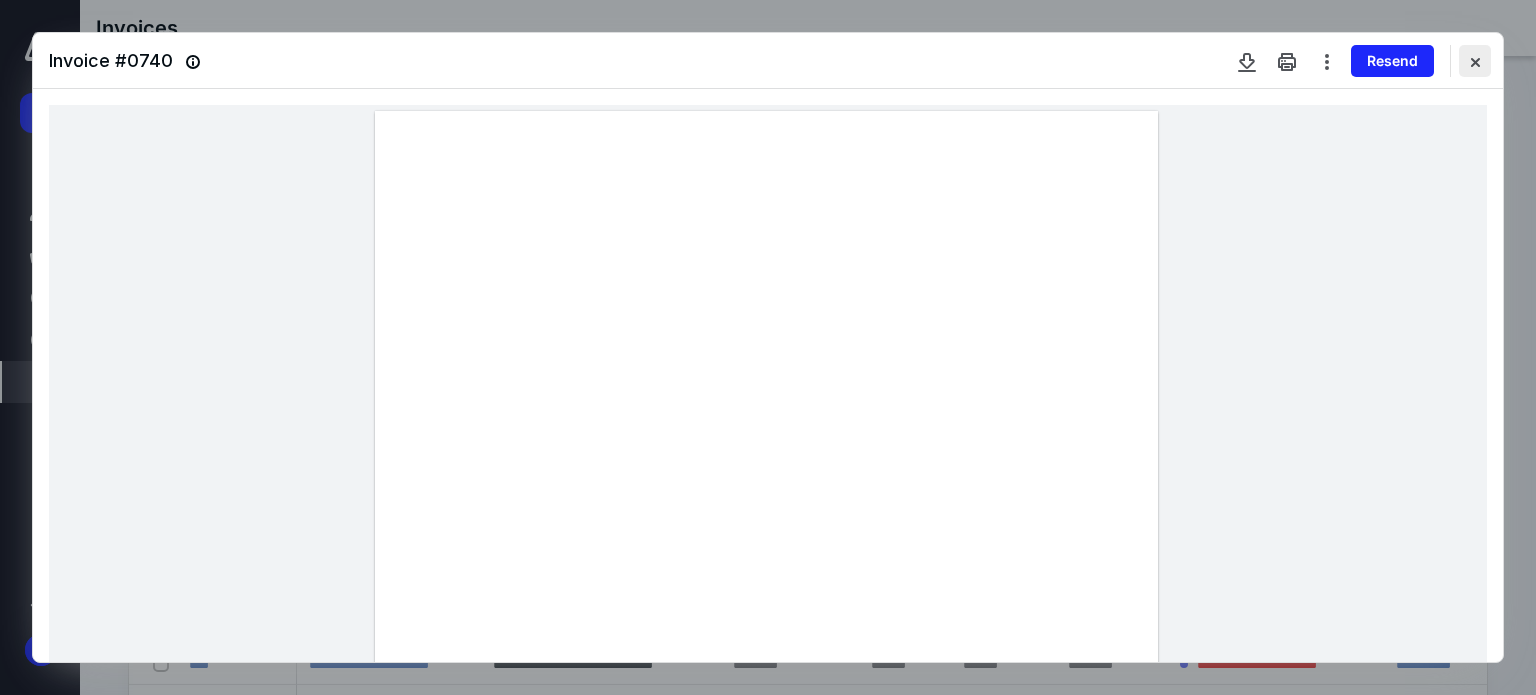 click at bounding box center (1475, 61) 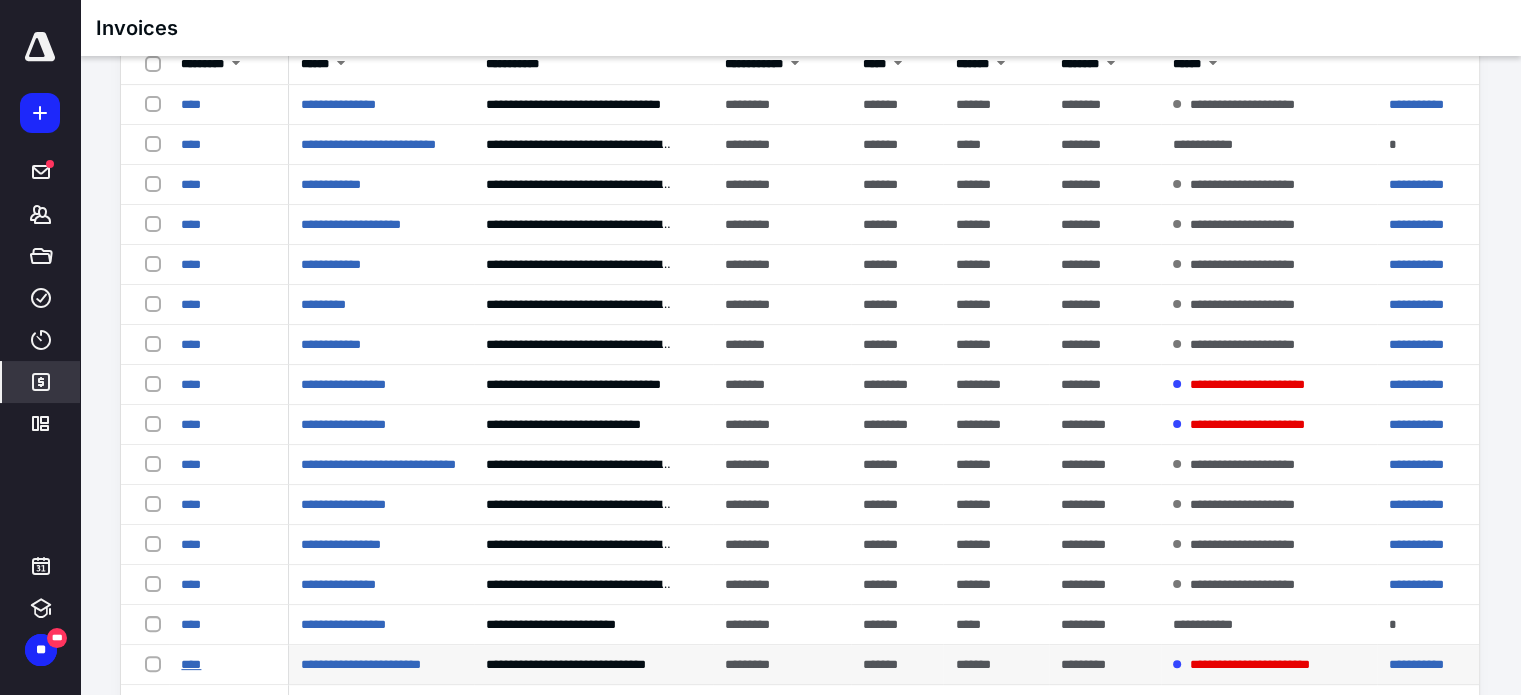 click on "****" at bounding box center [191, 664] 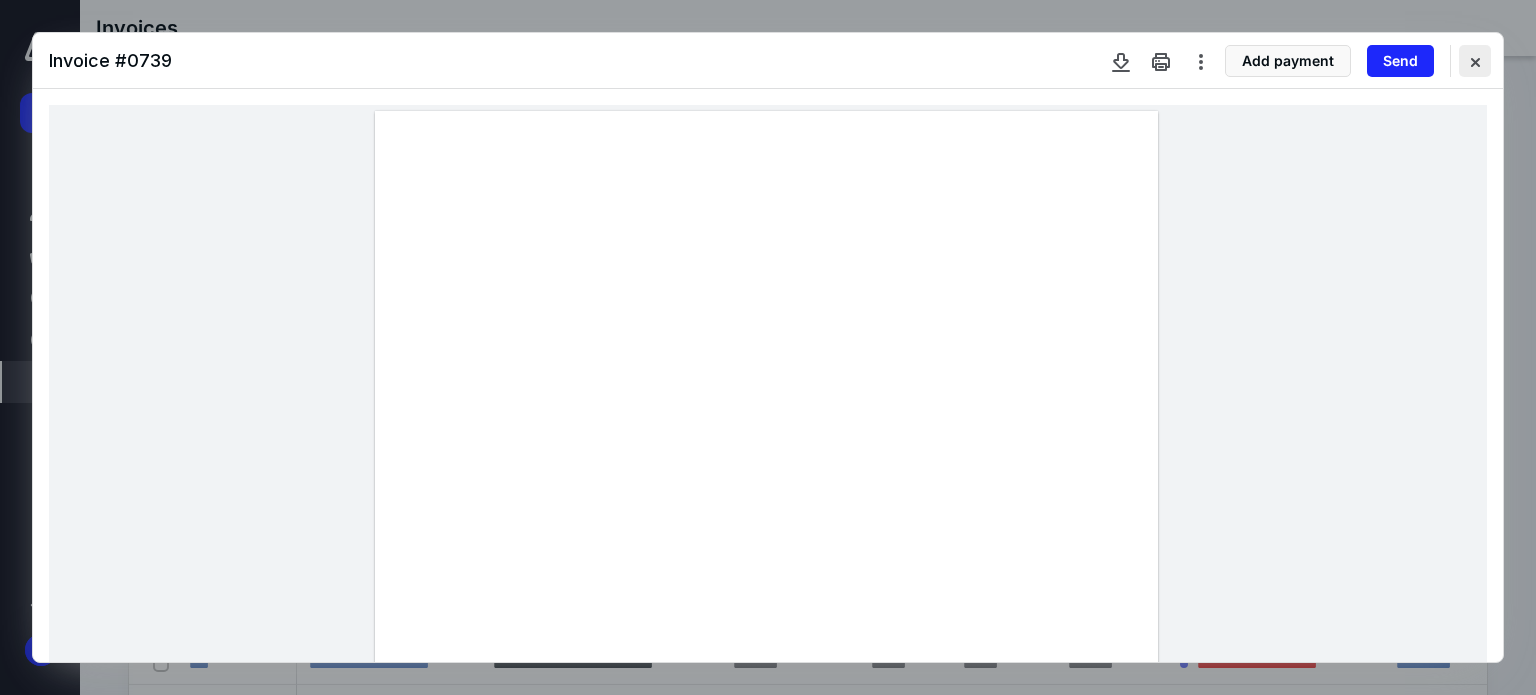 click at bounding box center [1475, 61] 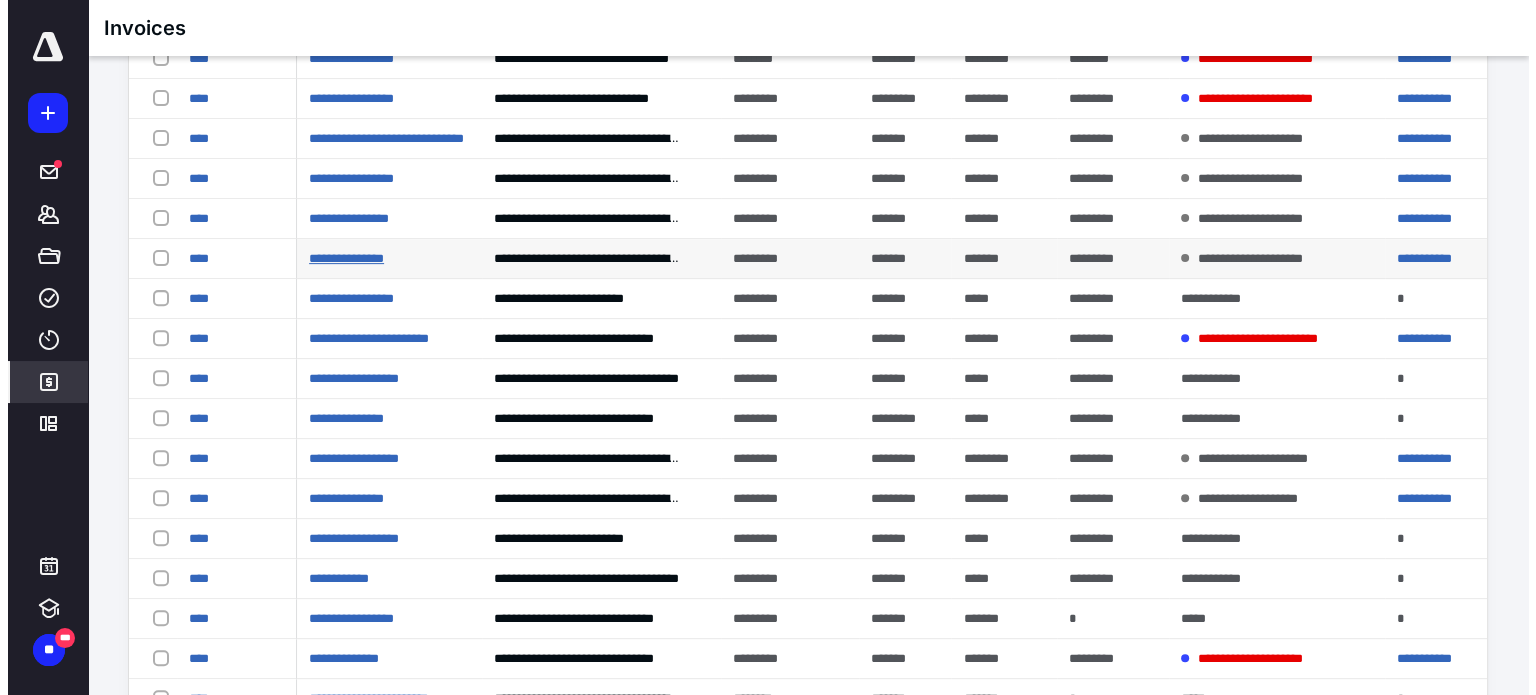 scroll, scrollTop: 666, scrollLeft: 0, axis: vertical 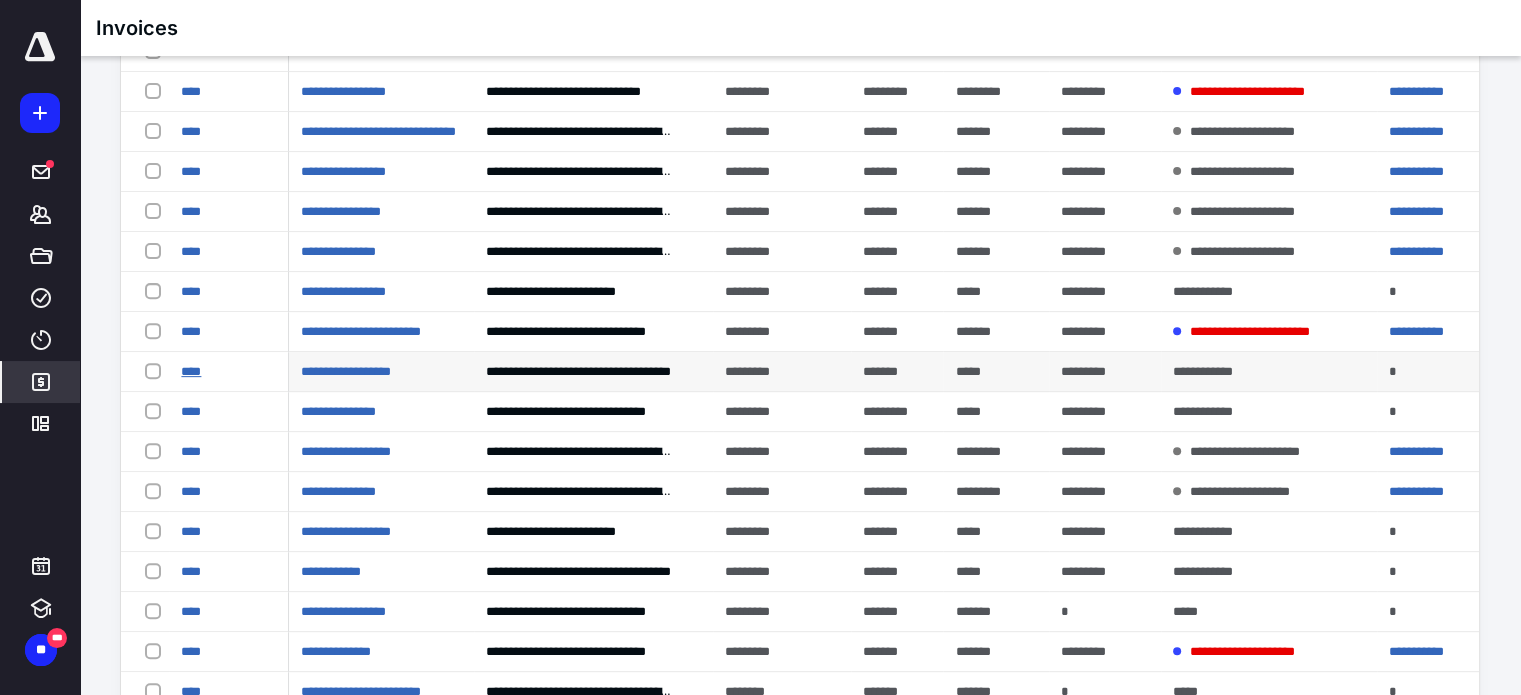 click on "****" at bounding box center (191, 371) 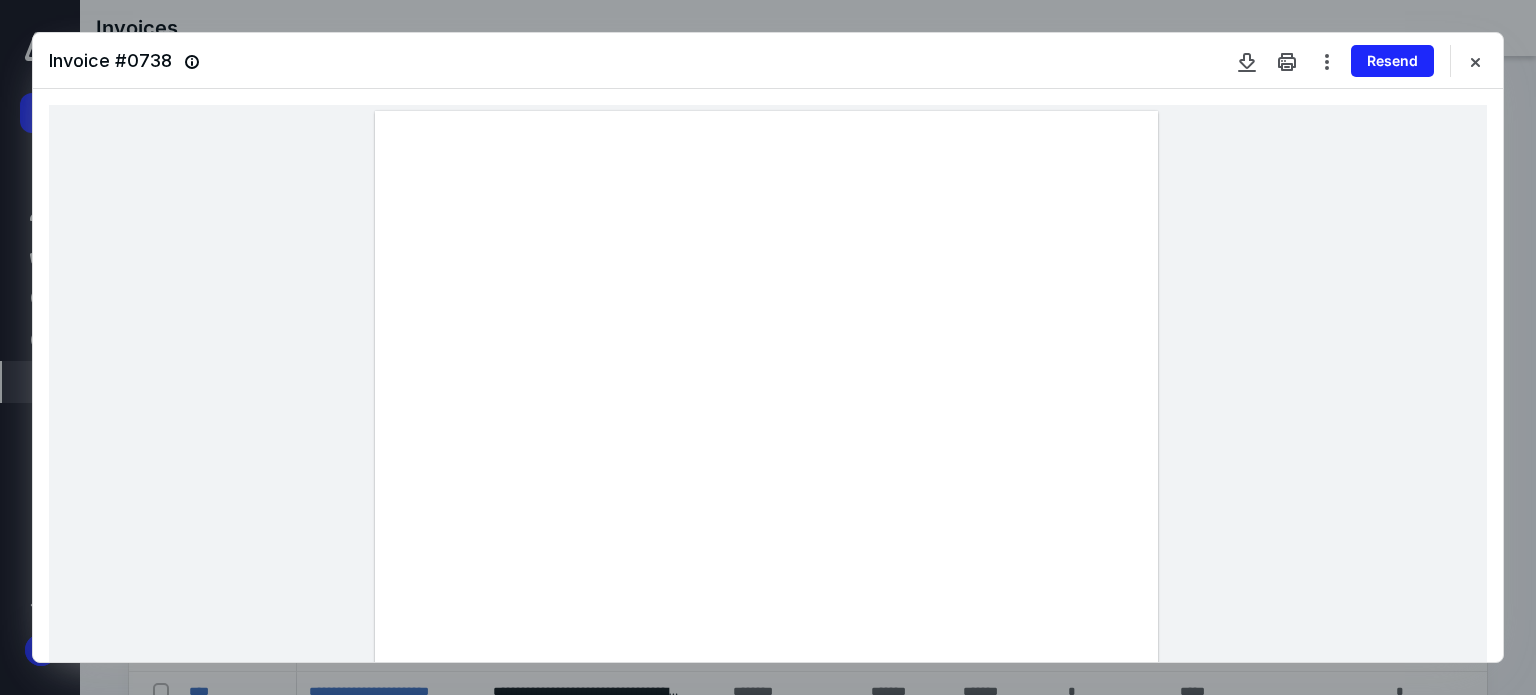 drag, startPoint x: 489, startPoint y: 543, endPoint x: 650, endPoint y: 567, distance: 162.77899 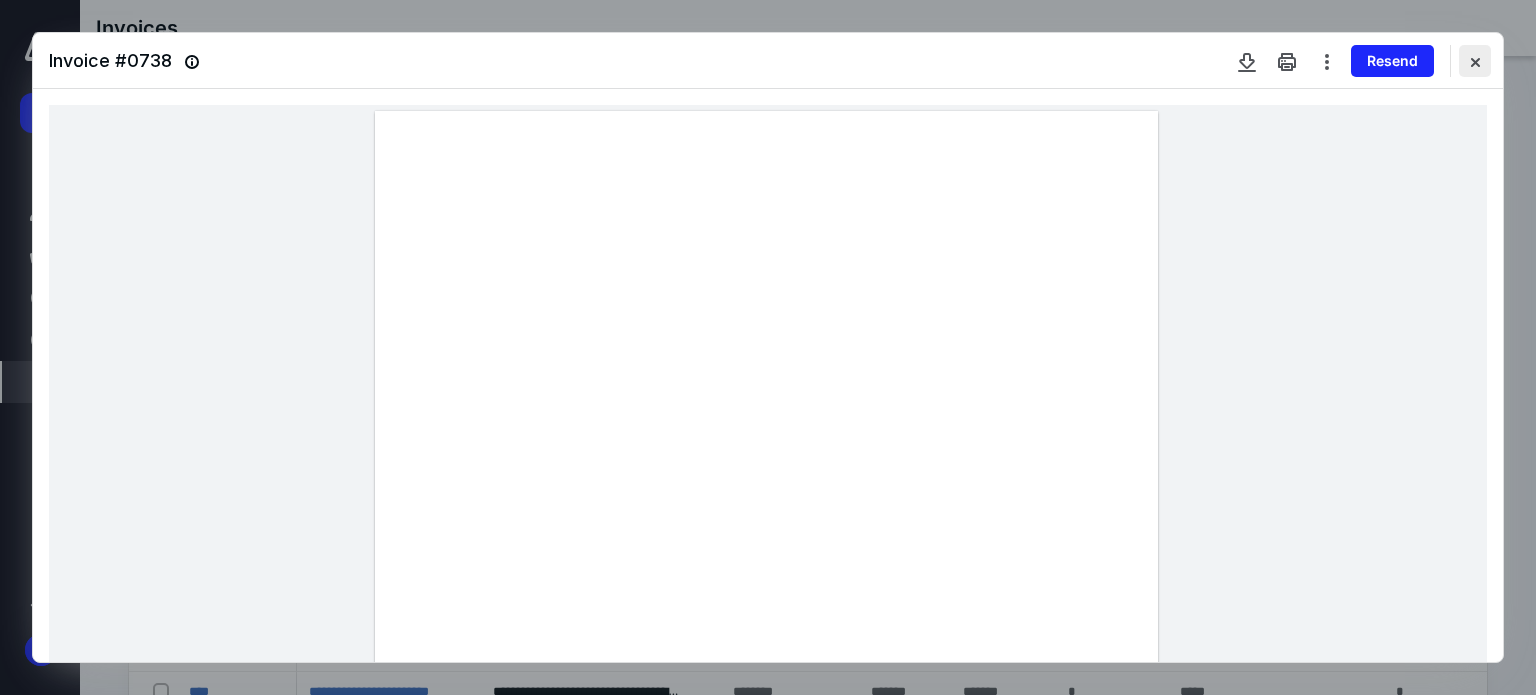 click at bounding box center (1475, 61) 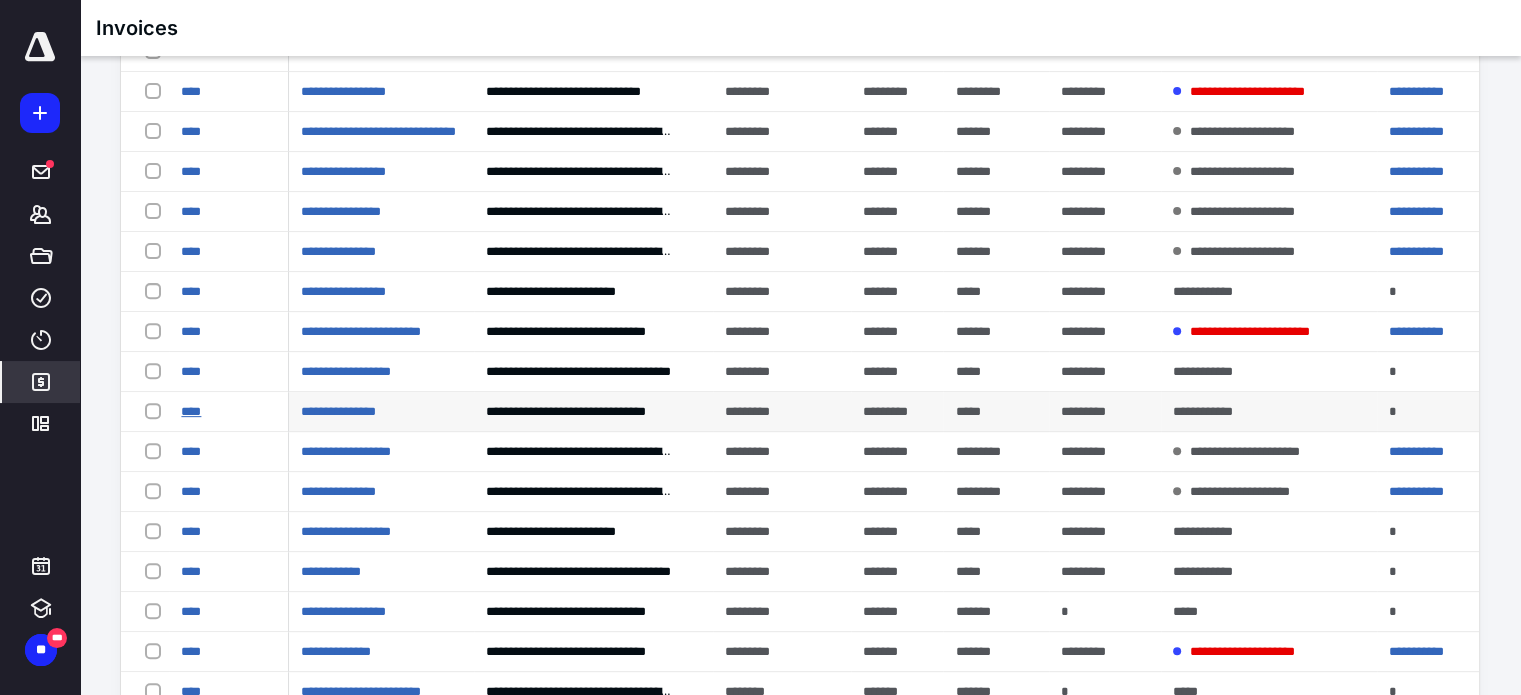 click on "****" at bounding box center (191, 411) 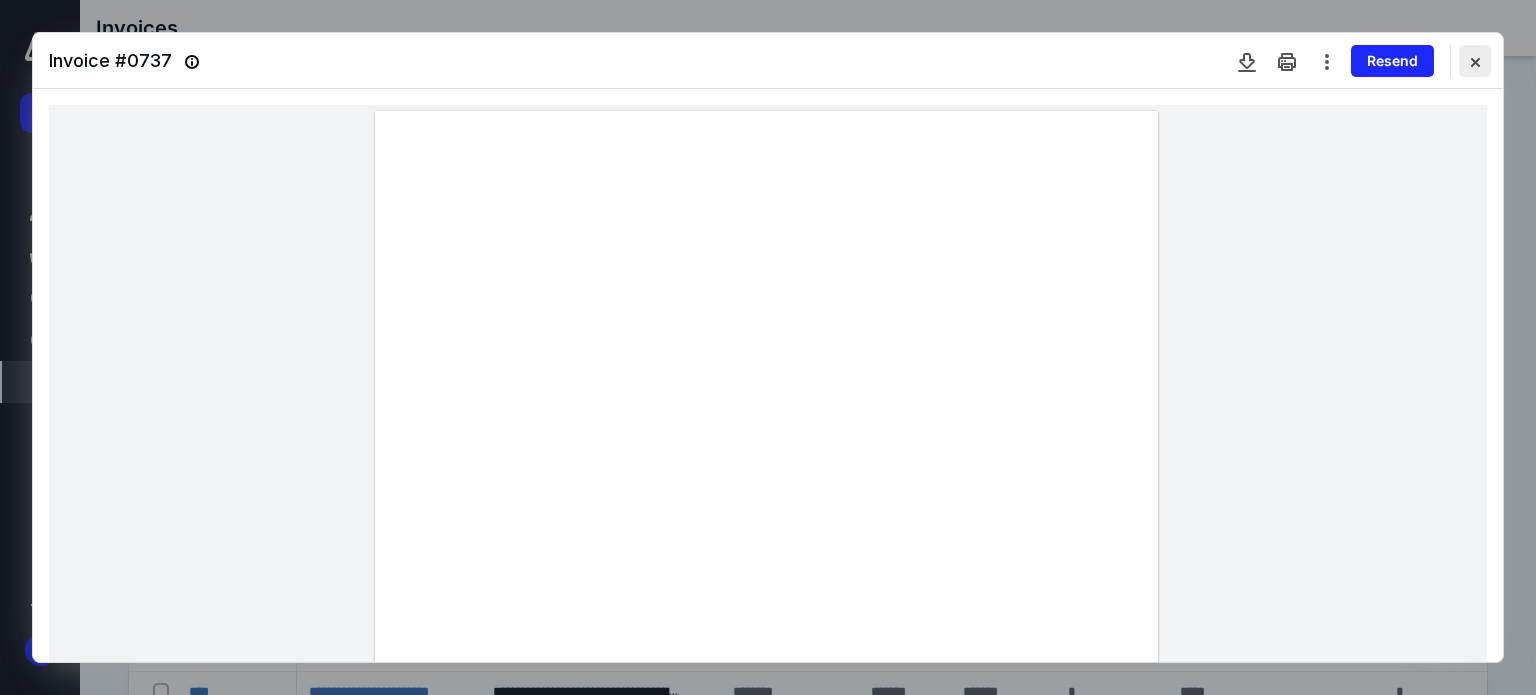 click at bounding box center [1475, 61] 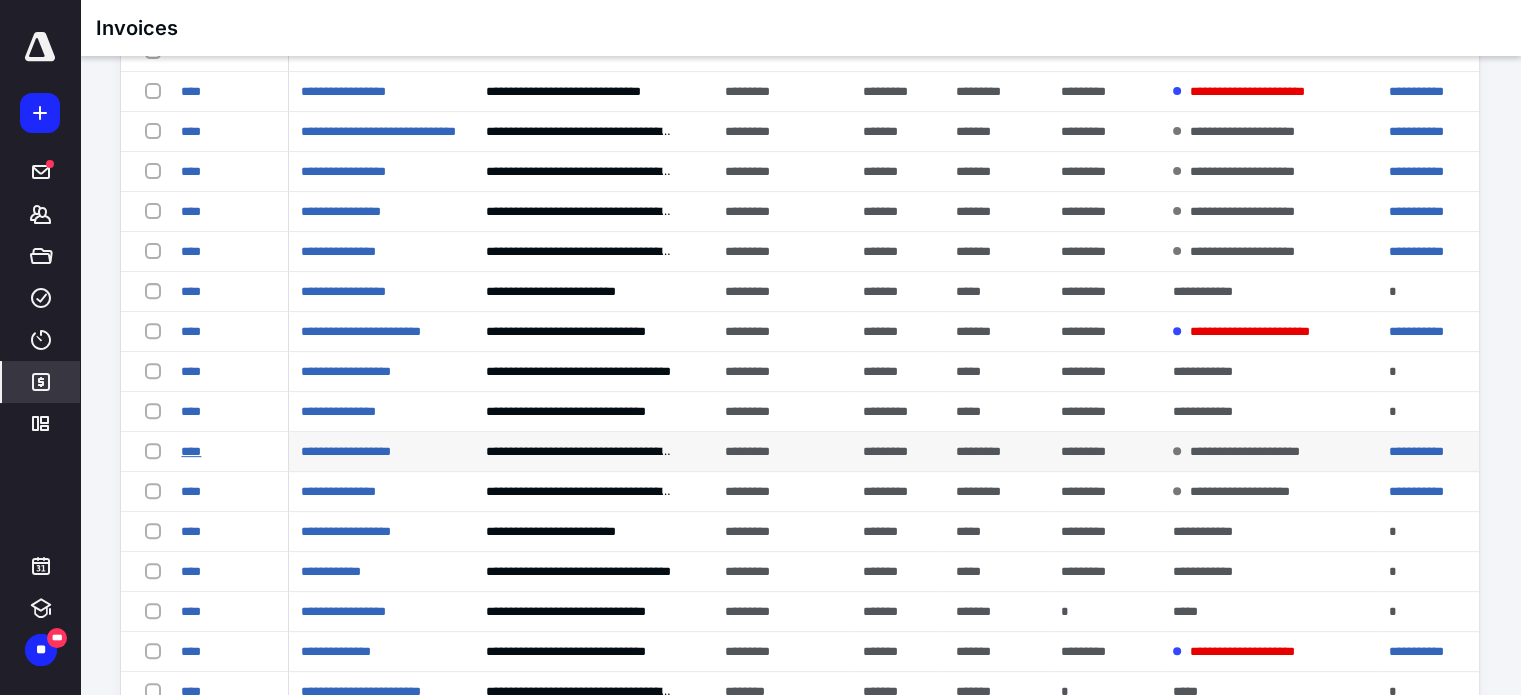 click on "****" at bounding box center [191, 451] 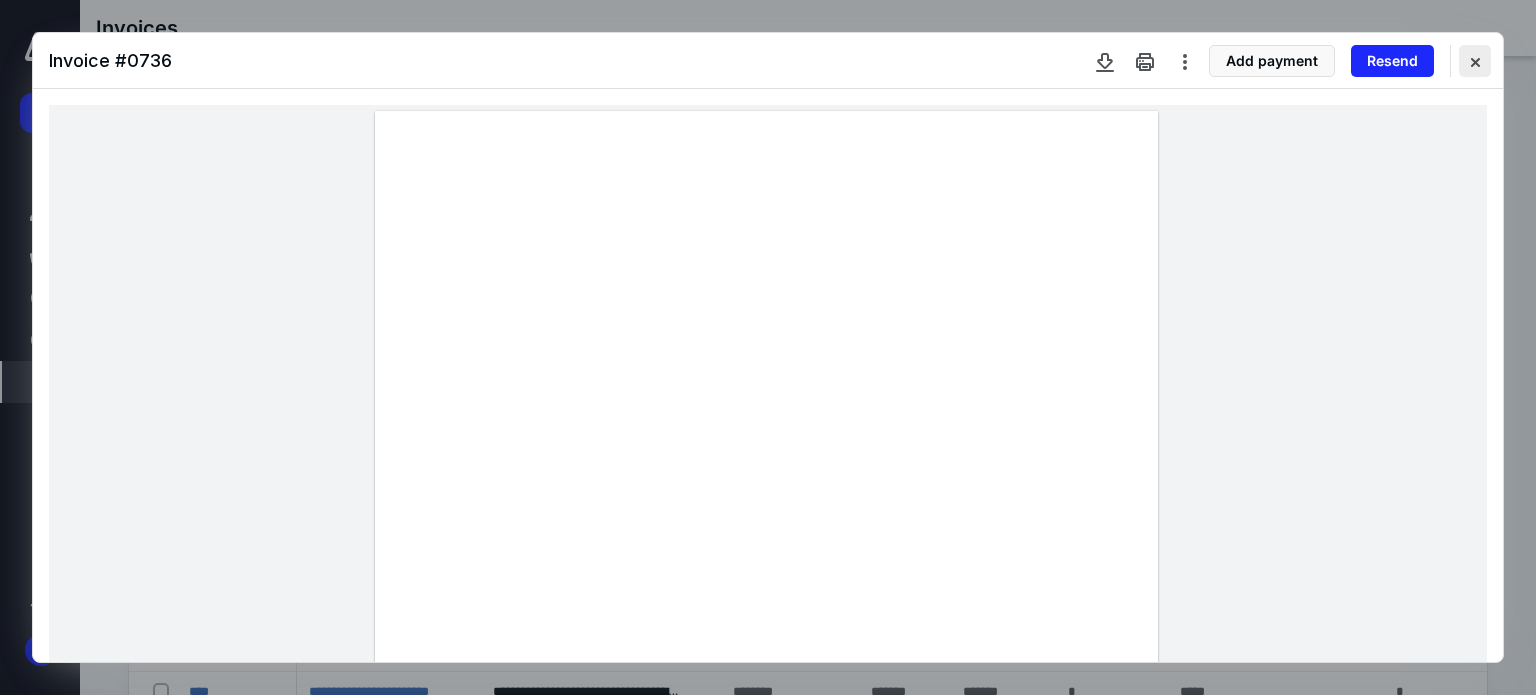 click at bounding box center [1475, 61] 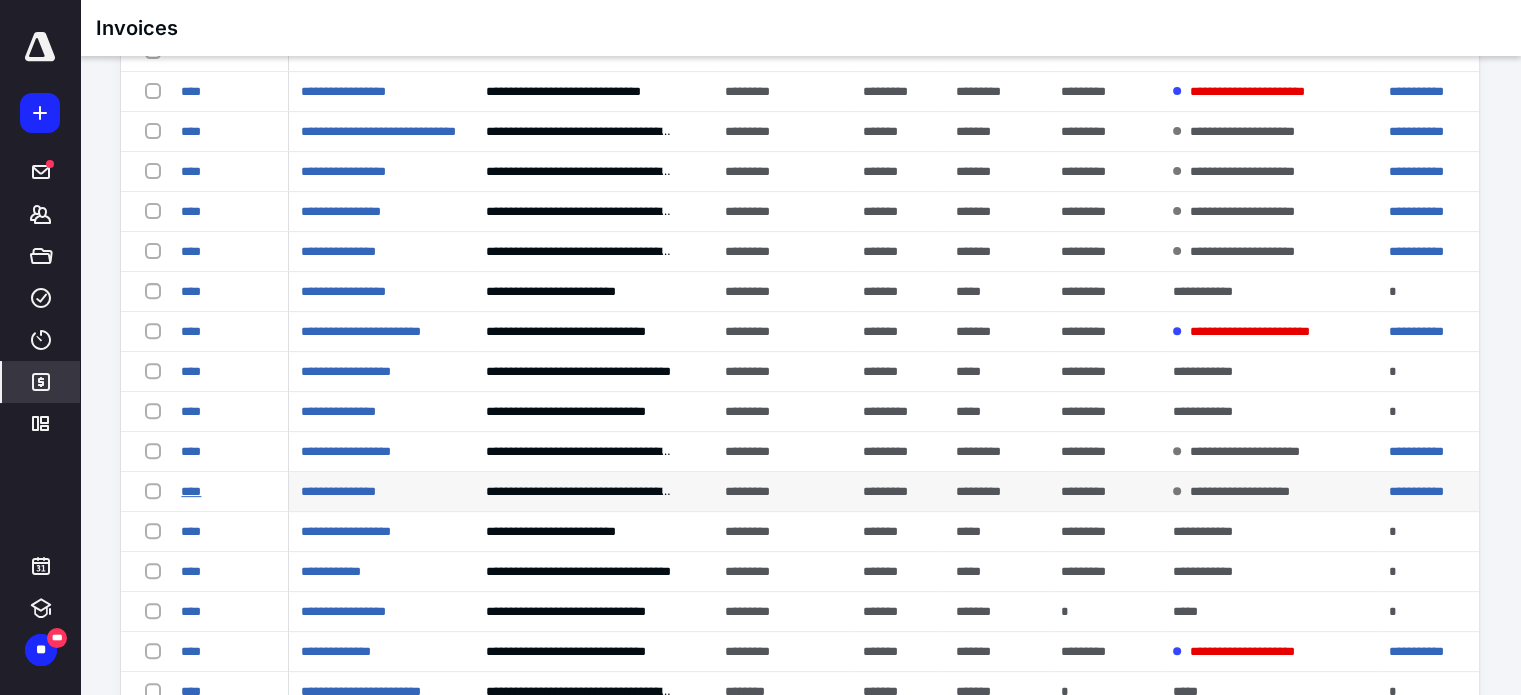 click on "****" at bounding box center [191, 491] 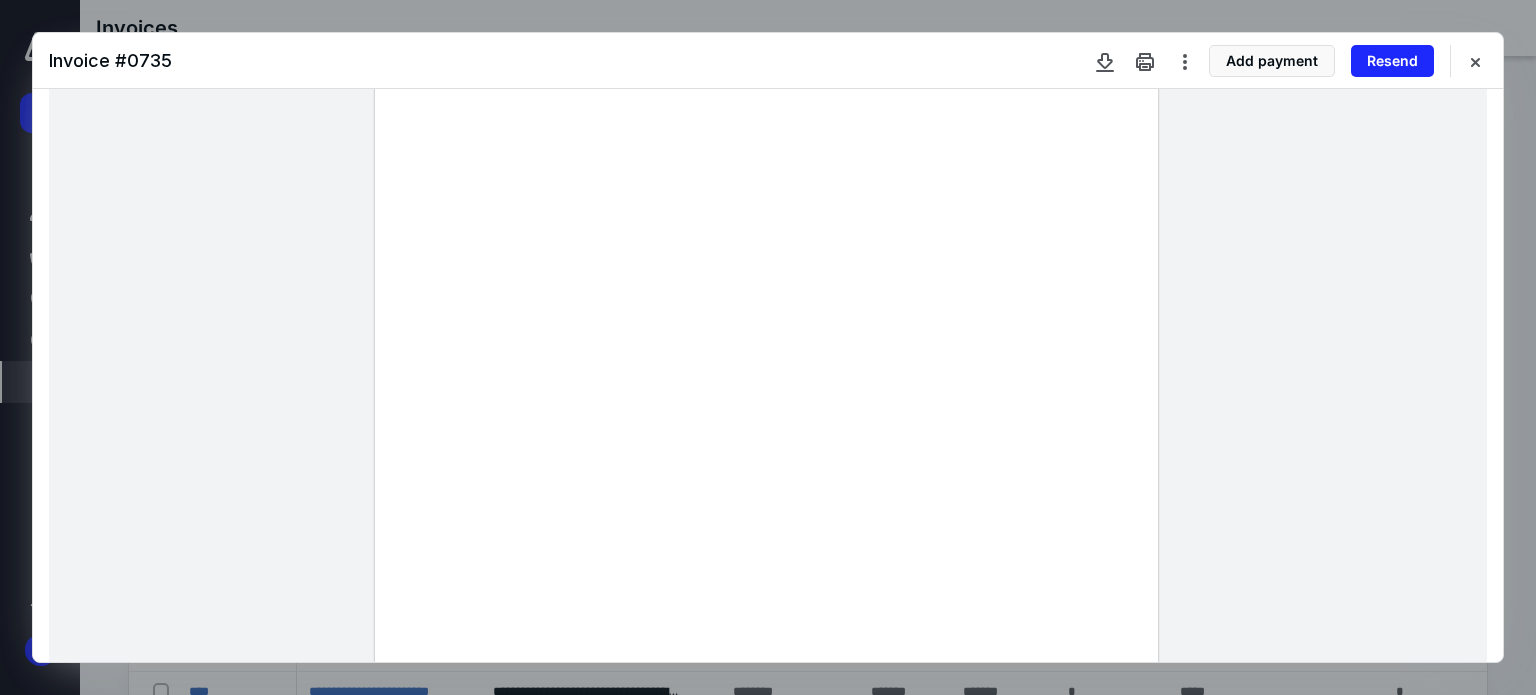 scroll, scrollTop: 0, scrollLeft: 0, axis: both 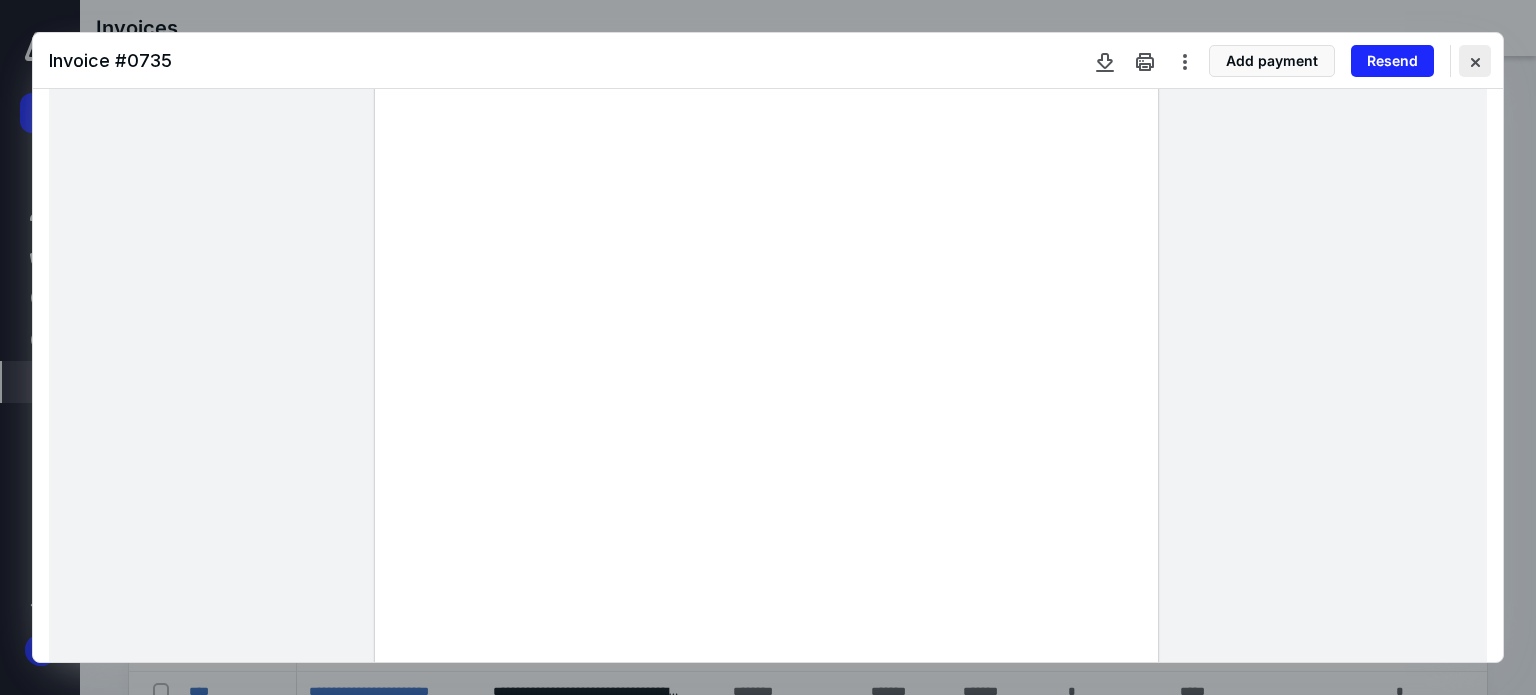 click at bounding box center (1475, 61) 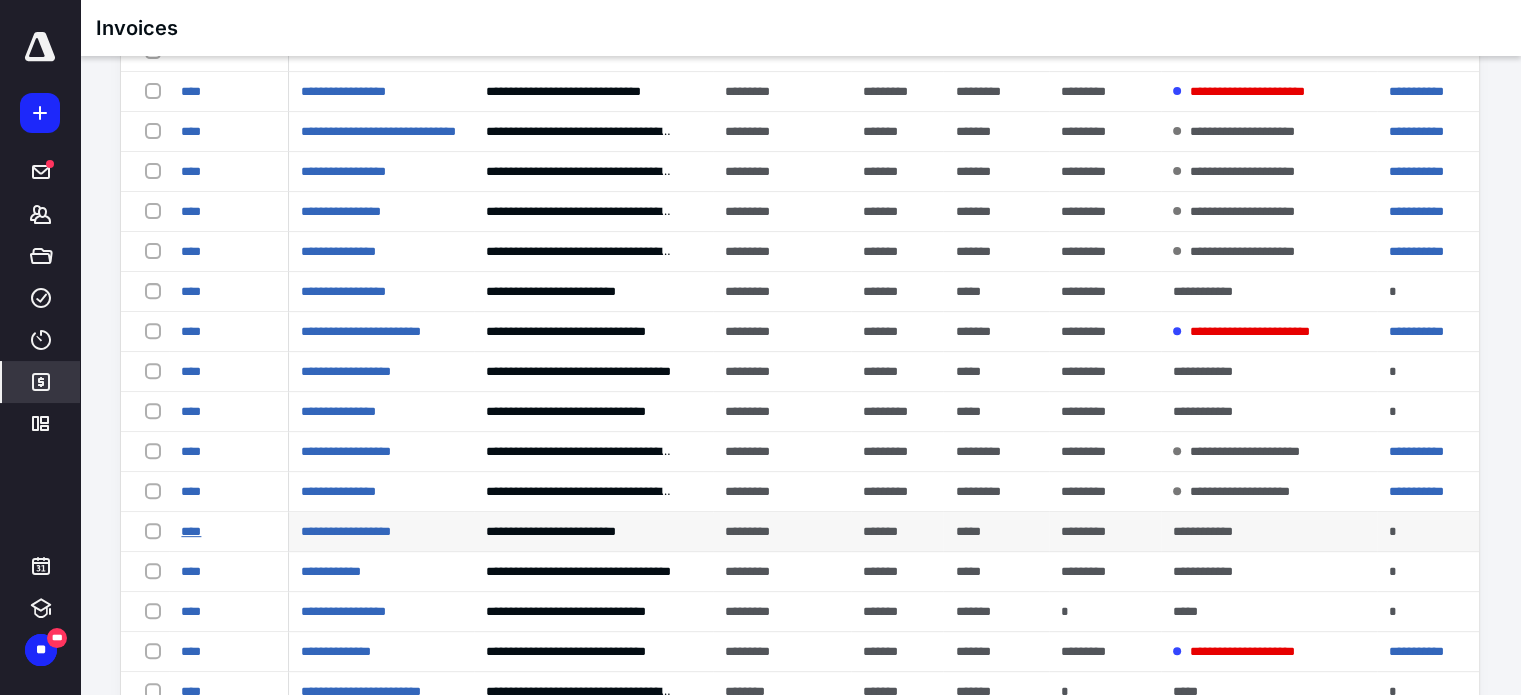 click on "****" at bounding box center [191, 531] 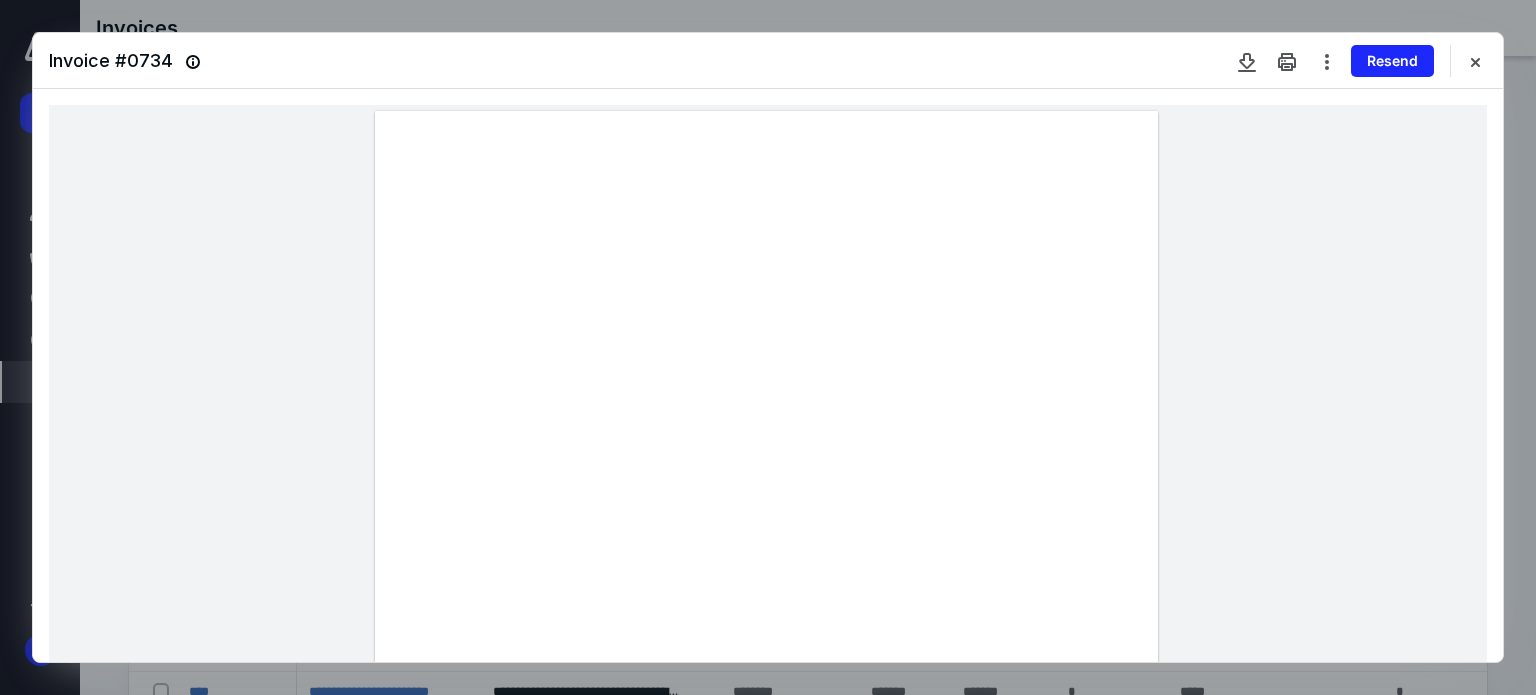 drag, startPoint x: 1475, startPoint y: 62, endPoint x: 1452, endPoint y: 62, distance: 23 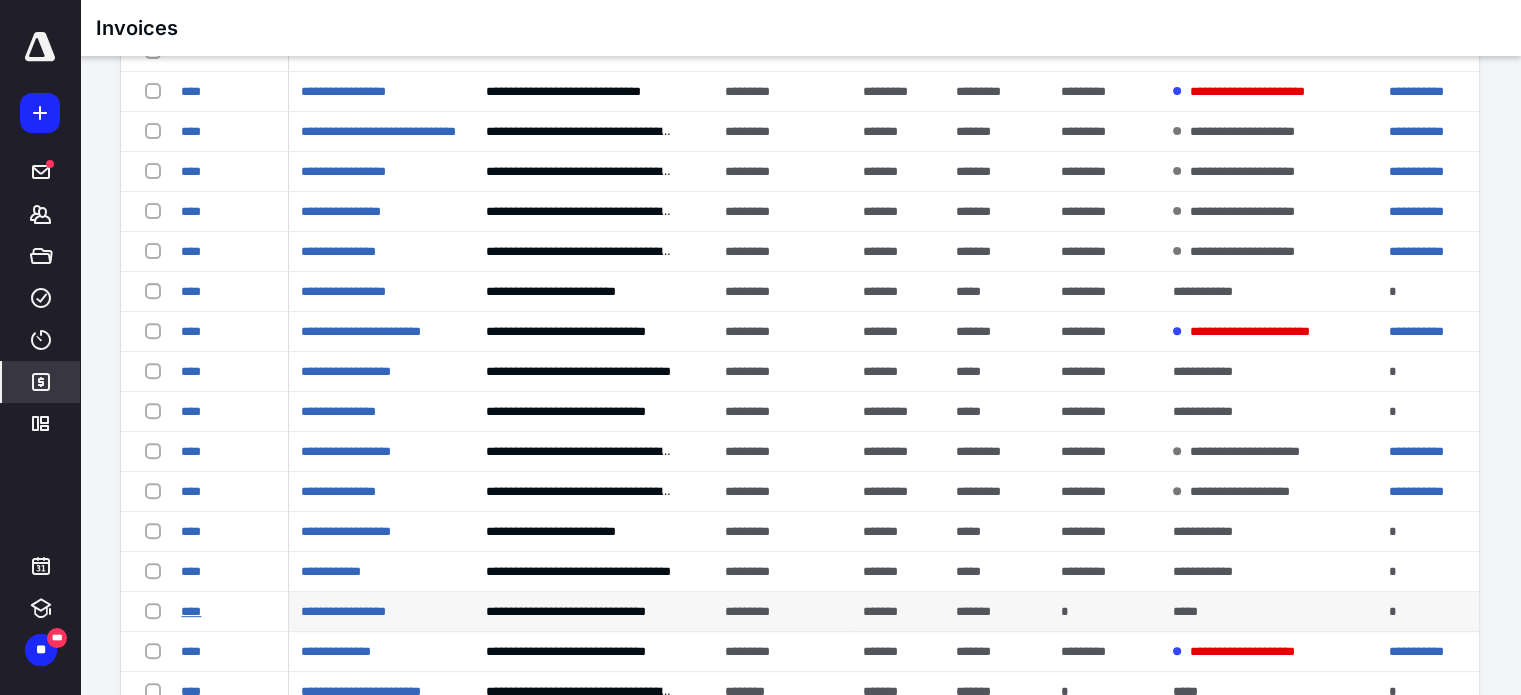 click on "****" at bounding box center [191, 611] 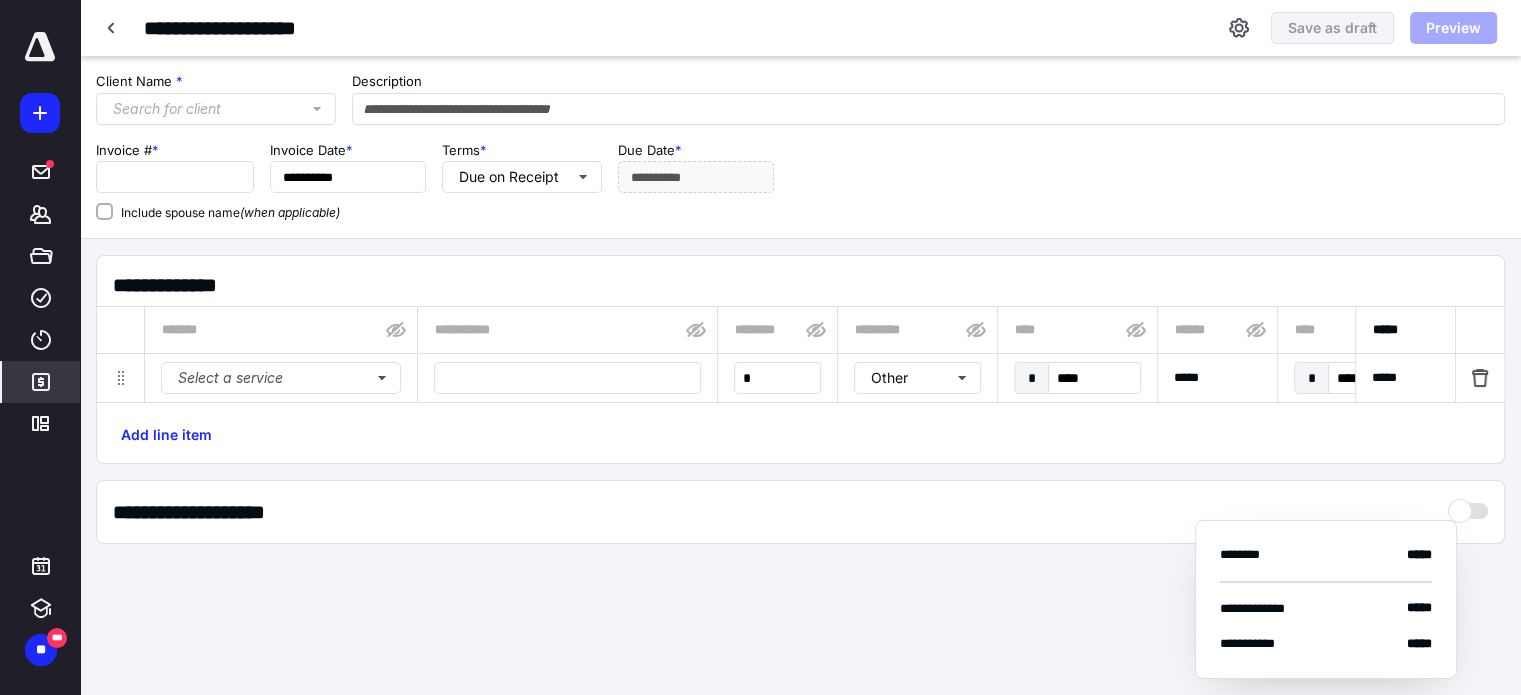 type on "**********" 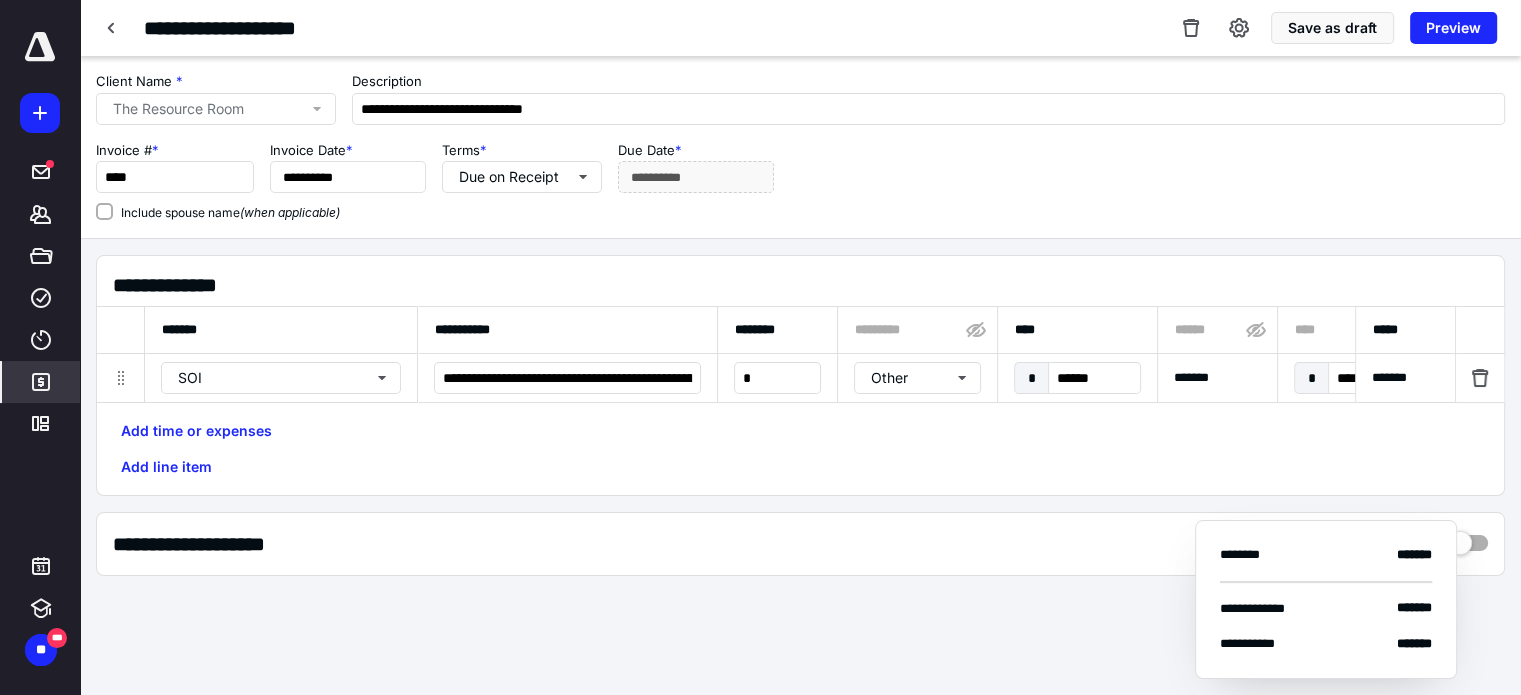 click at bounding box center (112, 28) 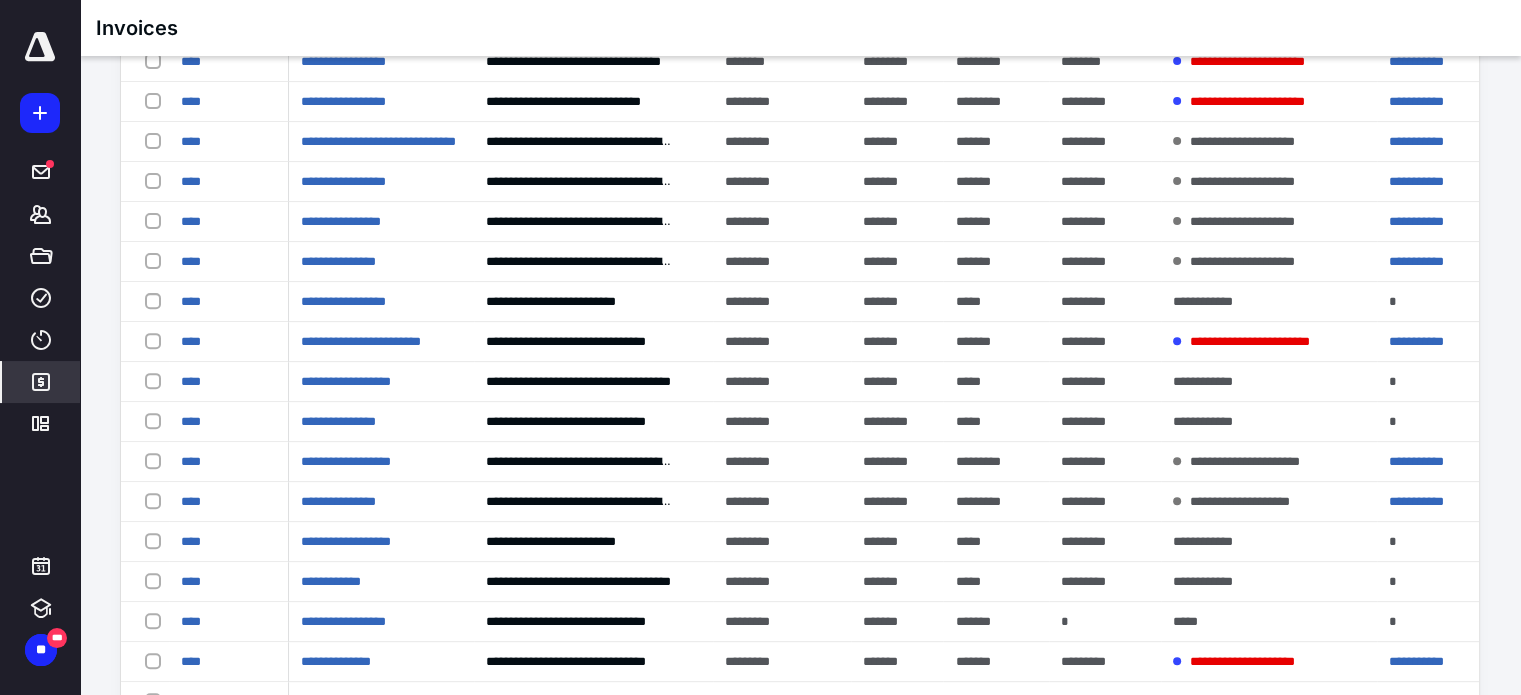 scroll, scrollTop: 666, scrollLeft: 0, axis: vertical 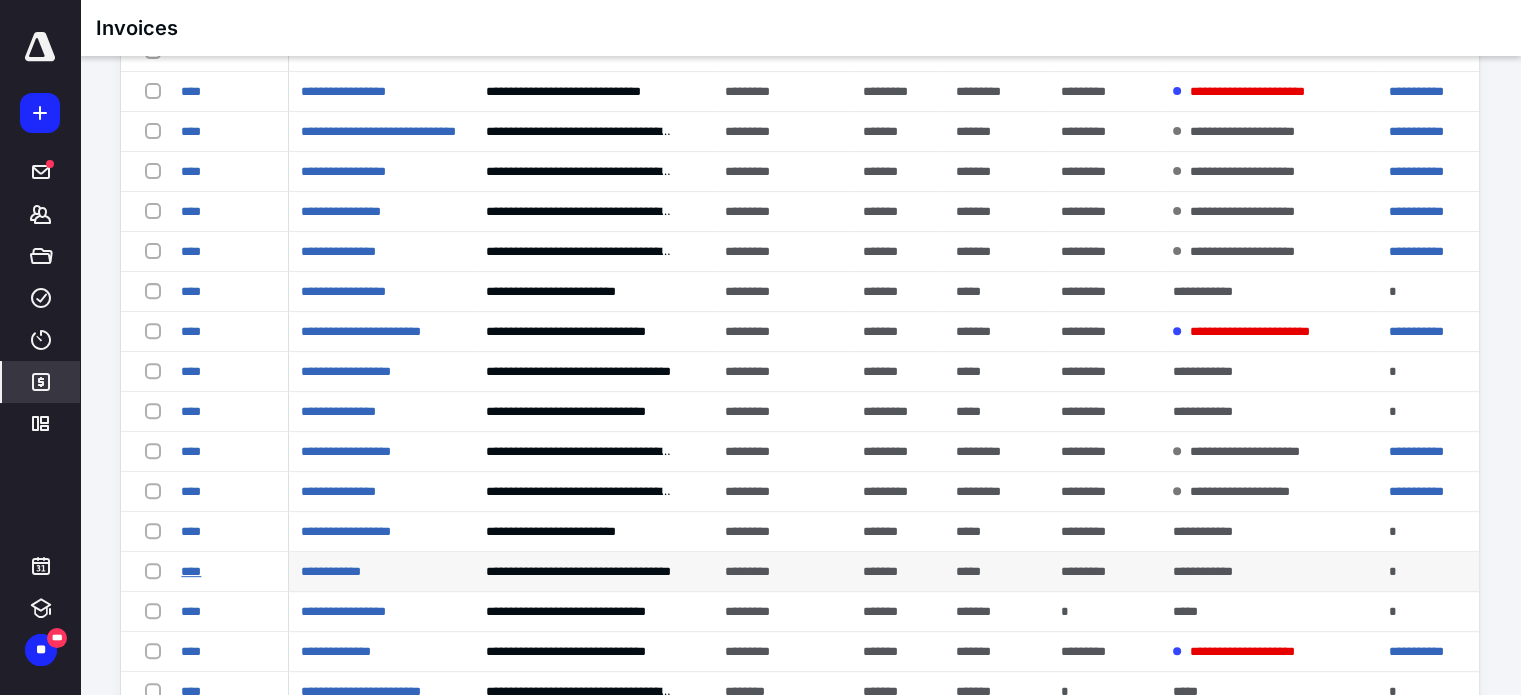 click on "****" at bounding box center [191, 571] 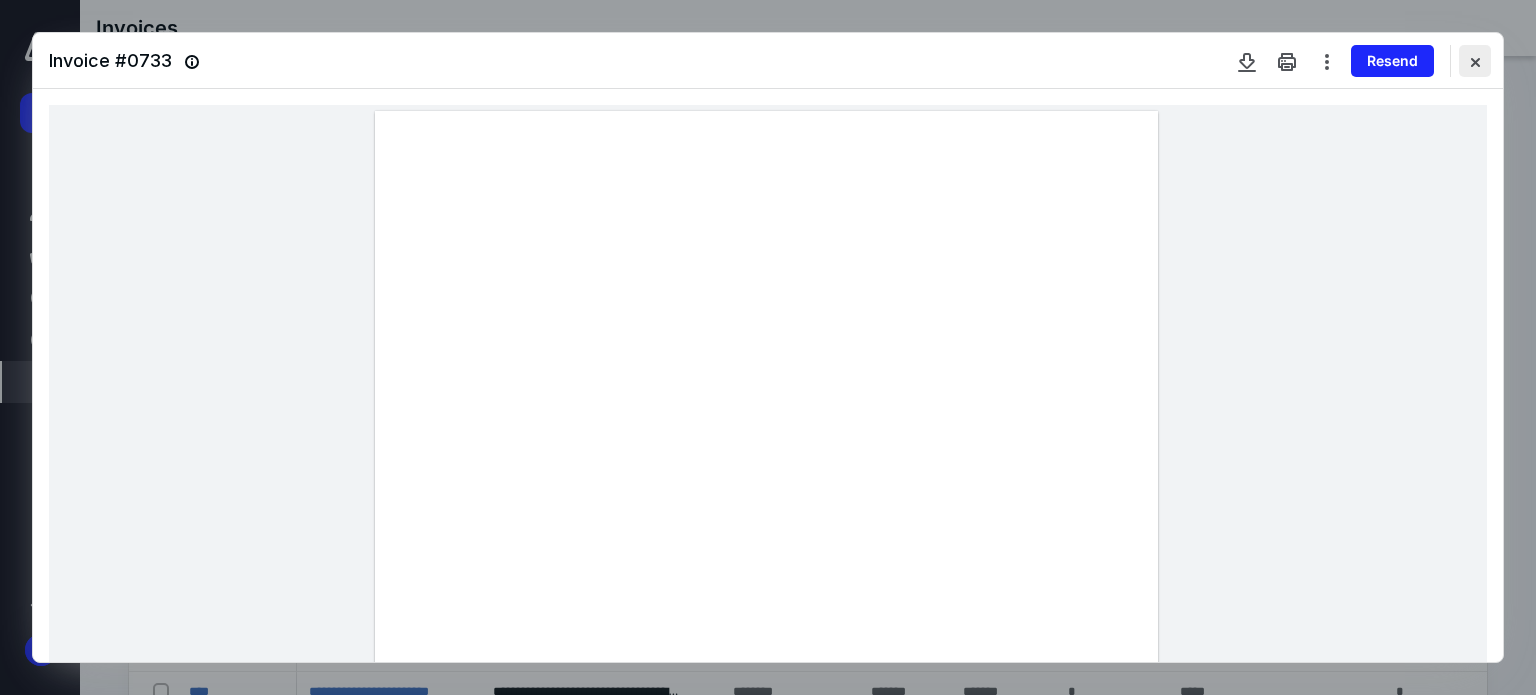 click at bounding box center (1475, 61) 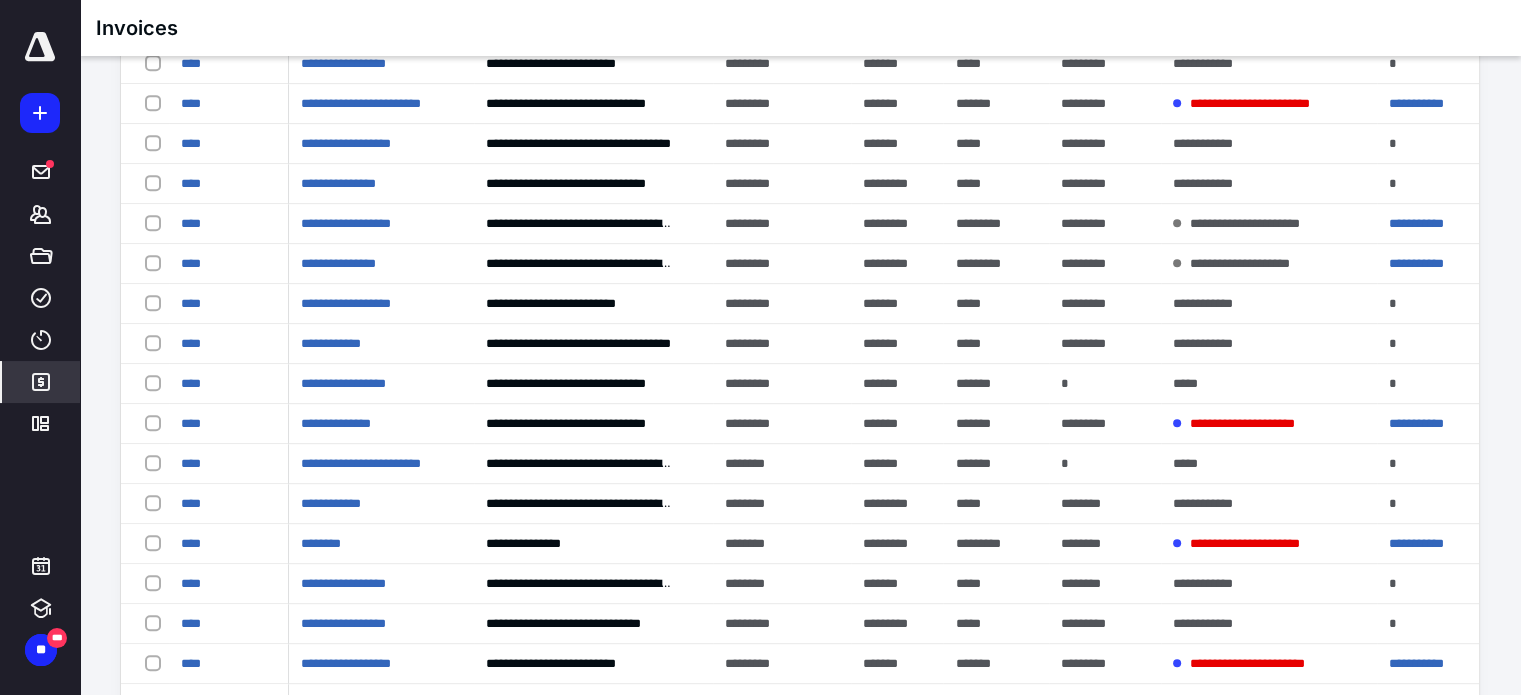 scroll, scrollTop: 907, scrollLeft: 0, axis: vertical 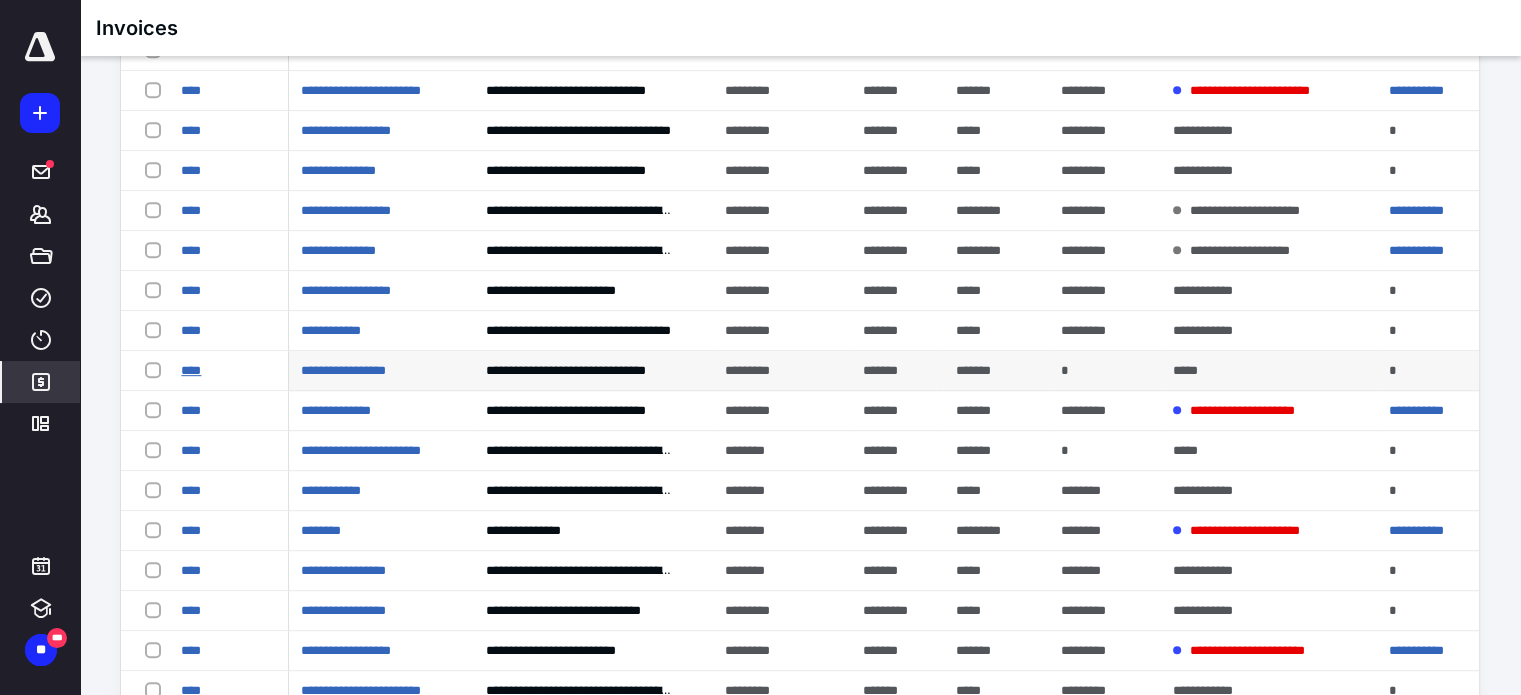 click on "****" at bounding box center (191, 370) 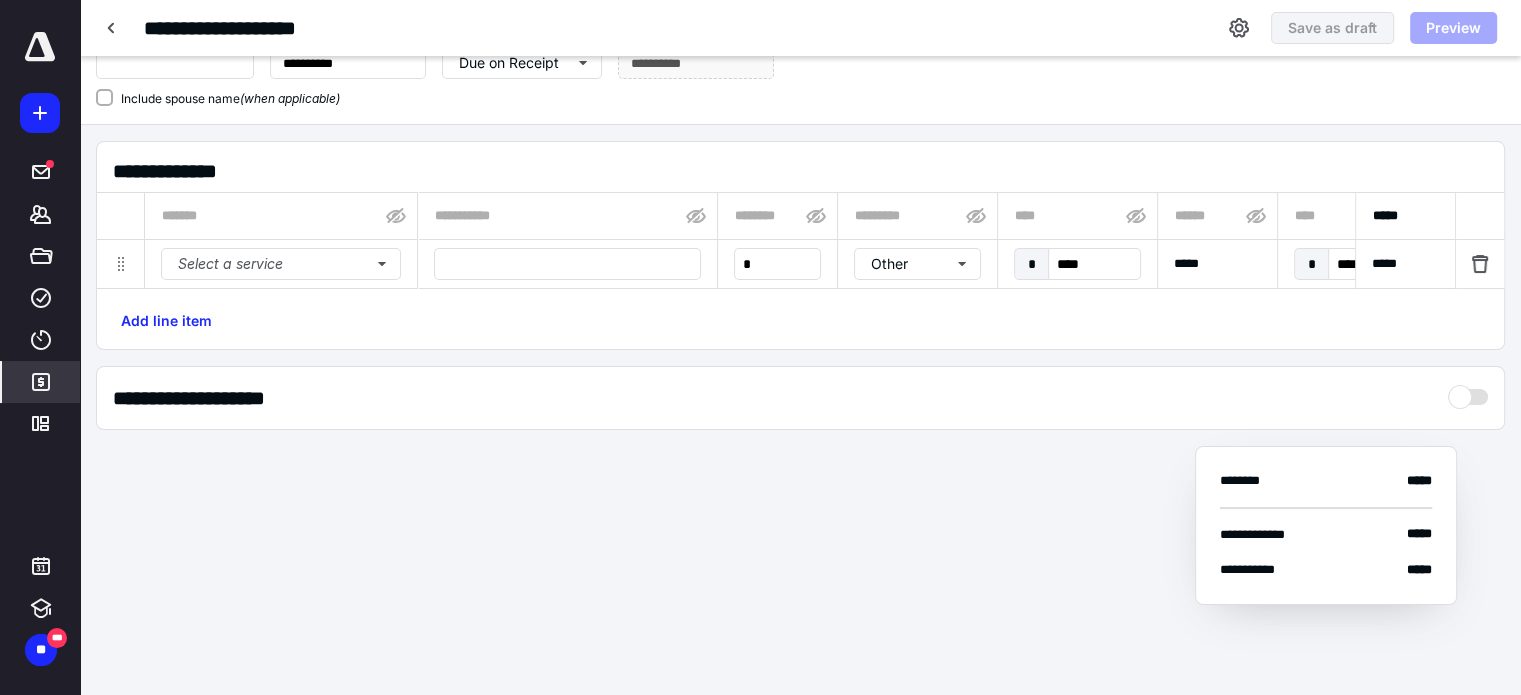 type on "**********" 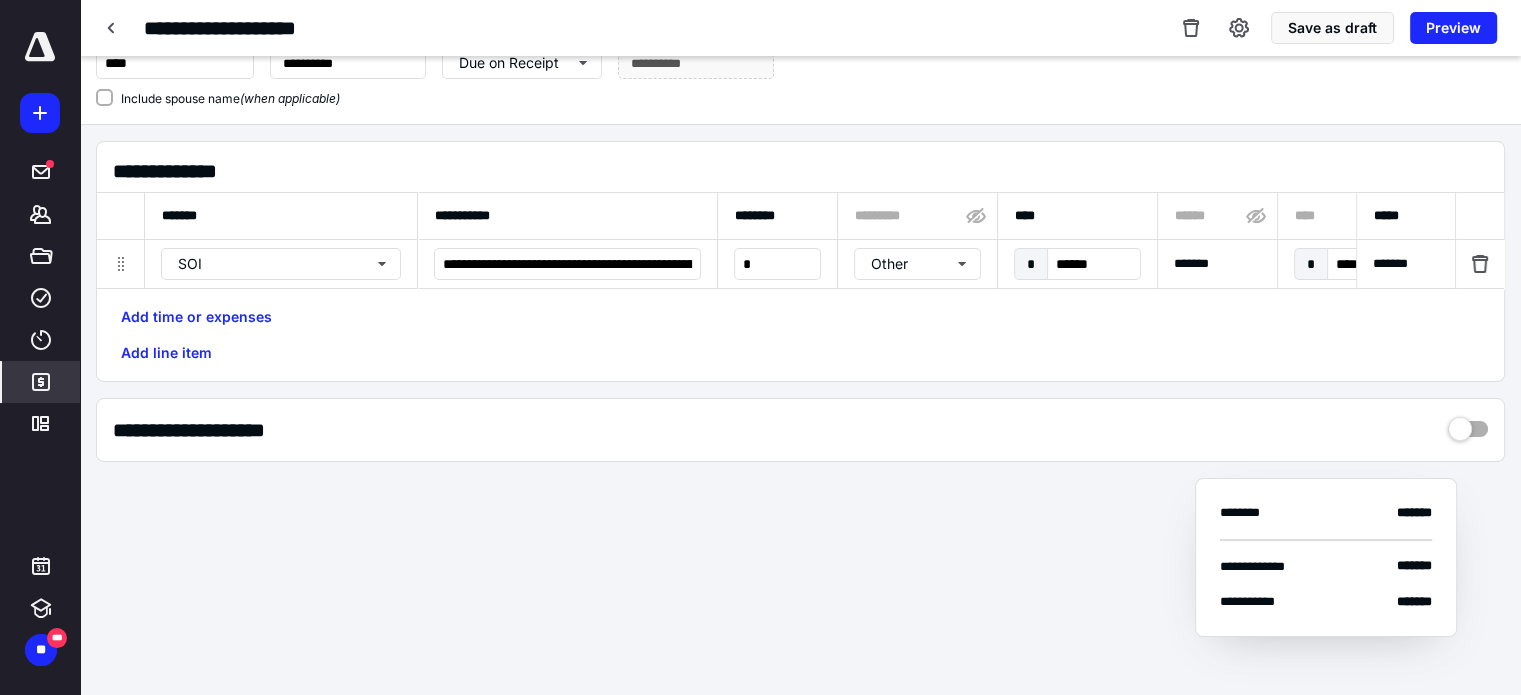scroll, scrollTop: 146, scrollLeft: 0, axis: vertical 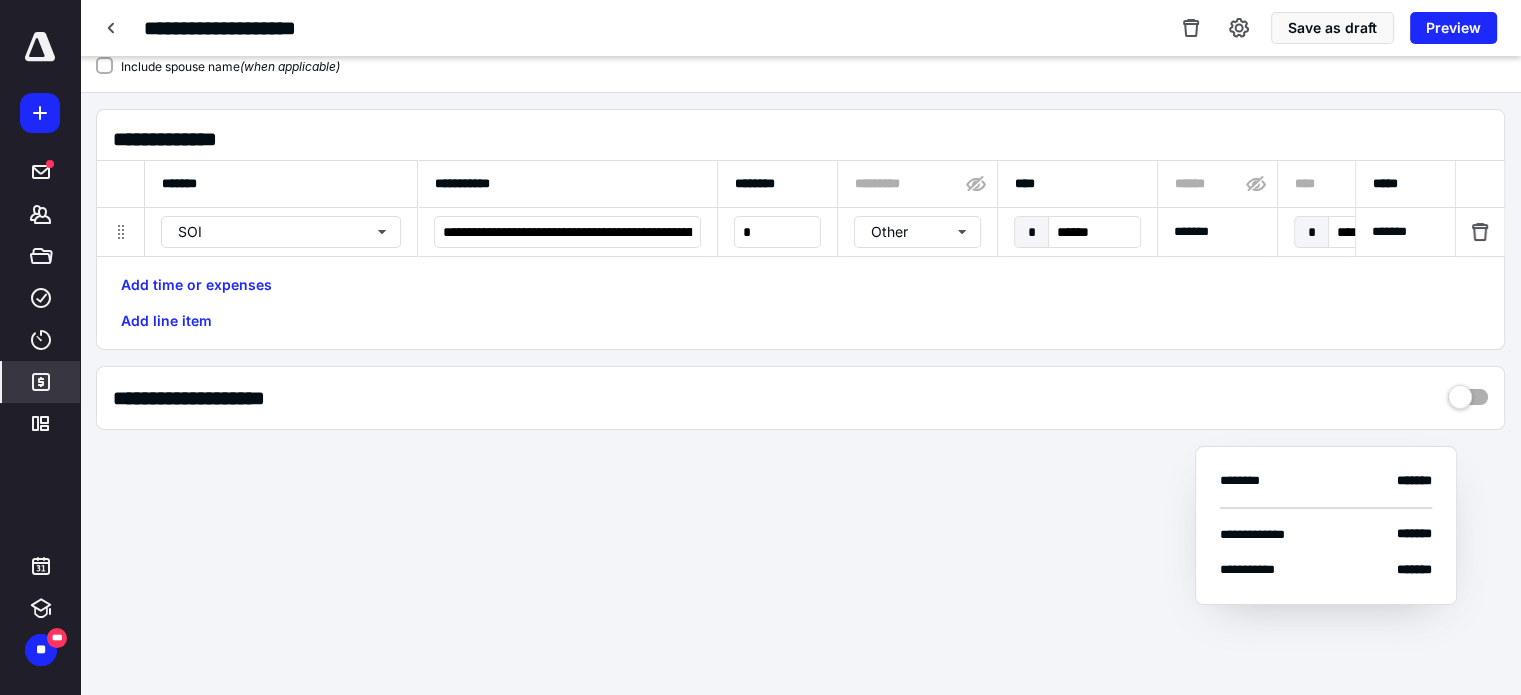 click at bounding box center (112, 28) 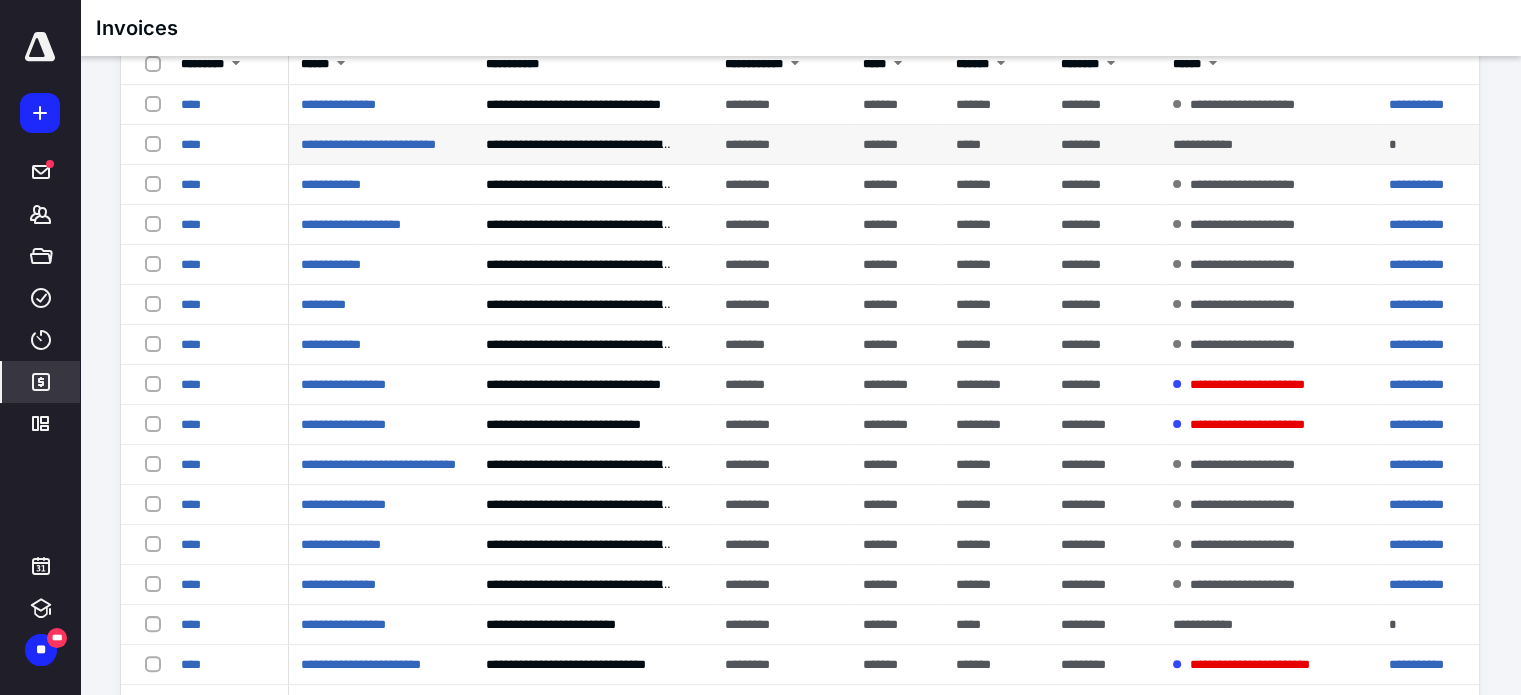 scroll, scrollTop: 666, scrollLeft: 0, axis: vertical 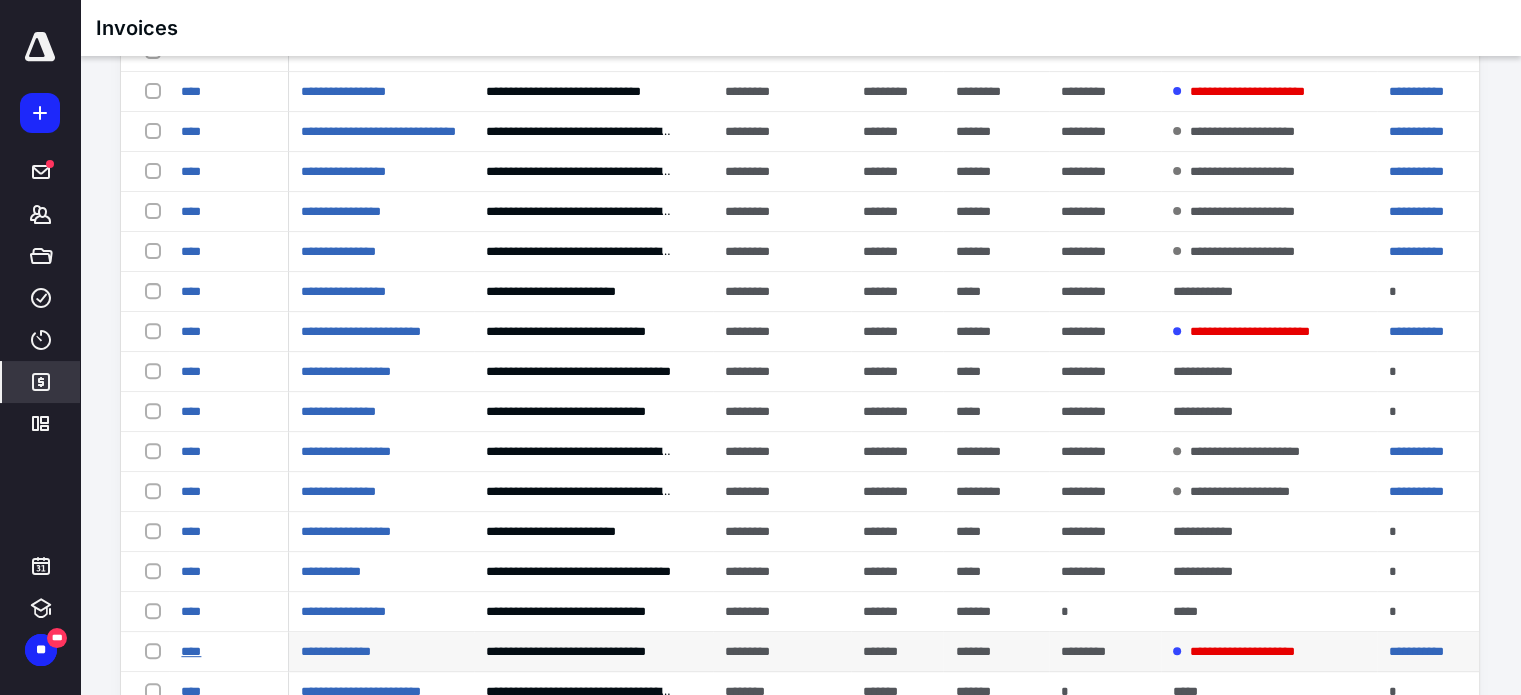 click on "****" at bounding box center (191, 651) 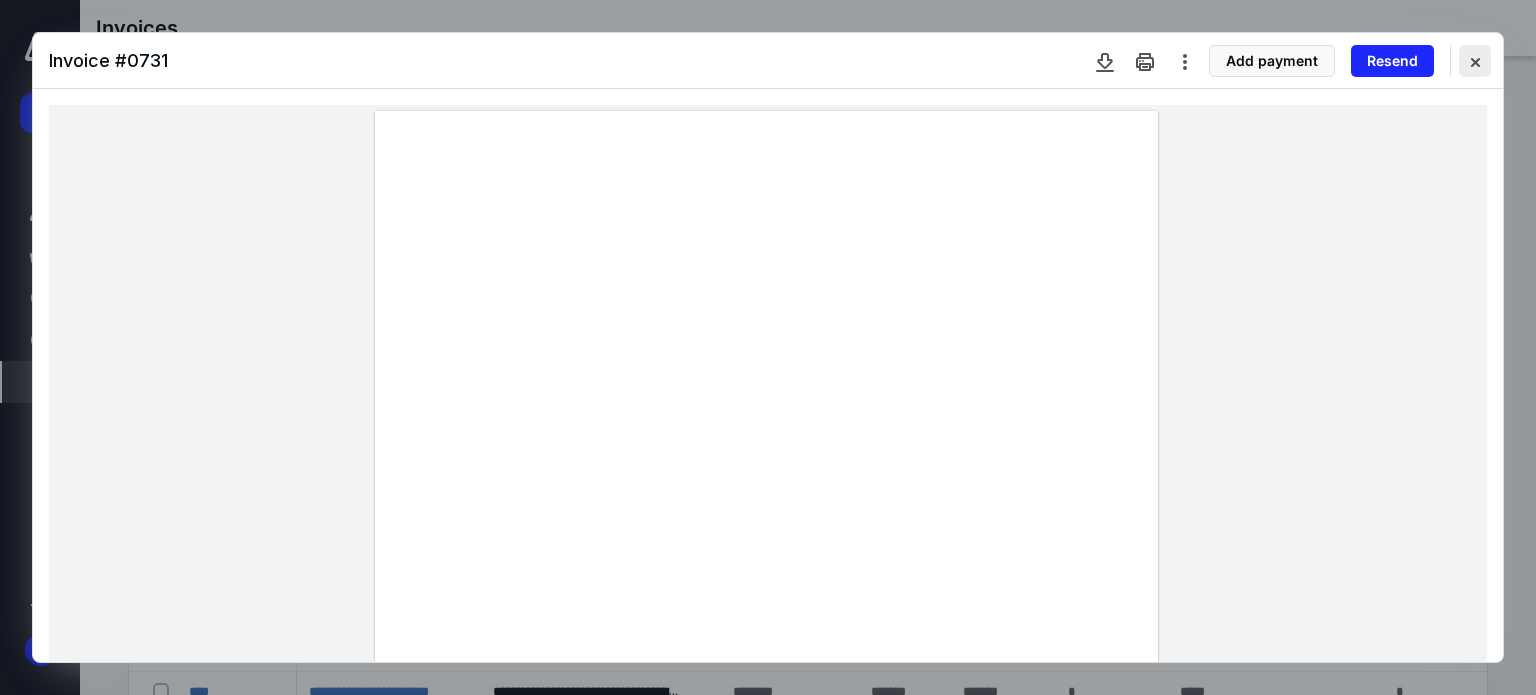 click at bounding box center [1475, 61] 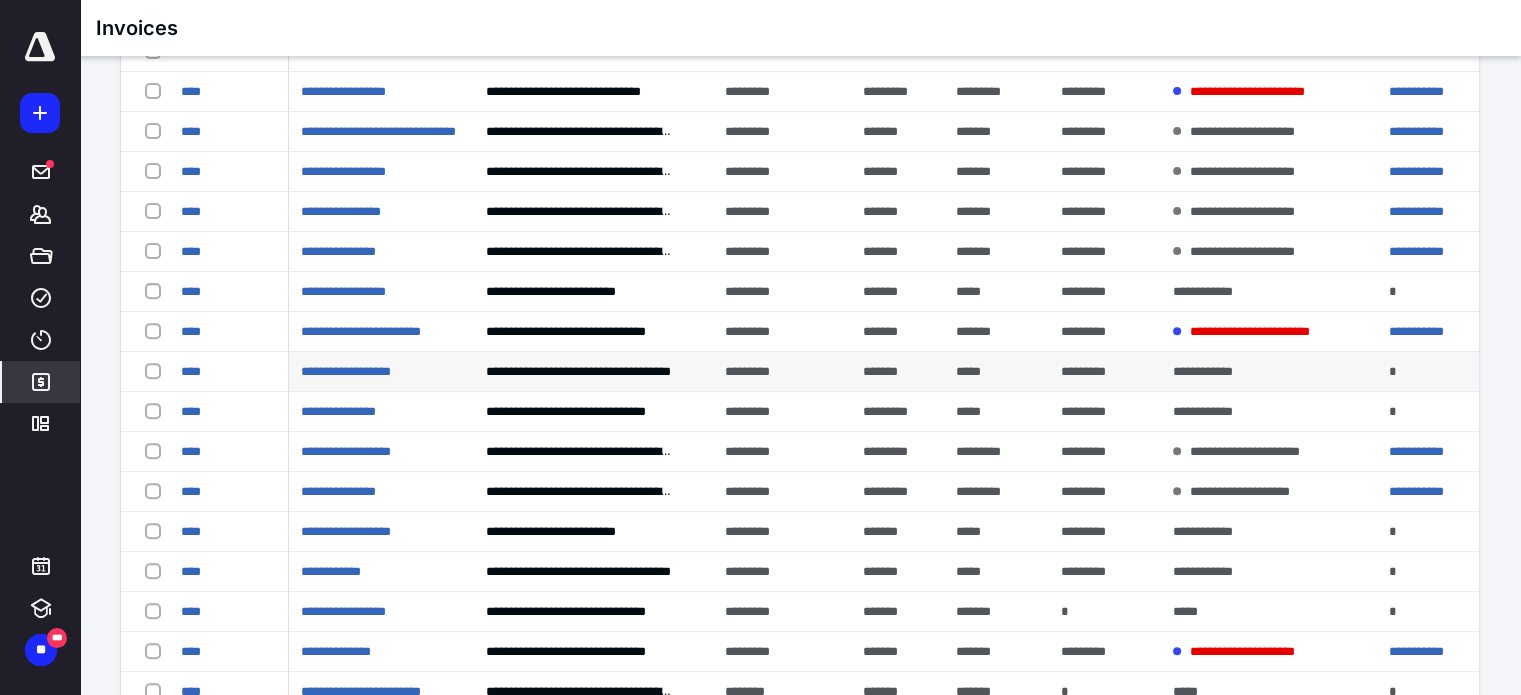 scroll, scrollTop: 1000, scrollLeft: 0, axis: vertical 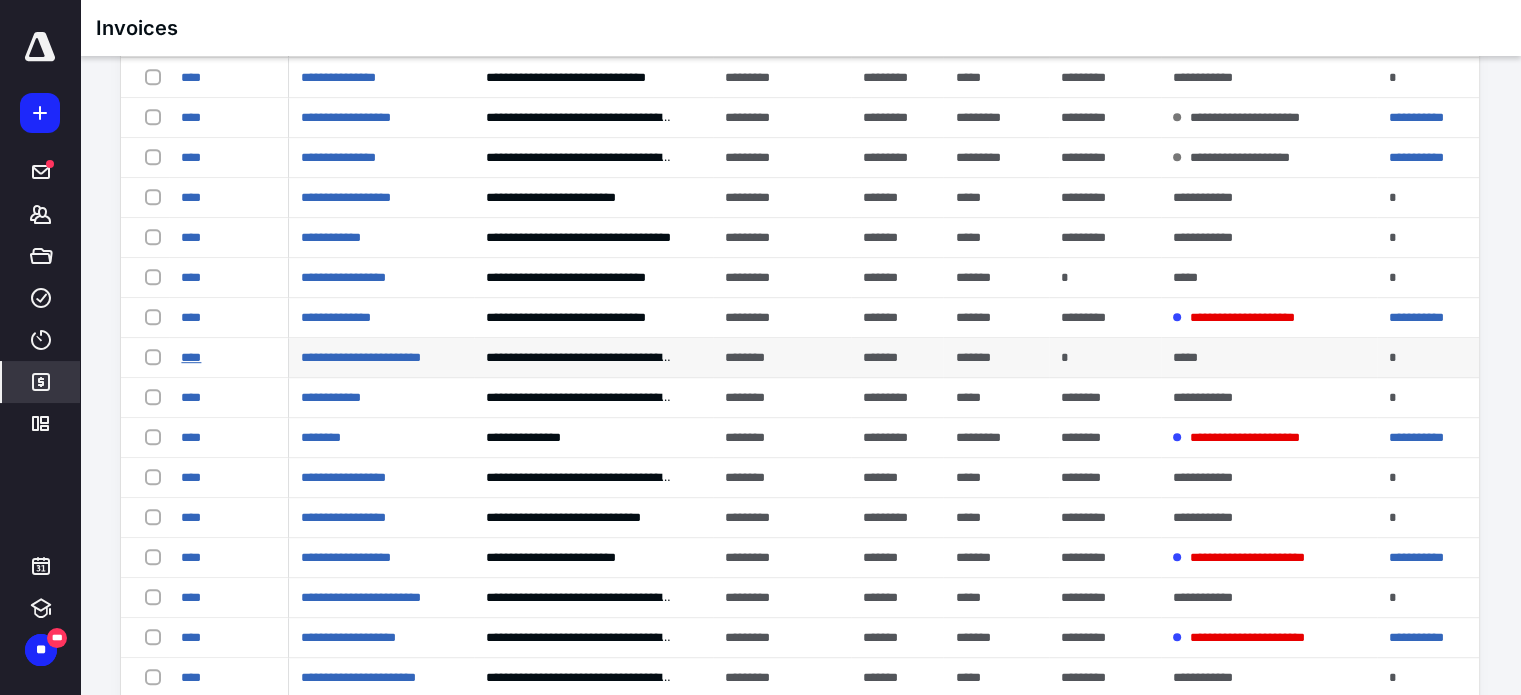 click on "****" at bounding box center [191, 357] 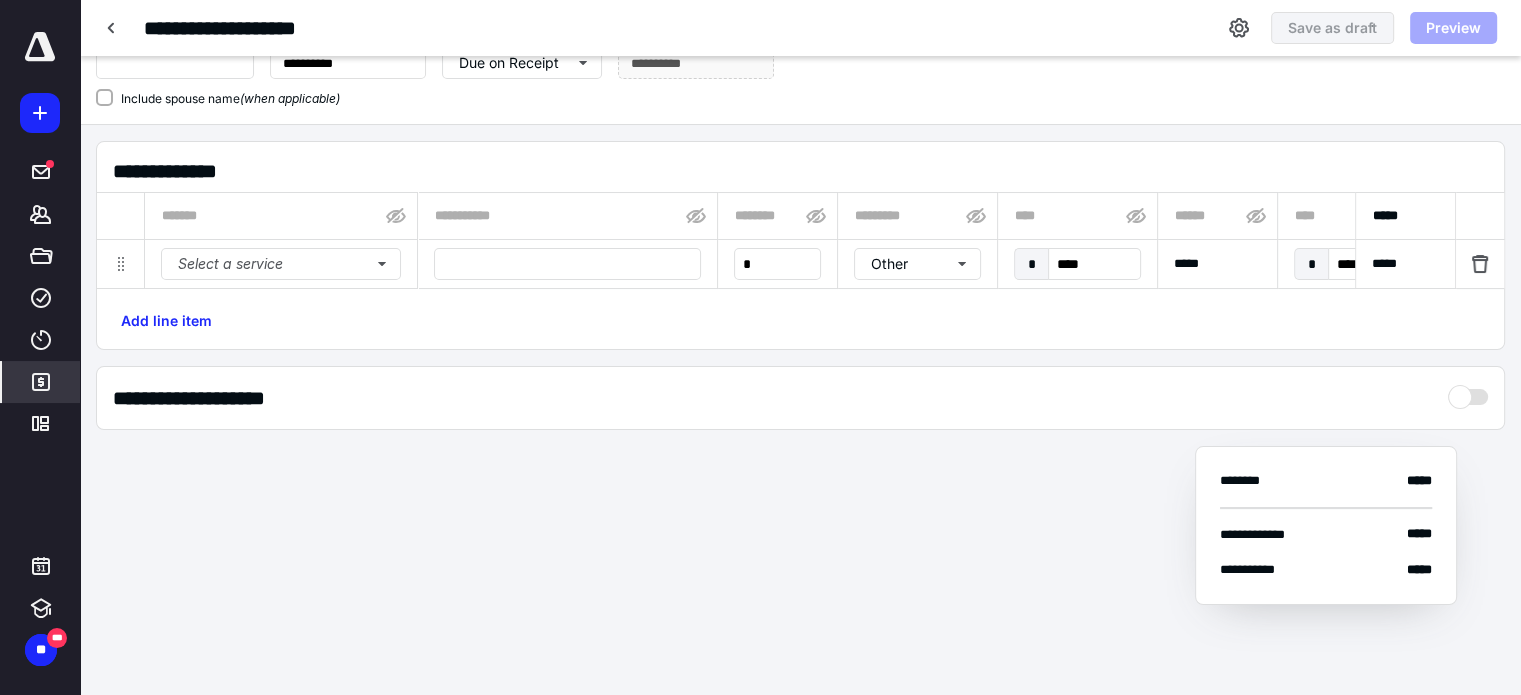 type on "**********" 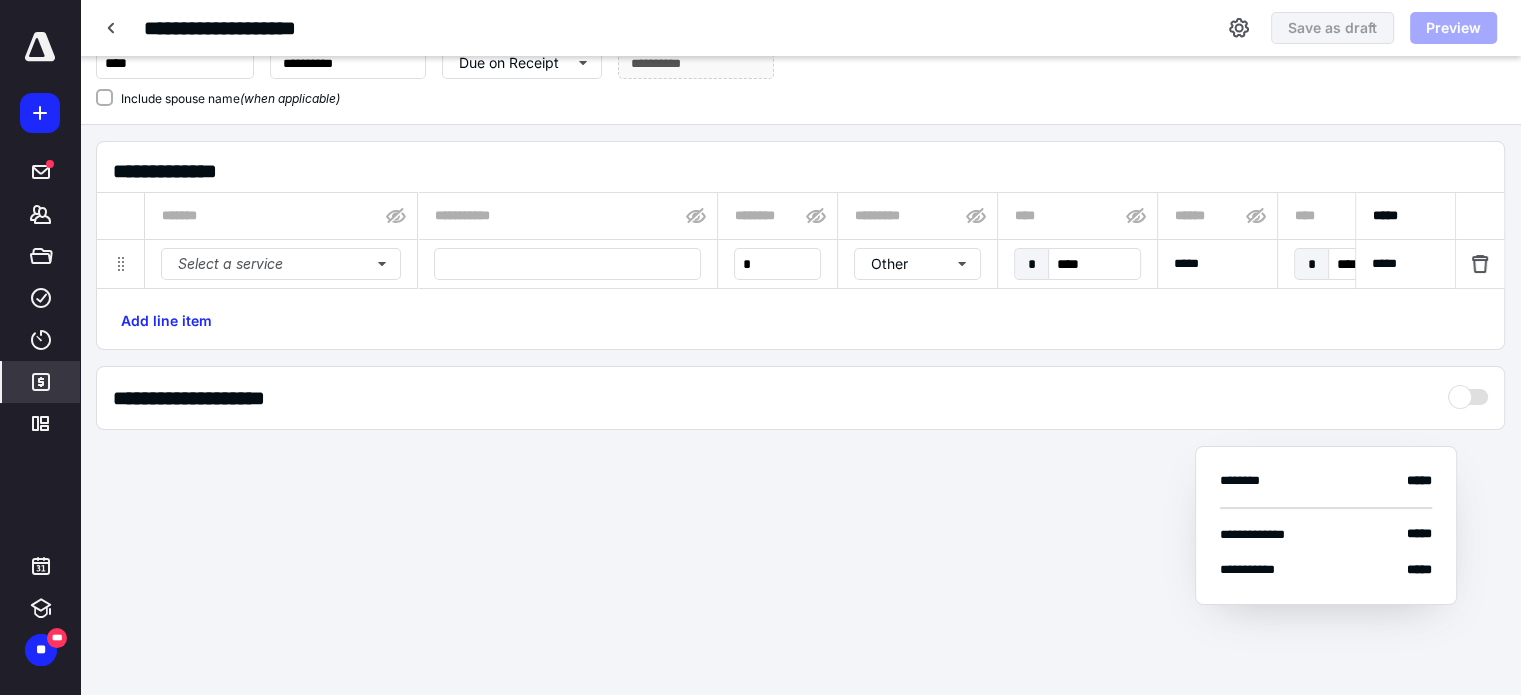 scroll, scrollTop: 146, scrollLeft: 0, axis: vertical 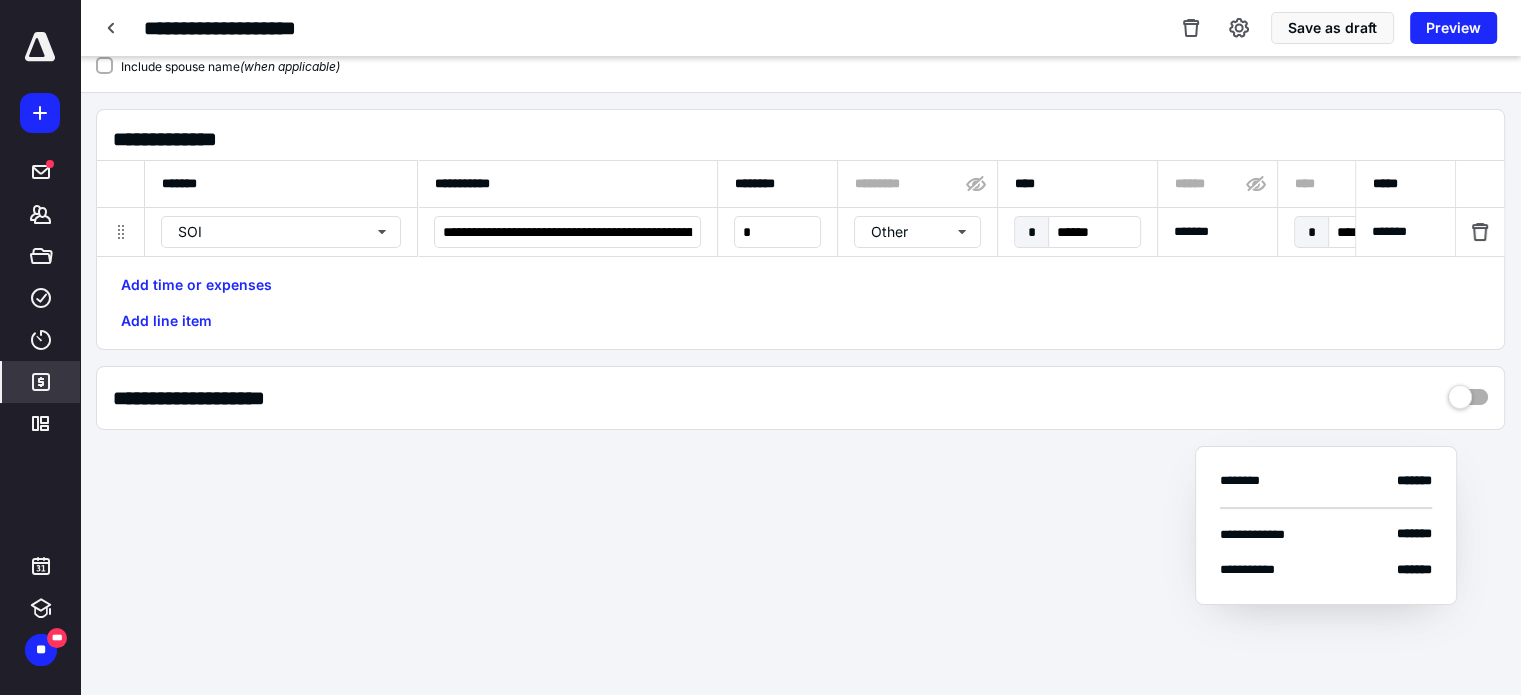 click at bounding box center [112, 28] 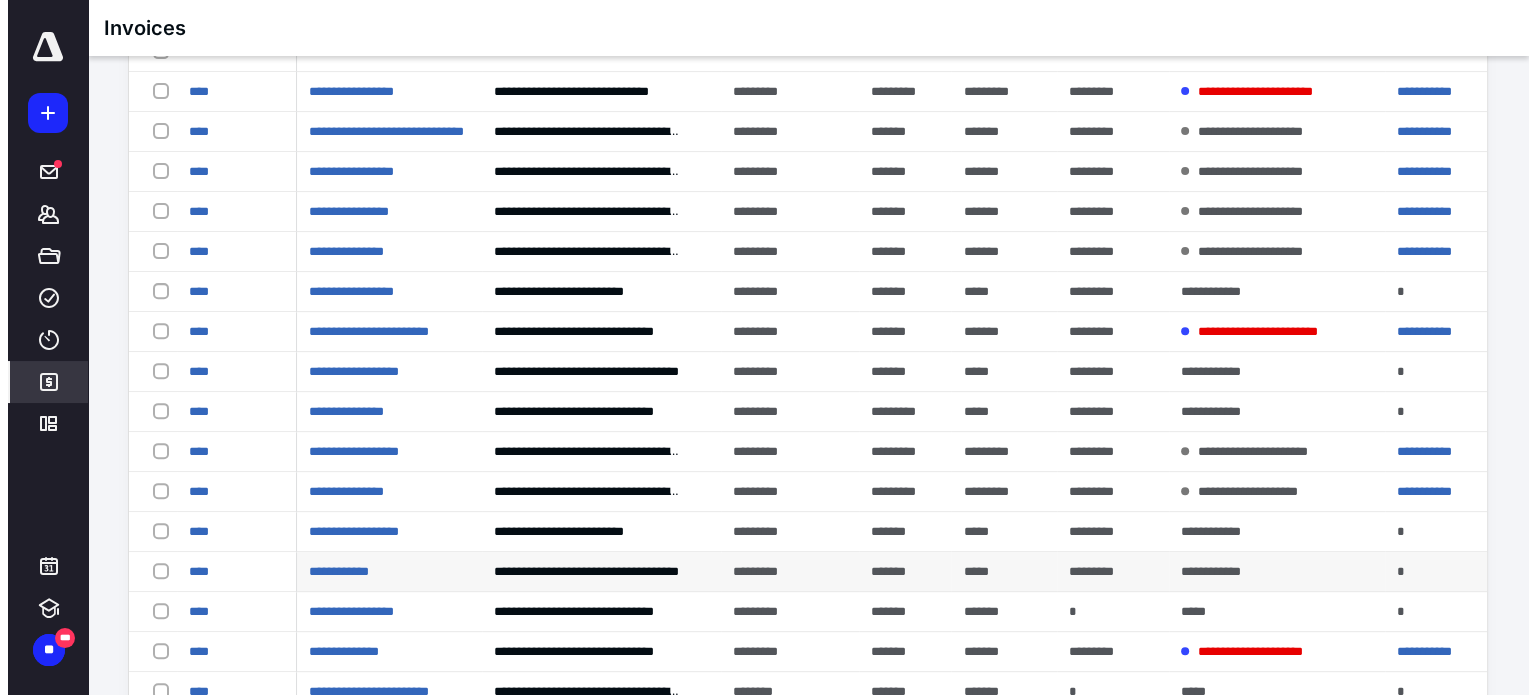 scroll, scrollTop: 1000, scrollLeft: 0, axis: vertical 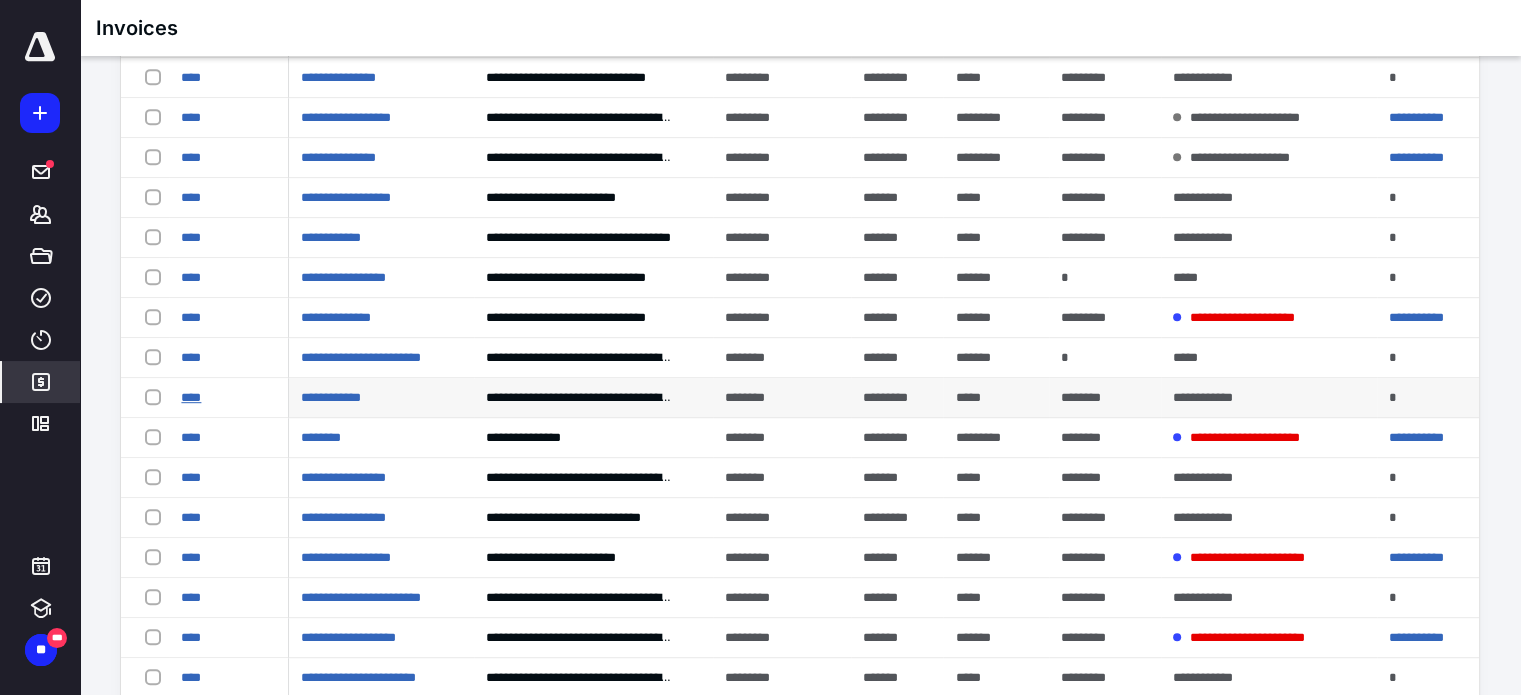 click on "****" at bounding box center (191, 397) 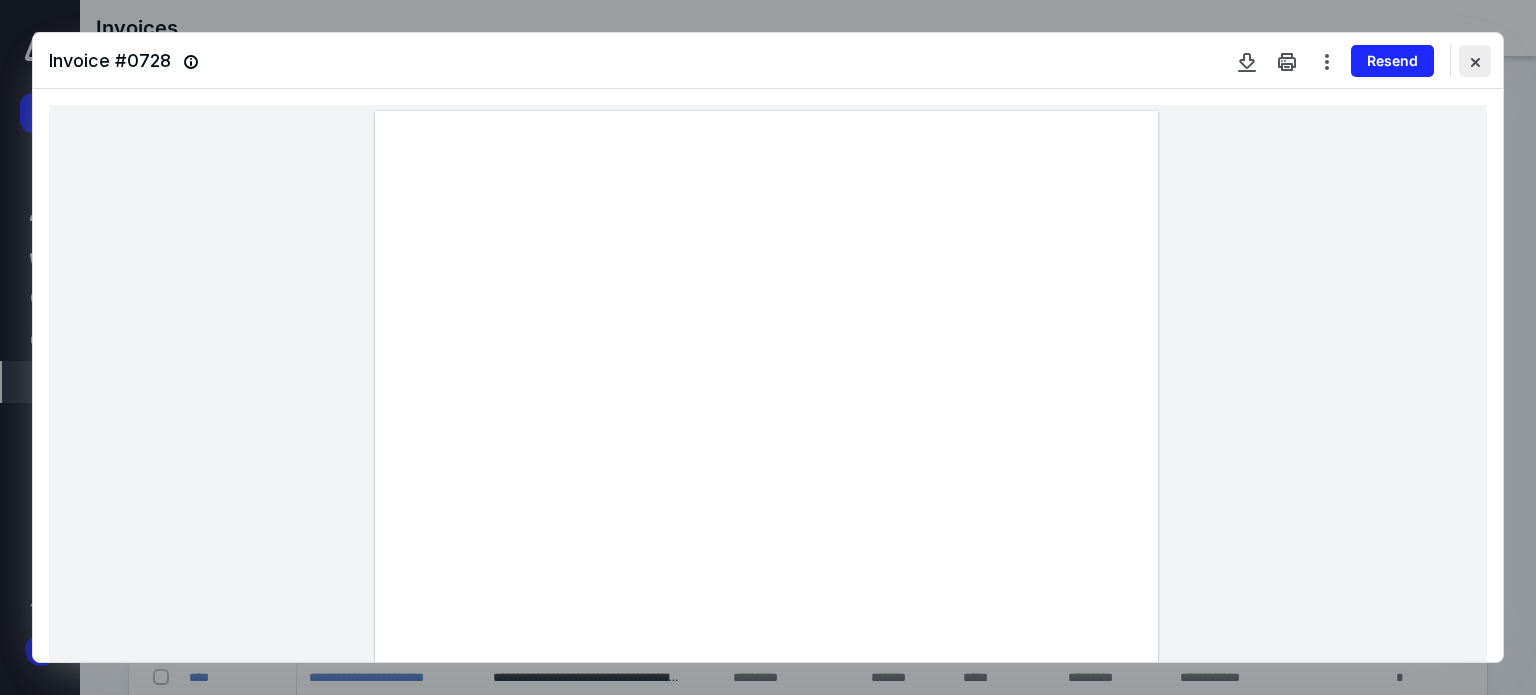 click at bounding box center [1475, 61] 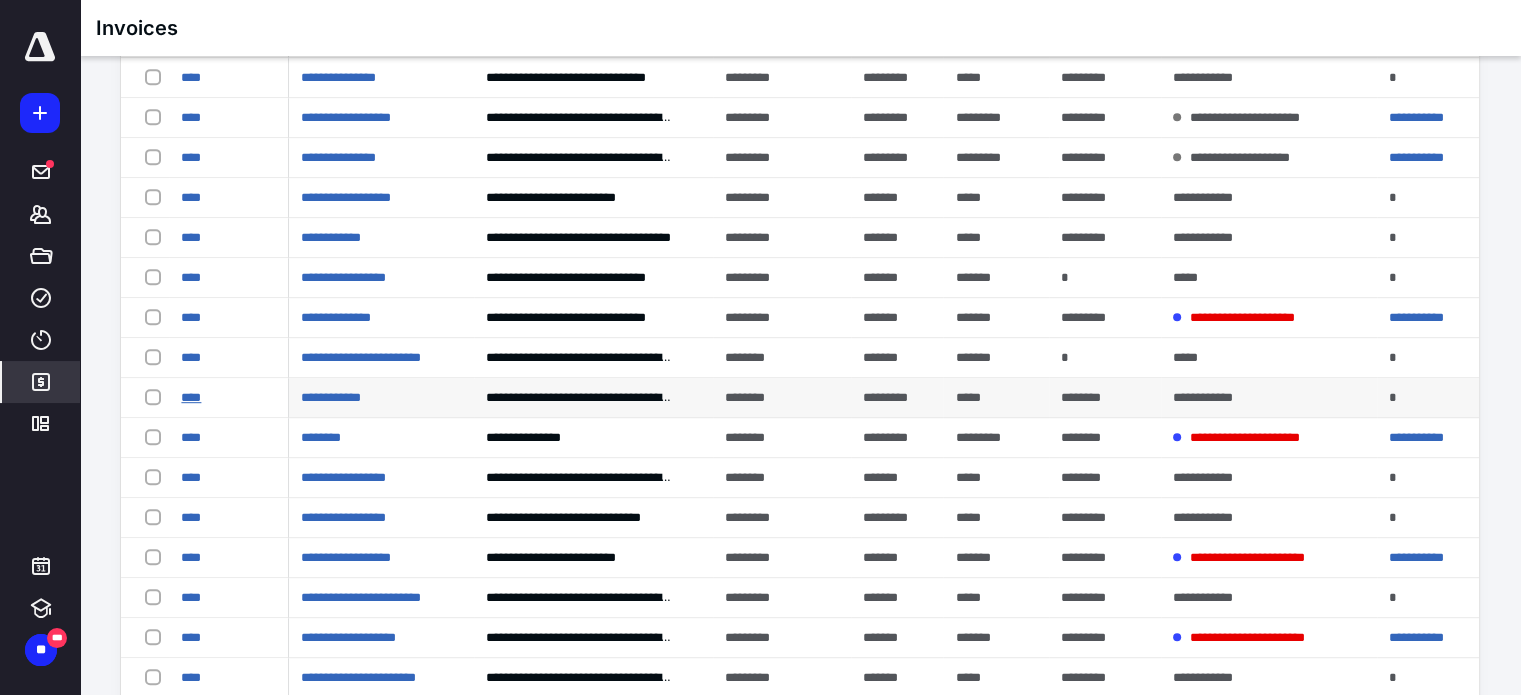 click on "****" at bounding box center (191, 397) 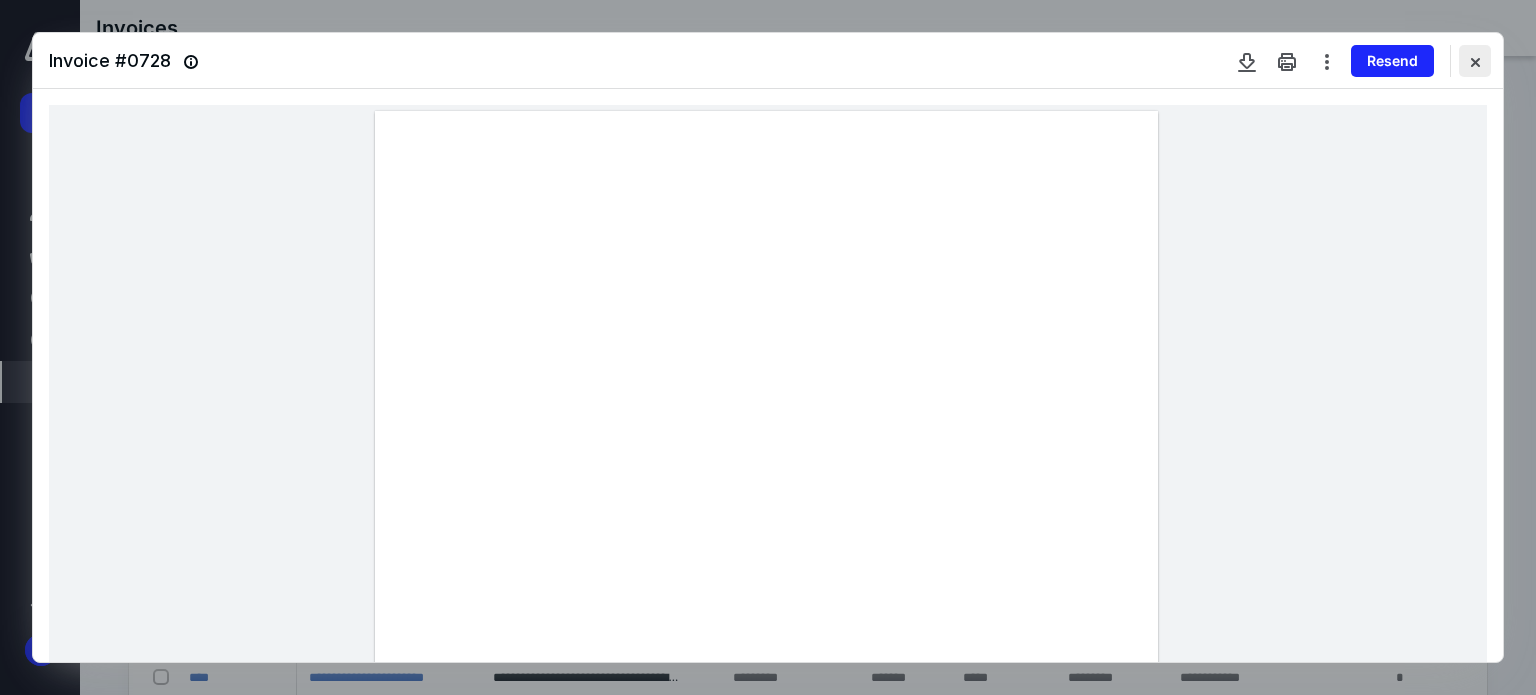 click at bounding box center [1475, 61] 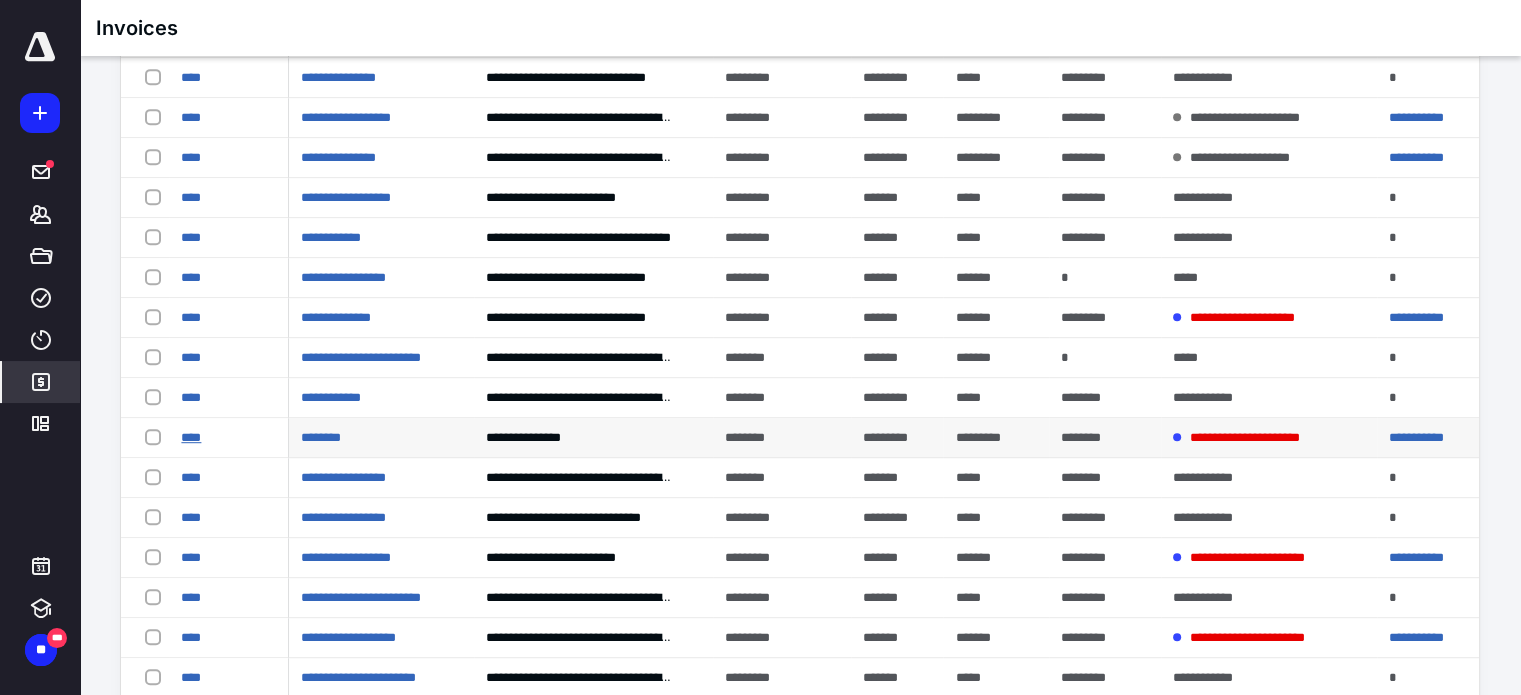 click on "****" at bounding box center [191, 437] 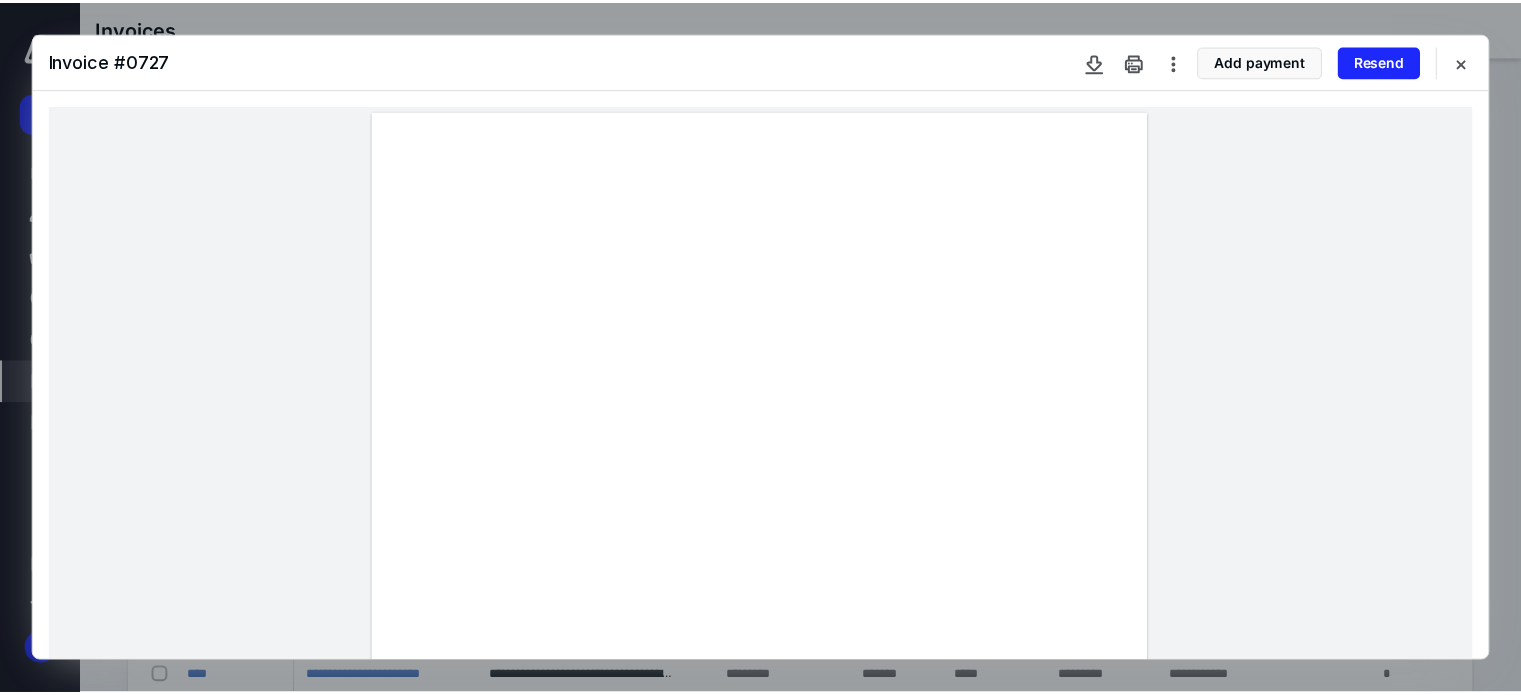 scroll, scrollTop: 333, scrollLeft: 0, axis: vertical 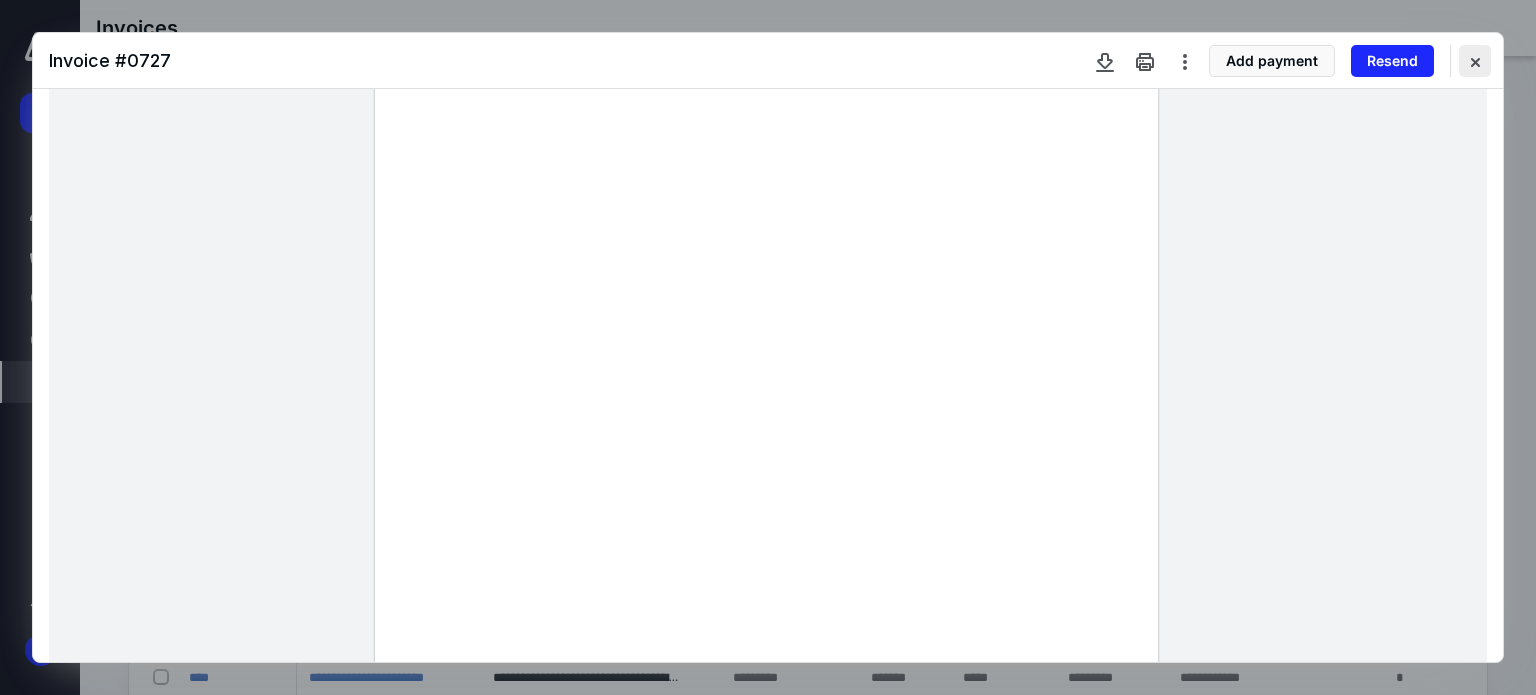 click at bounding box center (1475, 61) 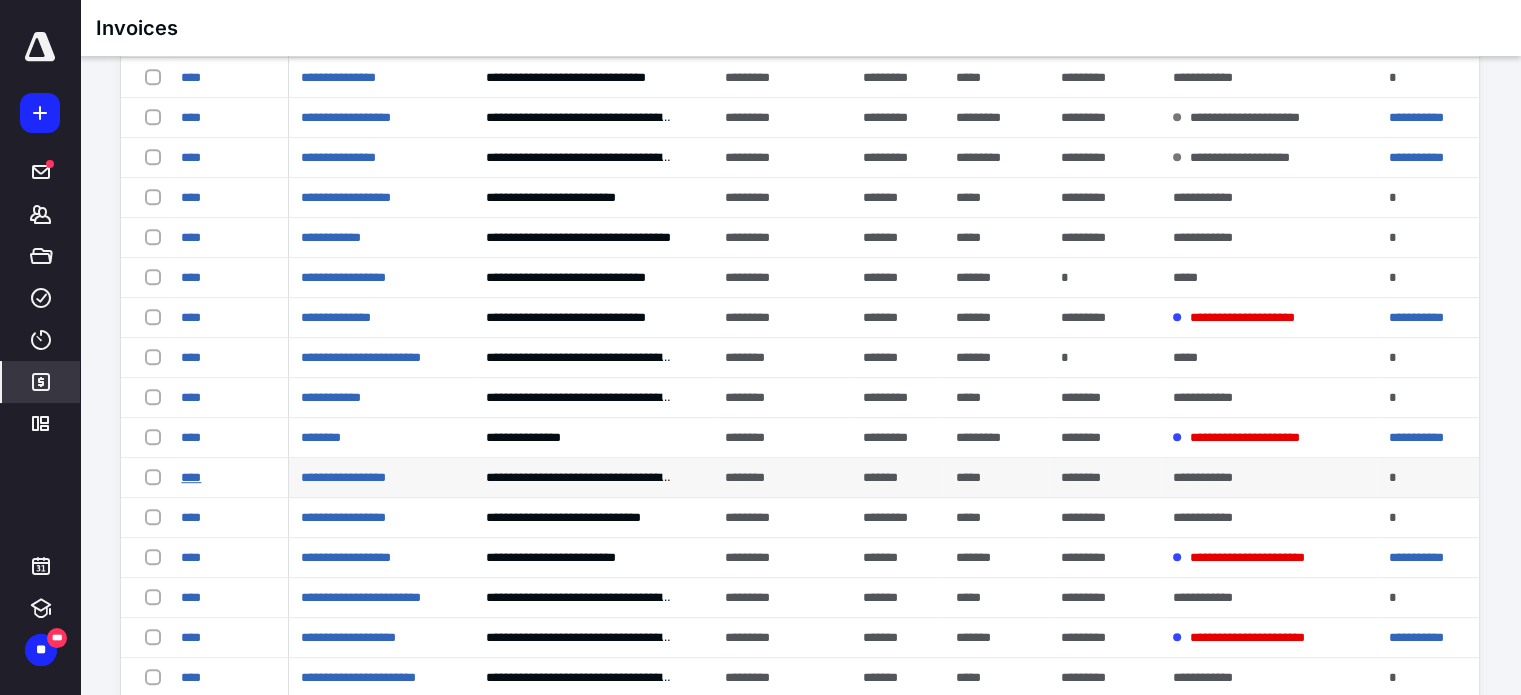 click on "****" at bounding box center [191, 477] 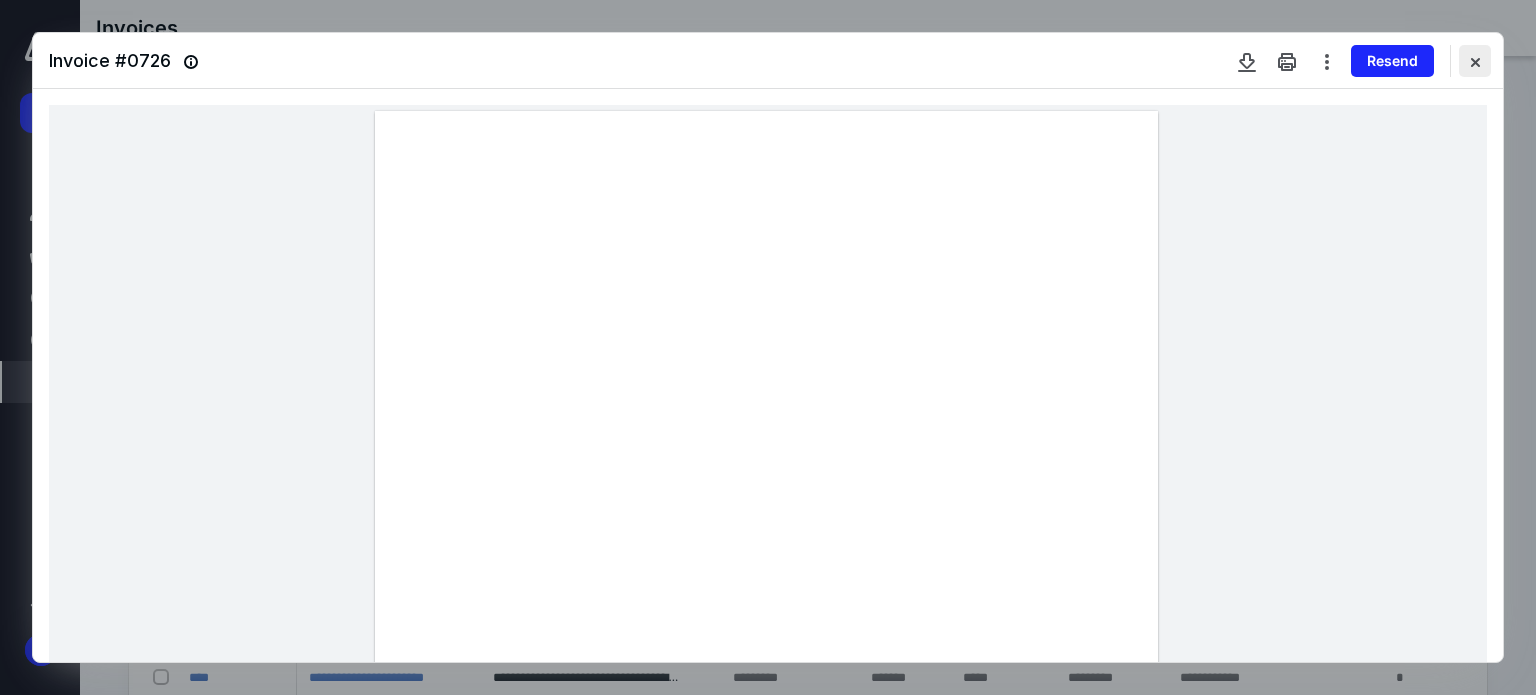 click at bounding box center (1475, 61) 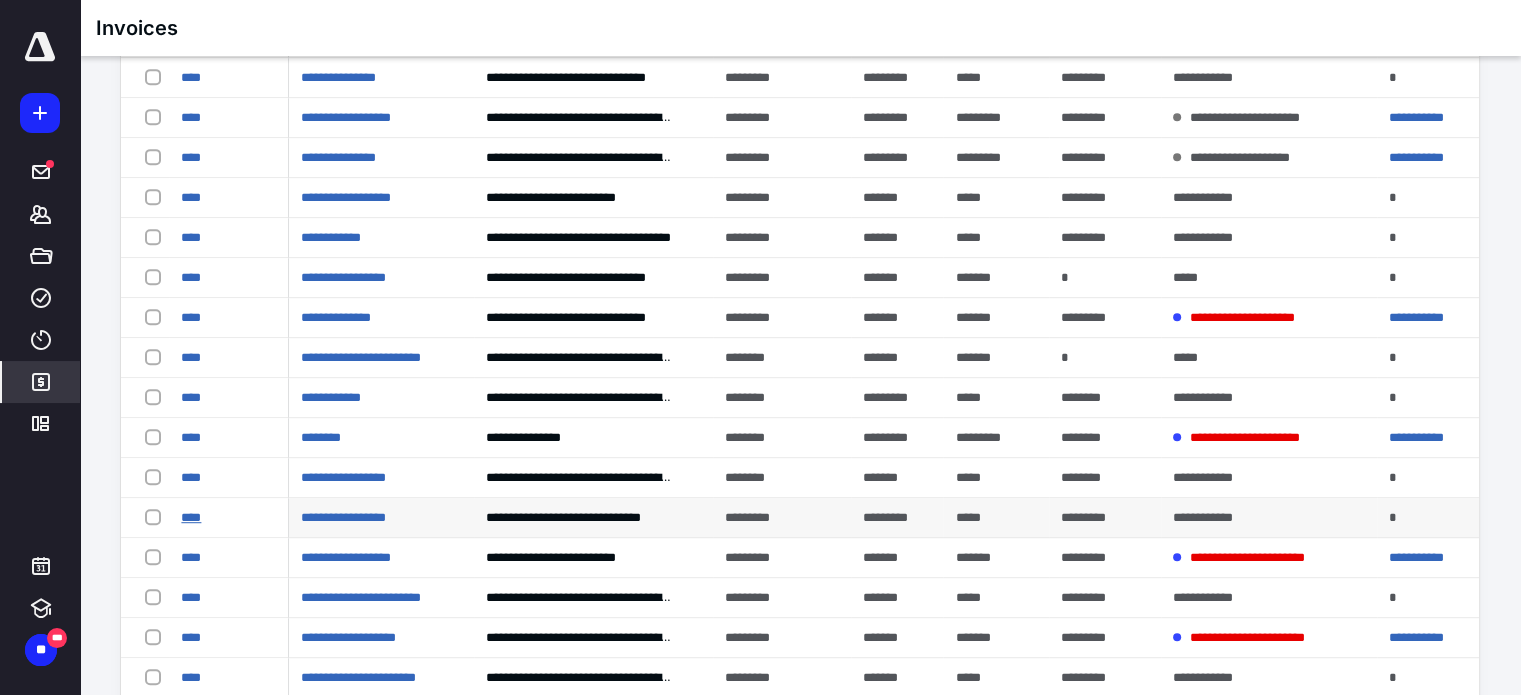 click on "****" at bounding box center (191, 517) 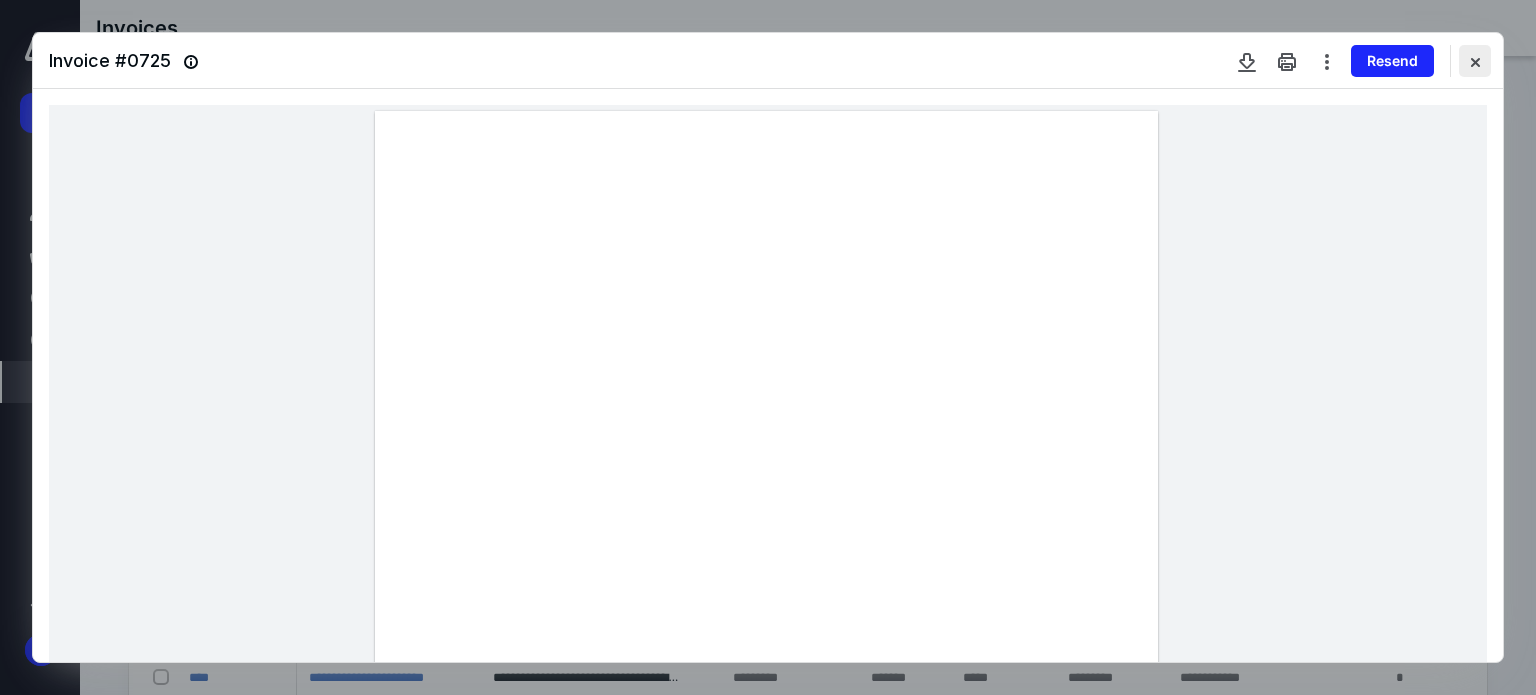 click at bounding box center (1475, 61) 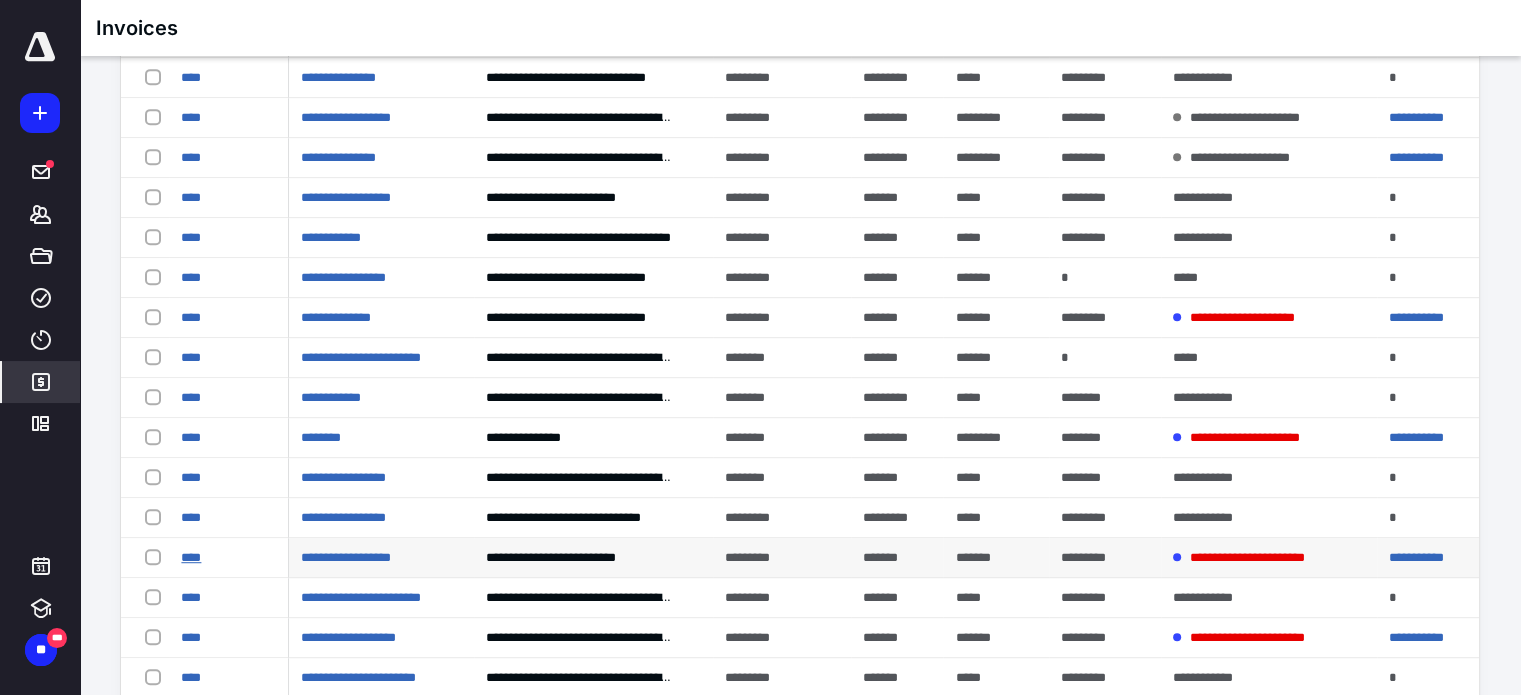 click on "****" at bounding box center [191, 557] 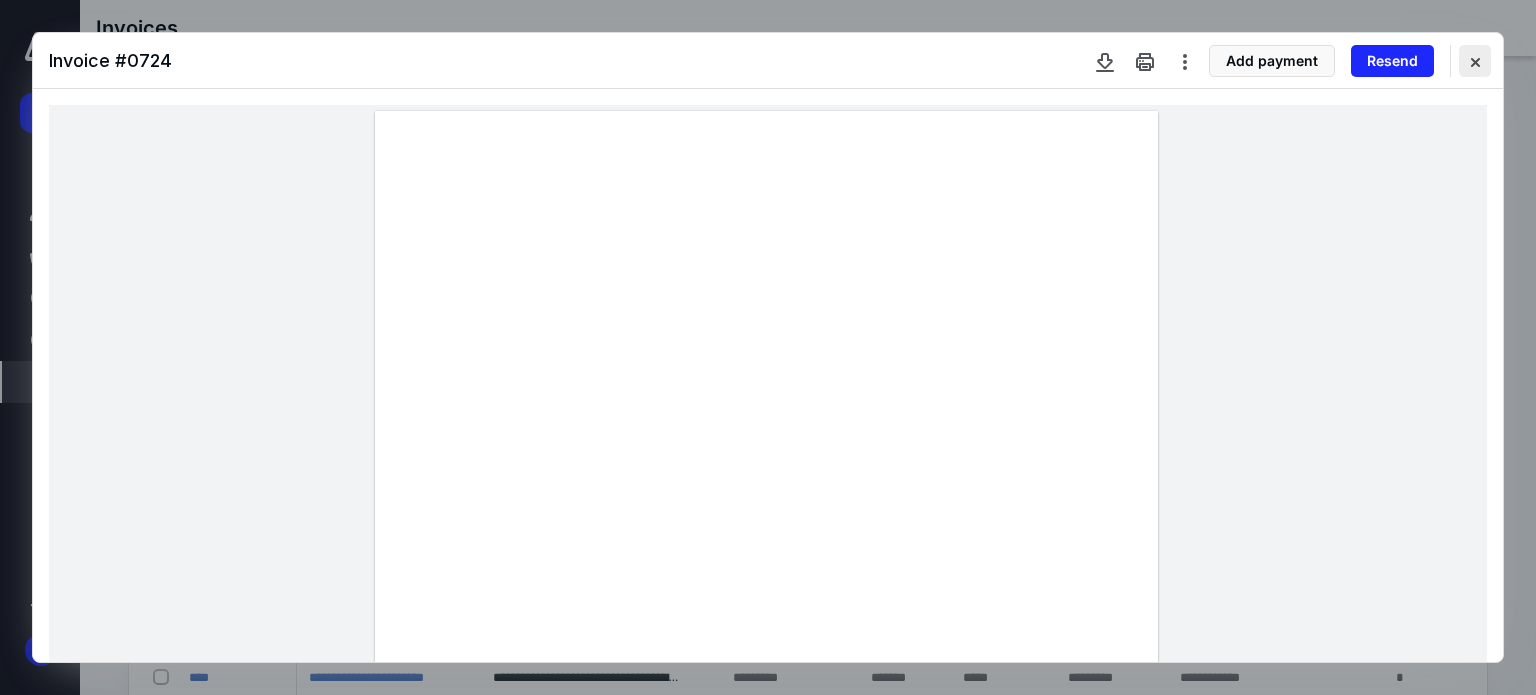 click at bounding box center (1475, 61) 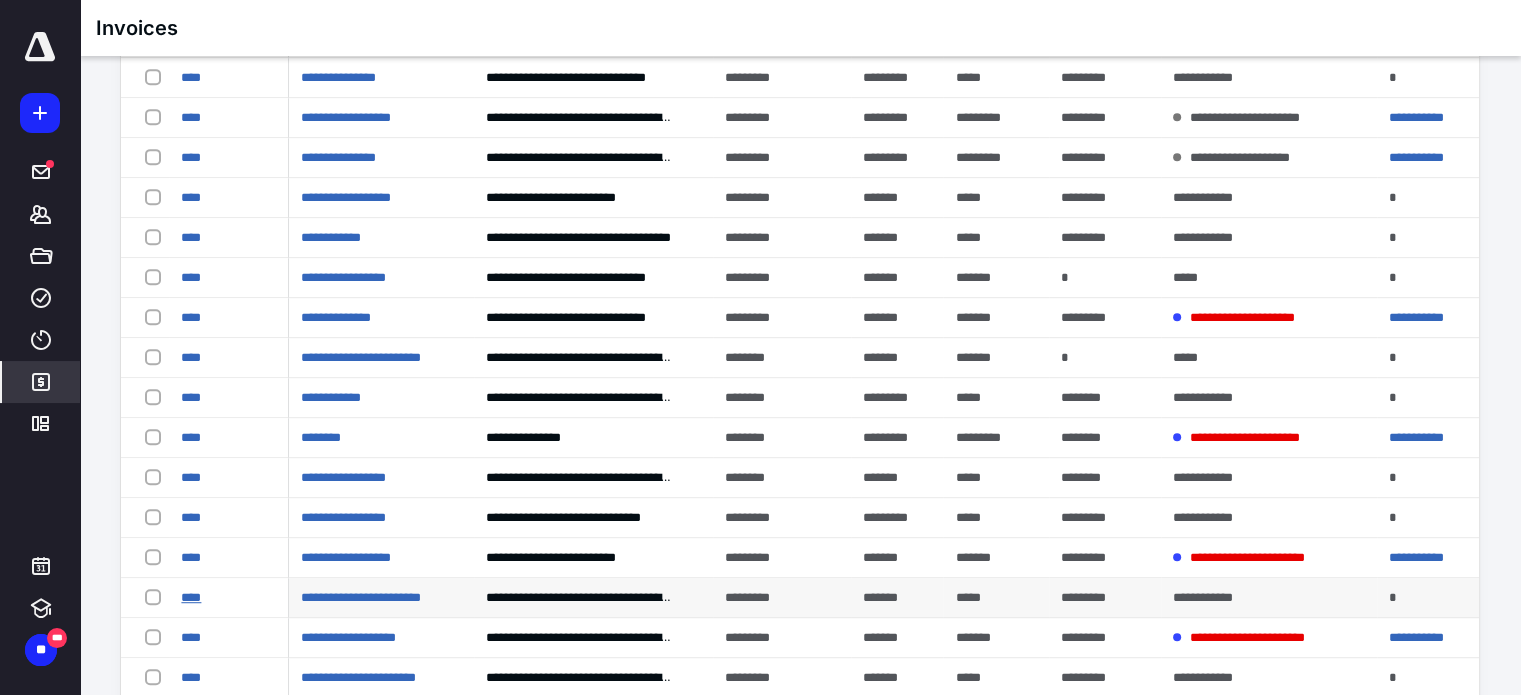 click on "****" at bounding box center (191, 597) 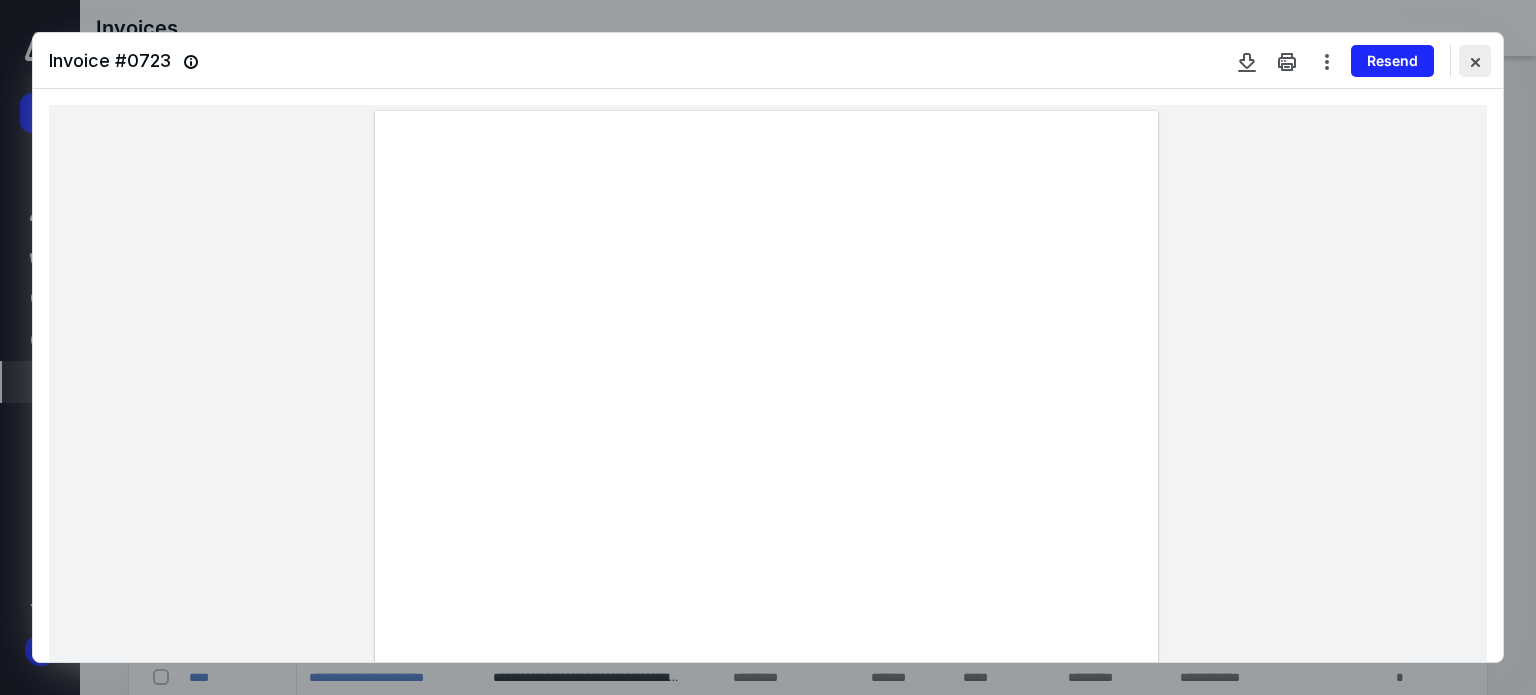 click at bounding box center (1475, 61) 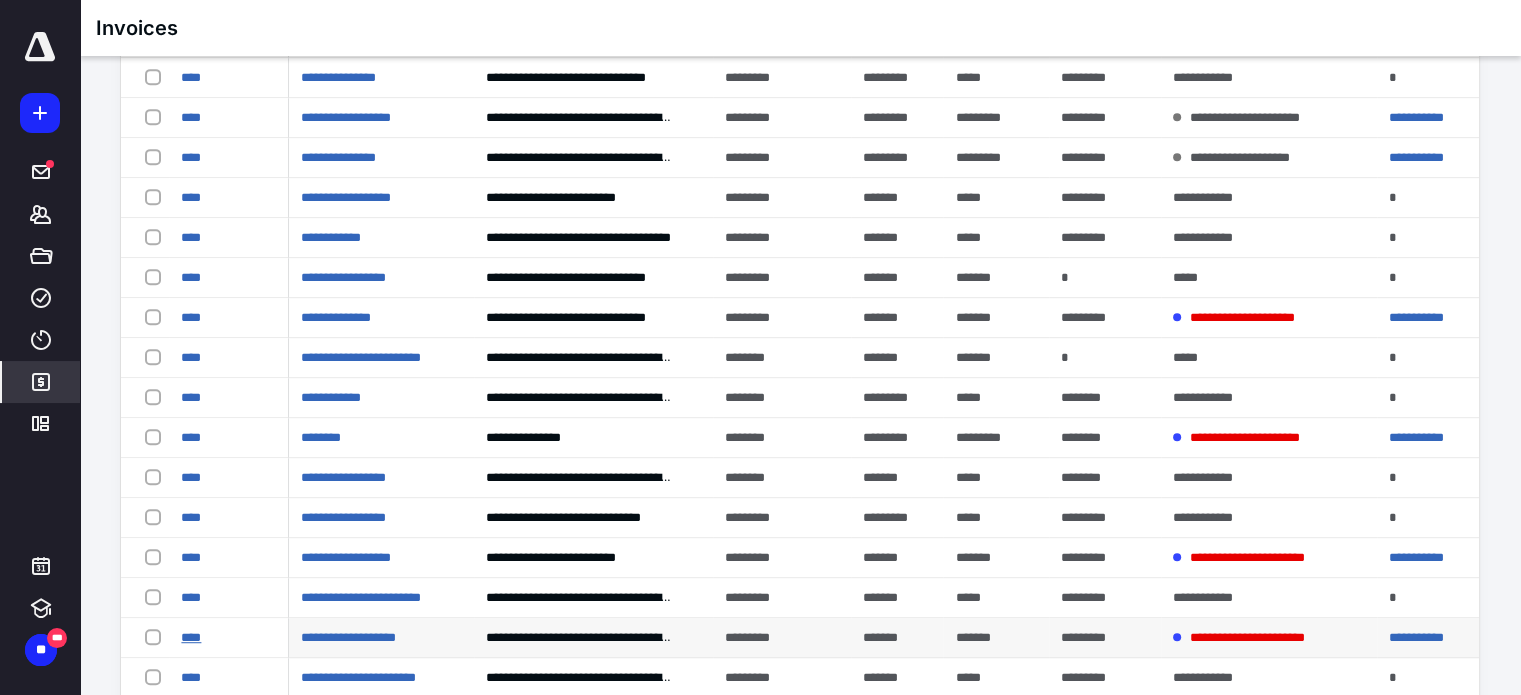 click on "****" at bounding box center (191, 637) 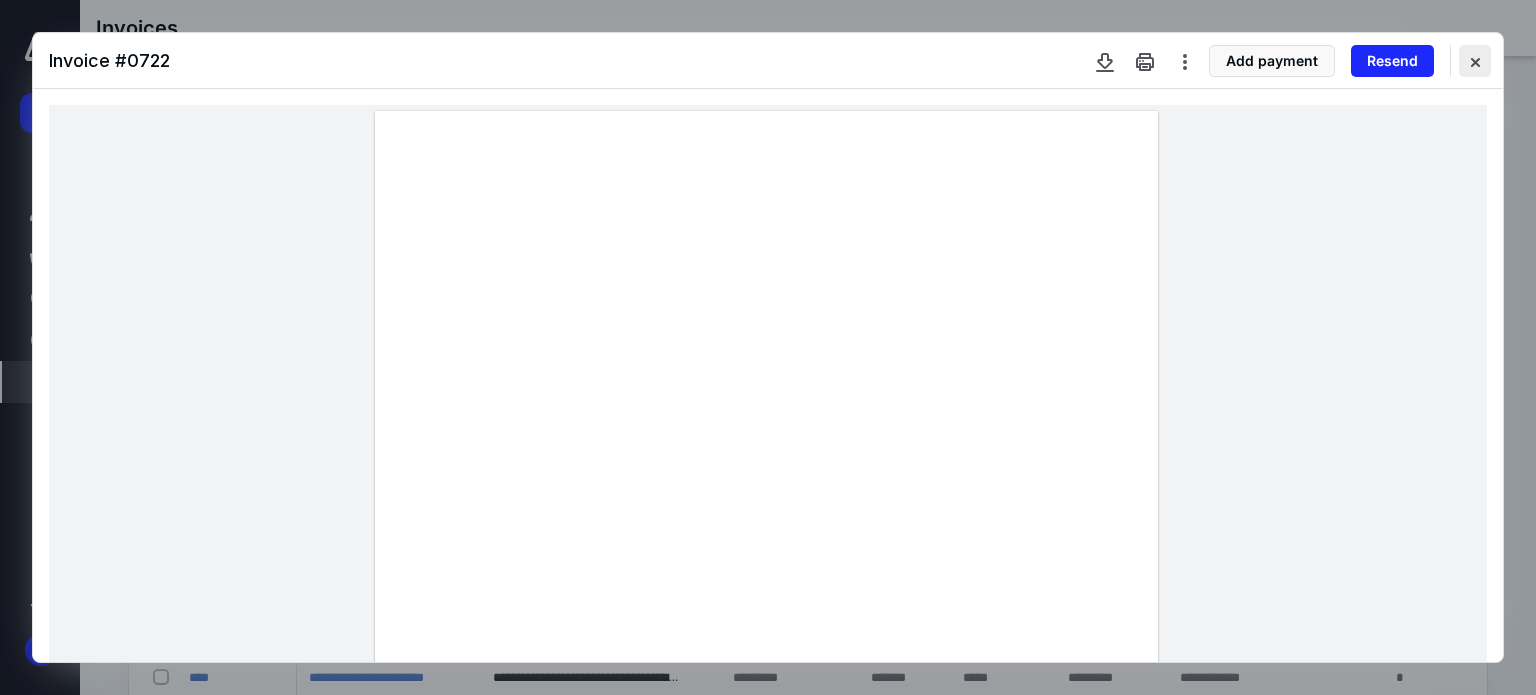 click at bounding box center (1475, 61) 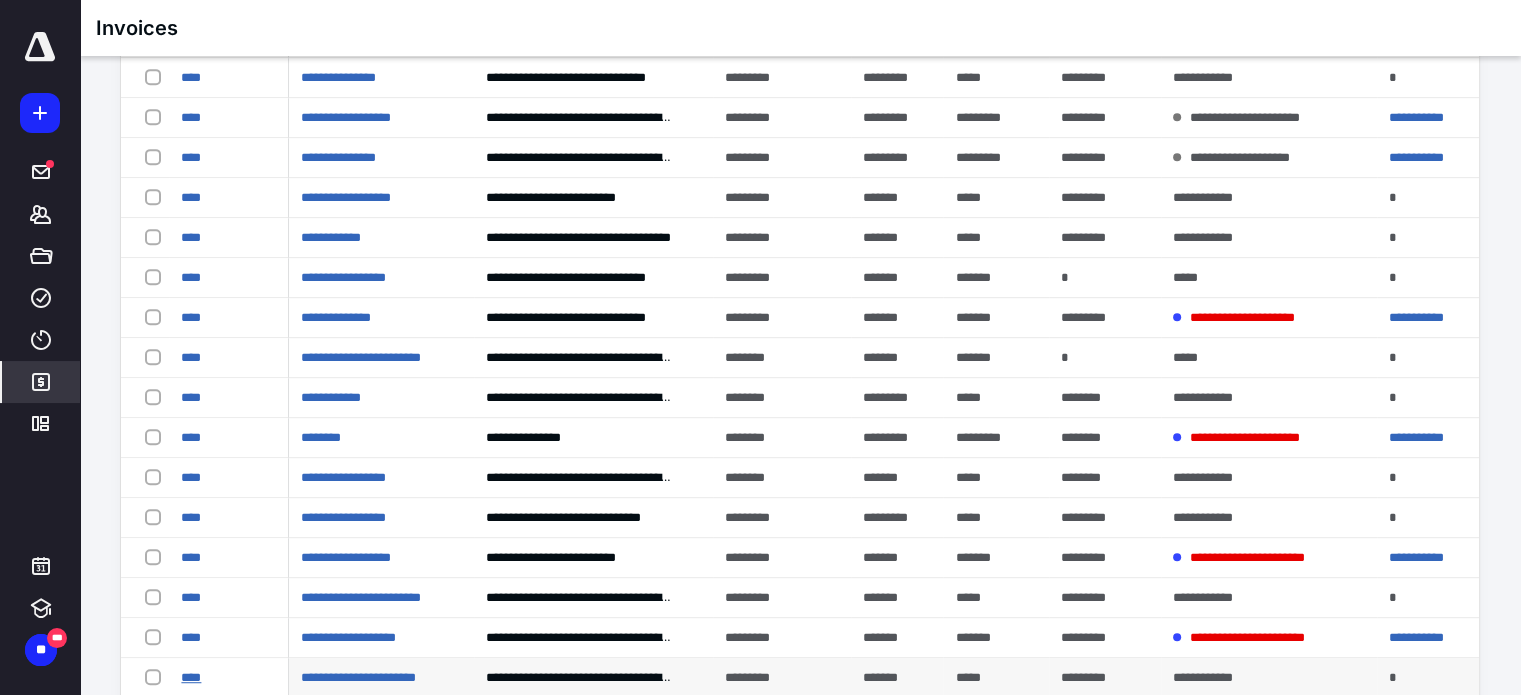 click on "****" at bounding box center [191, 677] 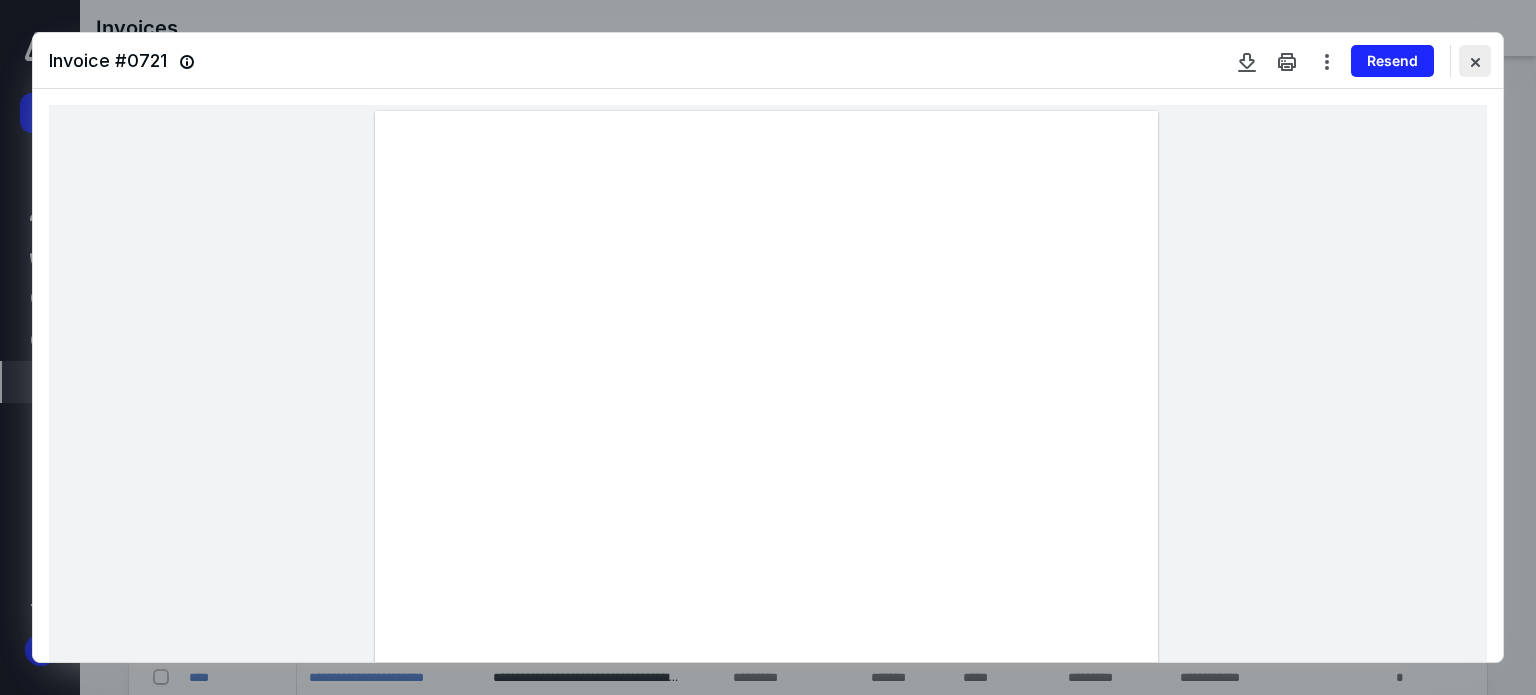 click at bounding box center (1475, 61) 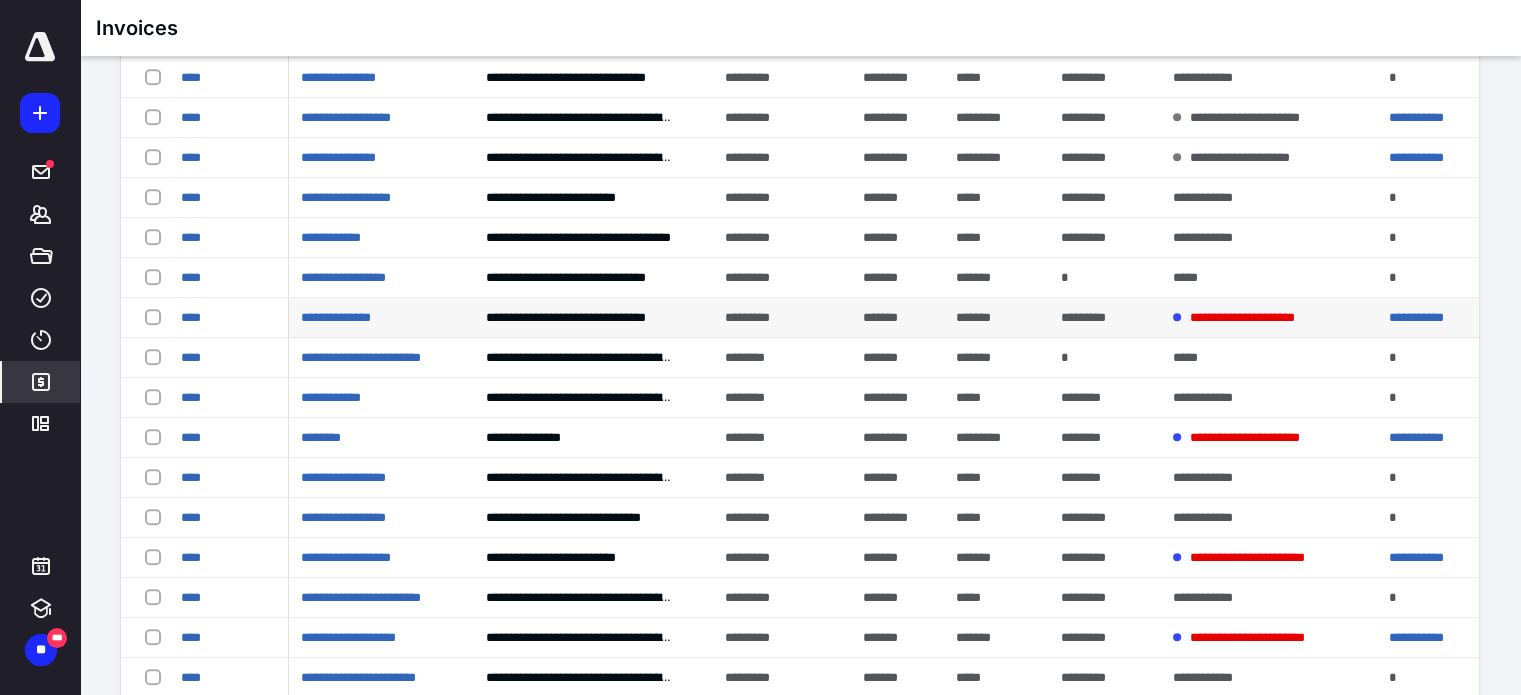 scroll, scrollTop: 1333, scrollLeft: 0, axis: vertical 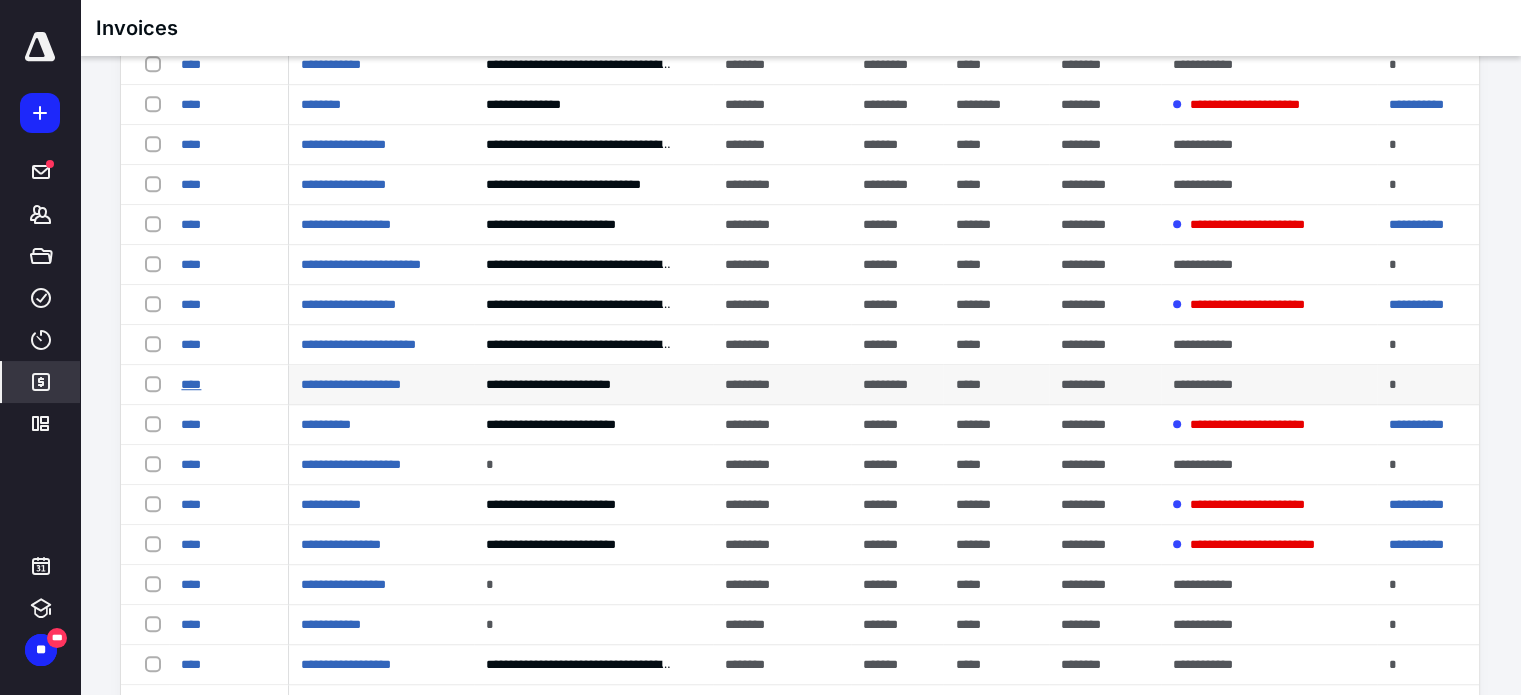 click on "****" at bounding box center (191, 384) 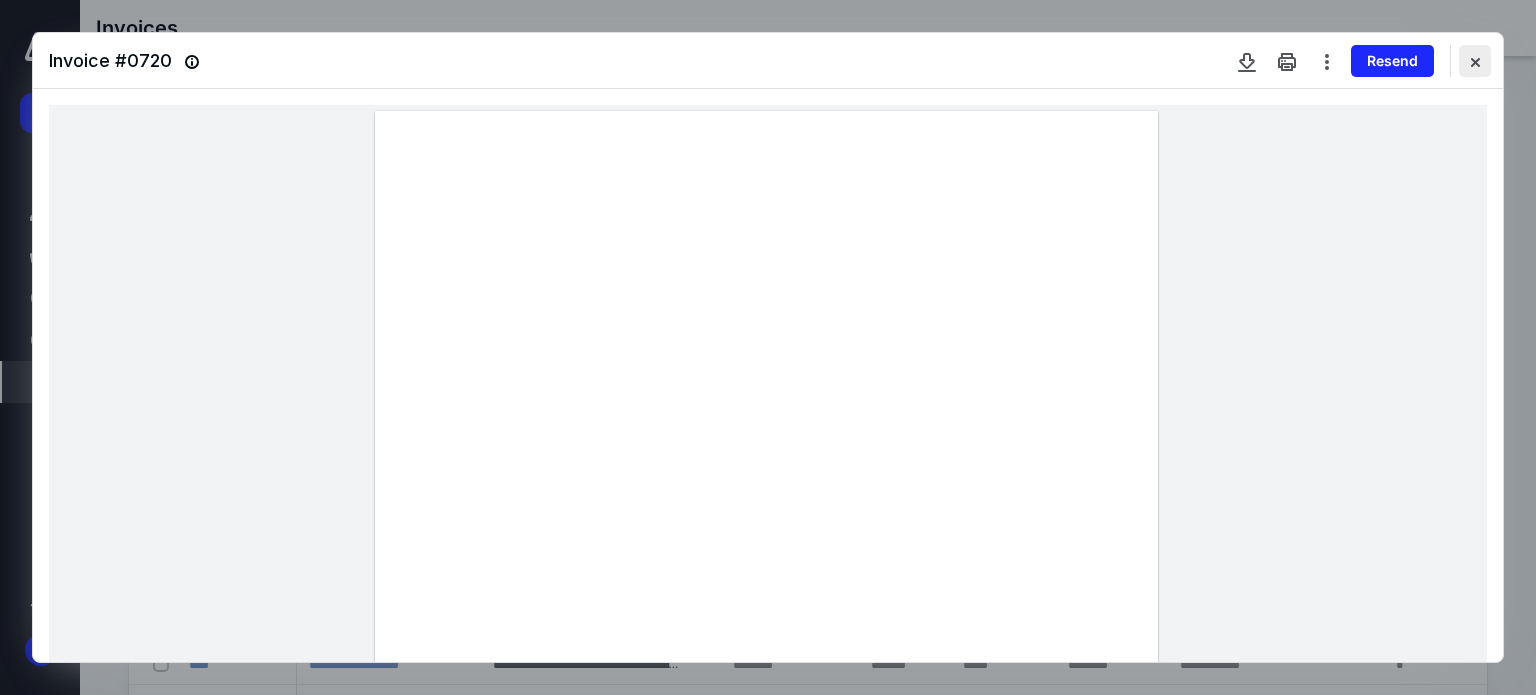 click at bounding box center [1475, 61] 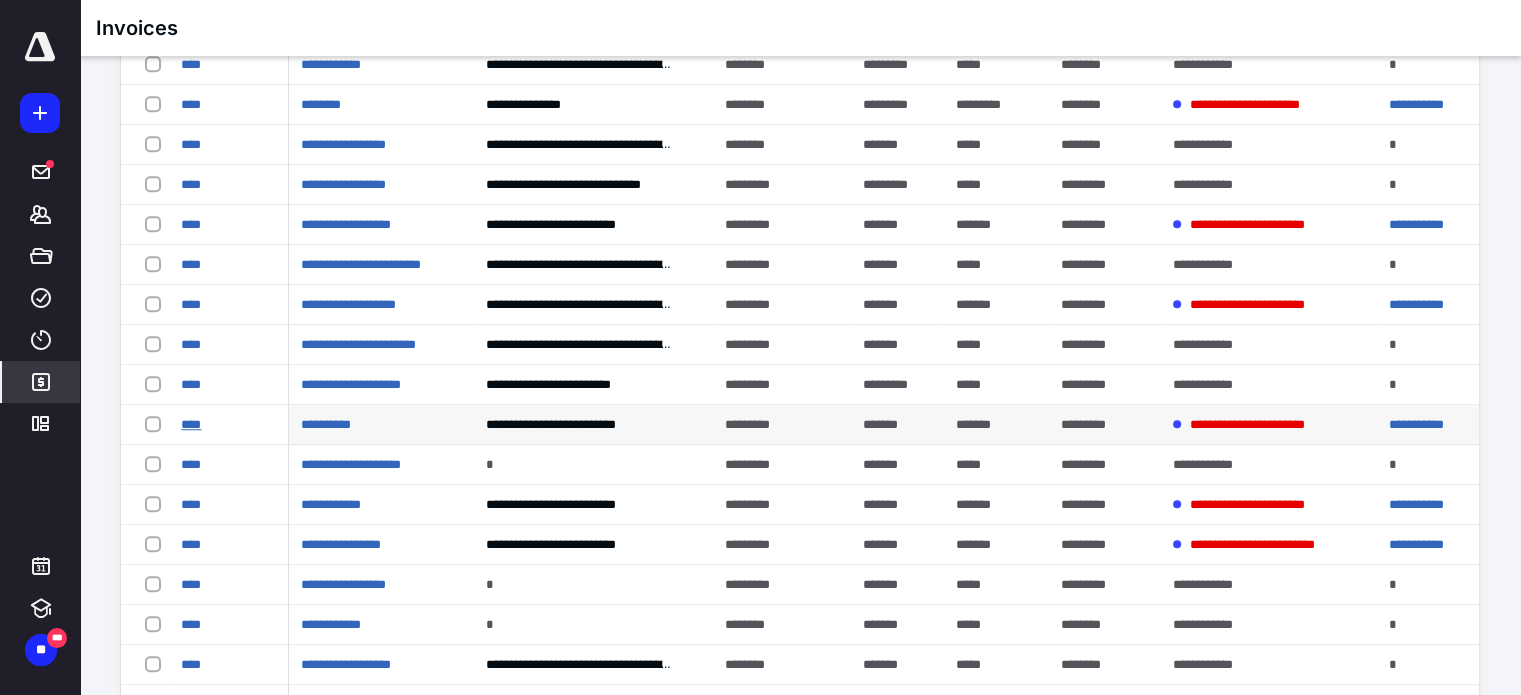 click on "****" at bounding box center (191, 424) 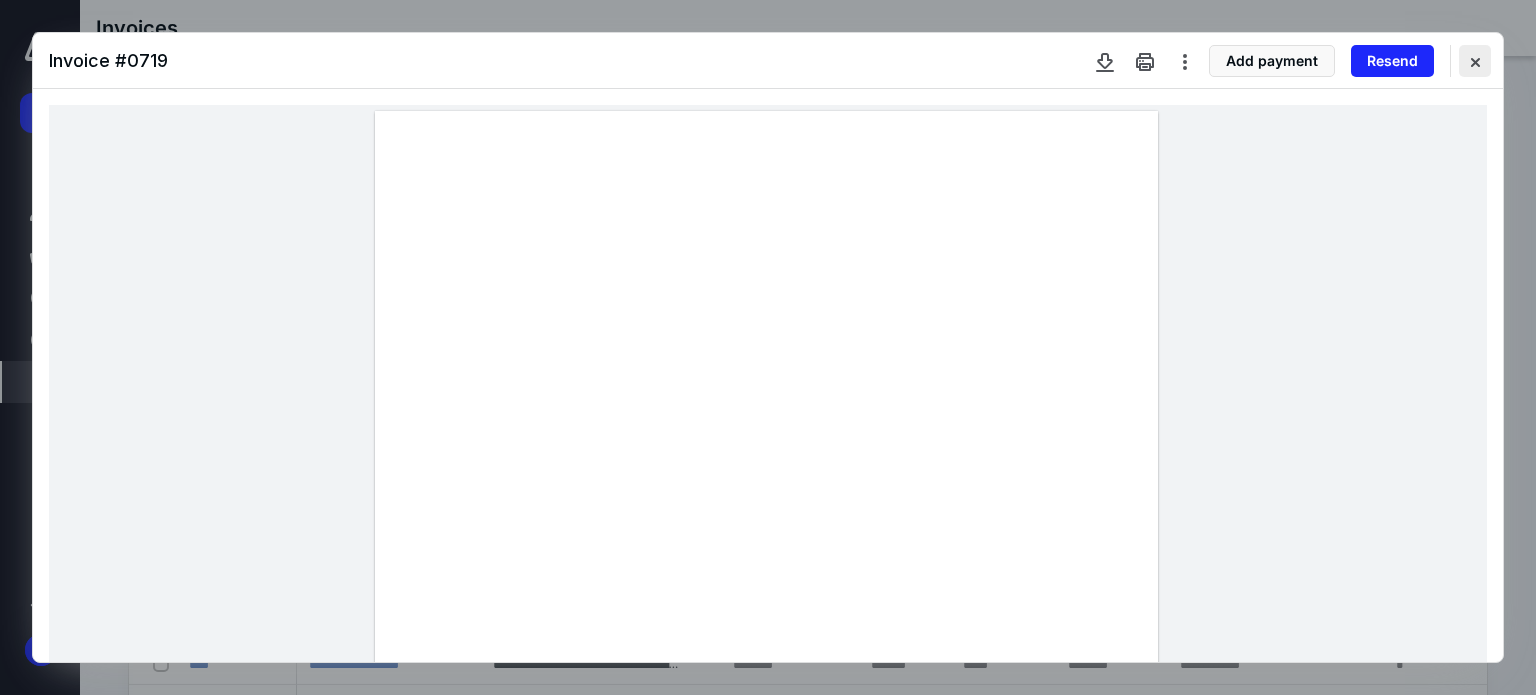 click at bounding box center [1475, 61] 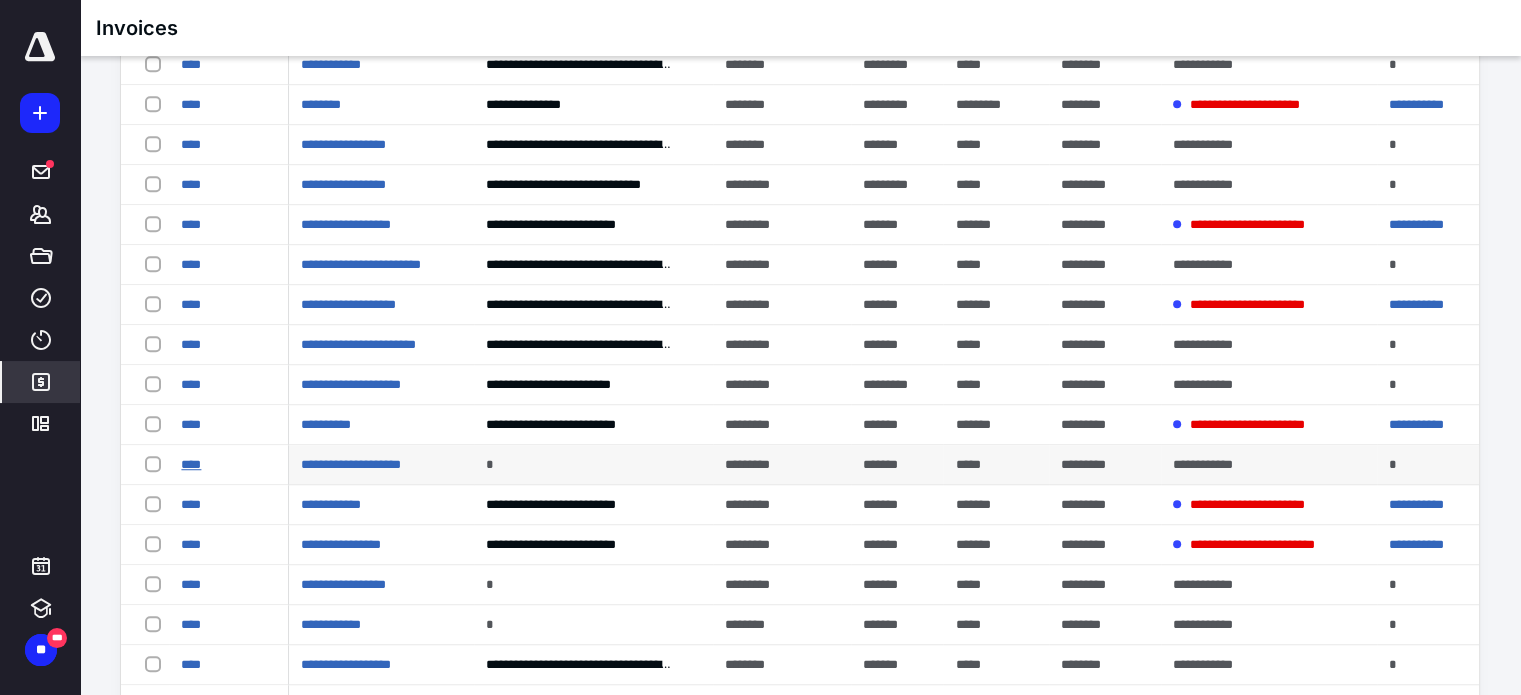 click on "****" at bounding box center (191, 464) 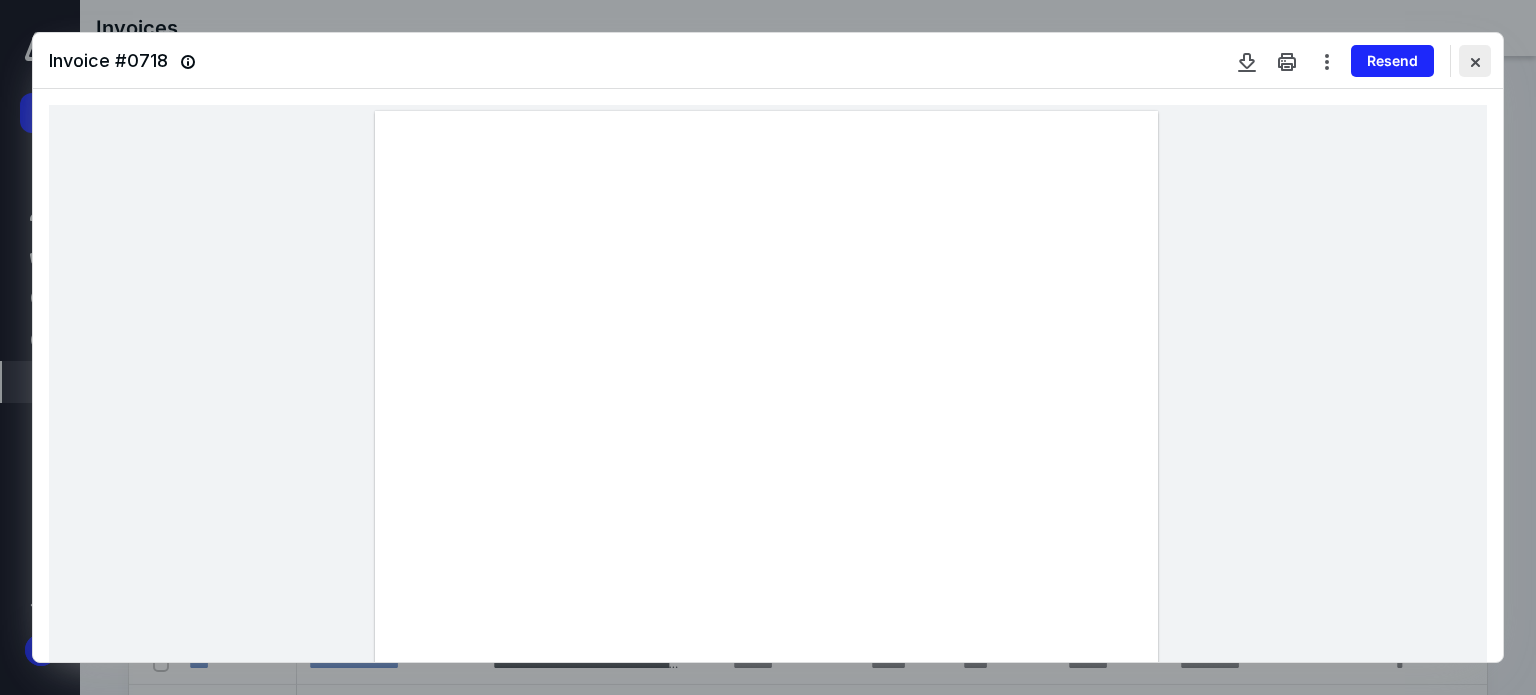click at bounding box center (1475, 61) 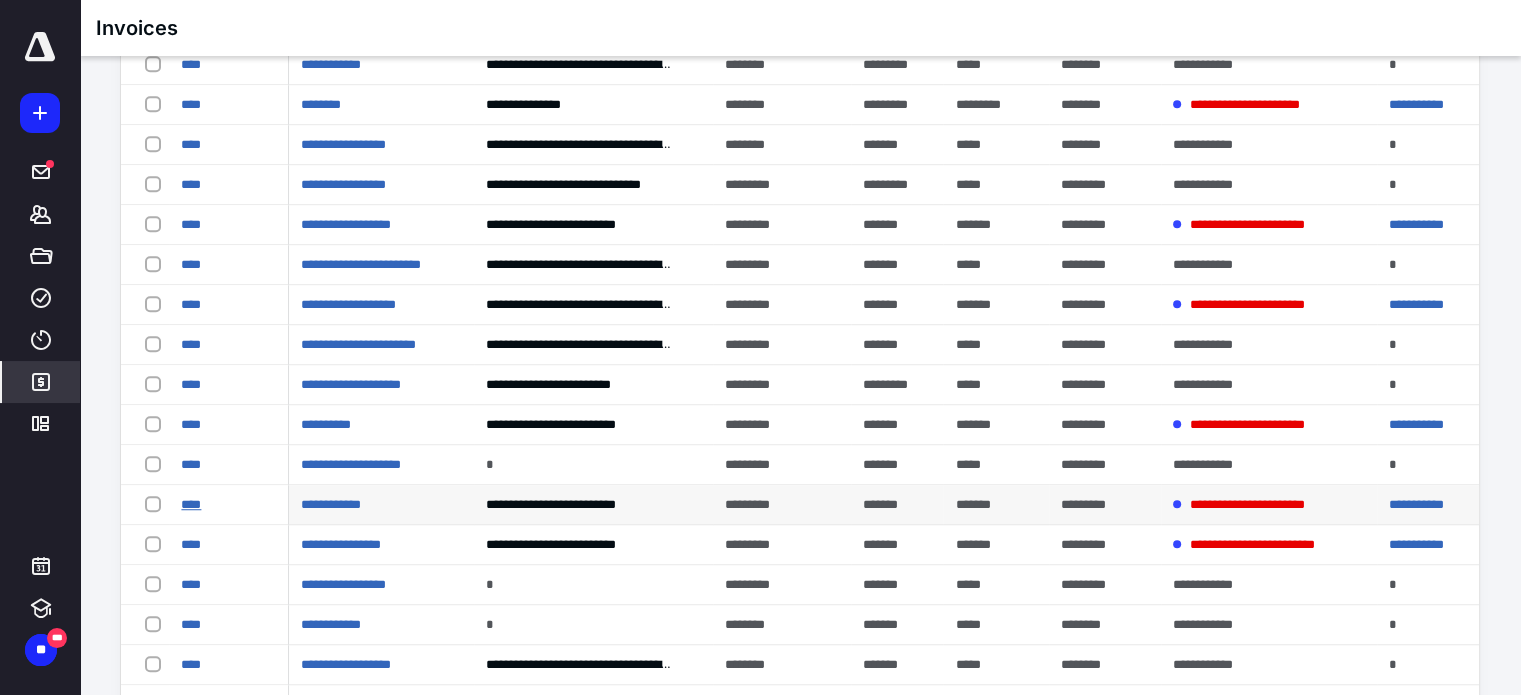 click on "****" at bounding box center [191, 504] 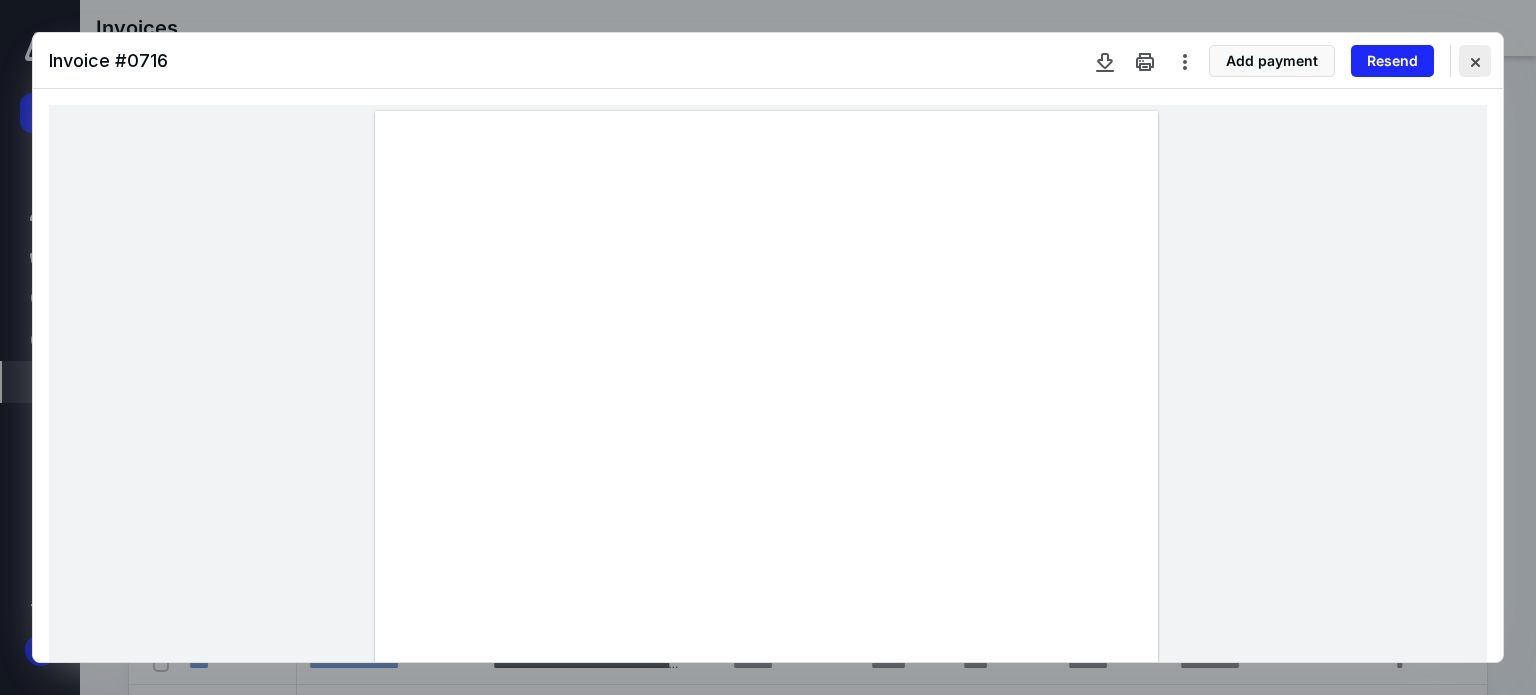 drag, startPoint x: 1485, startPoint y: 58, endPoint x: 1484, endPoint y: 68, distance: 10.049875 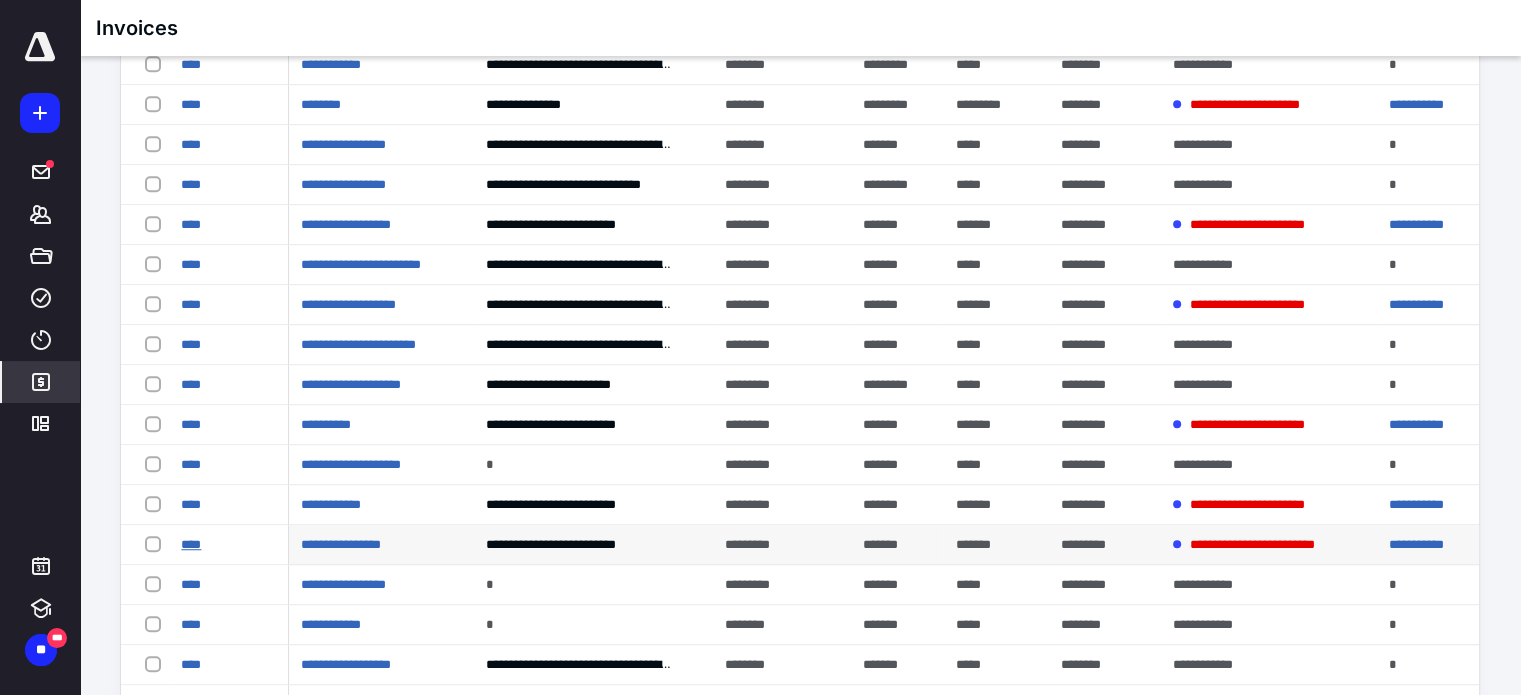 click on "****" at bounding box center [191, 544] 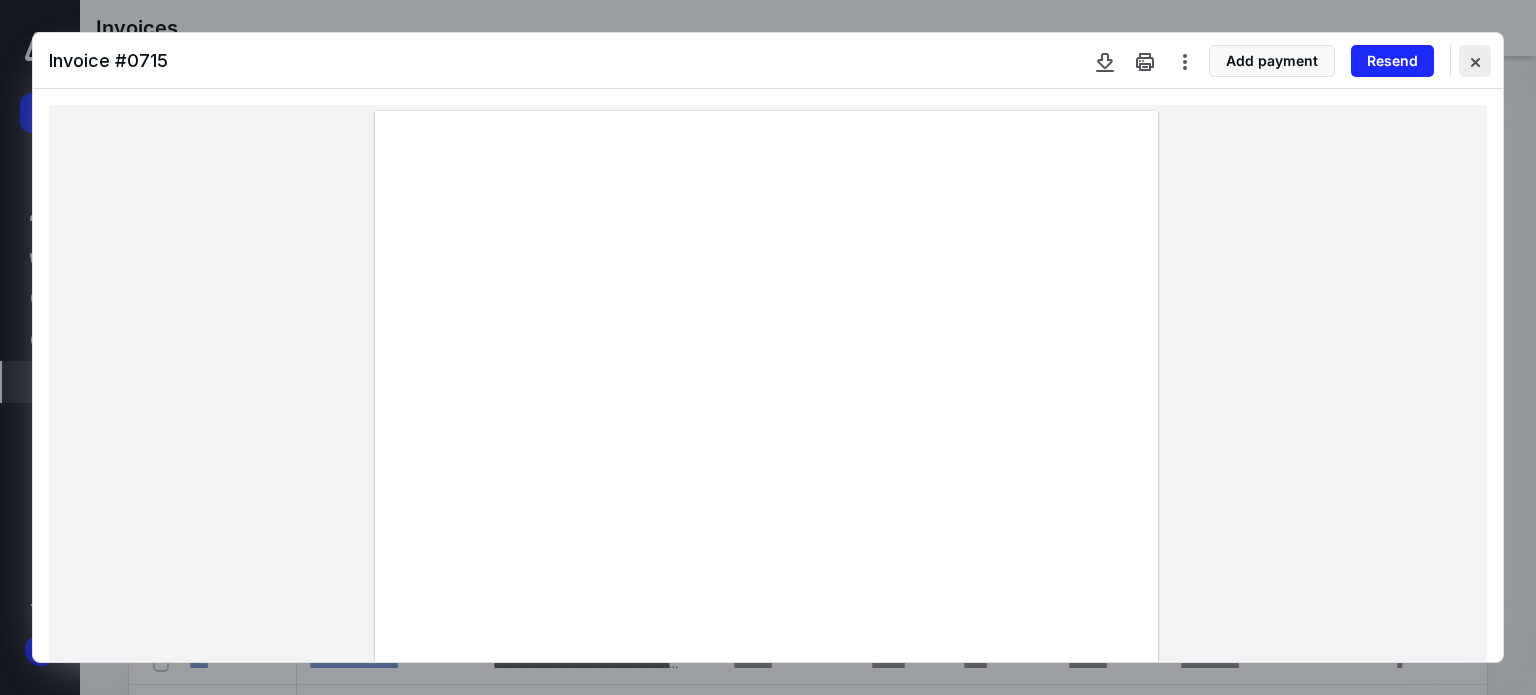 click at bounding box center [1475, 61] 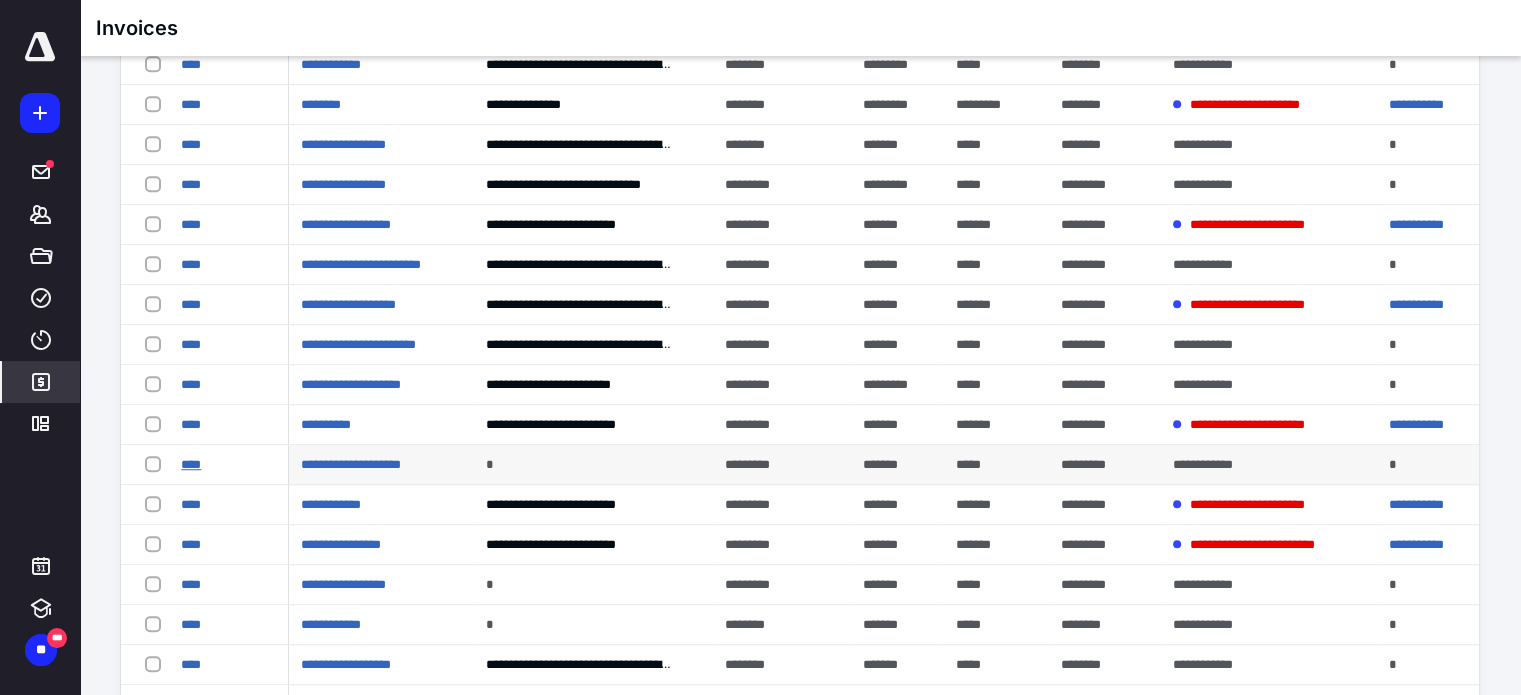 click on "****" at bounding box center (191, 464) 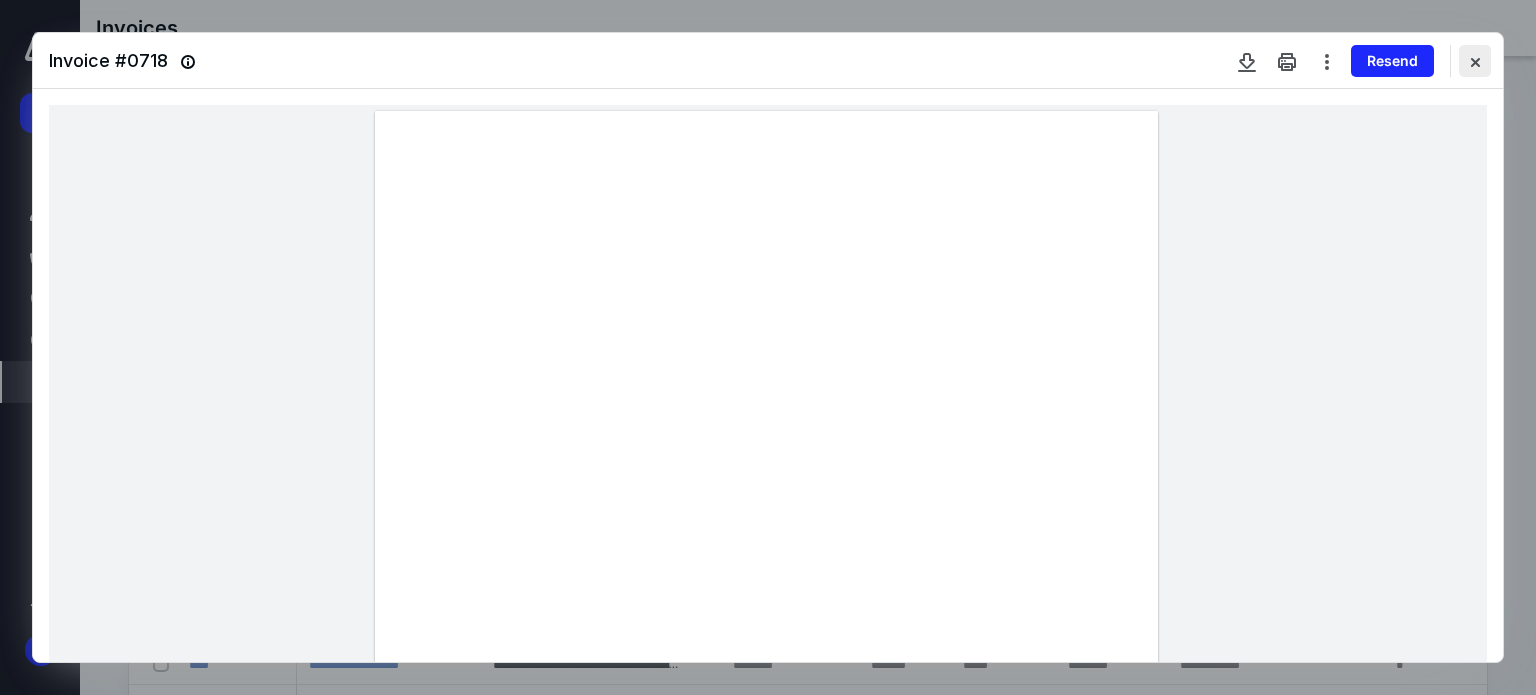 click at bounding box center (1475, 61) 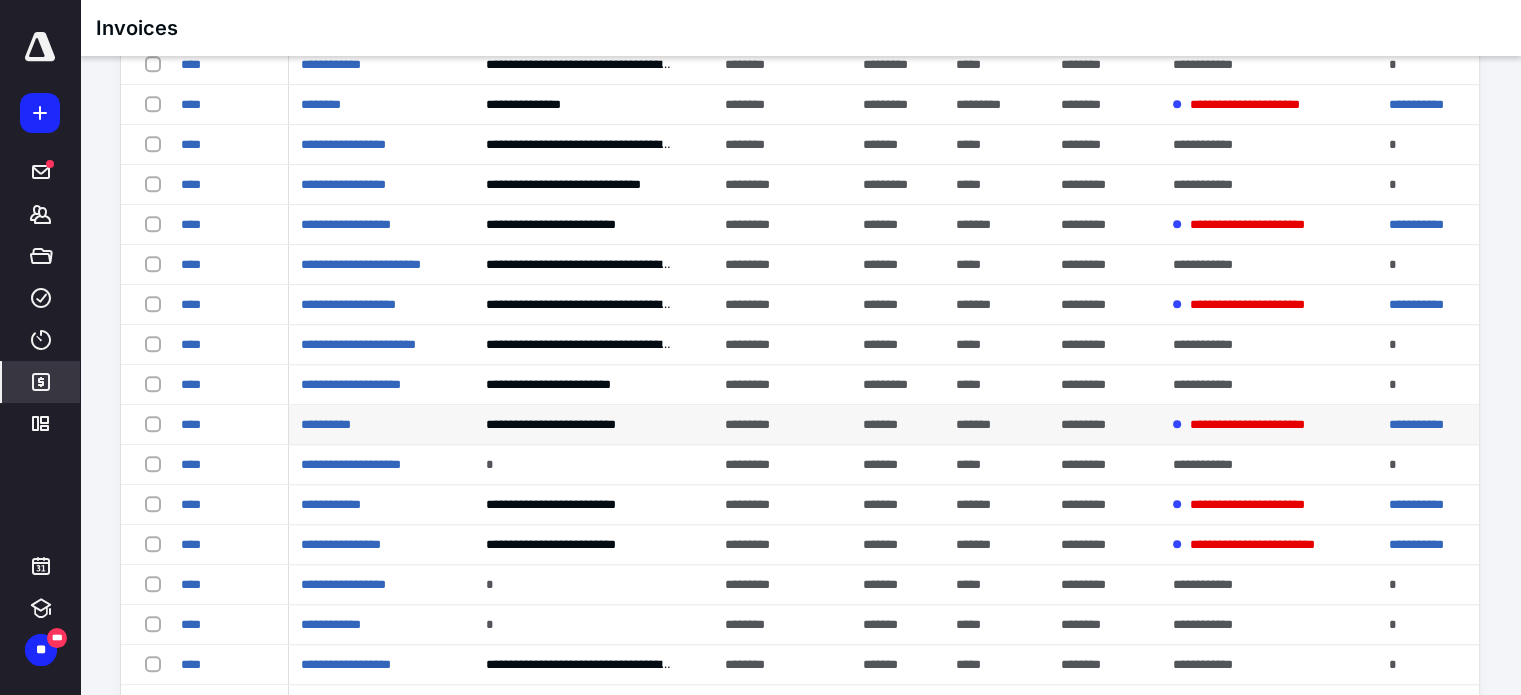 scroll, scrollTop: 0, scrollLeft: 0, axis: both 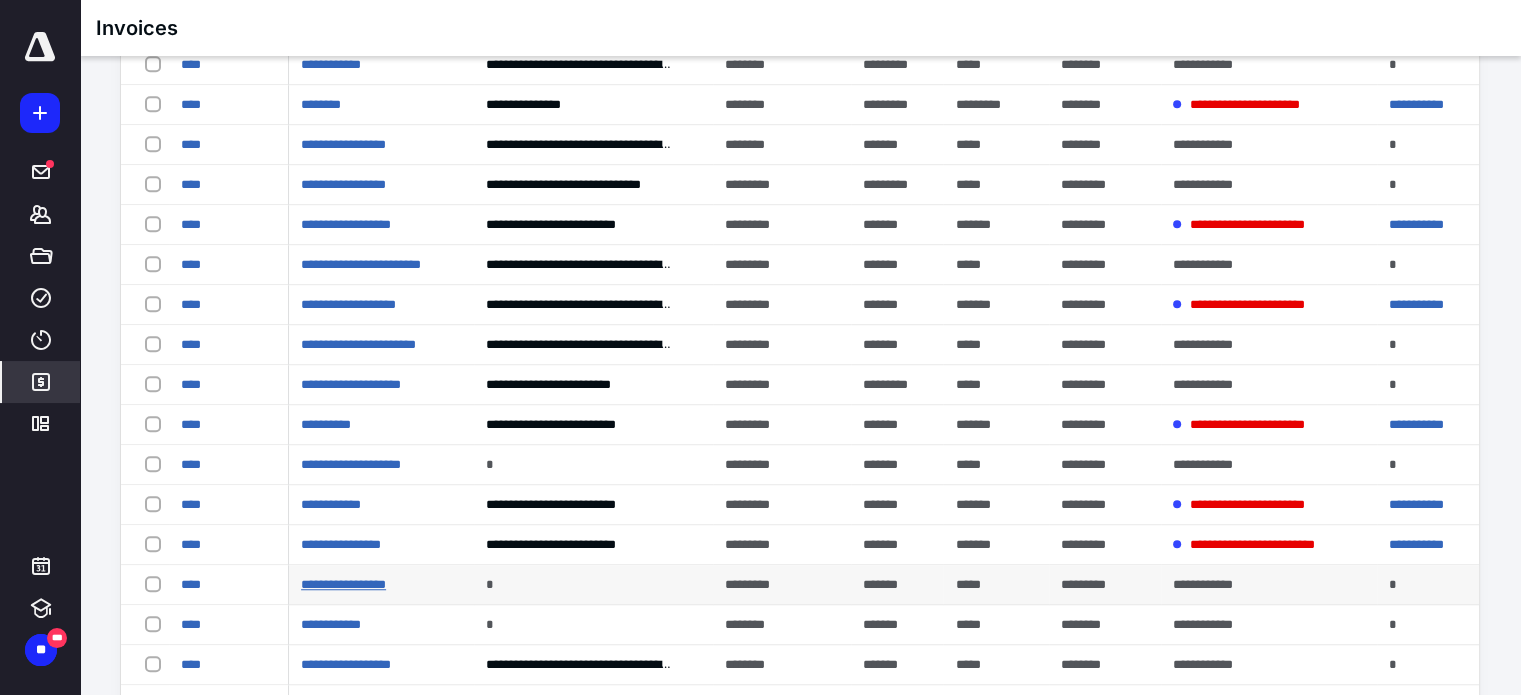 click on "**********" at bounding box center (343, 584) 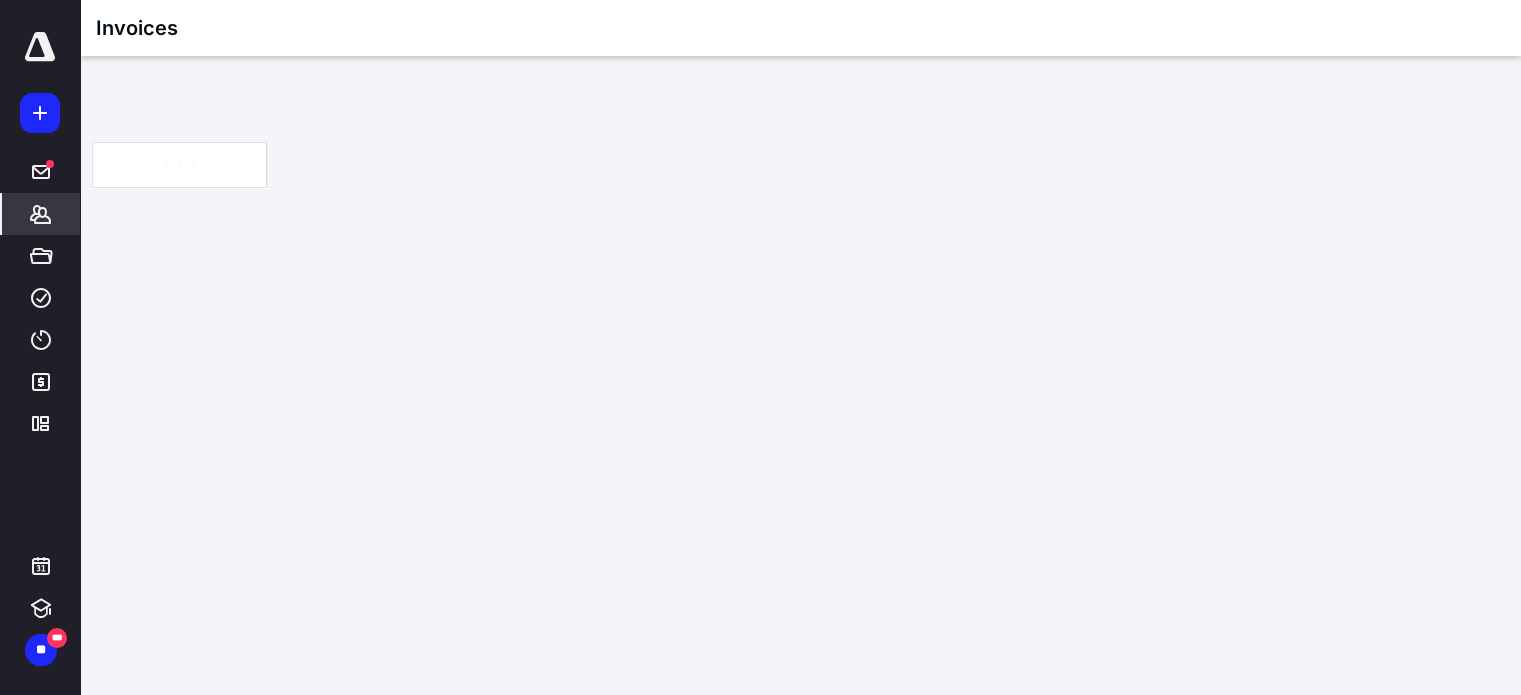 scroll, scrollTop: 0, scrollLeft: 0, axis: both 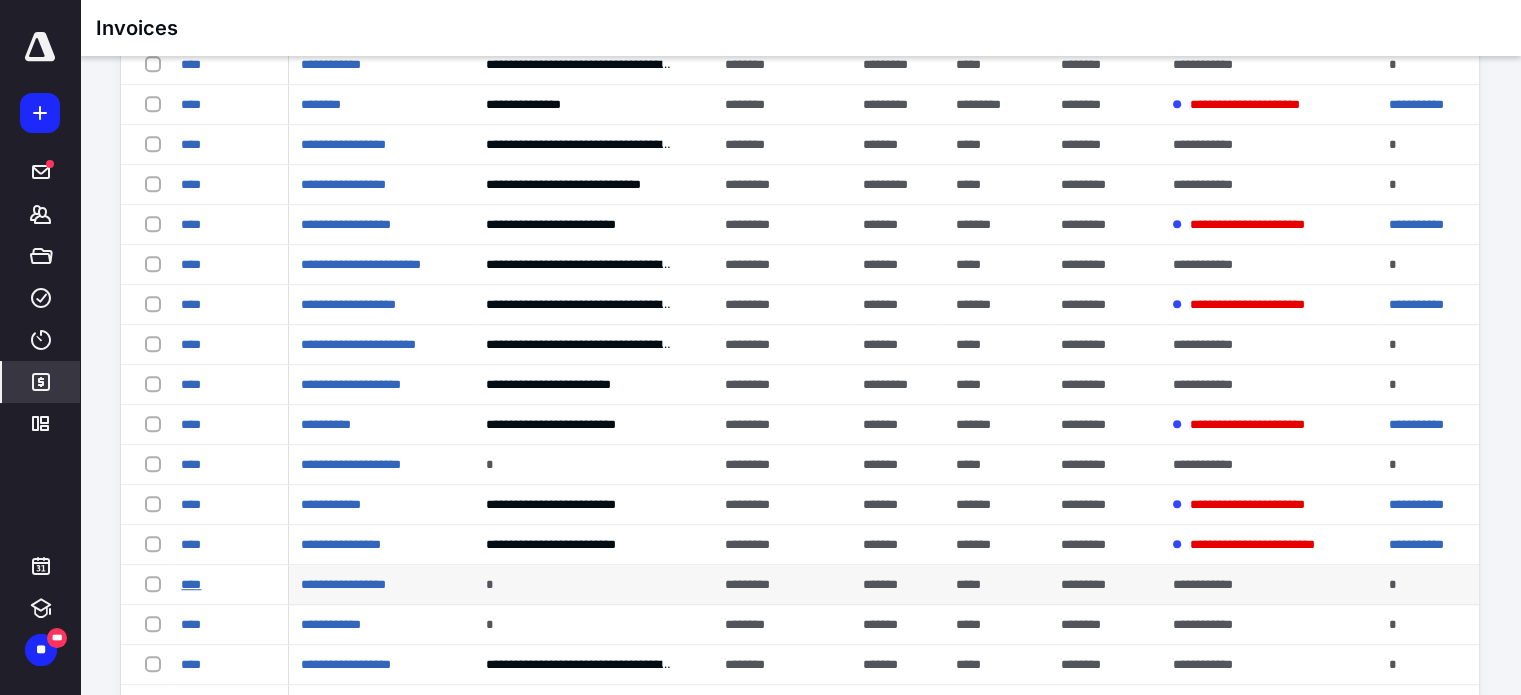 click on "****" at bounding box center (191, 584) 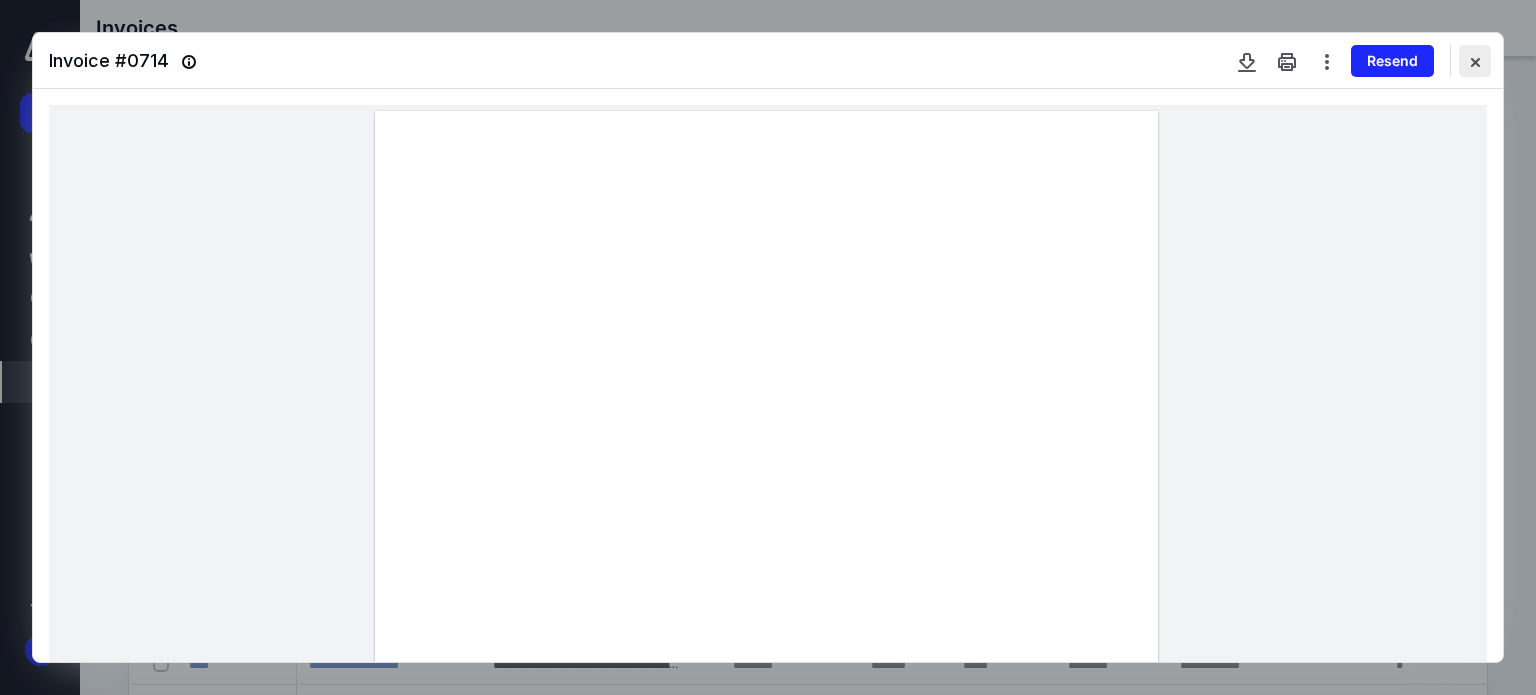 click at bounding box center [1475, 61] 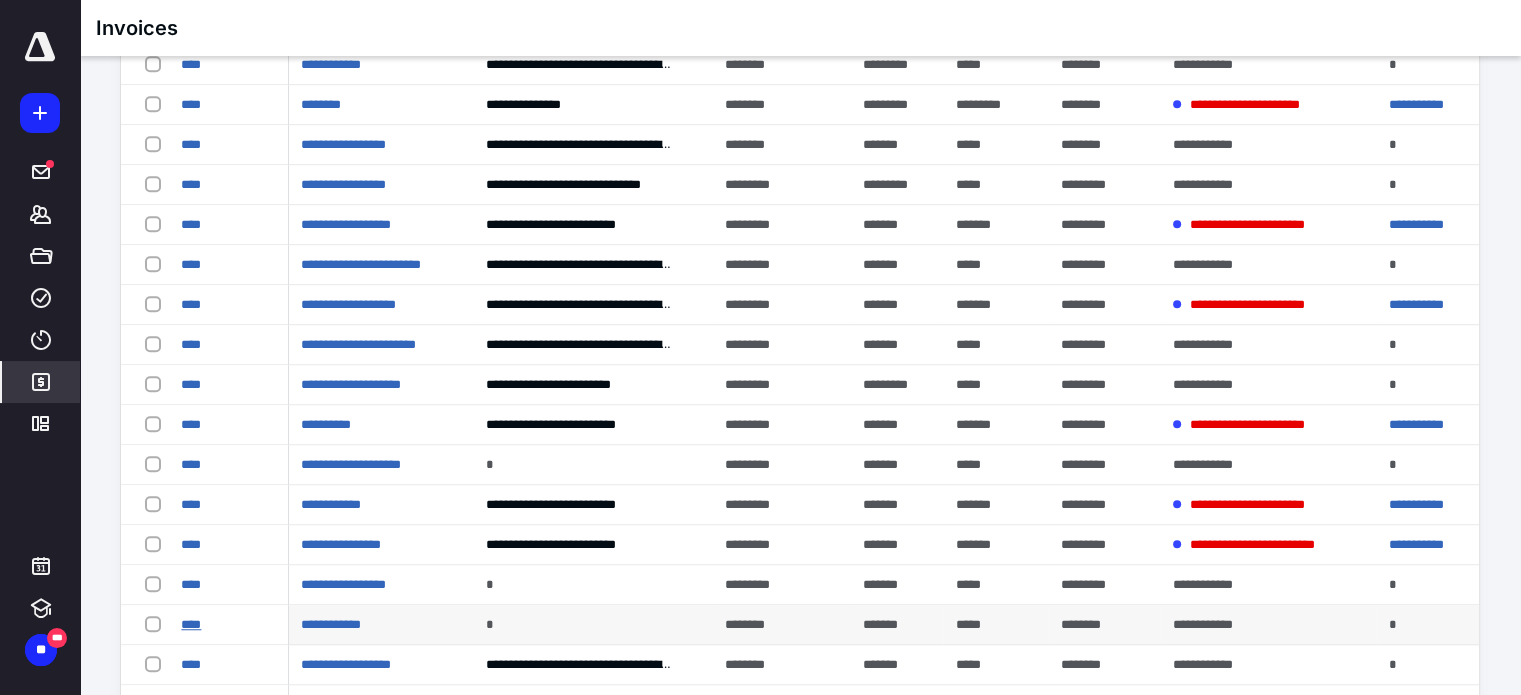 click on "****" at bounding box center (191, 624) 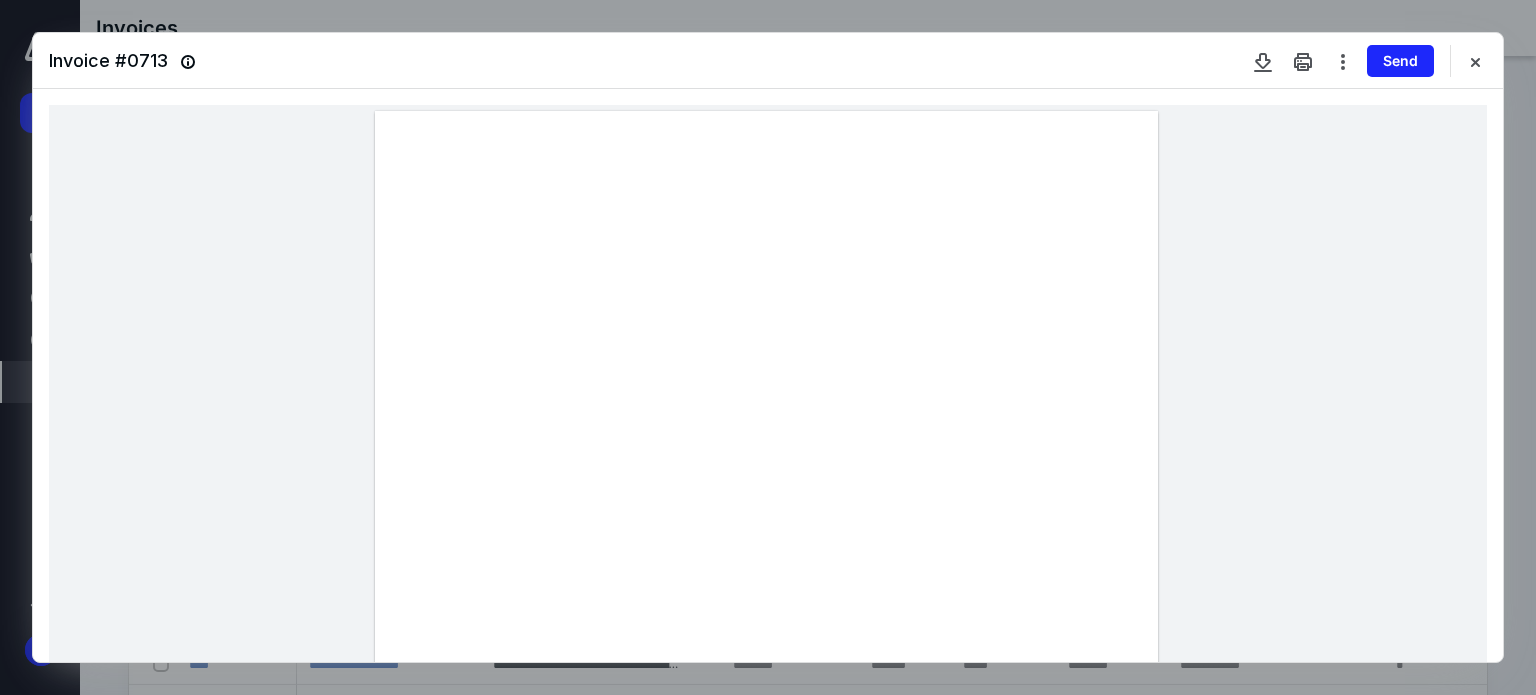 drag, startPoint x: 492, startPoint y: 542, endPoint x: 568, endPoint y: 546, distance: 76.105194 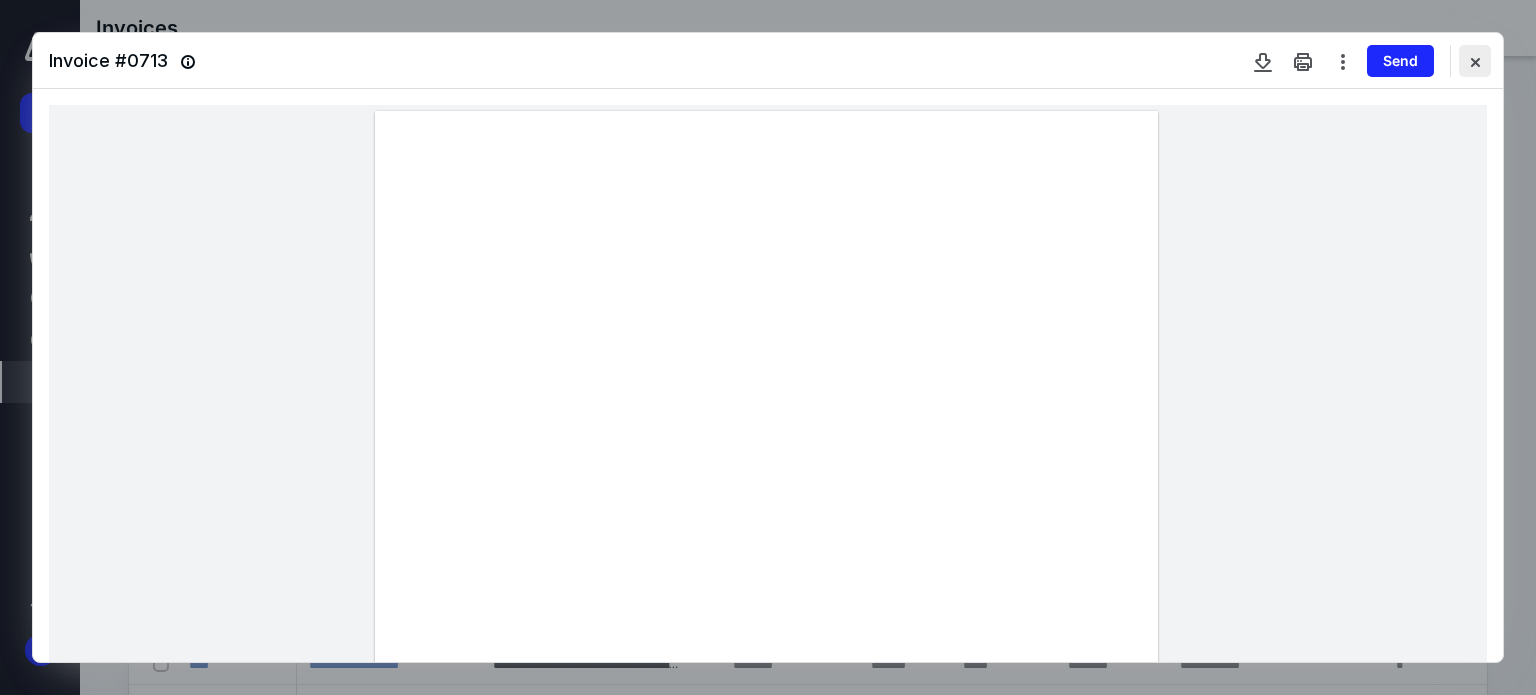 click at bounding box center (1475, 61) 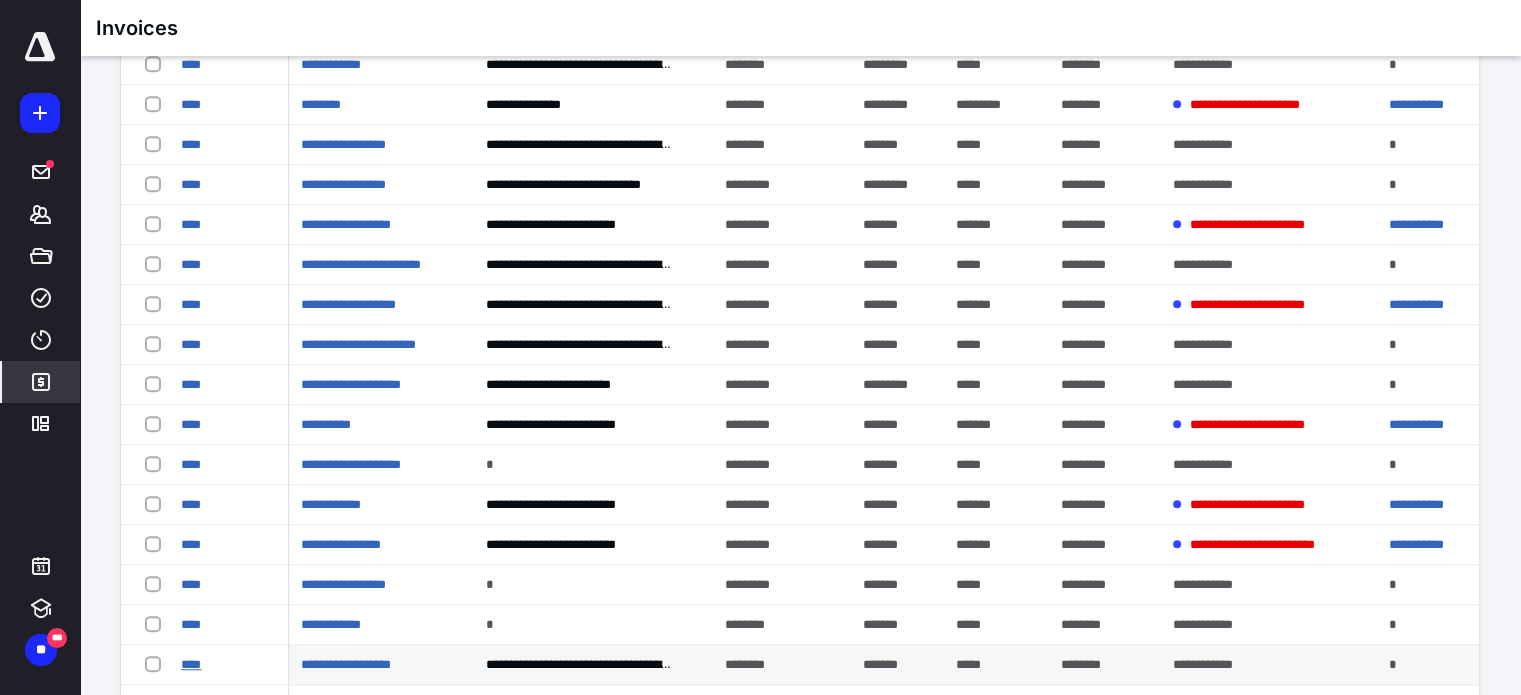 click on "****" at bounding box center (191, 664) 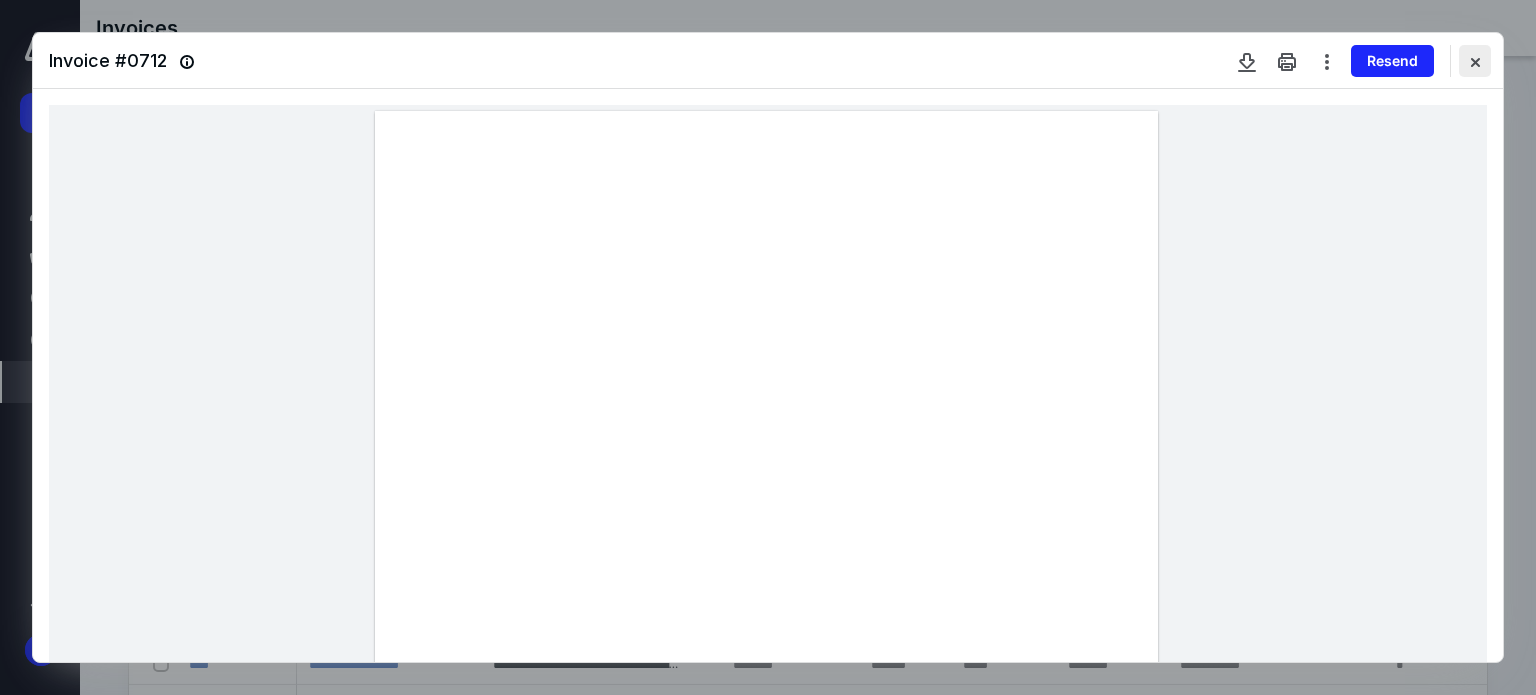 click at bounding box center (1475, 61) 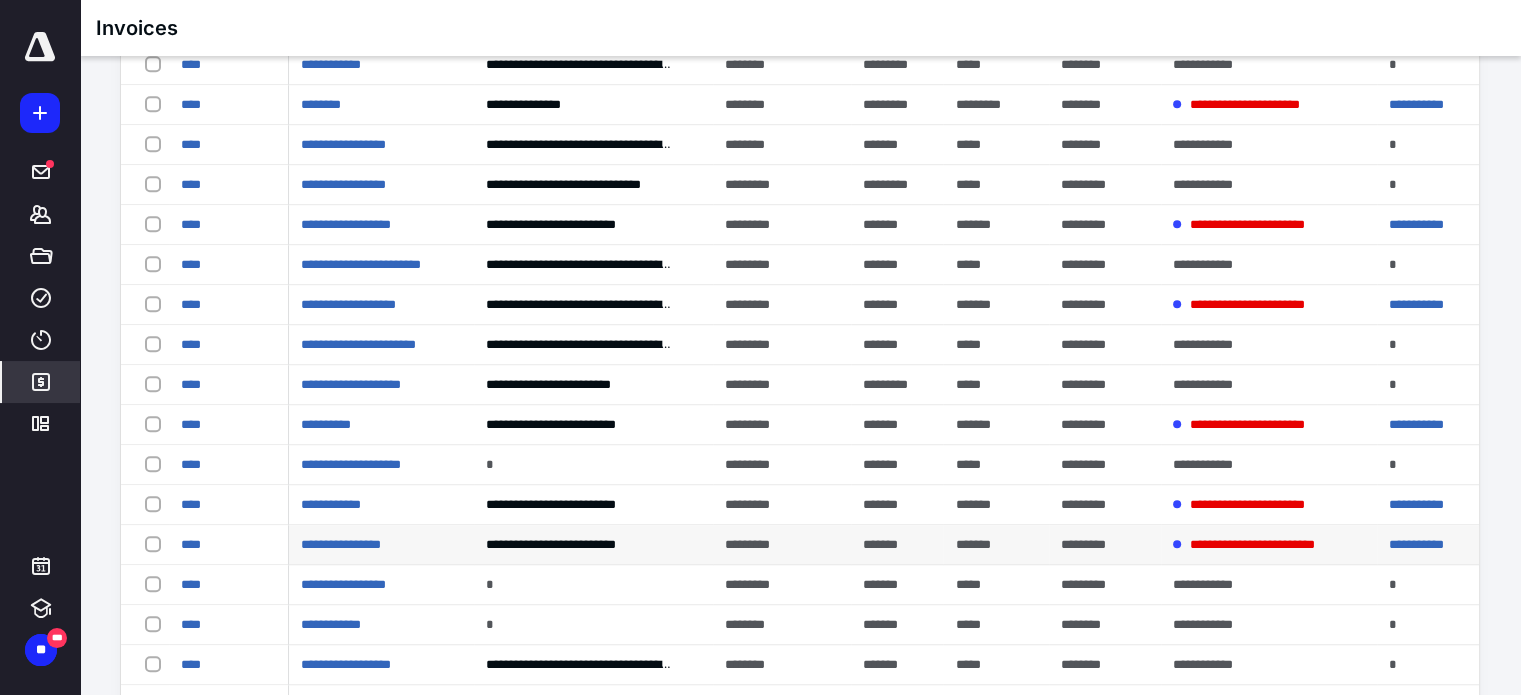 scroll, scrollTop: 1666, scrollLeft: 0, axis: vertical 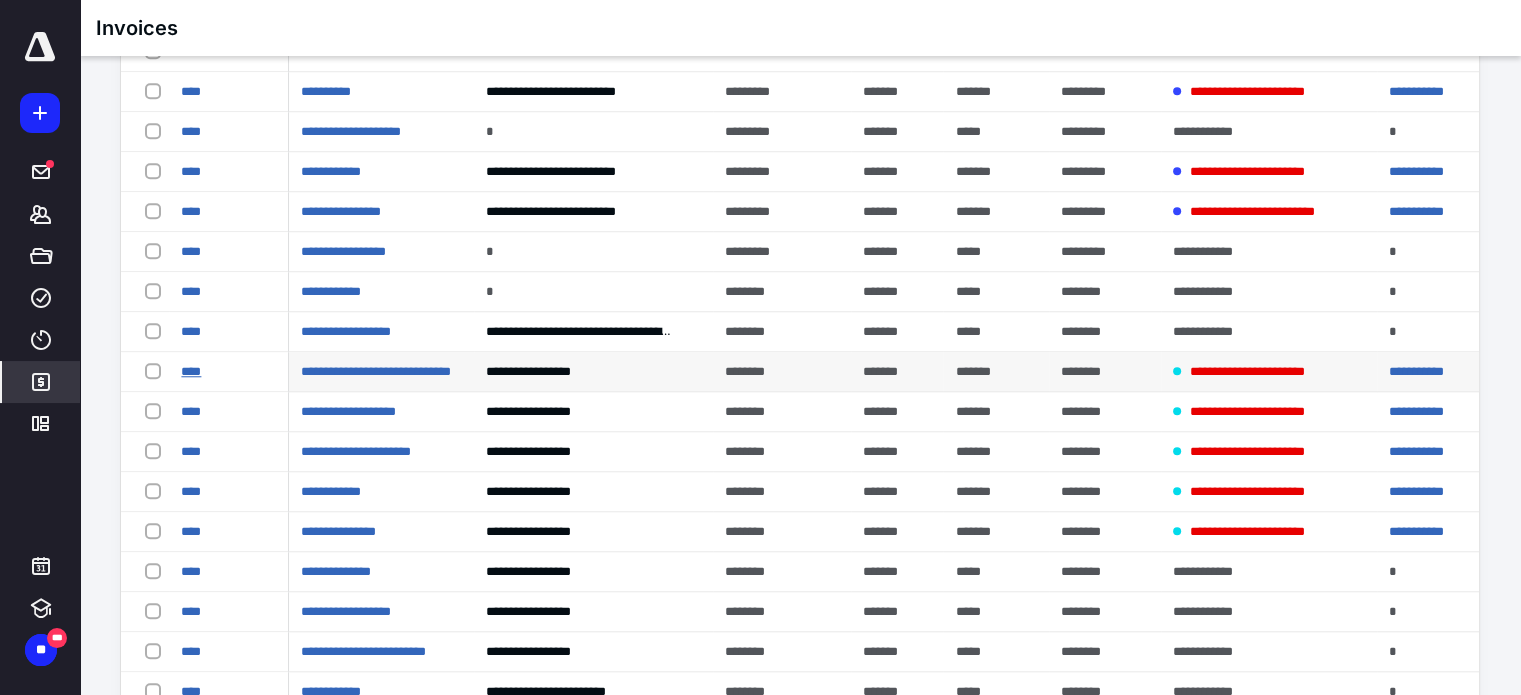 click on "****" at bounding box center [191, 371] 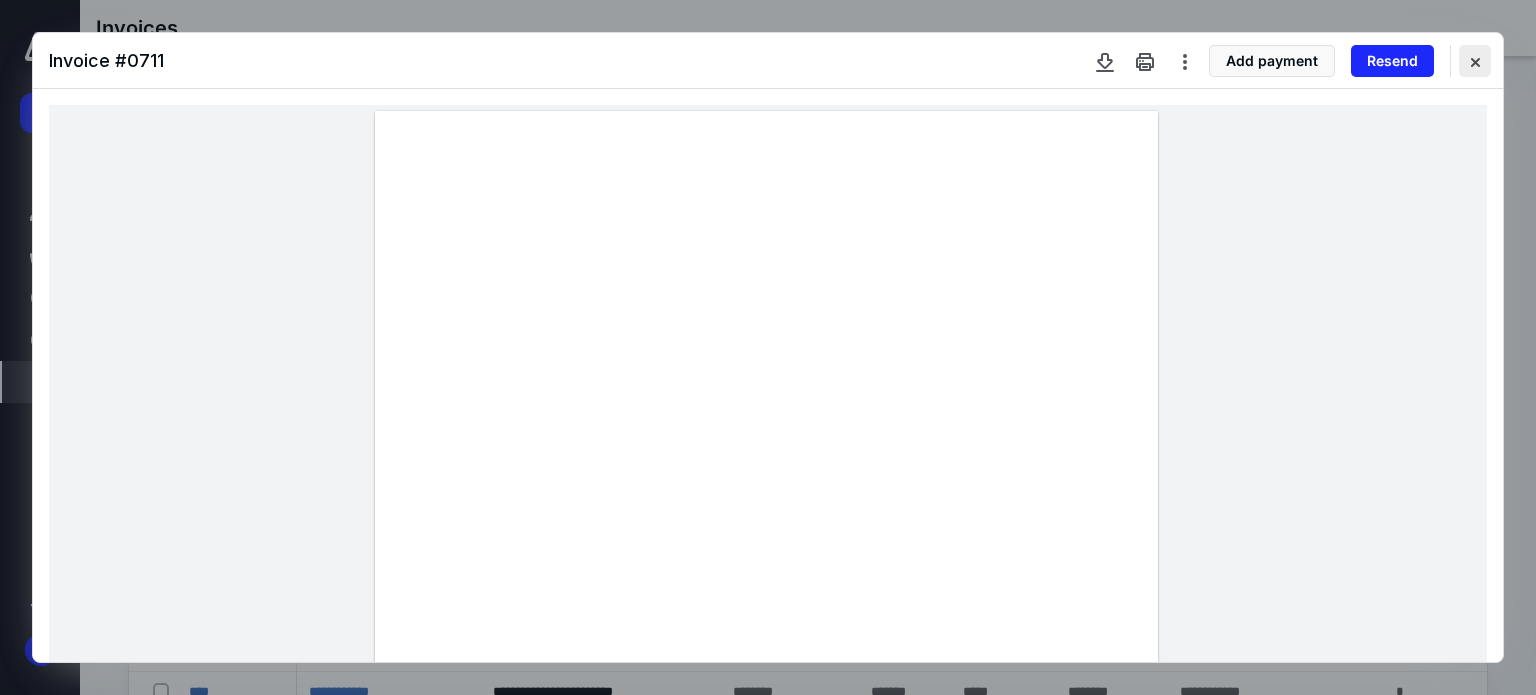 click at bounding box center (1475, 61) 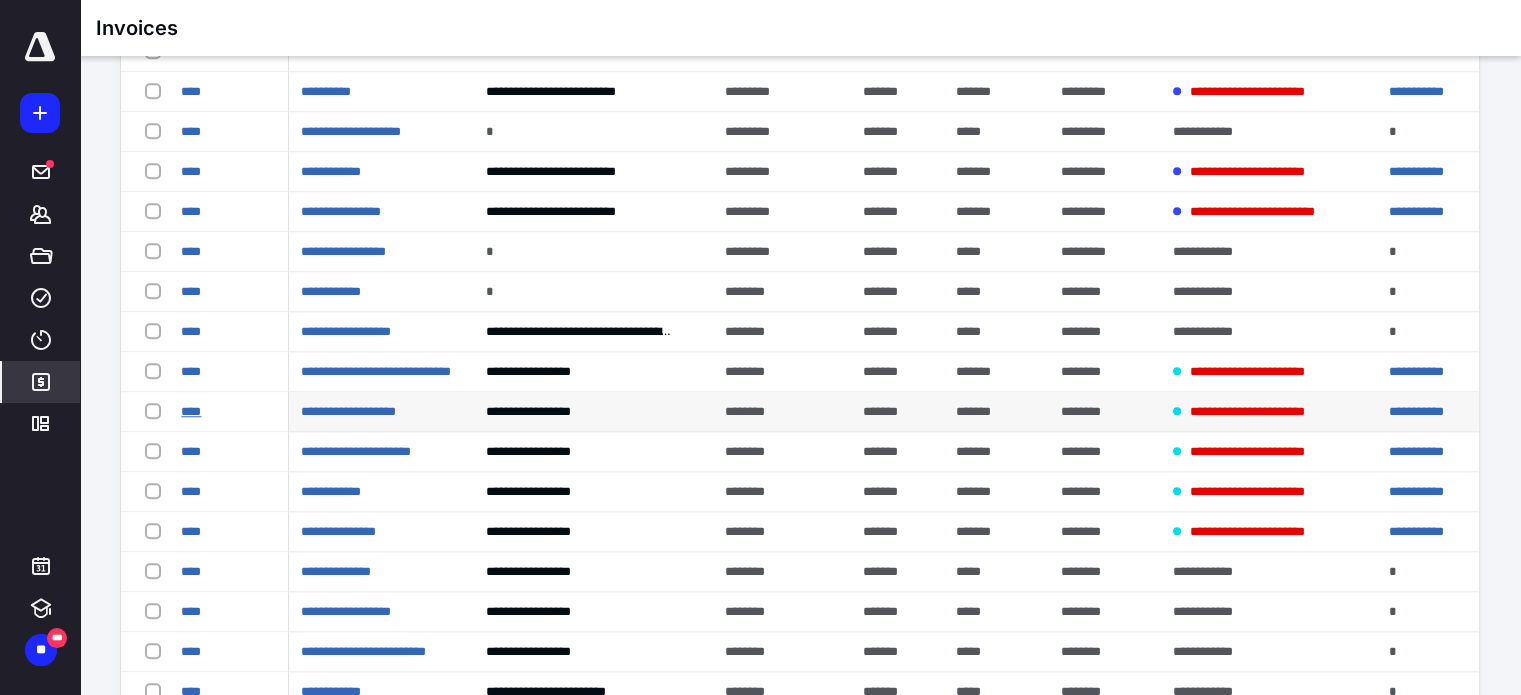 click on "****" at bounding box center [191, 411] 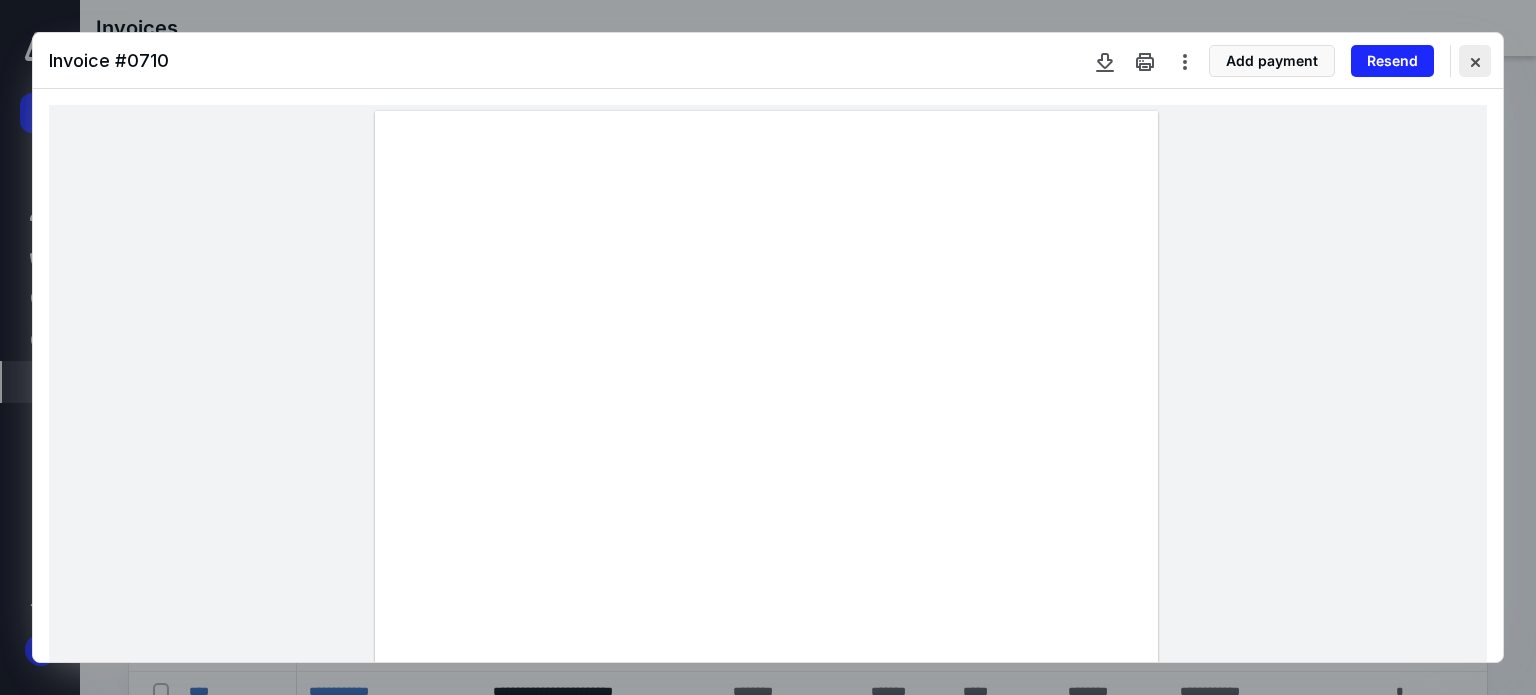 click at bounding box center [1475, 61] 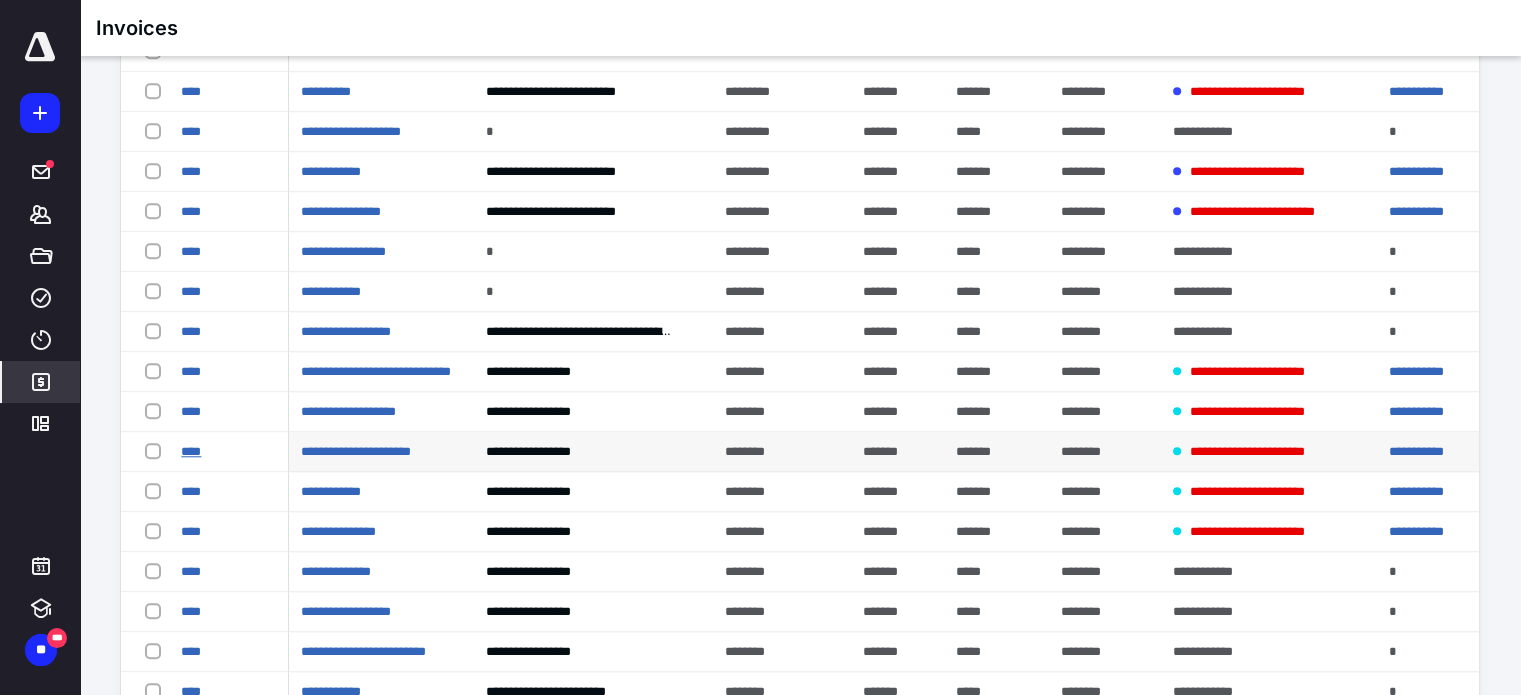 click on "****" at bounding box center [191, 451] 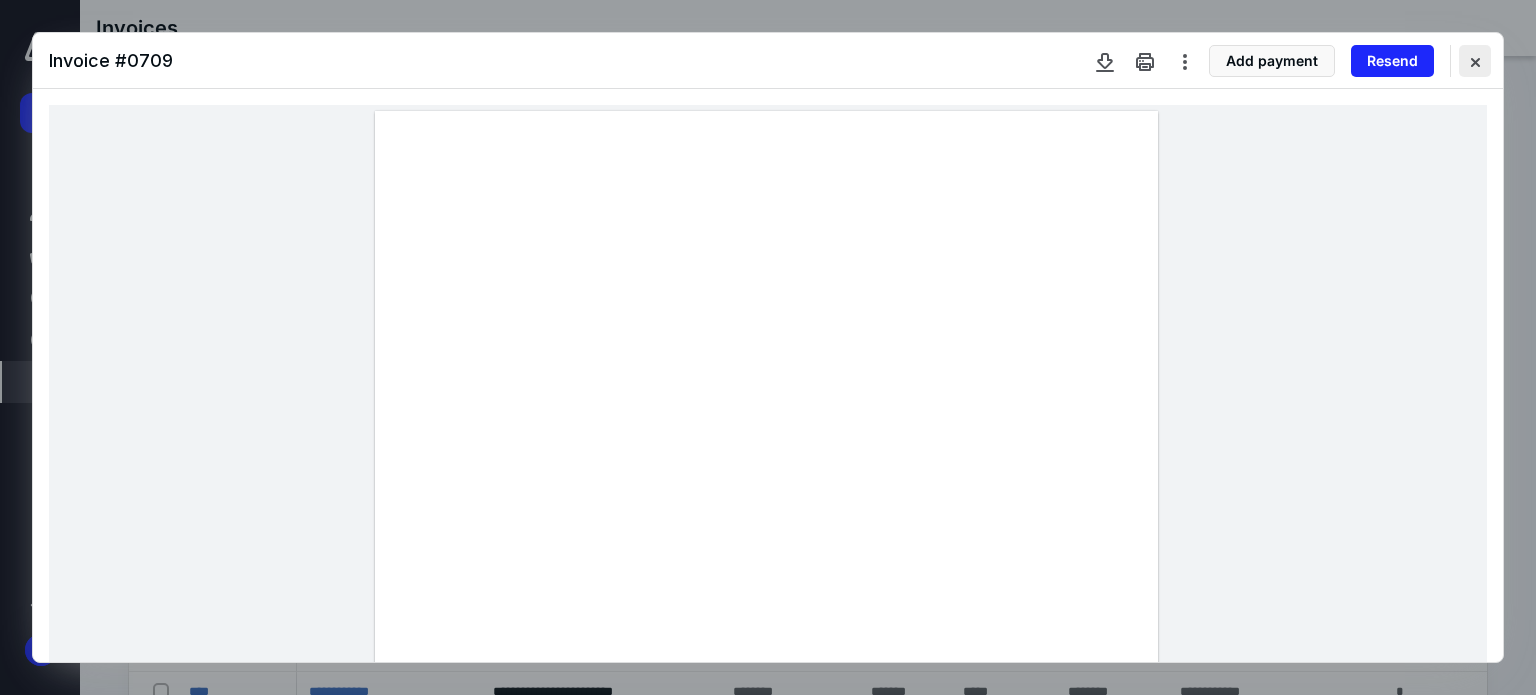 click at bounding box center (1475, 61) 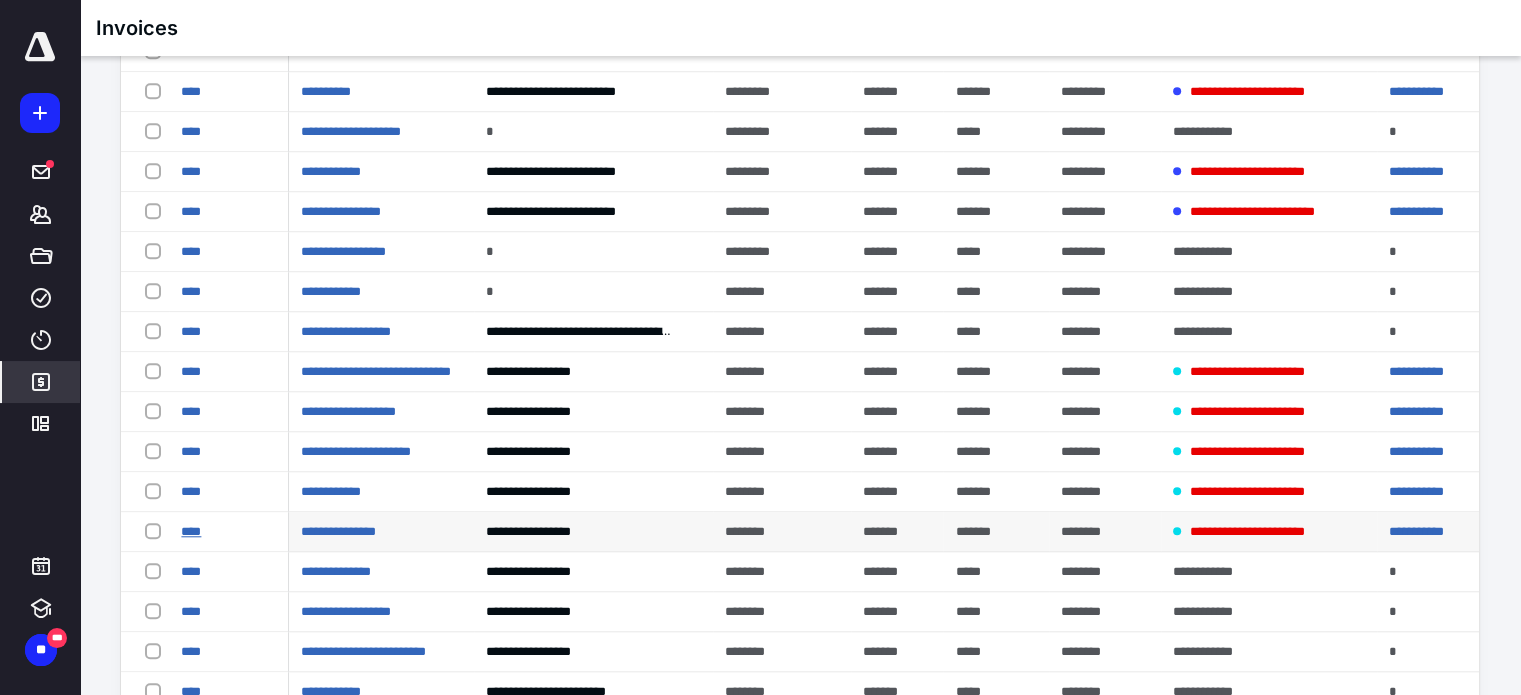 click on "****" at bounding box center [191, 531] 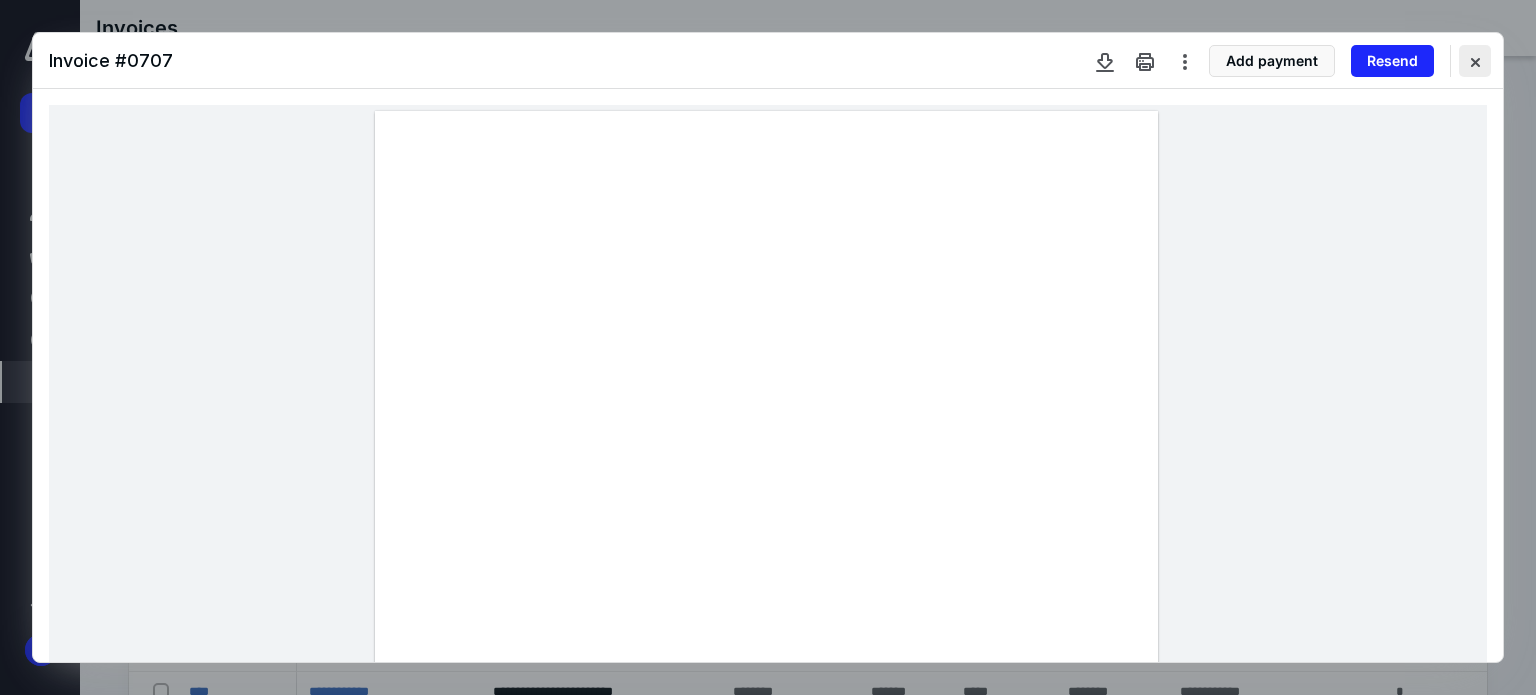 click at bounding box center [1475, 61] 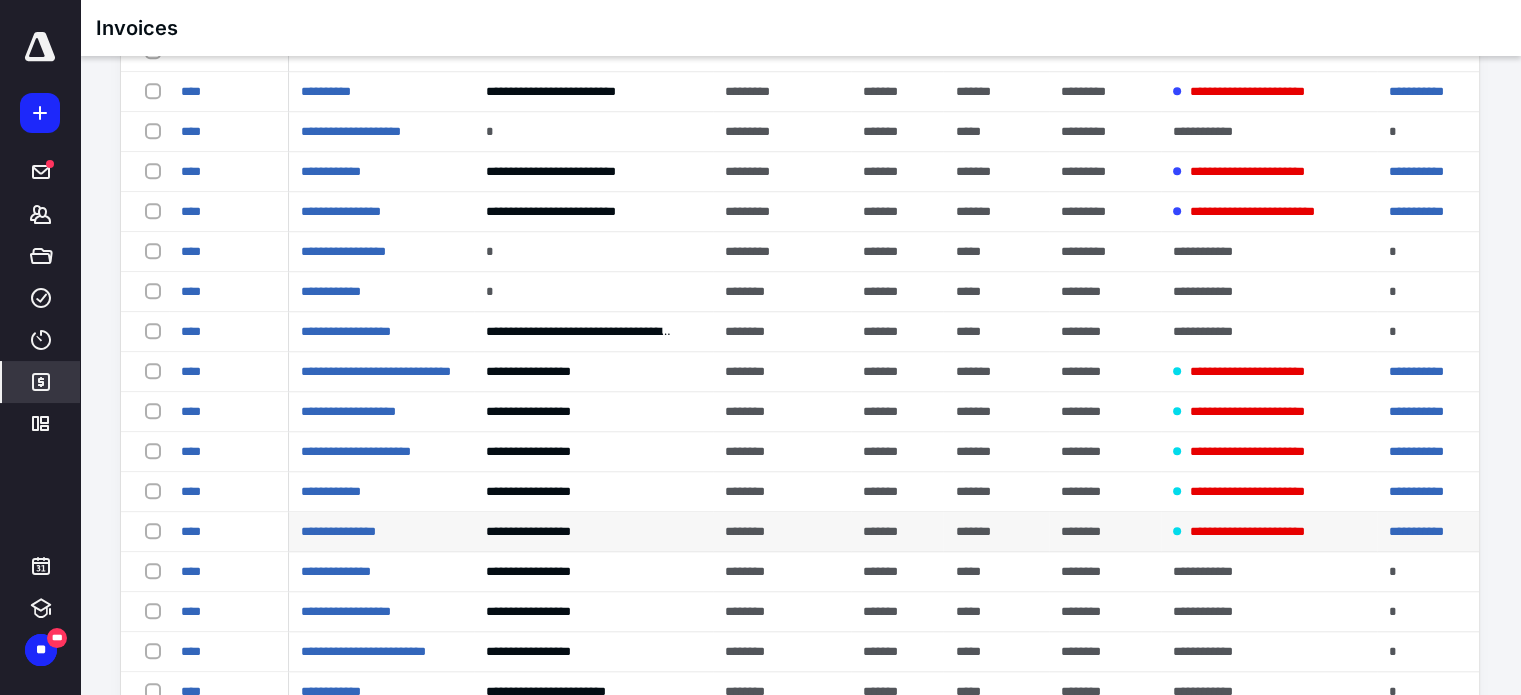 scroll, scrollTop: 1849, scrollLeft: 0, axis: vertical 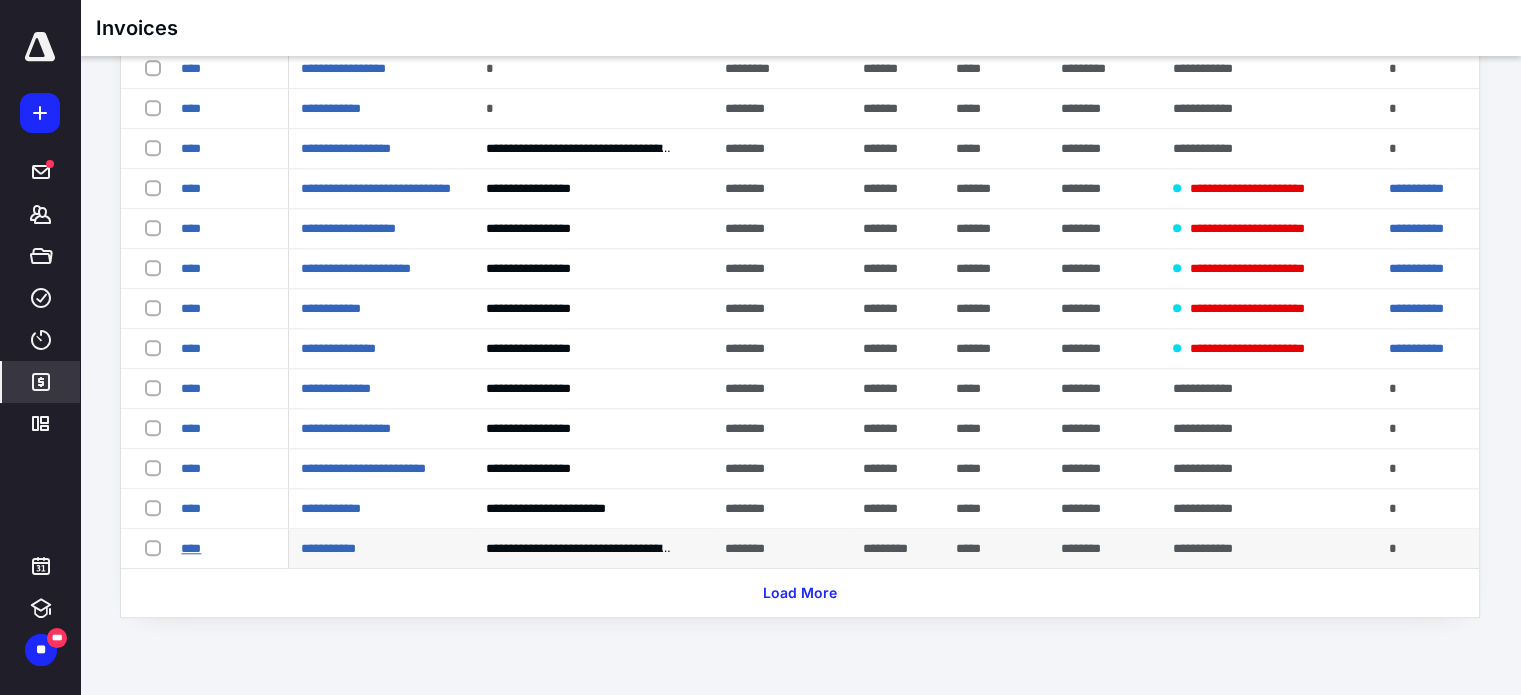 click on "****" at bounding box center (191, 548) 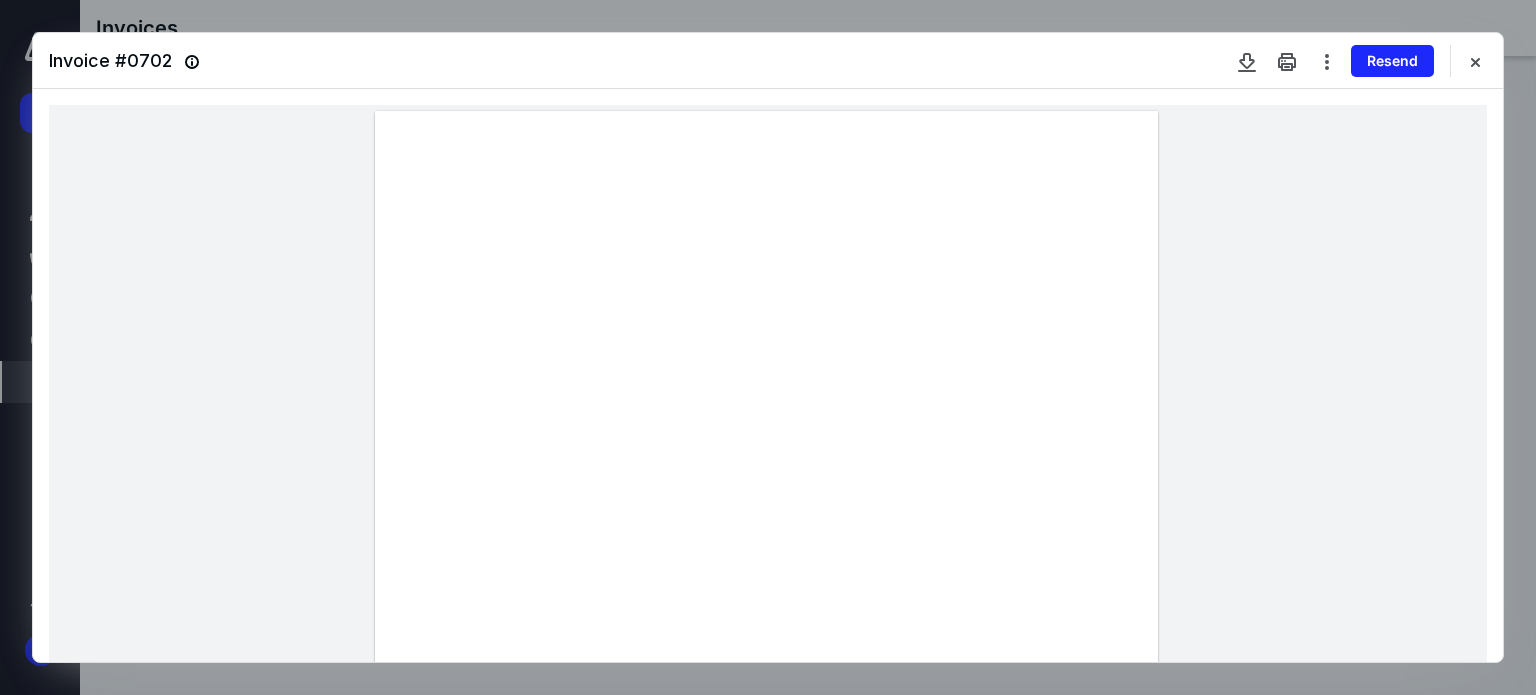 drag, startPoint x: 1472, startPoint y: 58, endPoint x: 1386, endPoint y: 279, distance: 237.14342 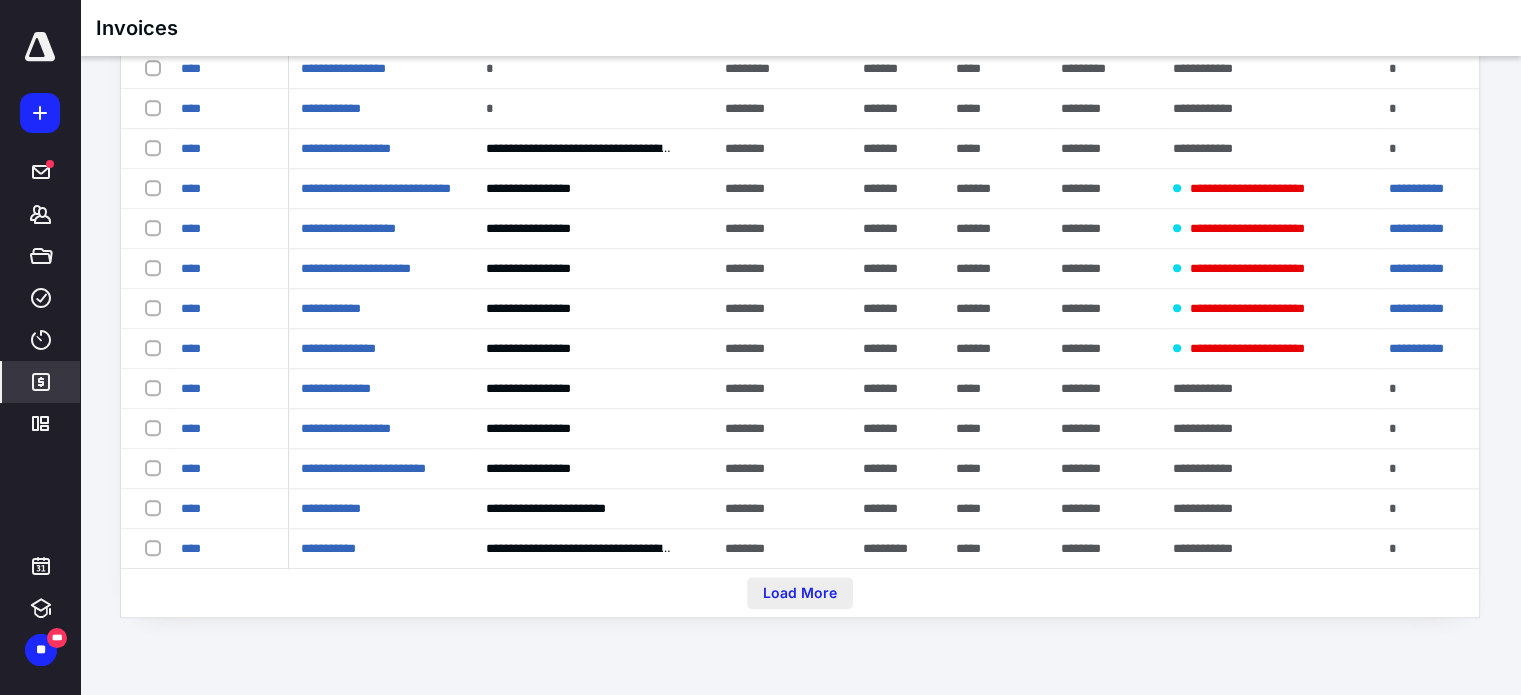 click on "Load More" at bounding box center (800, 593) 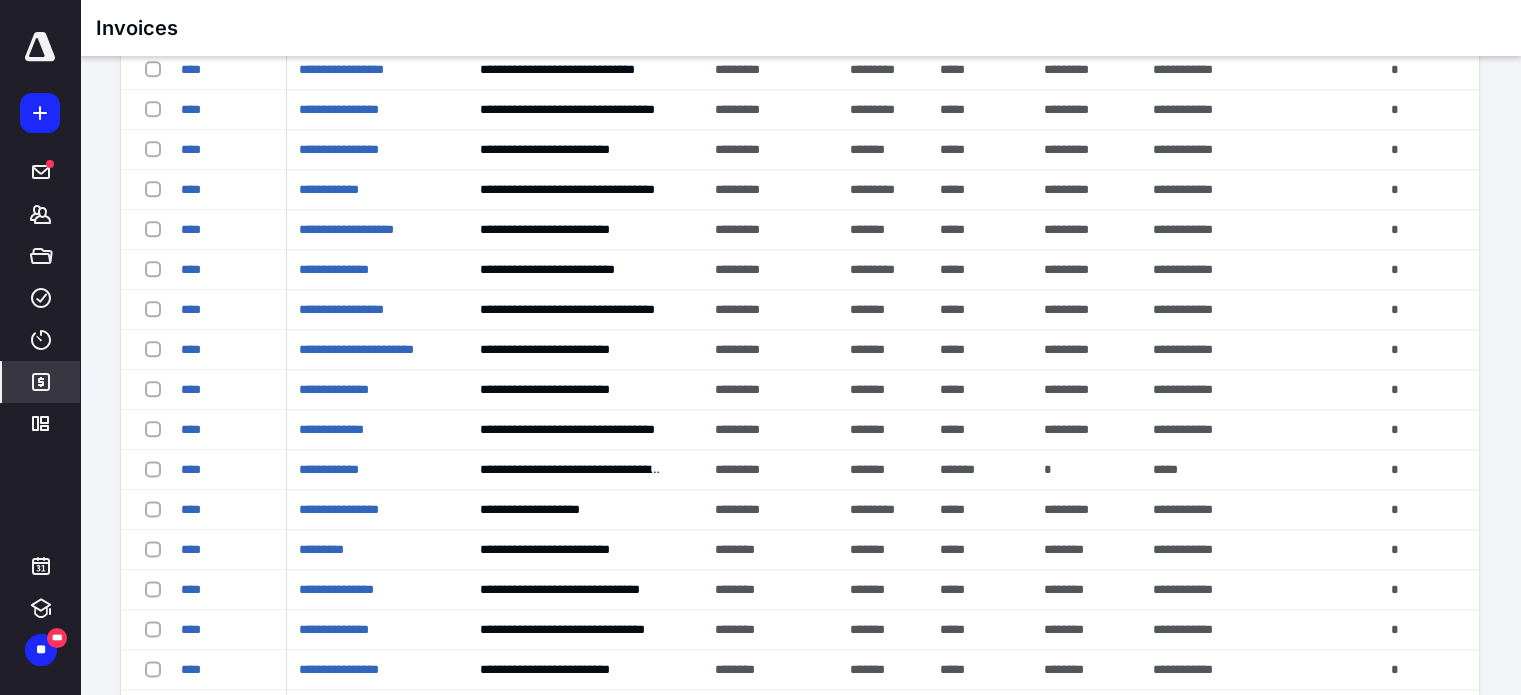 scroll, scrollTop: 2536, scrollLeft: 0, axis: vertical 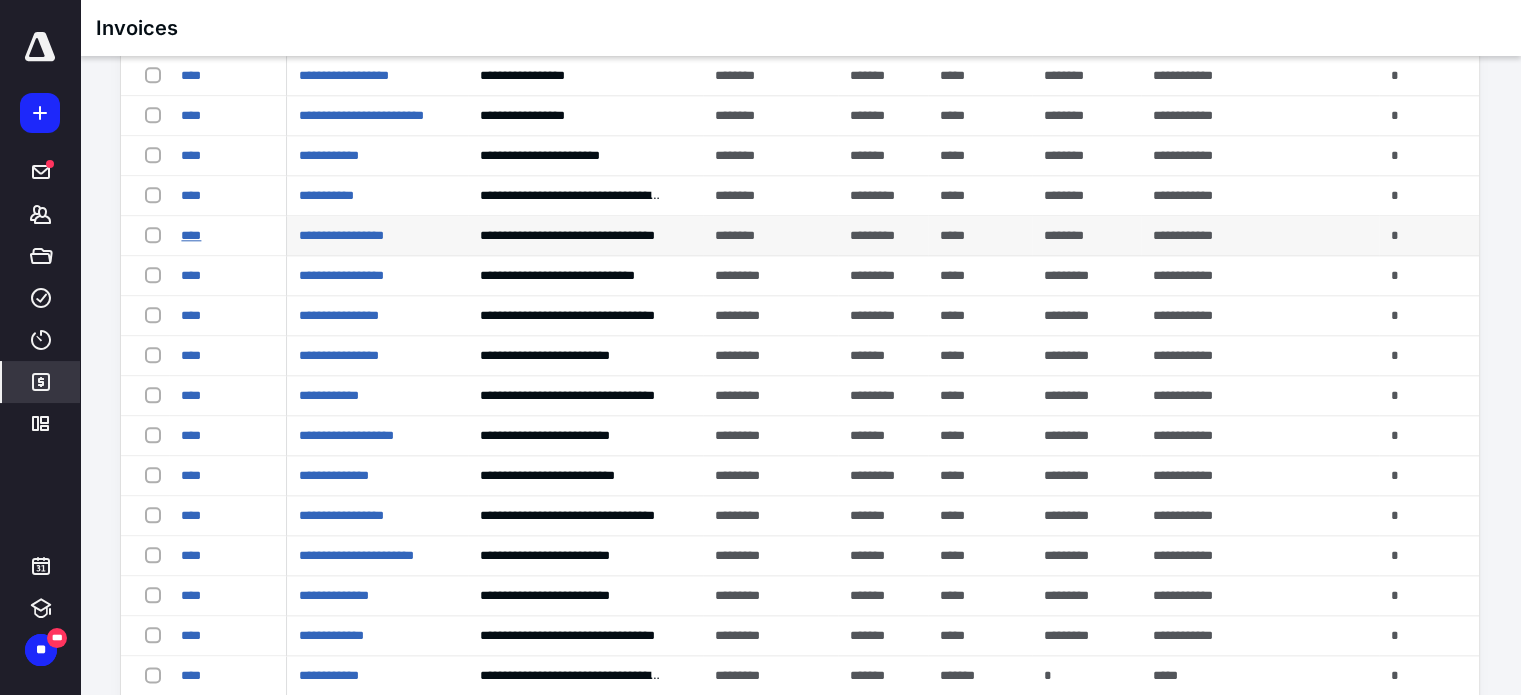 click on "****" at bounding box center (191, 235) 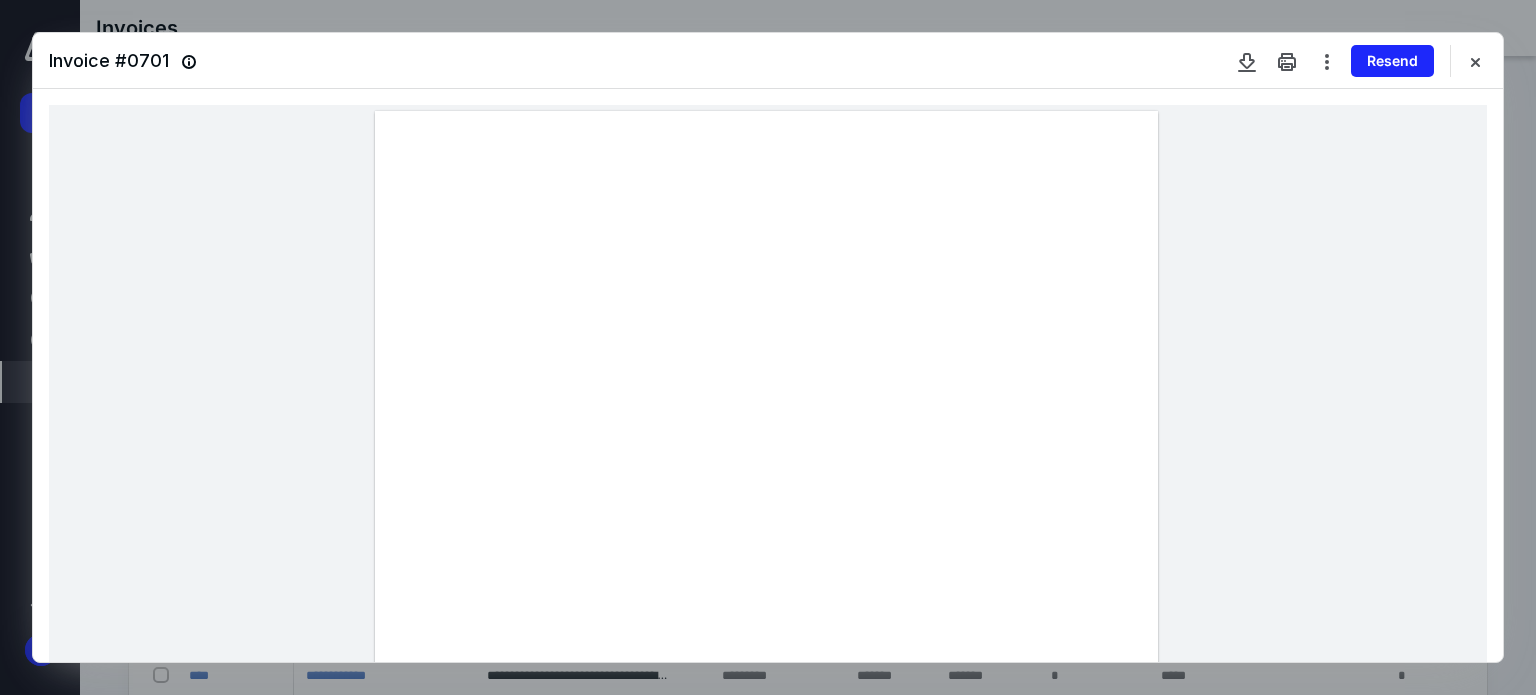 drag, startPoint x: 1478, startPoint y: 61, endPoint x: 1042, endPoint y: 470, distance: 597.8102 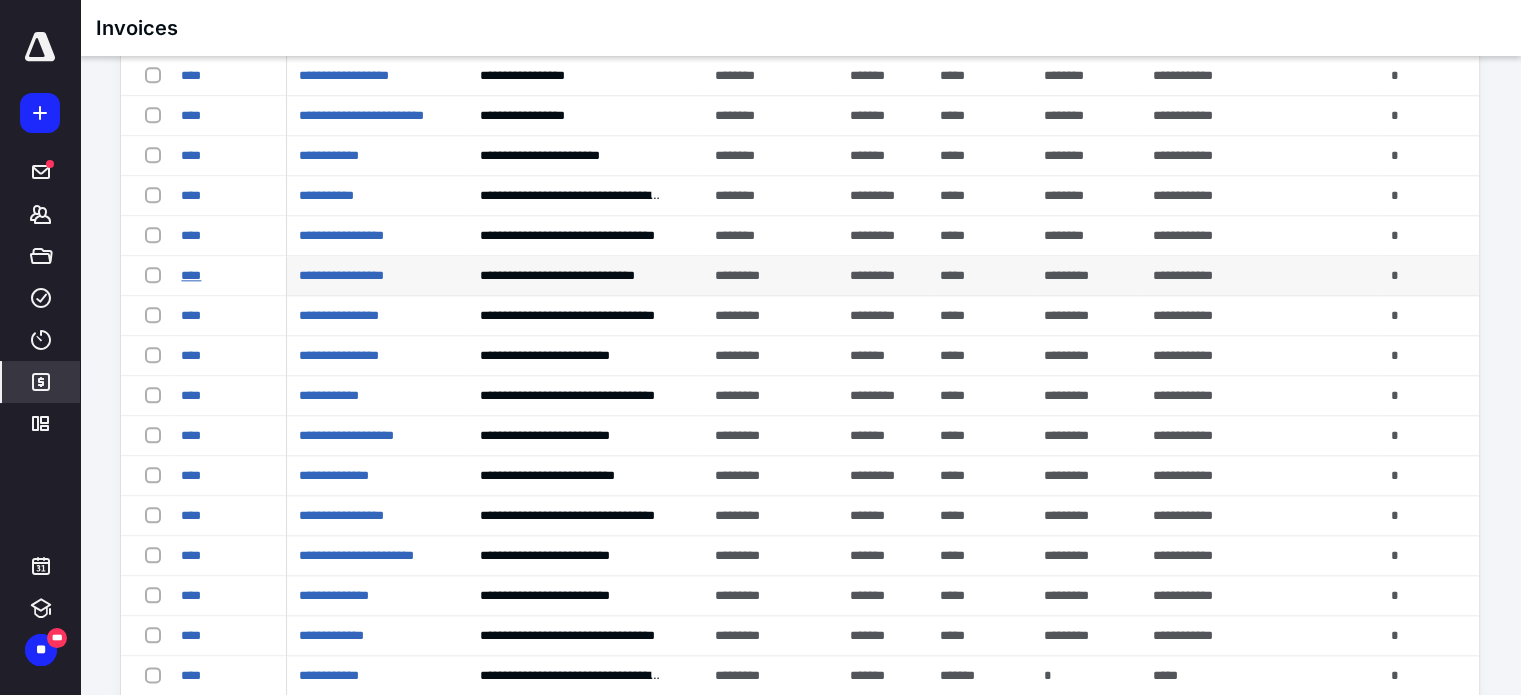 click on "****" at bounding box center (191, 275) 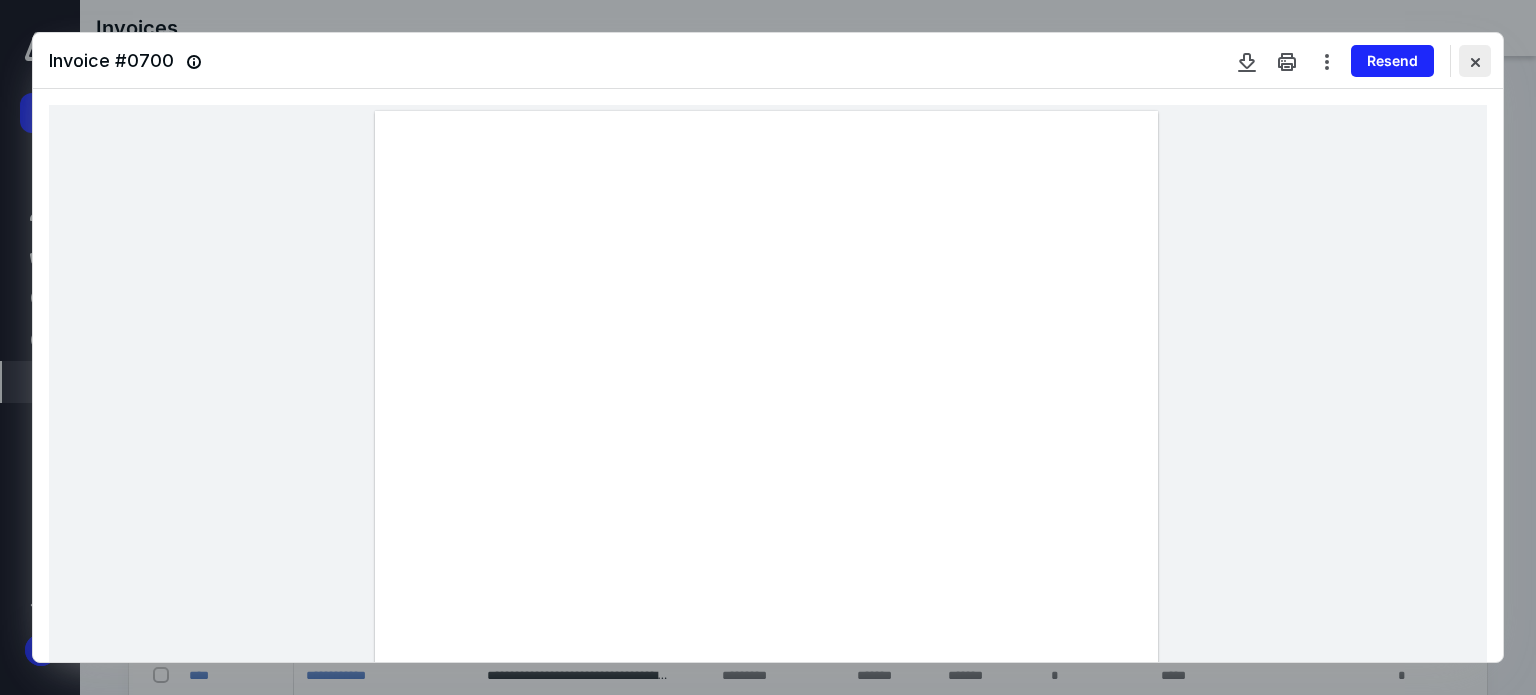 click at bounding box center (1475, 61) 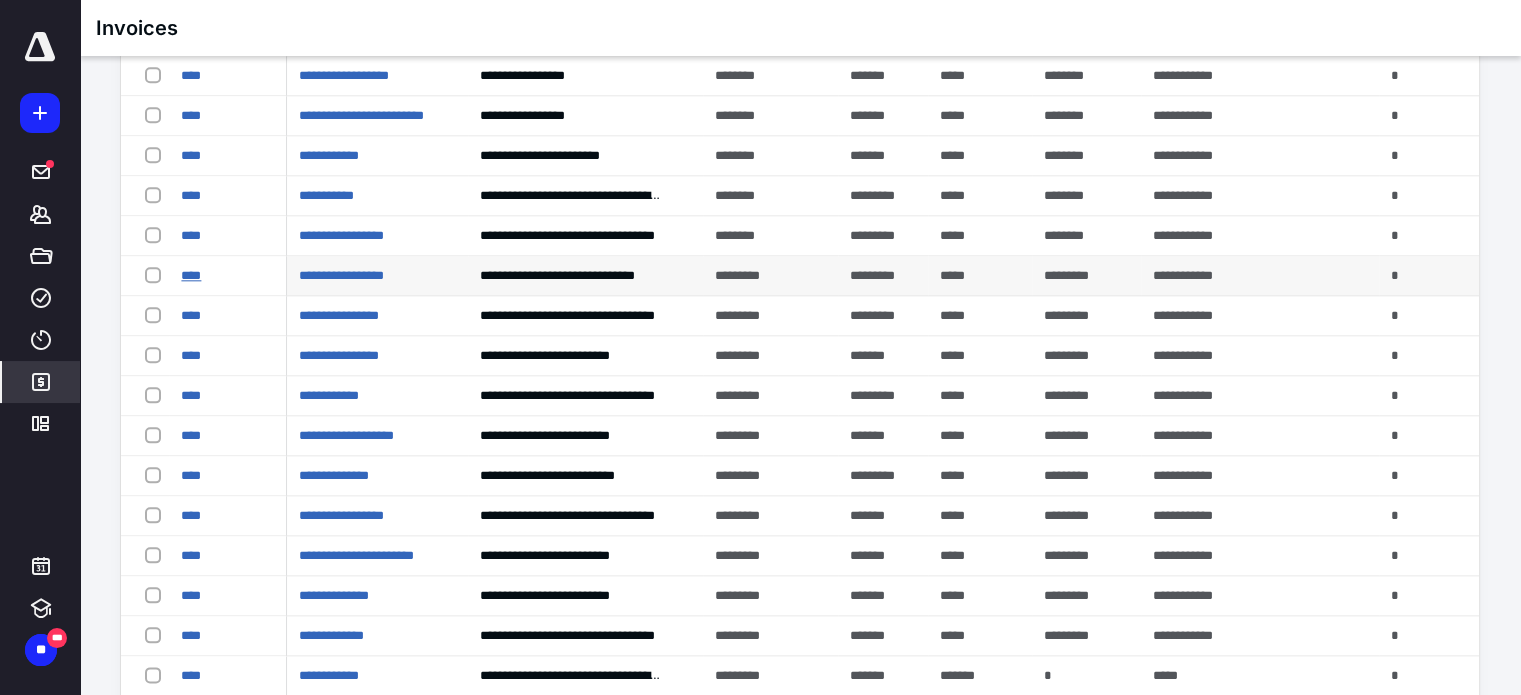 click on "****" at bounding box center [191, 275] 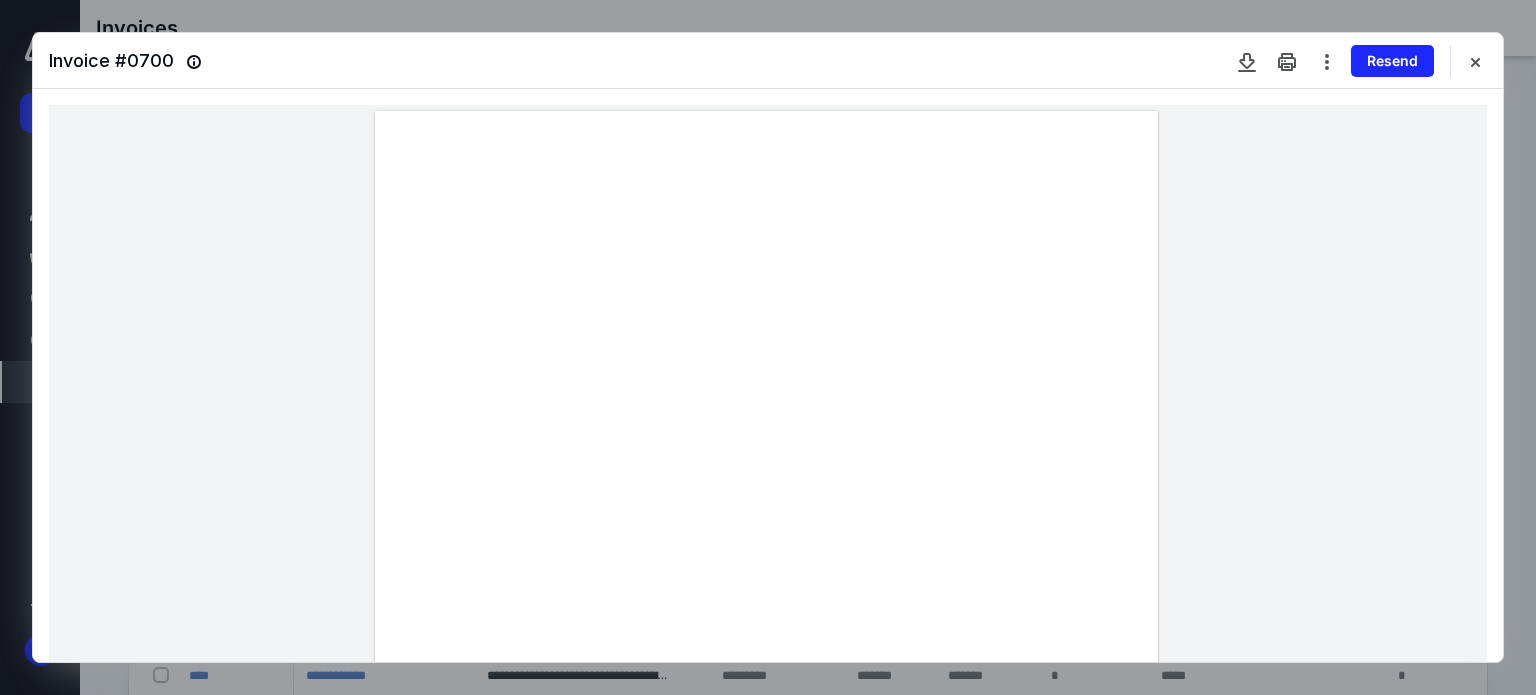 drag, startPoint x: 1472, startPoint y: 63, endPoint x: 1453, endPoint y: 61, distance: 19.104973 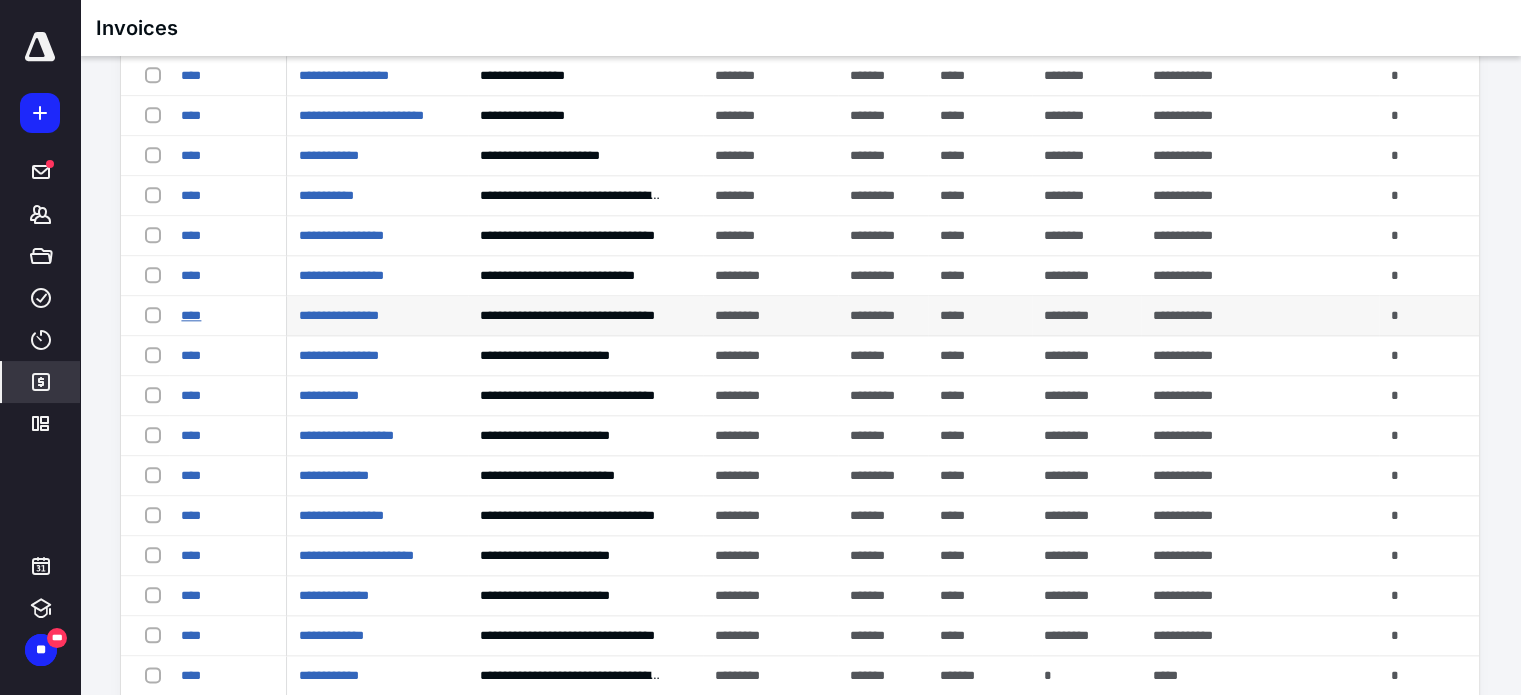 click on "****" at bounding box center (191, 315) 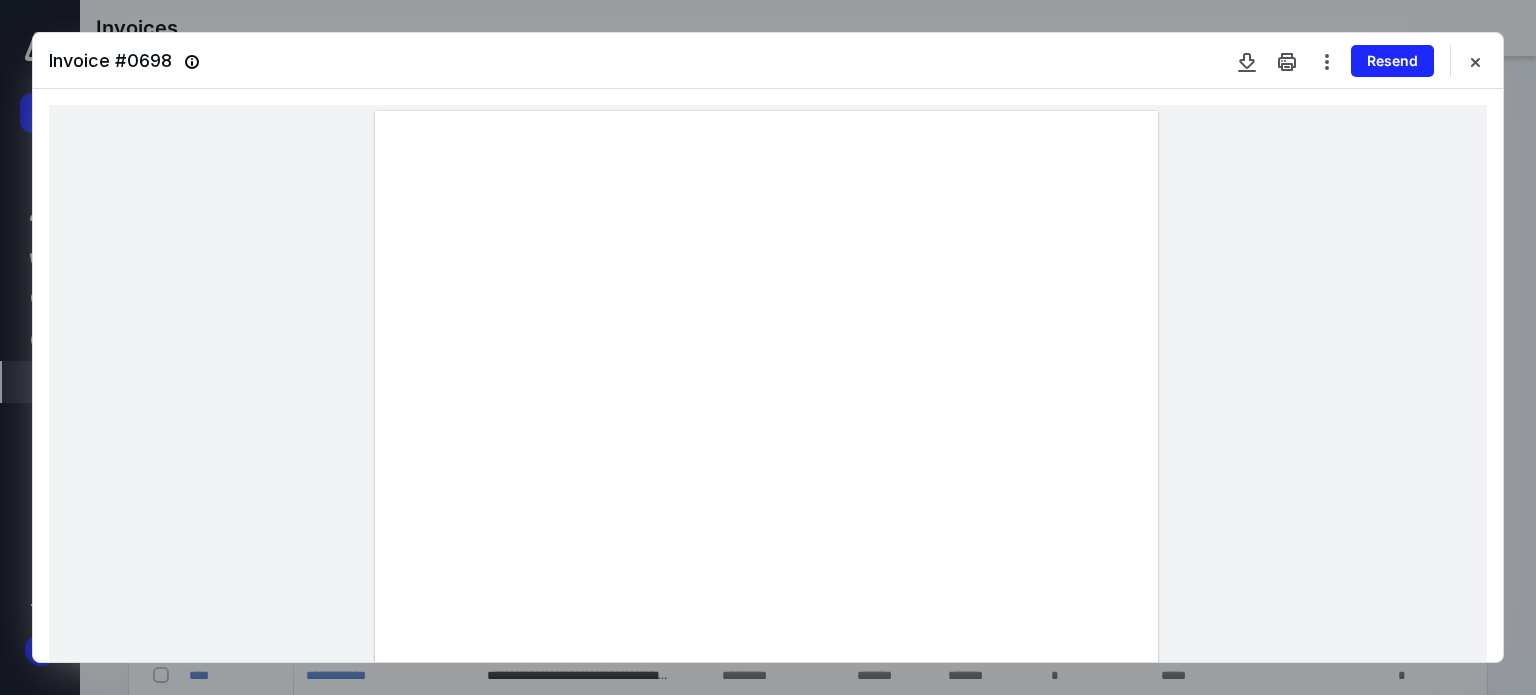 scroll, scrollTop: 666, scrollLeft: 0, axis: vertical 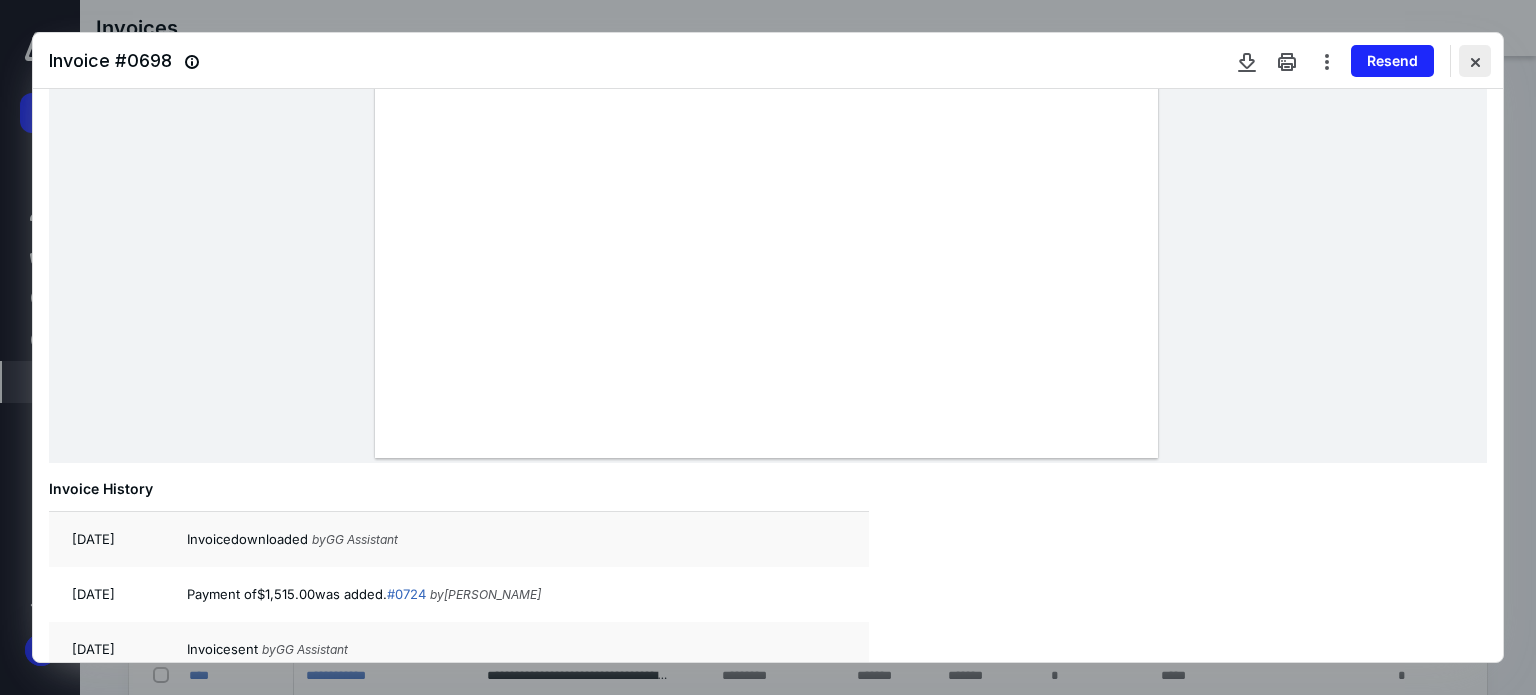 click at bounding box center (1475, 61) 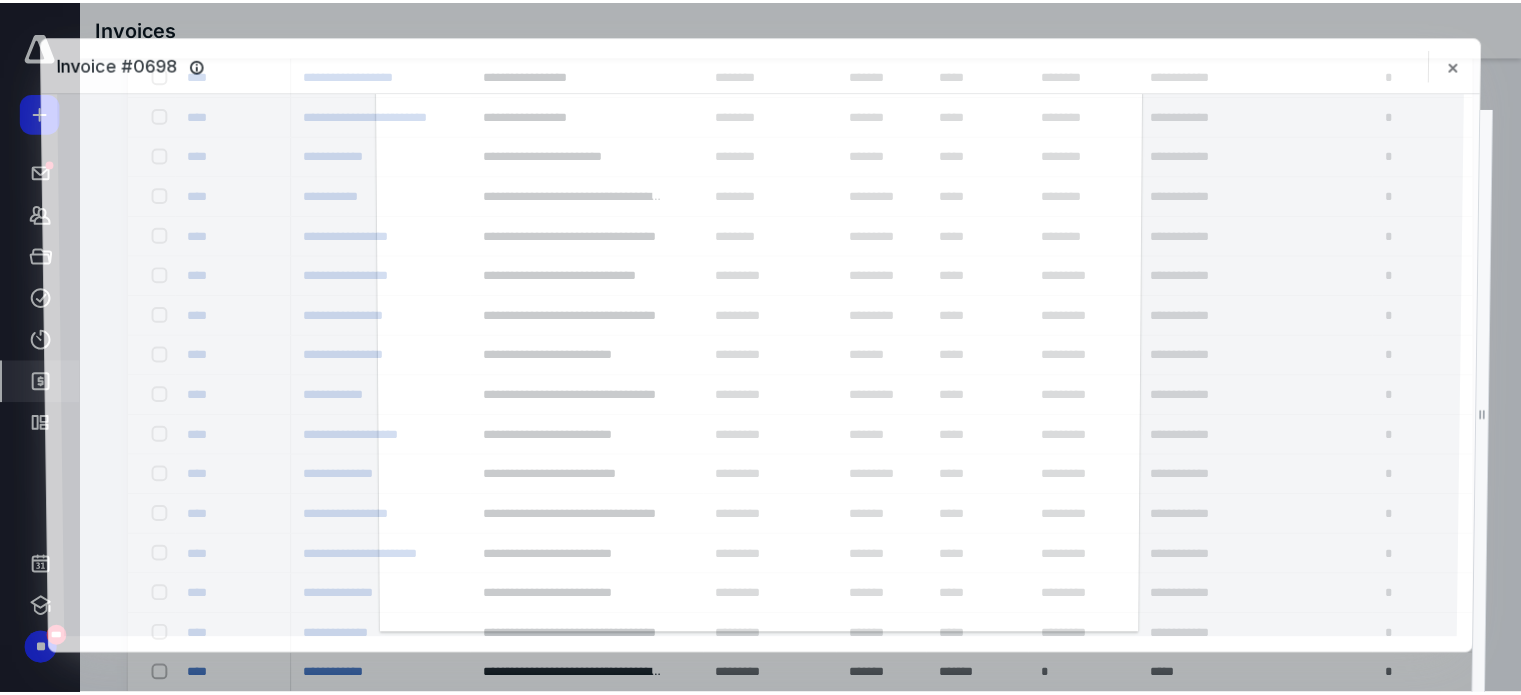 scroll, scrollTop: 482, scrollLeft: 0, axis: vertical 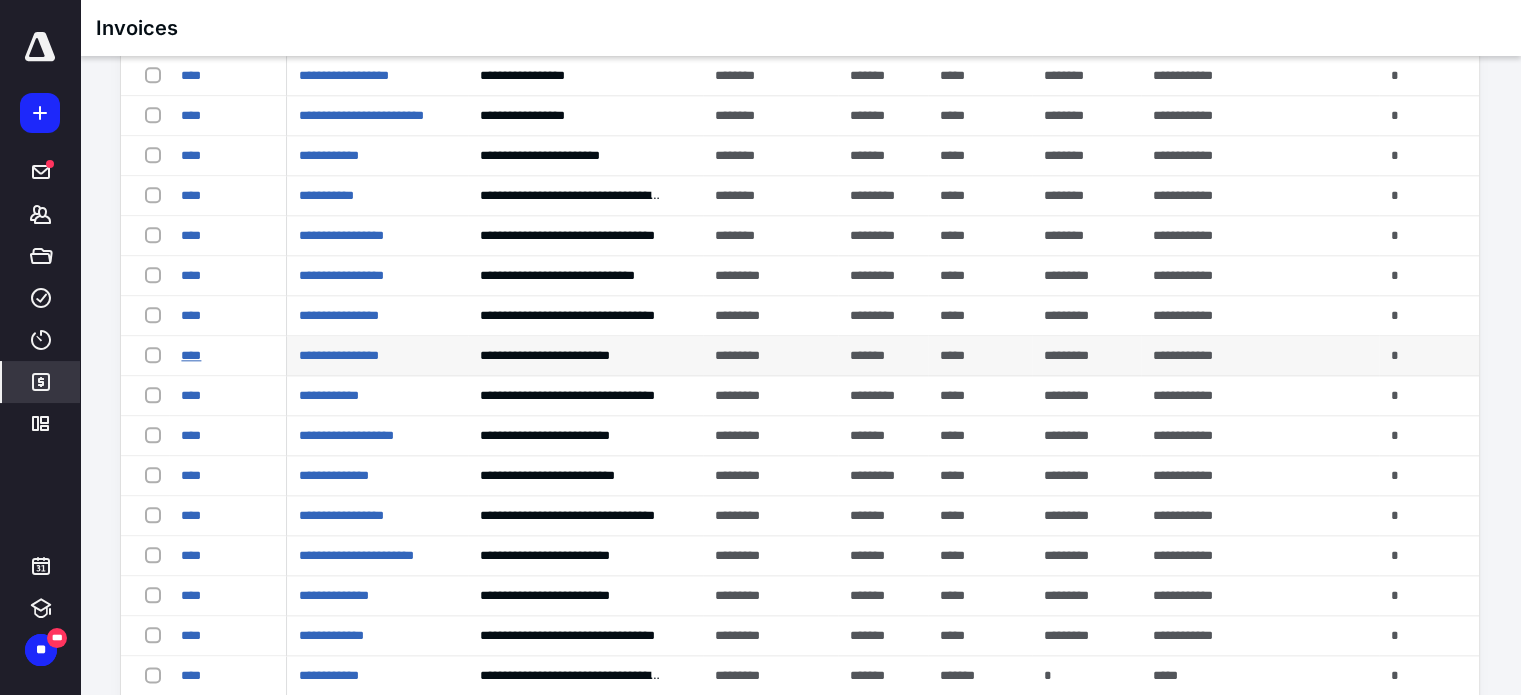 click on "****" at bounding box center [191, 355] 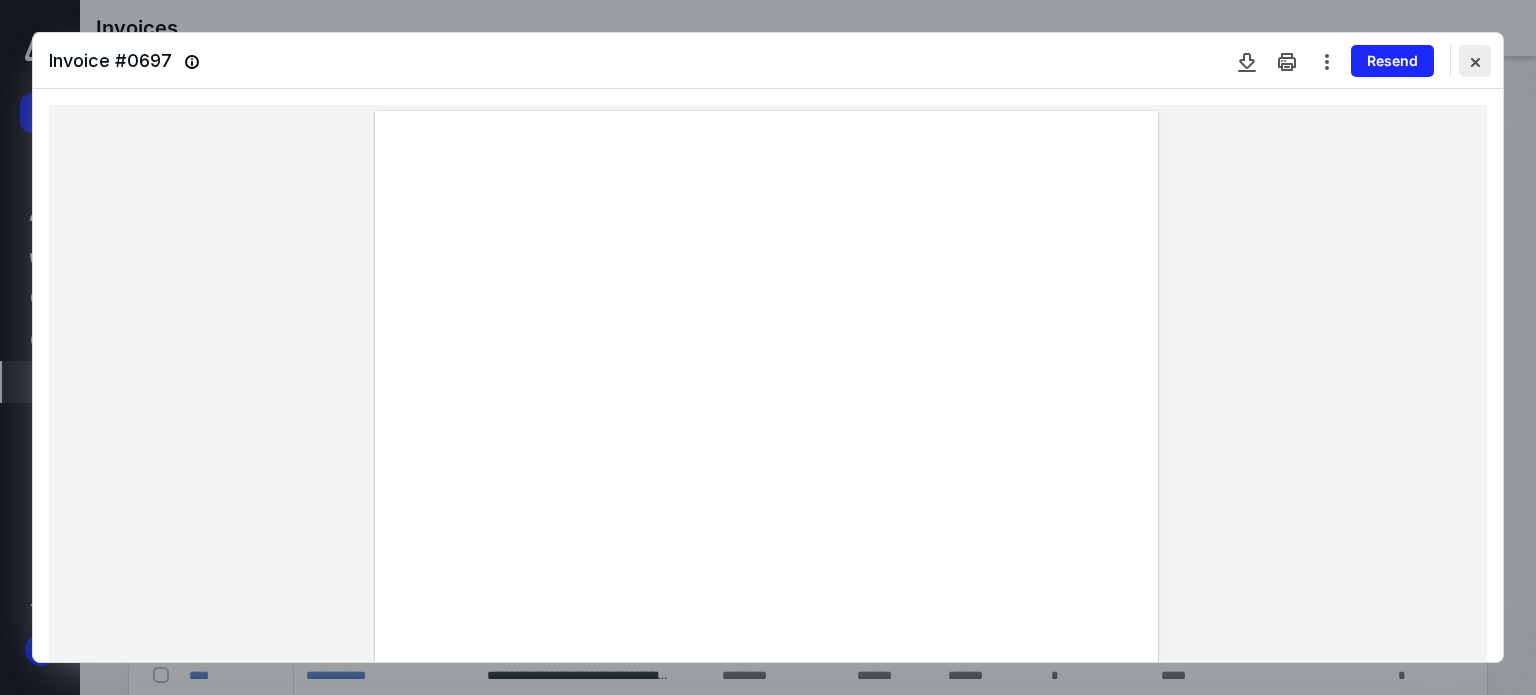 click at bounding box center [1475, 61] 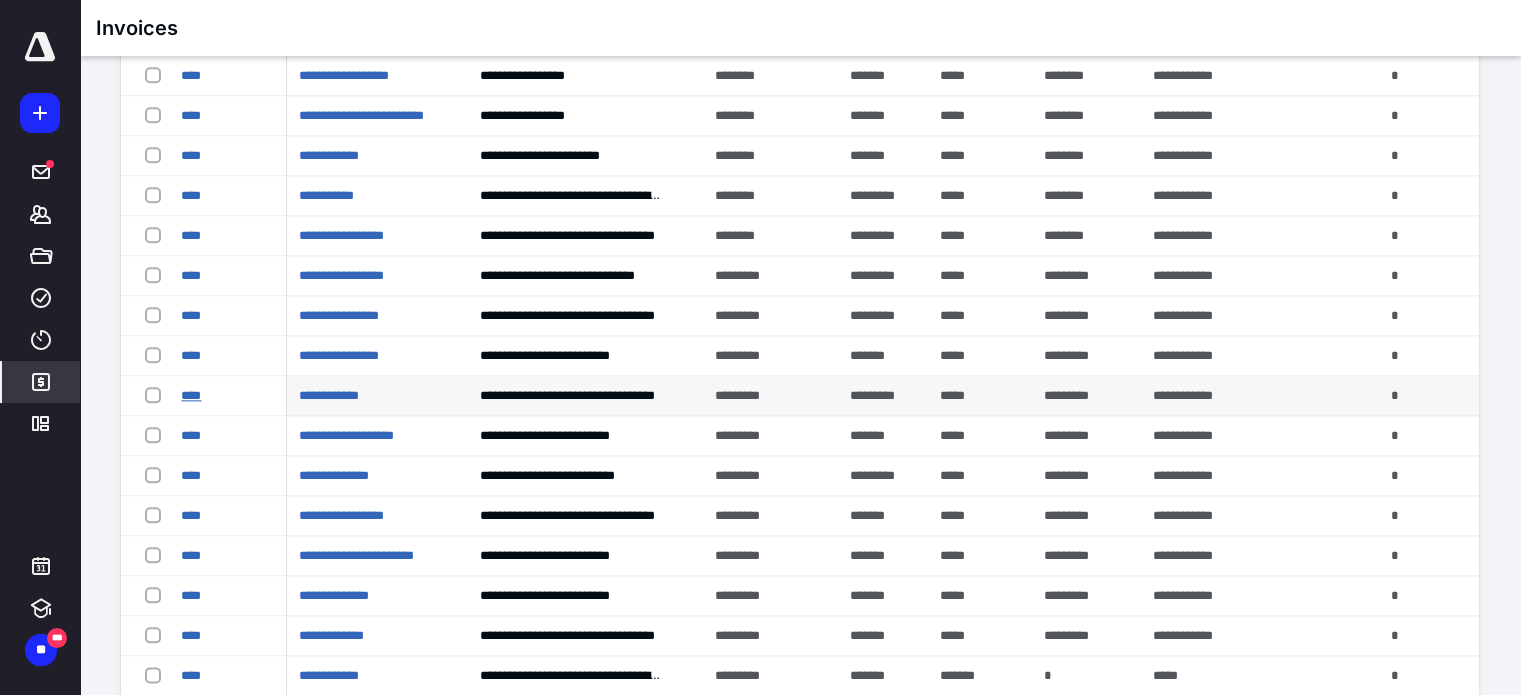 click on "****" at bounding box center [191, 395] 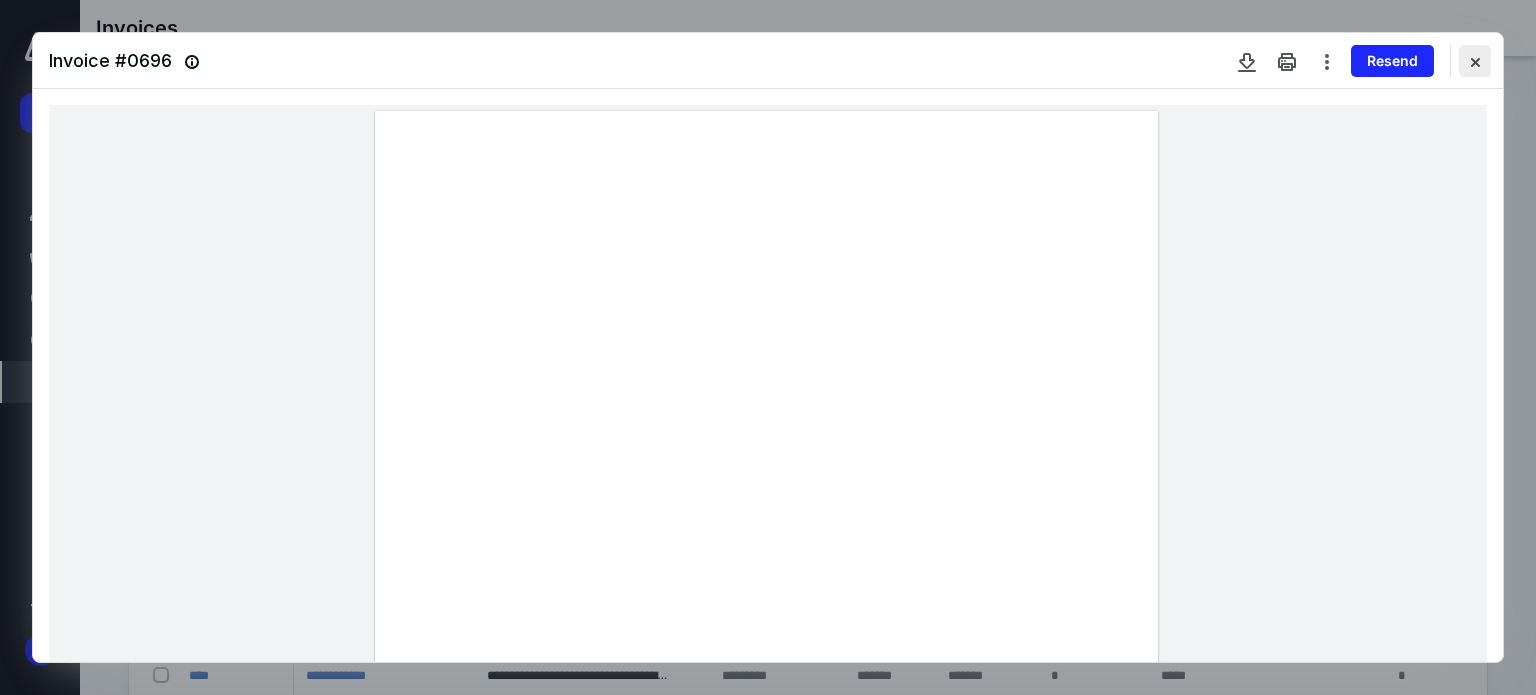 click at bounding box center (1475, 61) 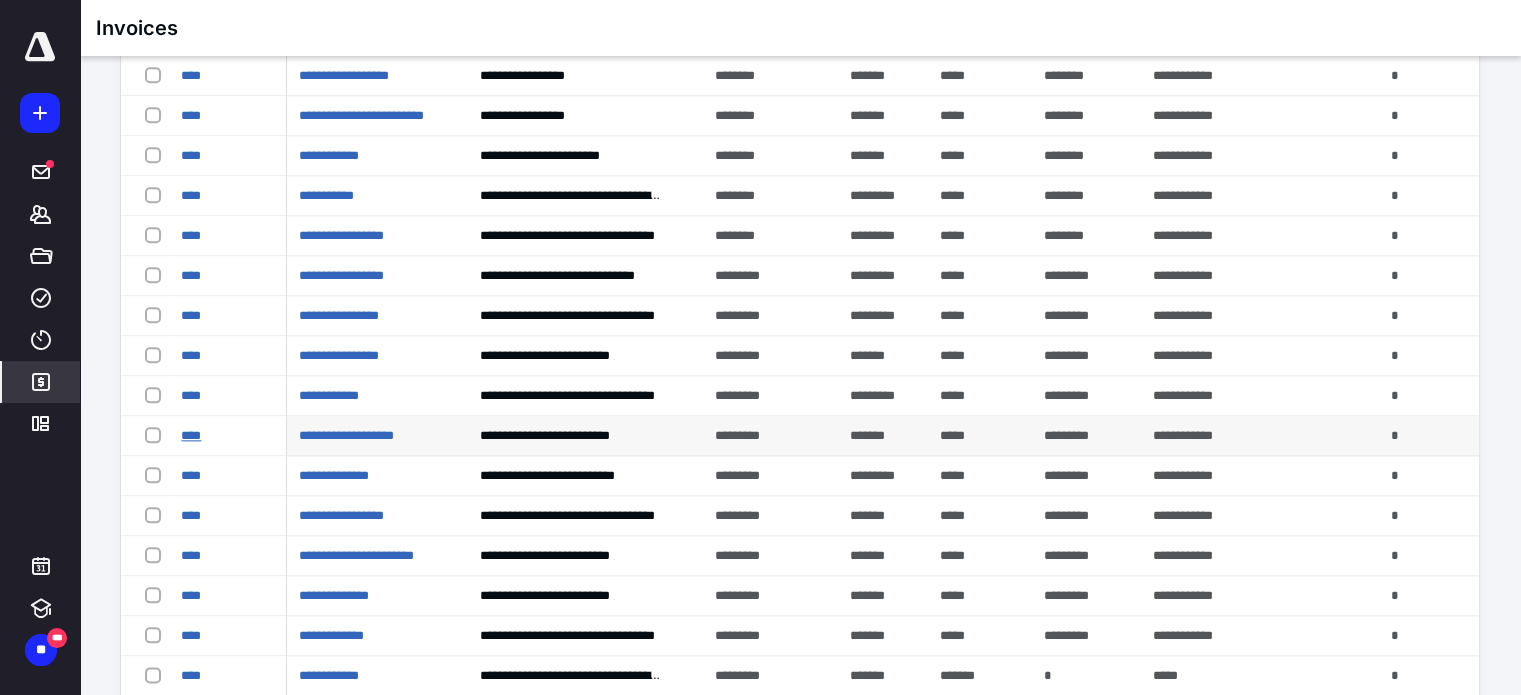 click on "****" at bounding box center [191, 435] 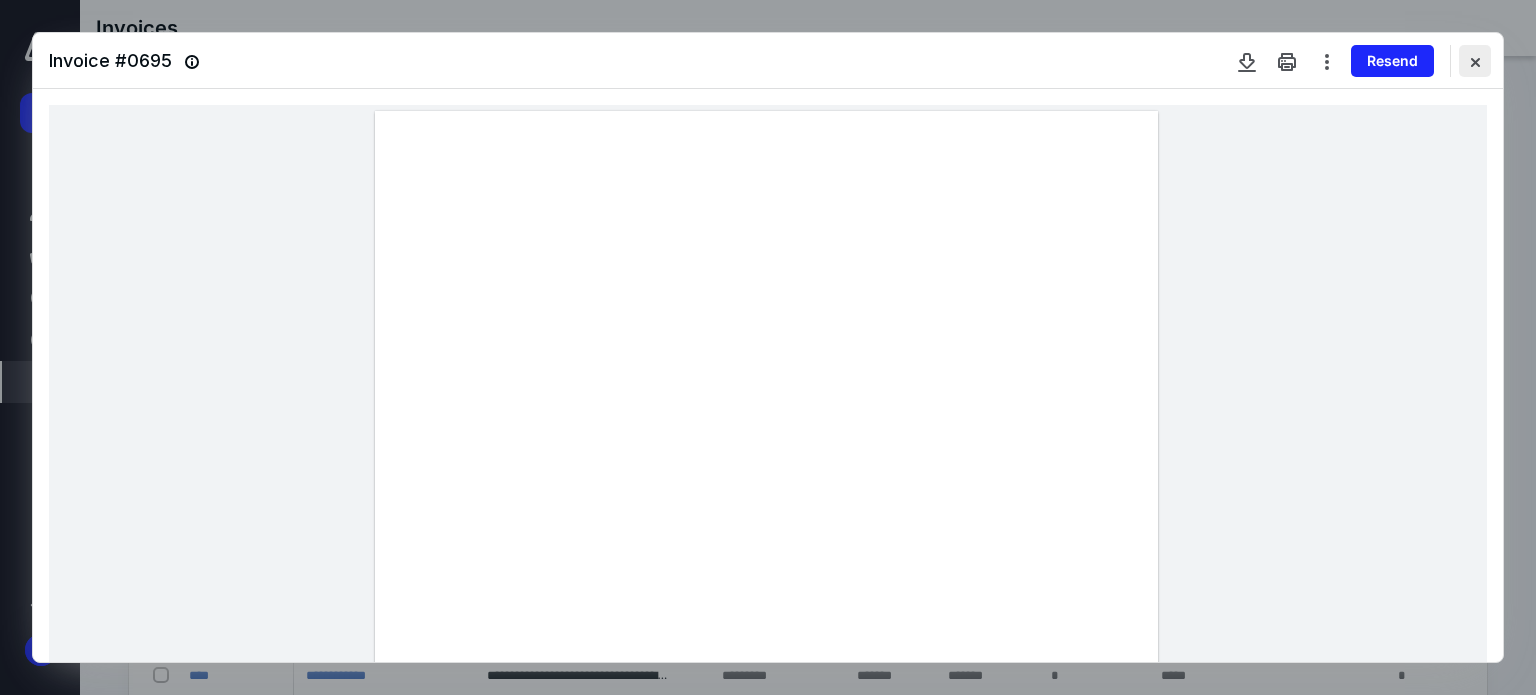click at bounding box center (1475, 61) 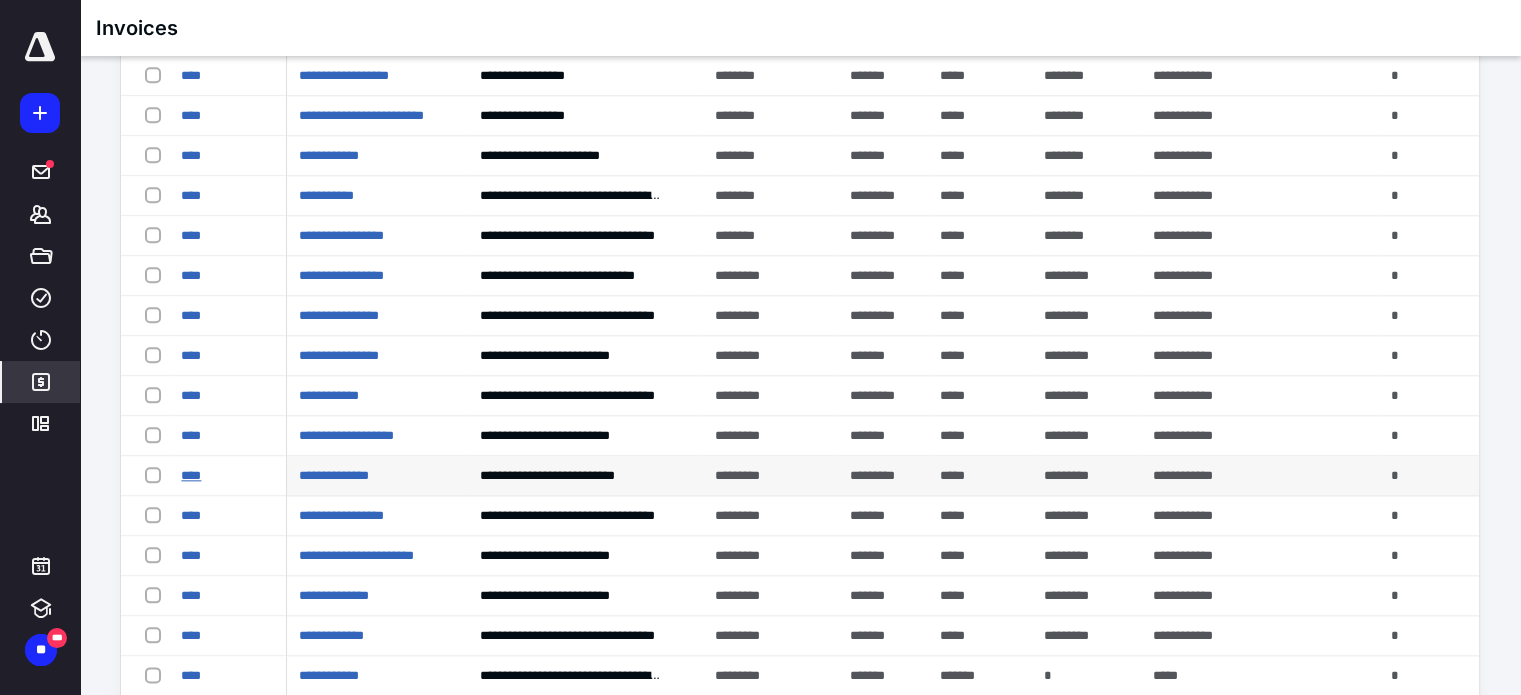 click on "****" at bounding box center (191, 475) 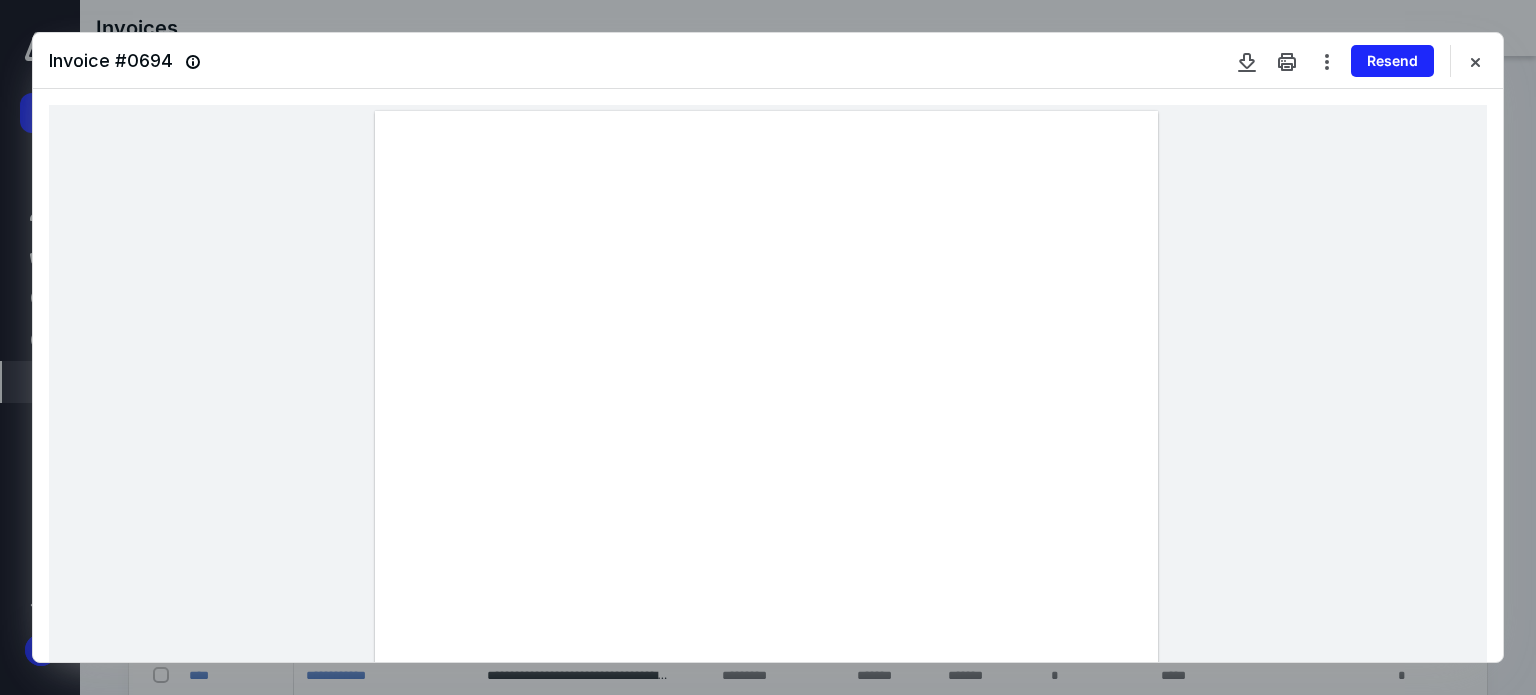 drag, startPoint x: 1467, startPoint y: 59, endPoint x: 212, endPoint y: 318, distance: 1281.4469 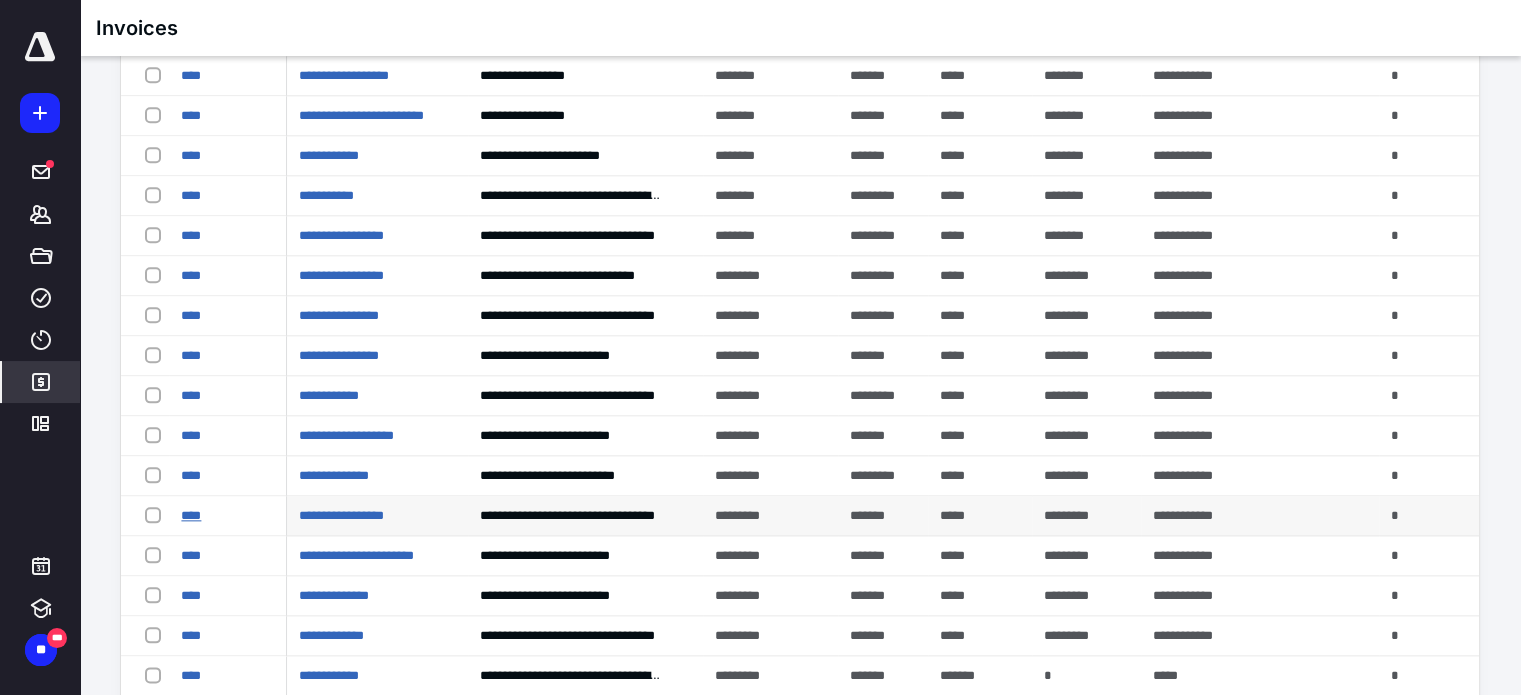 click on "****" at bounding box center [191, 515] 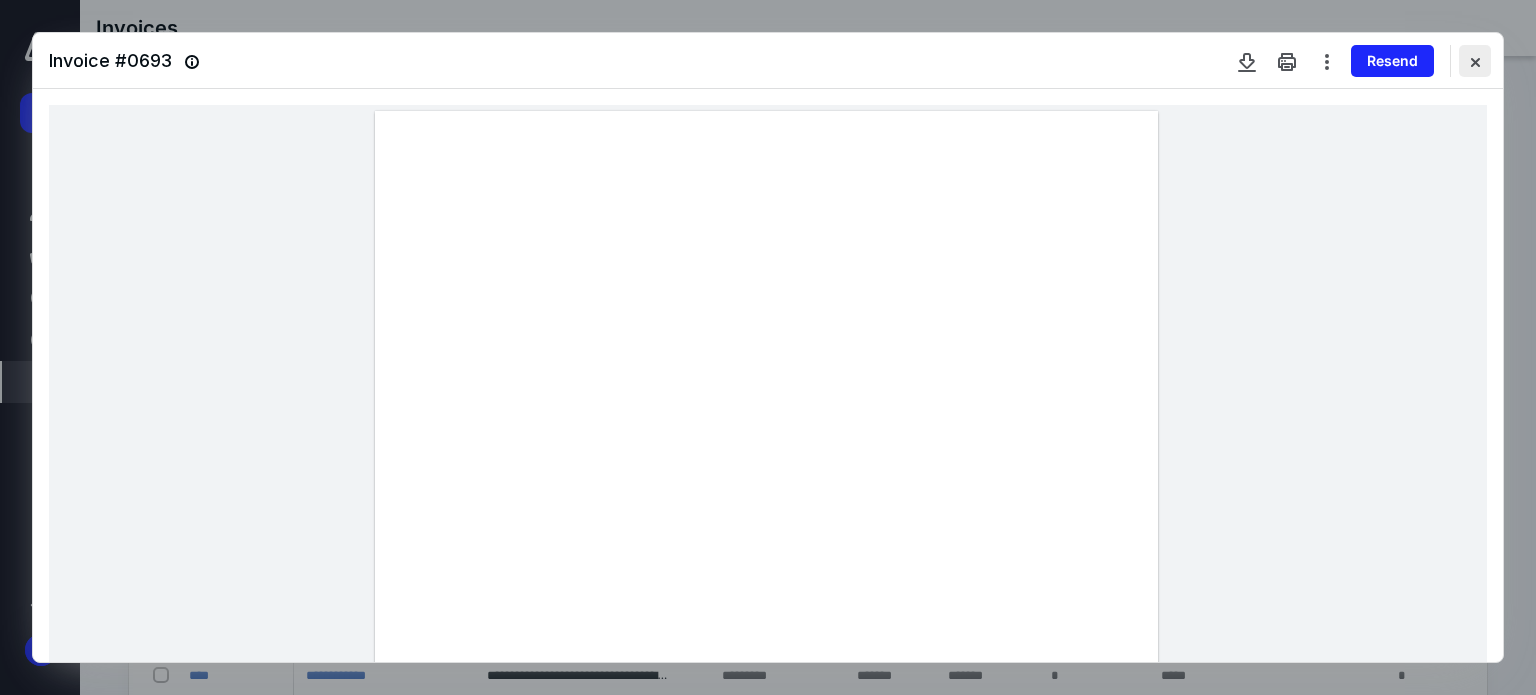click at bounding box center [1475, 61] 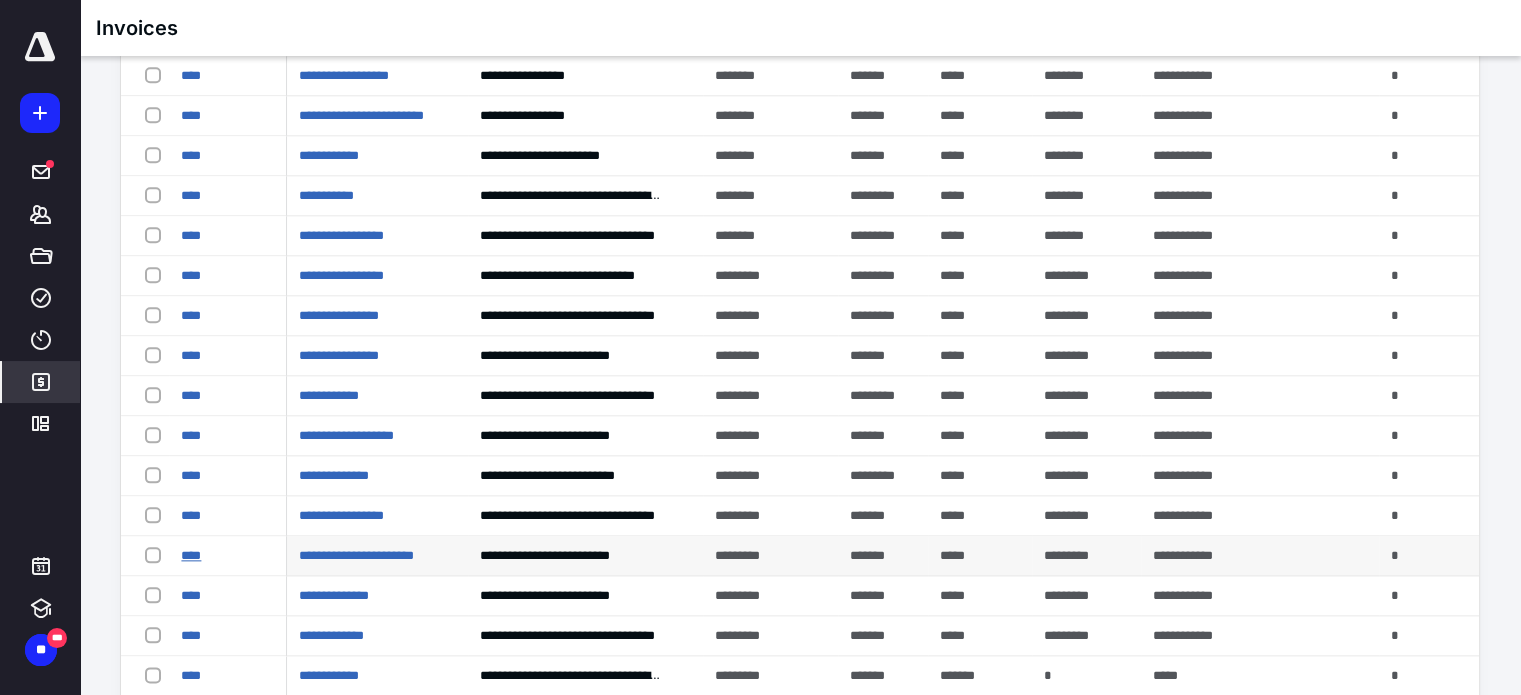 click on "****" at bounding box center (191, 555) 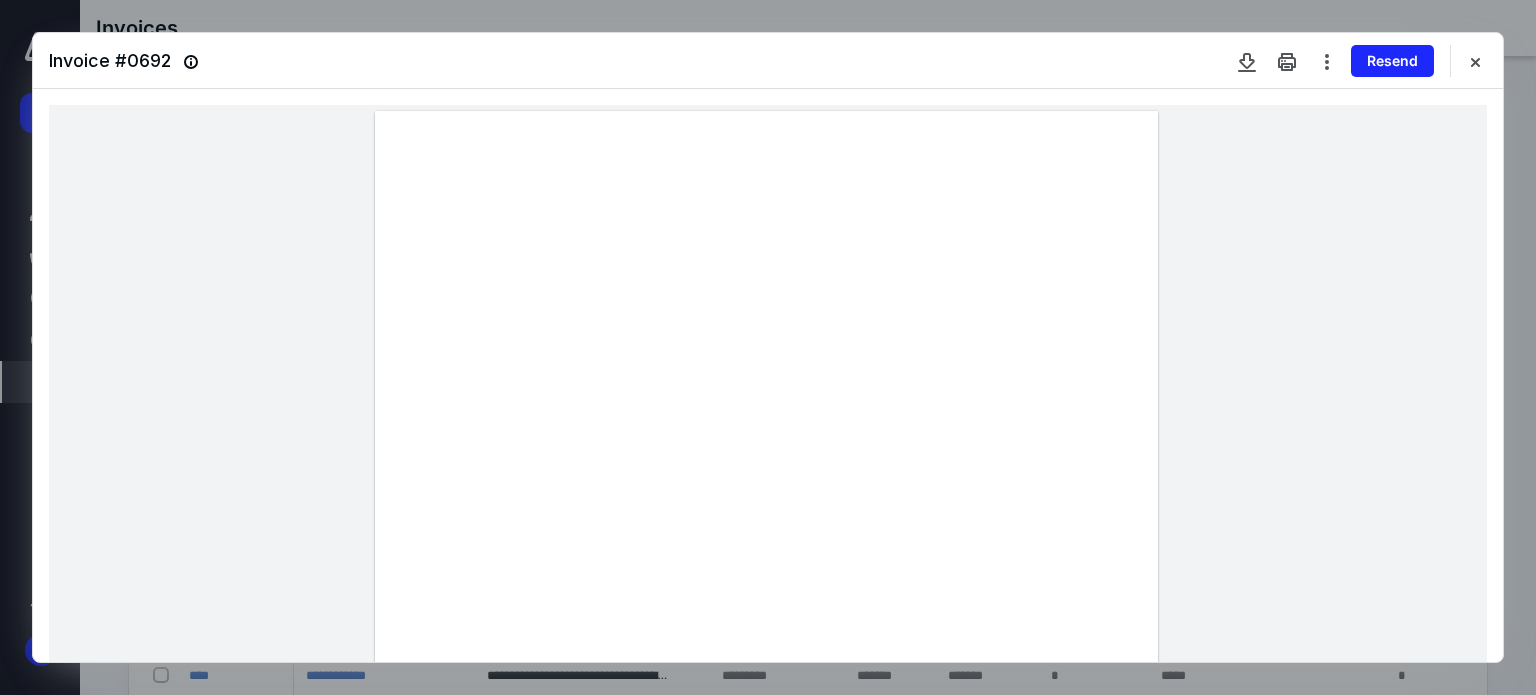 click at bounding box center (1475, 61) 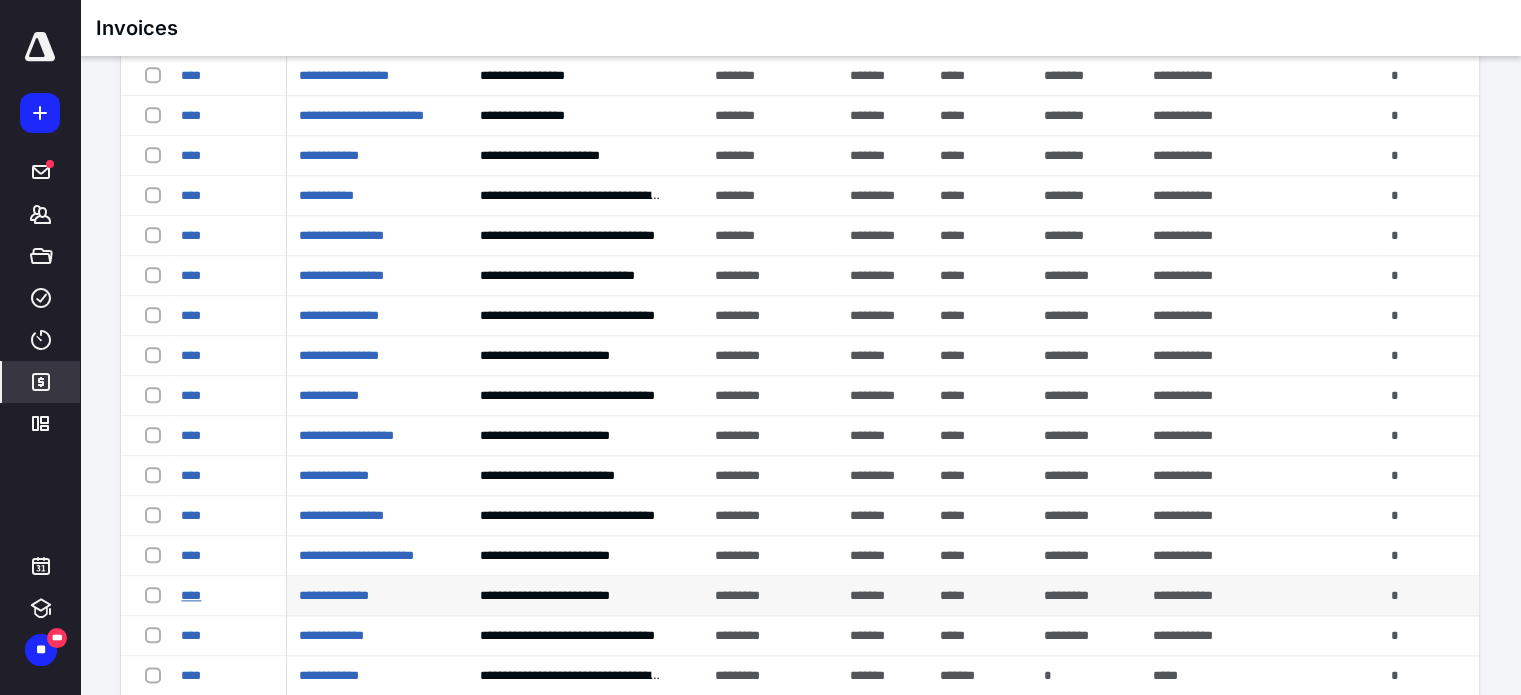 click on "****" at bounding box center [191, 595] 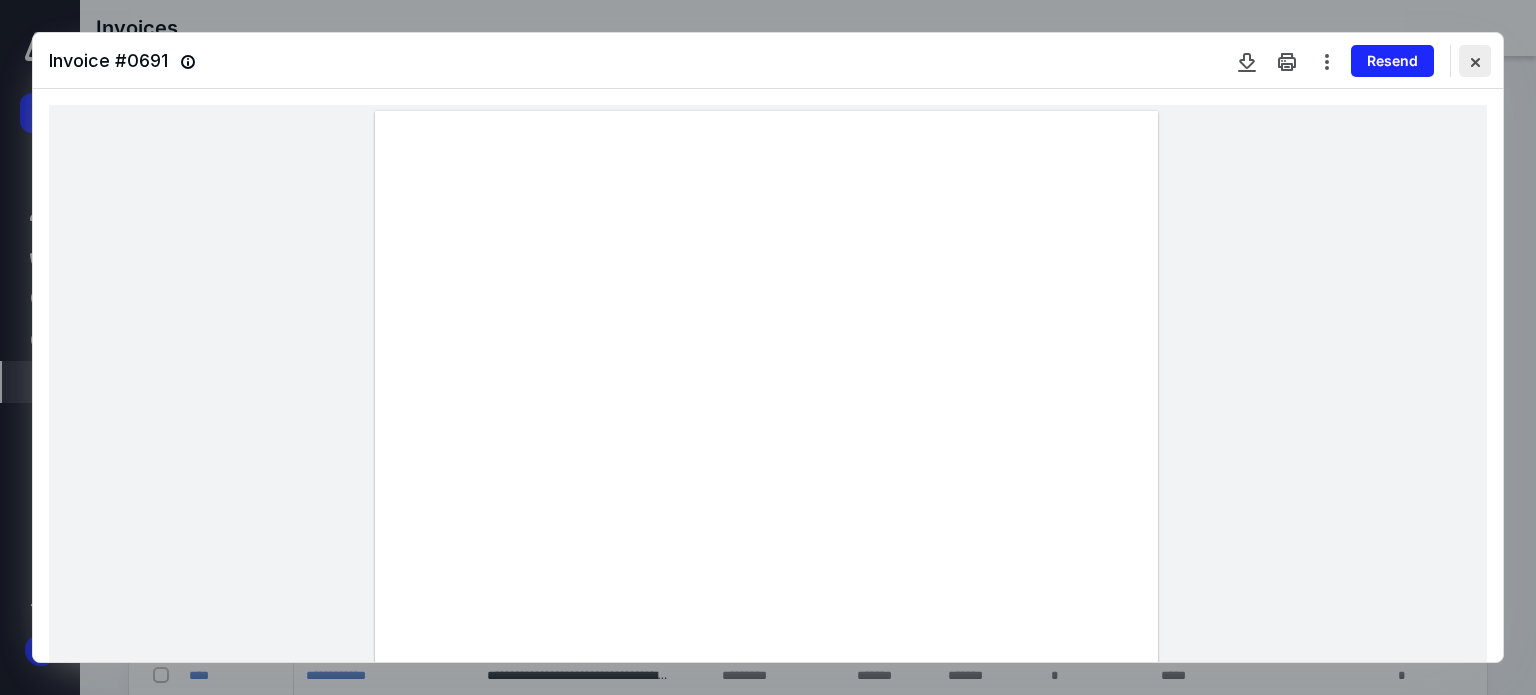 click at bounding box center [1475, 61] 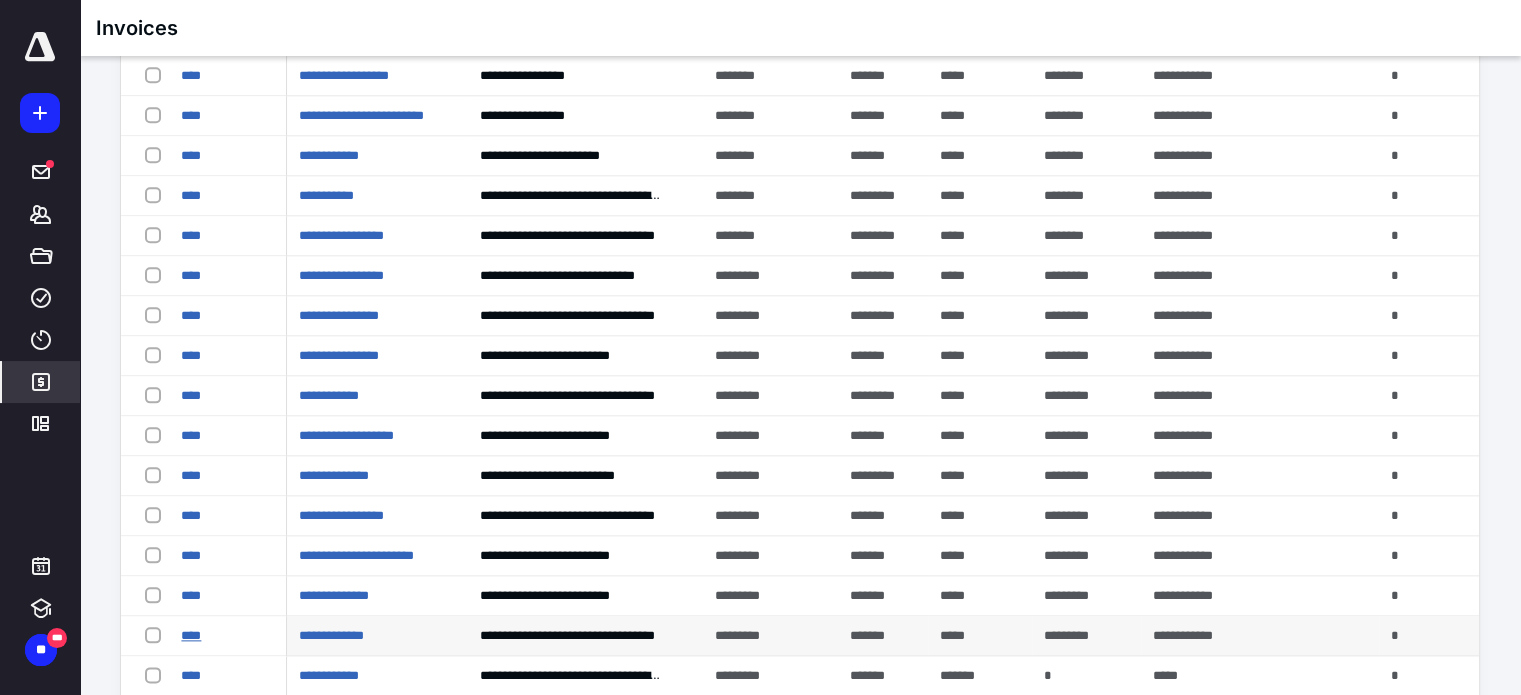 click on "****" at bounding box center (191, 635) 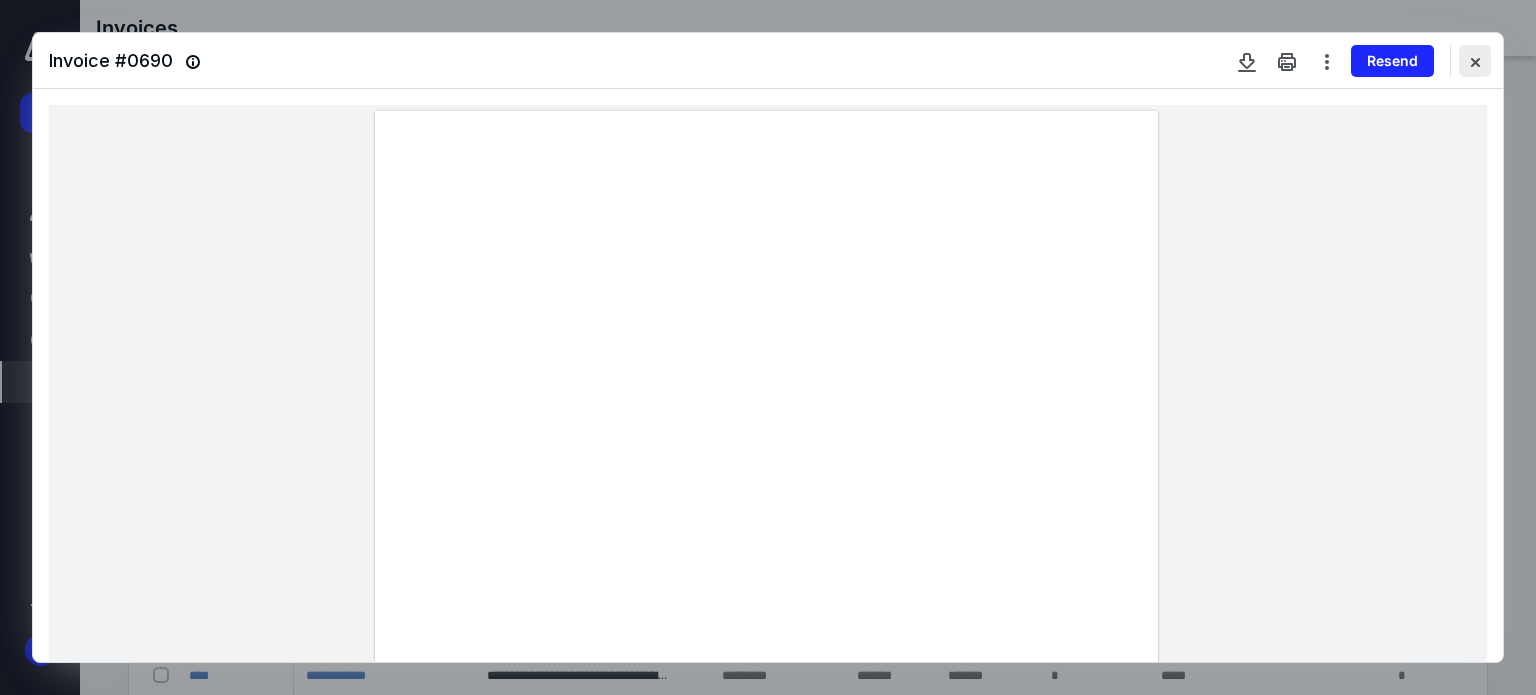 click at bounding box center (1475, 61) 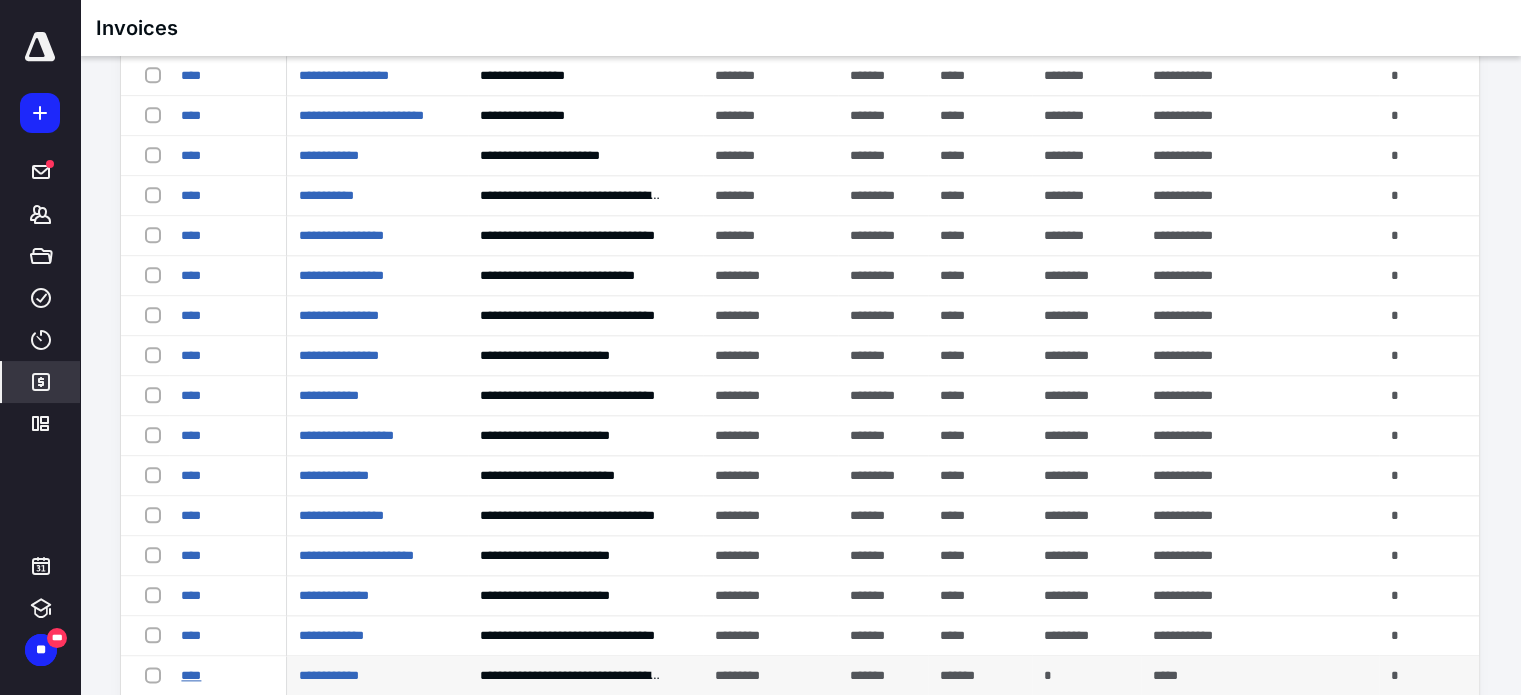 click on "****" at bounding box center [191, 675] 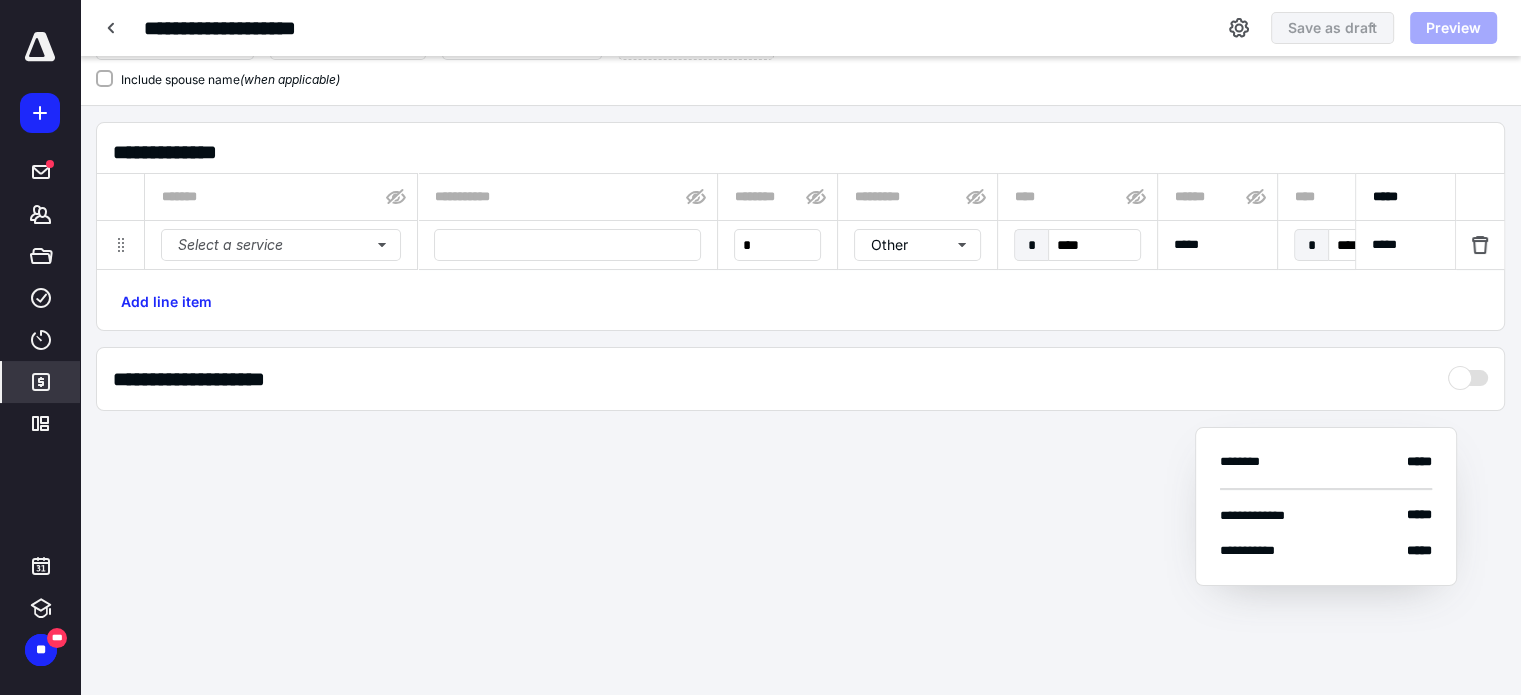 type on "**********" 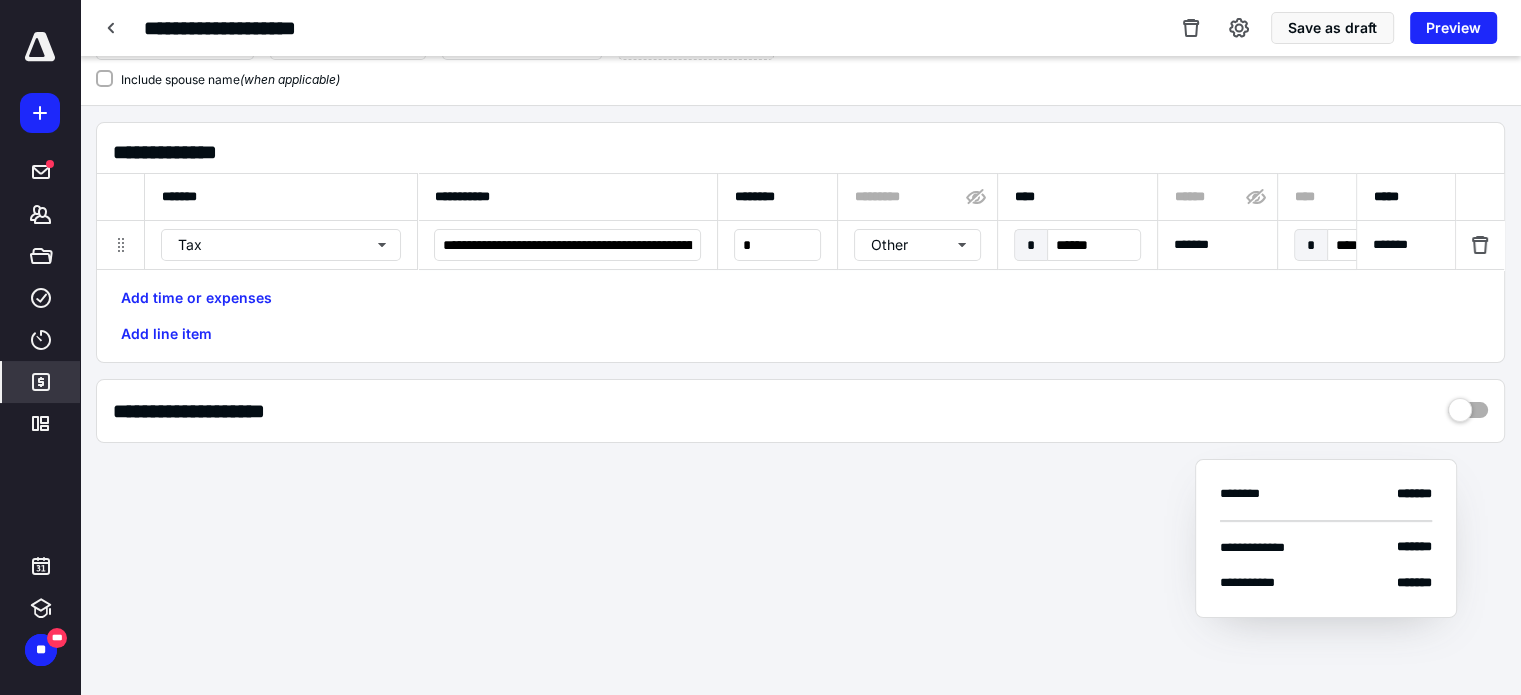 scroll, scrollTop: 165, scrollLeft: 0, axis: vertical 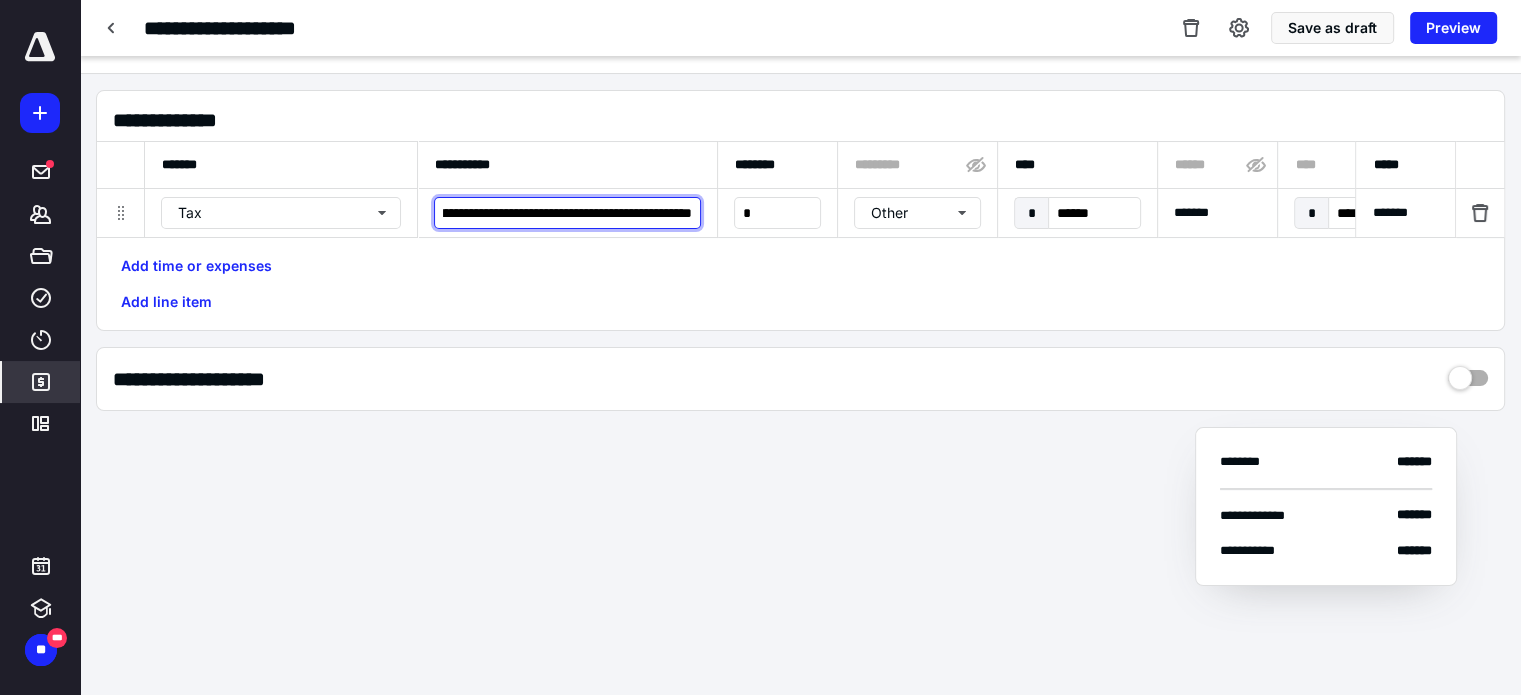 drag, startPoint x: 440, startPoint y: 209, endPoint x: 797, endPoint y: 231, distance: 357.67722 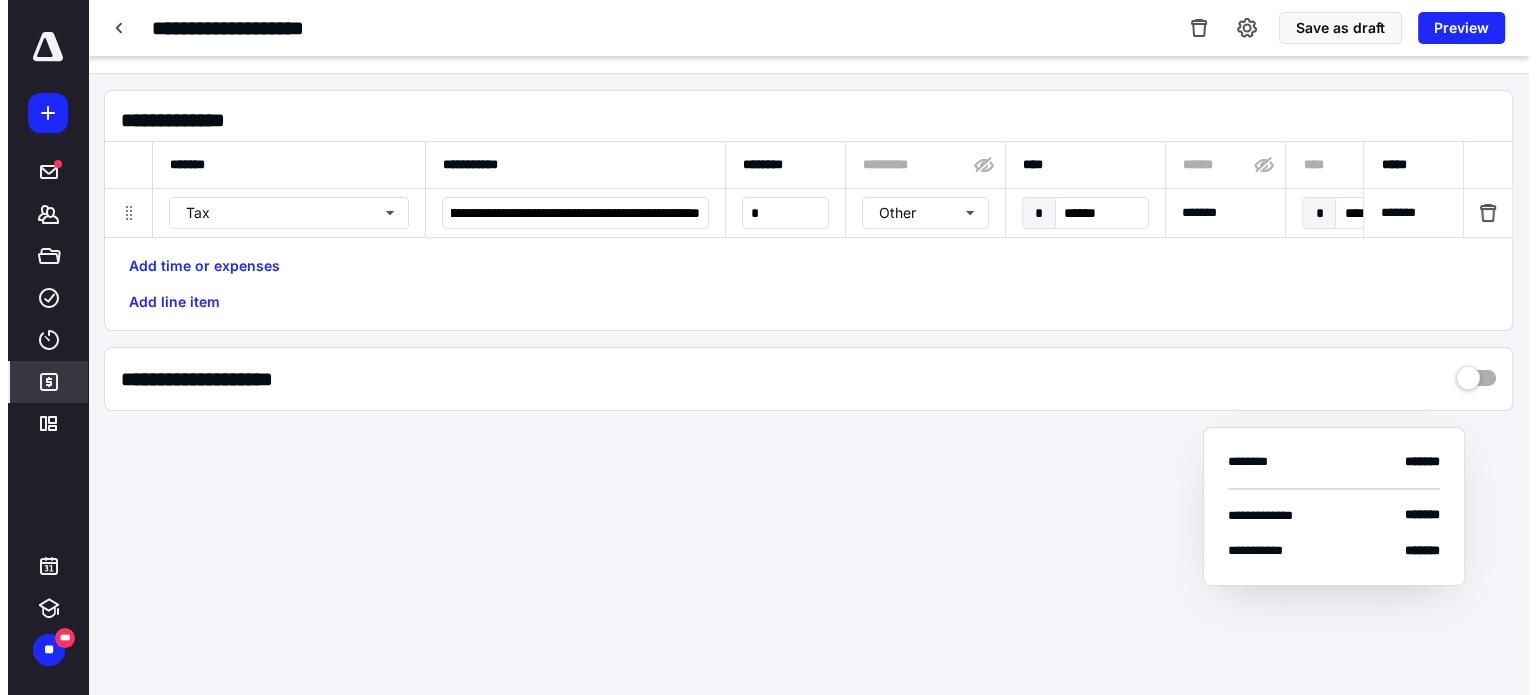 scroll, scrollTop: 0, scrollLeft: 0, axis: both 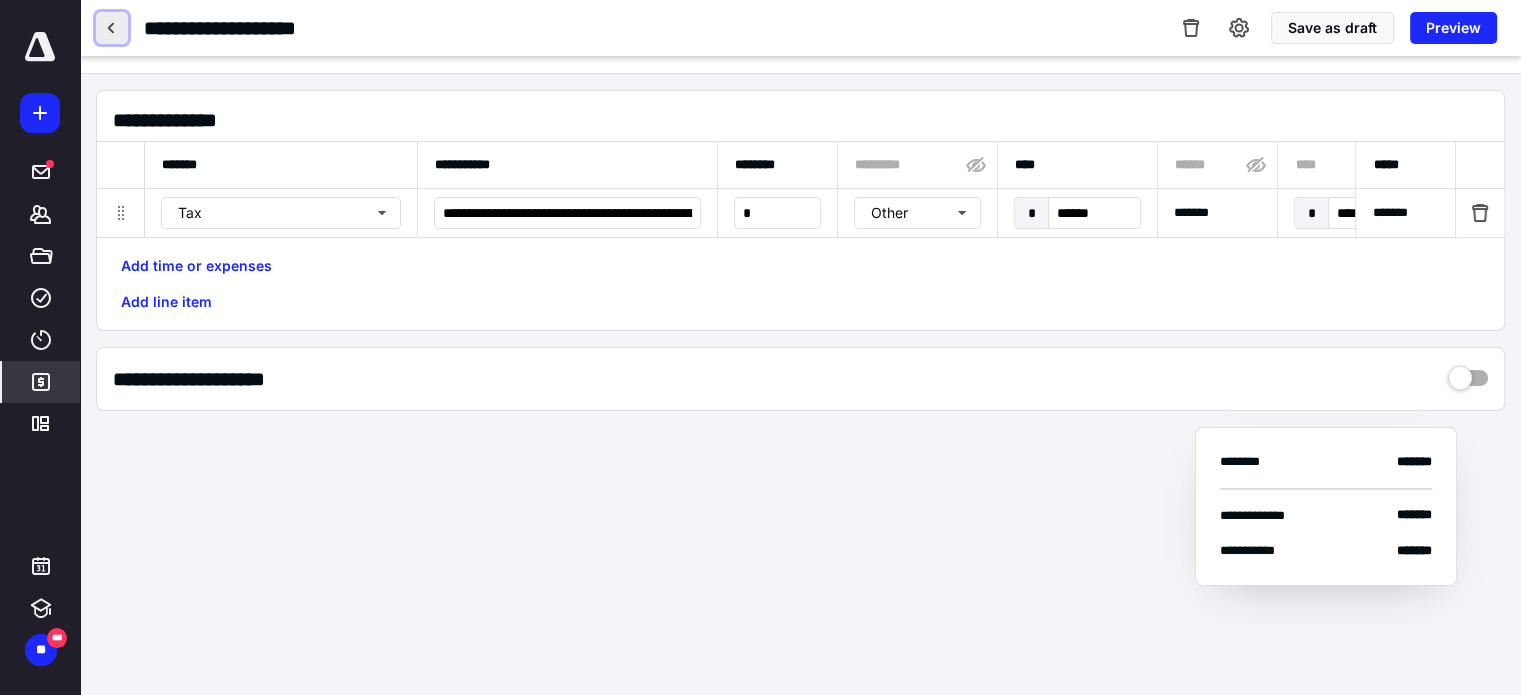 click at bounding box center [112, 28] 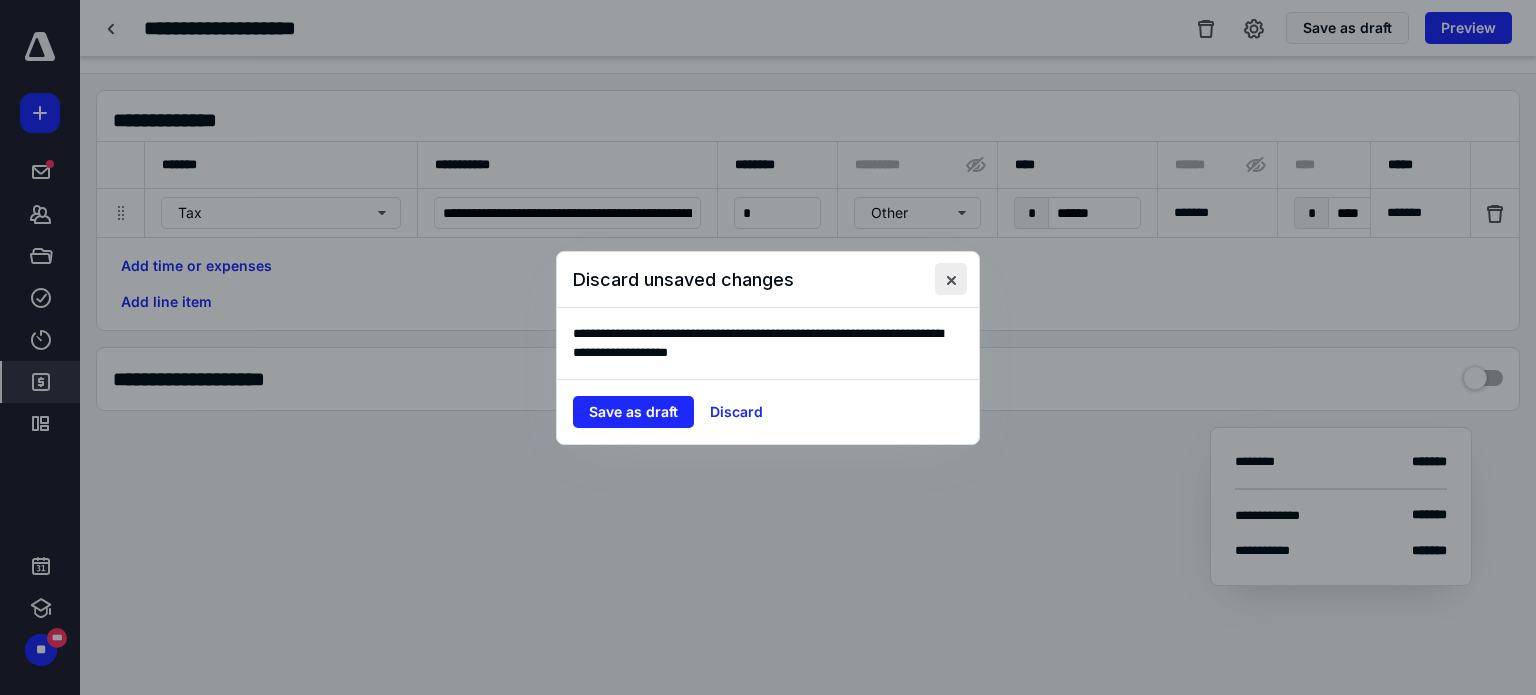 click at bounding box center (951, 279) 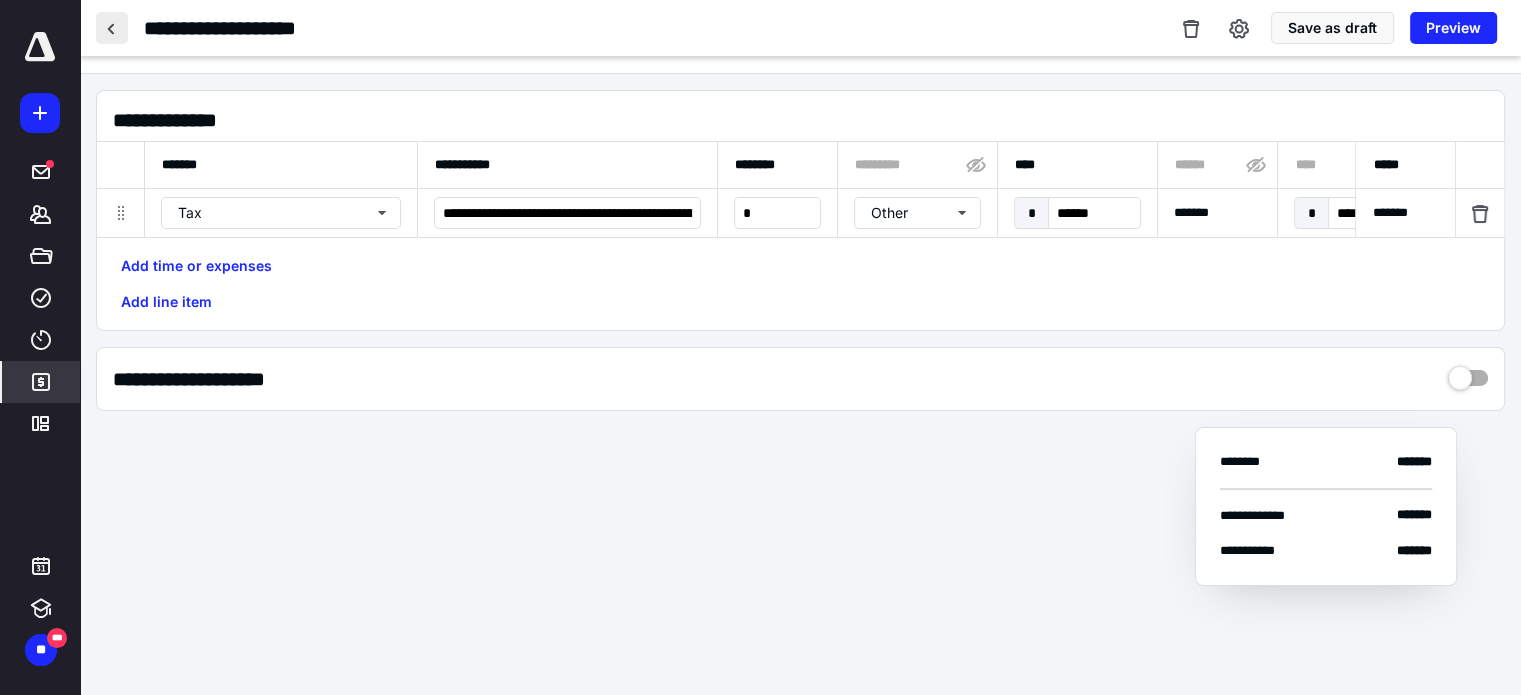 click at bounding box center (112, 28) 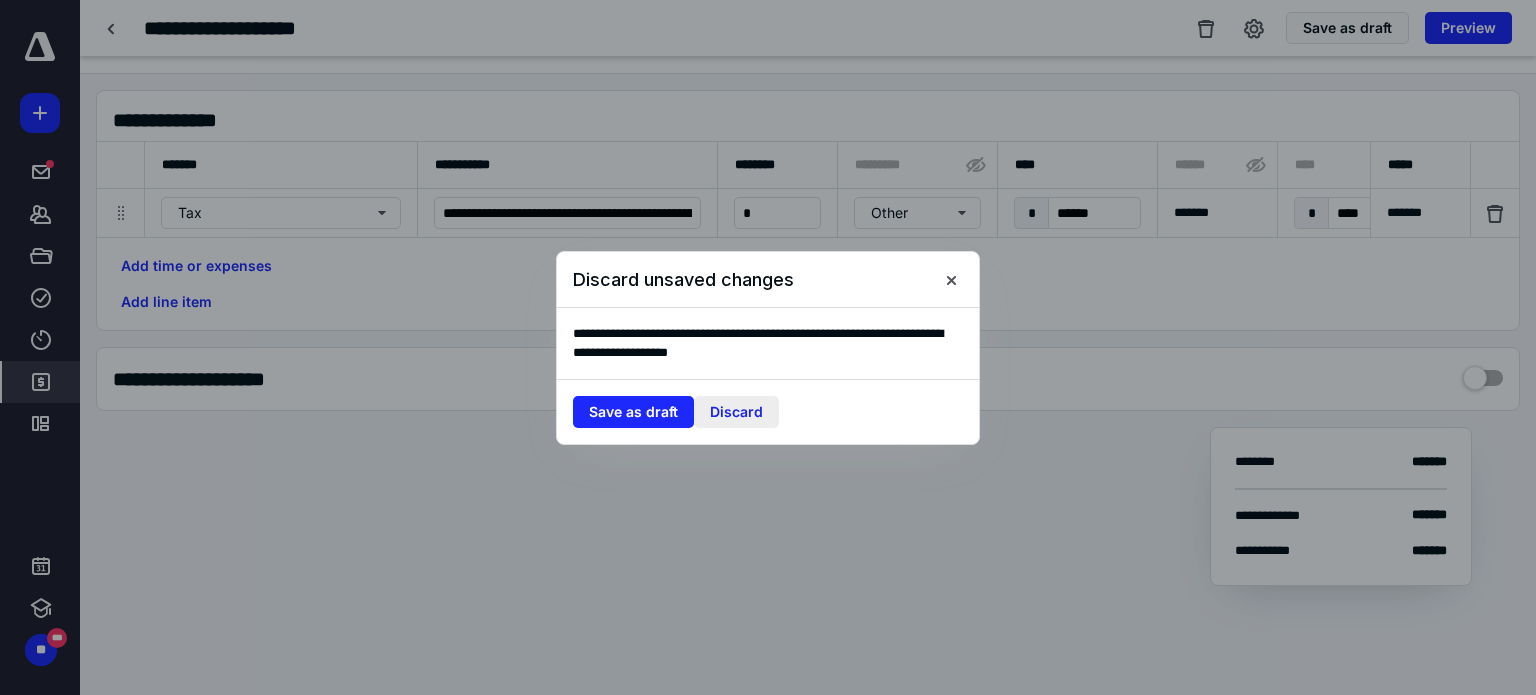 click on "Discard" at bounding box center (736, 412) 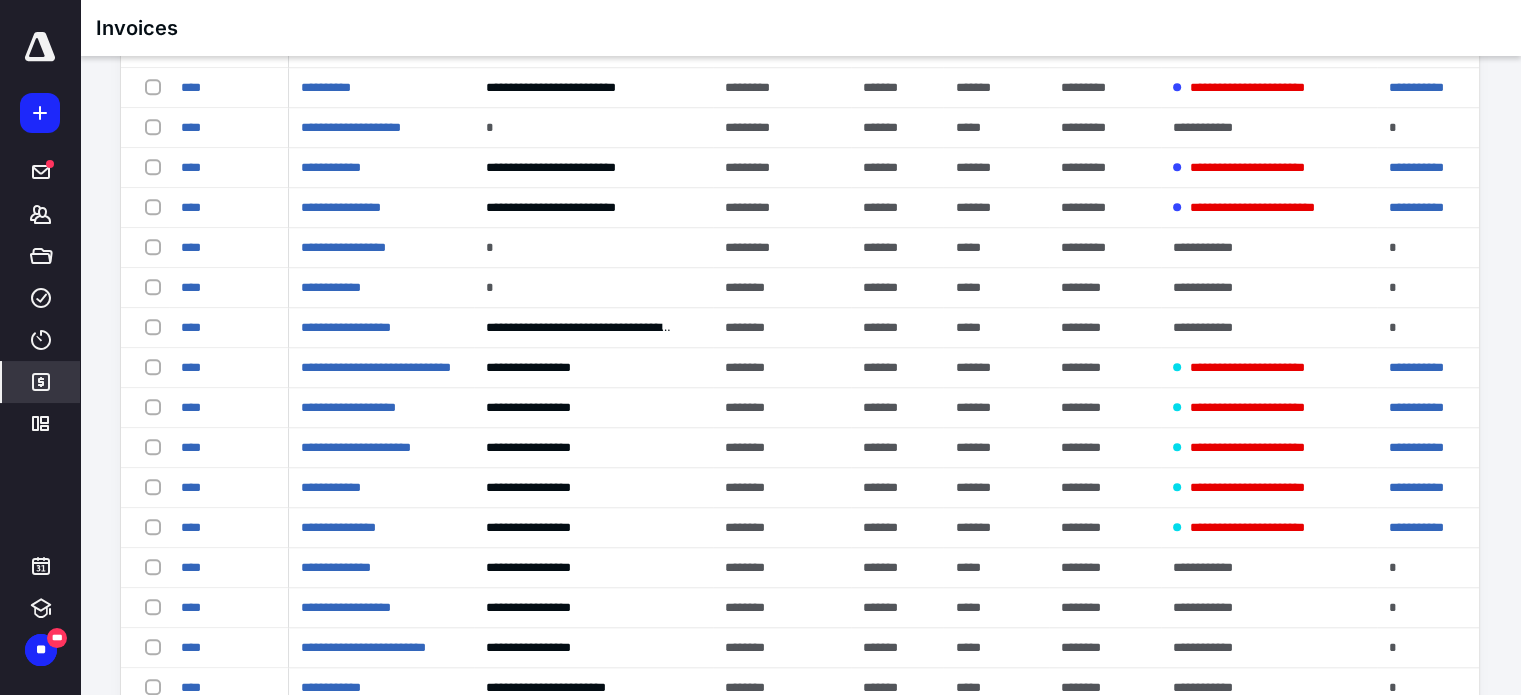 scroll, scrollTop: 1849, scrollLeft: 0, axis: vertical 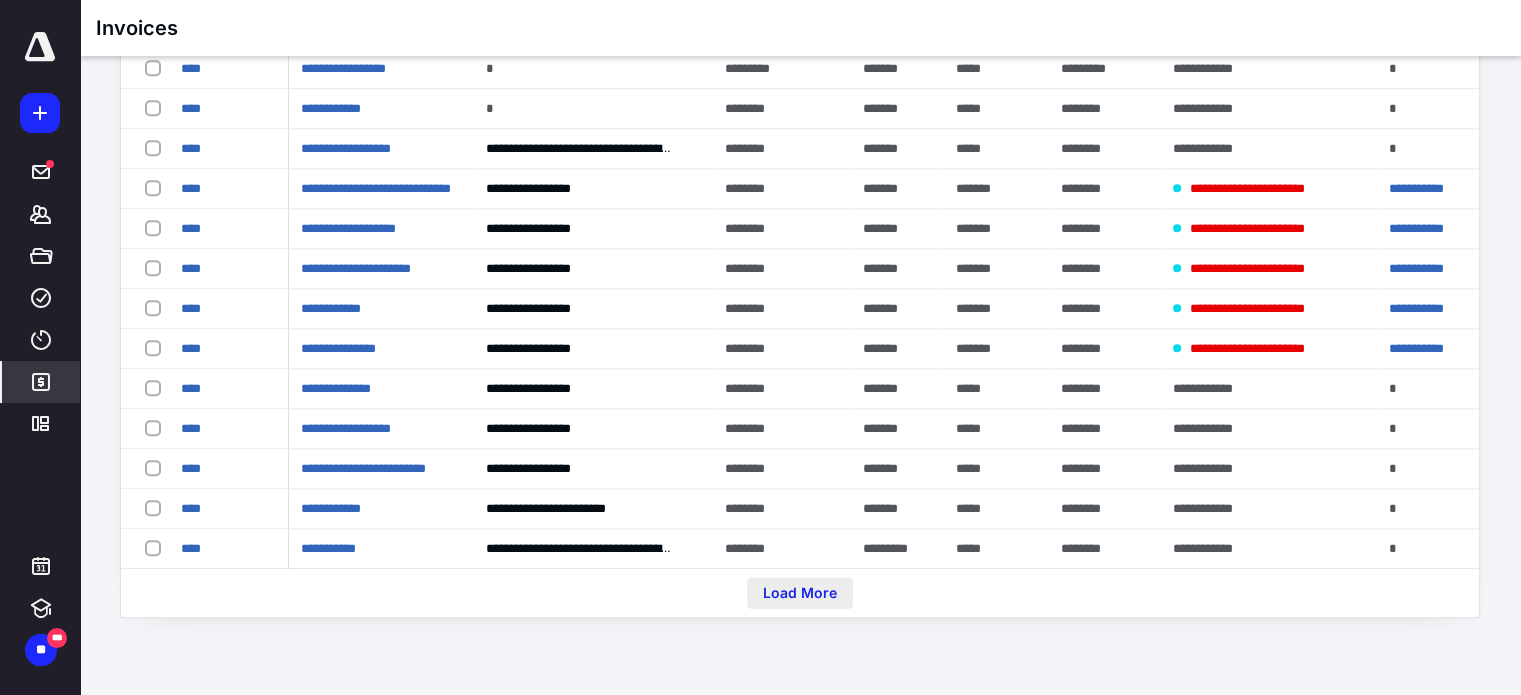 click on "Load More" at bounding box center [800, 593] 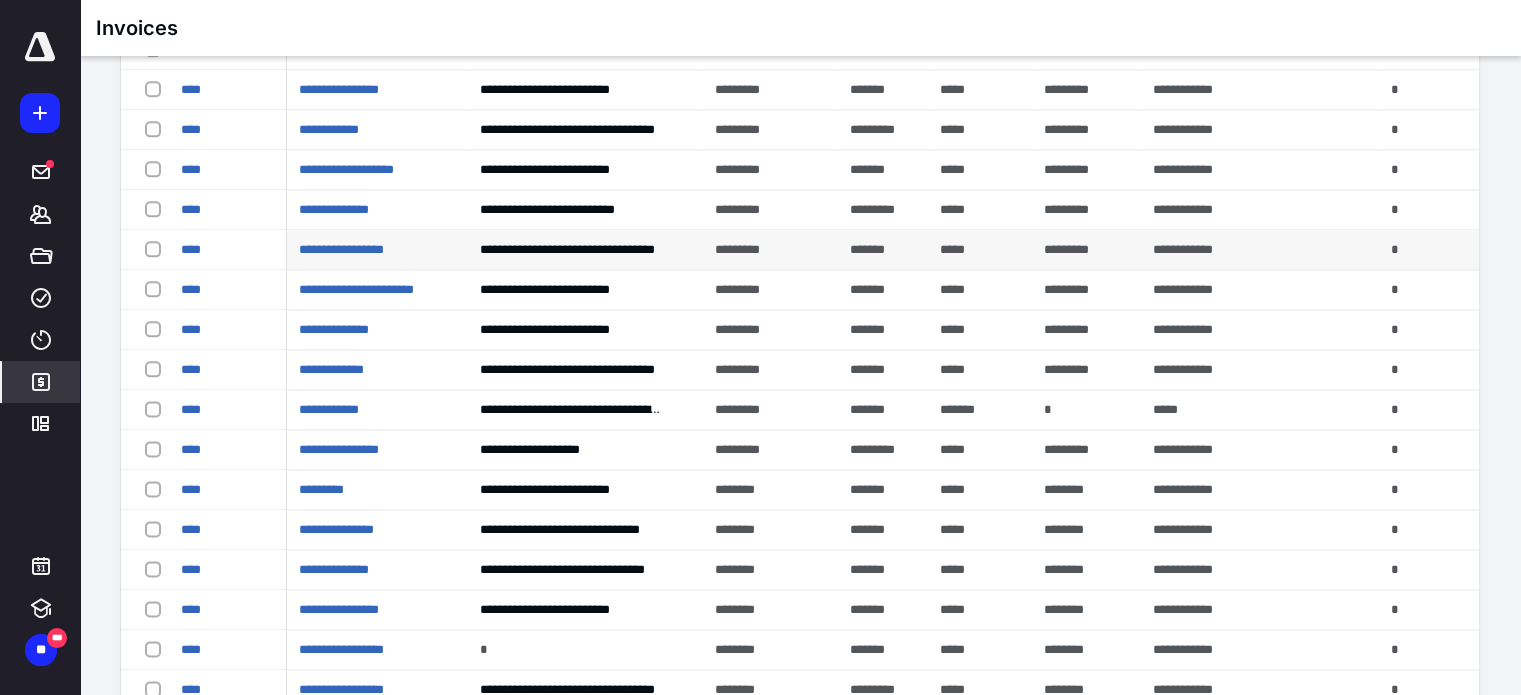 scroll, scrollTop: 2516, scrollLeft: 0, axis: vertical 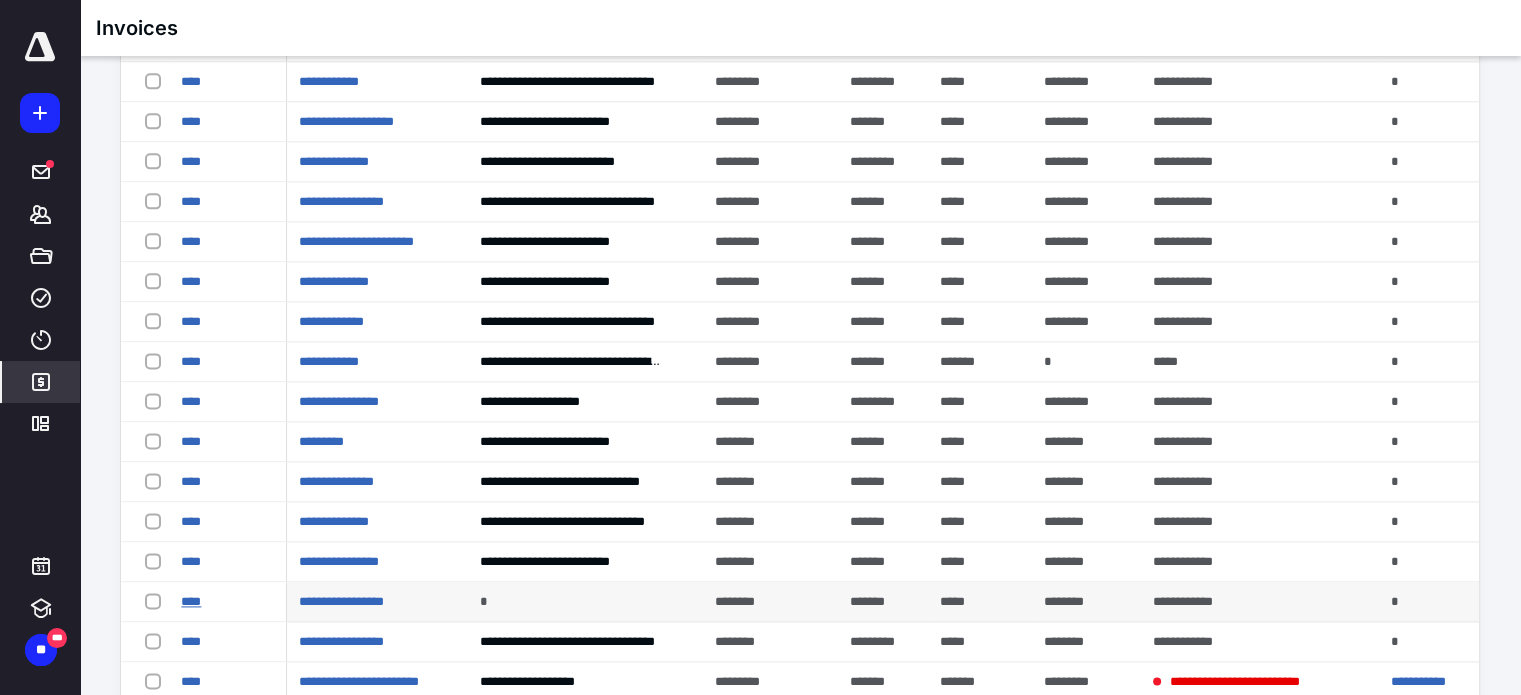 click on "****" at bounding box center (191, 601) 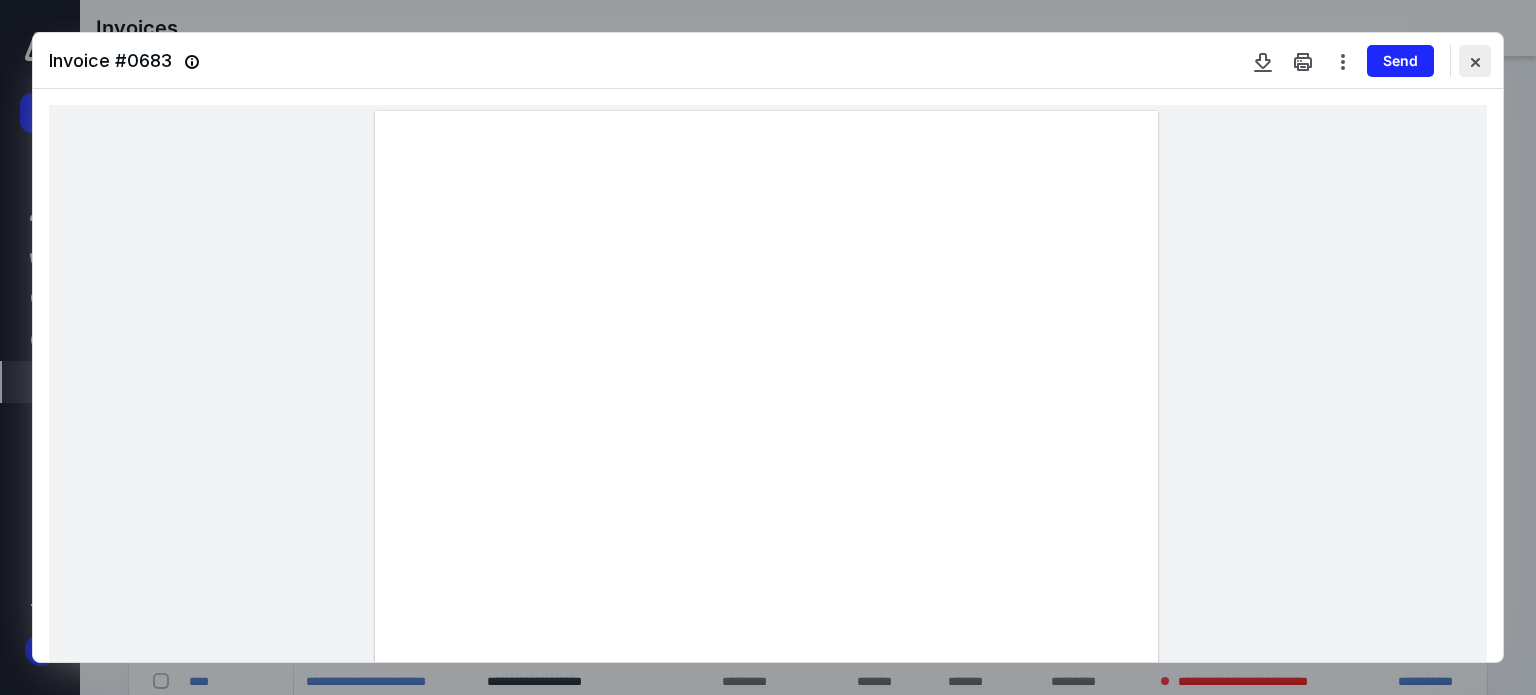 click at bounding box center (1475, 61) 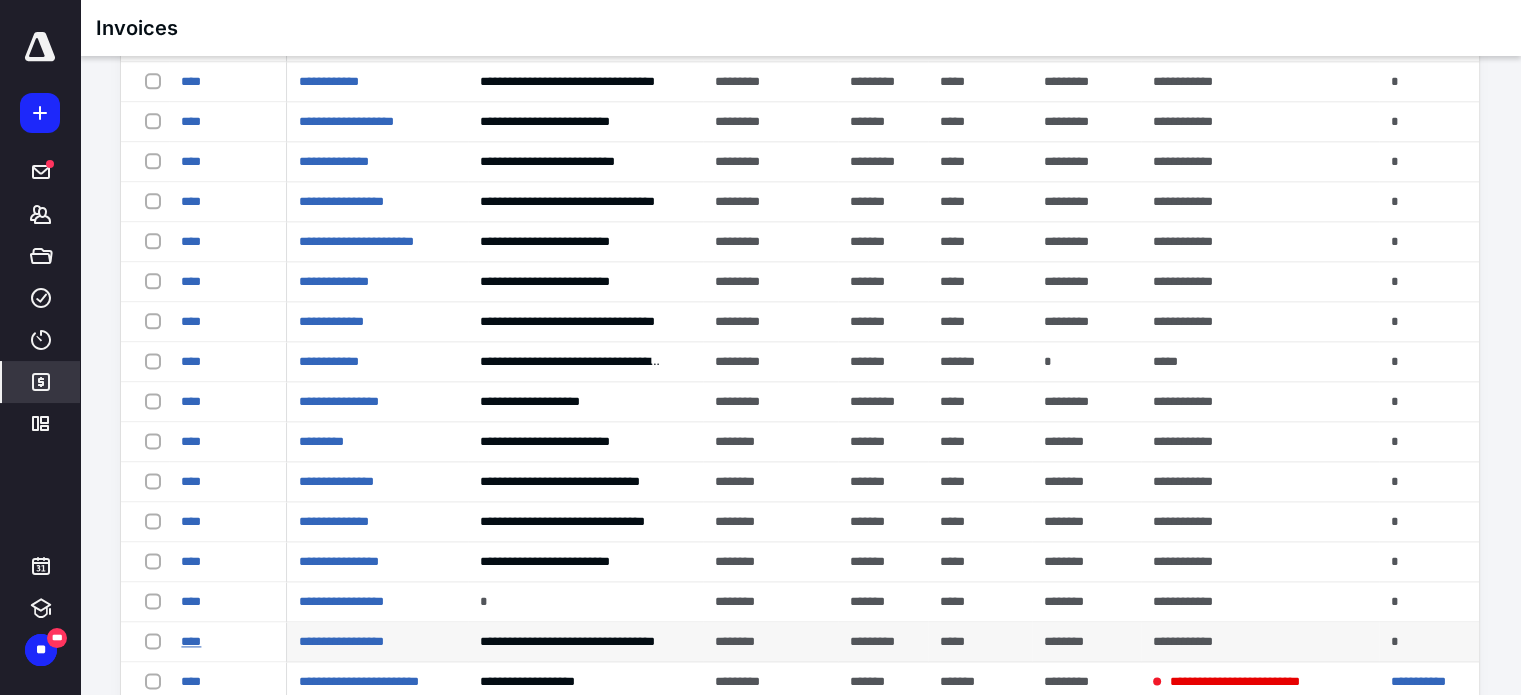 click on "****" at bounding box center [191, 641] 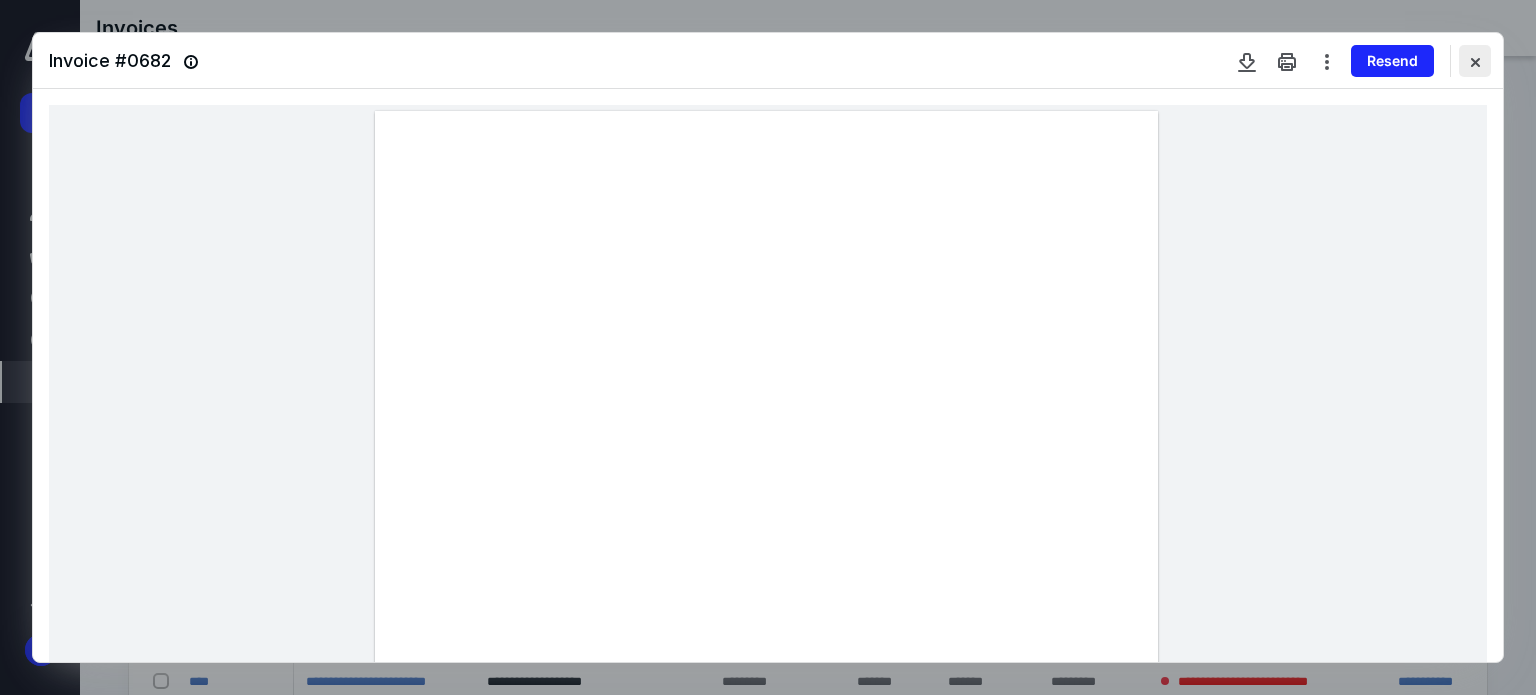 click at bounding box center (1475, 61) 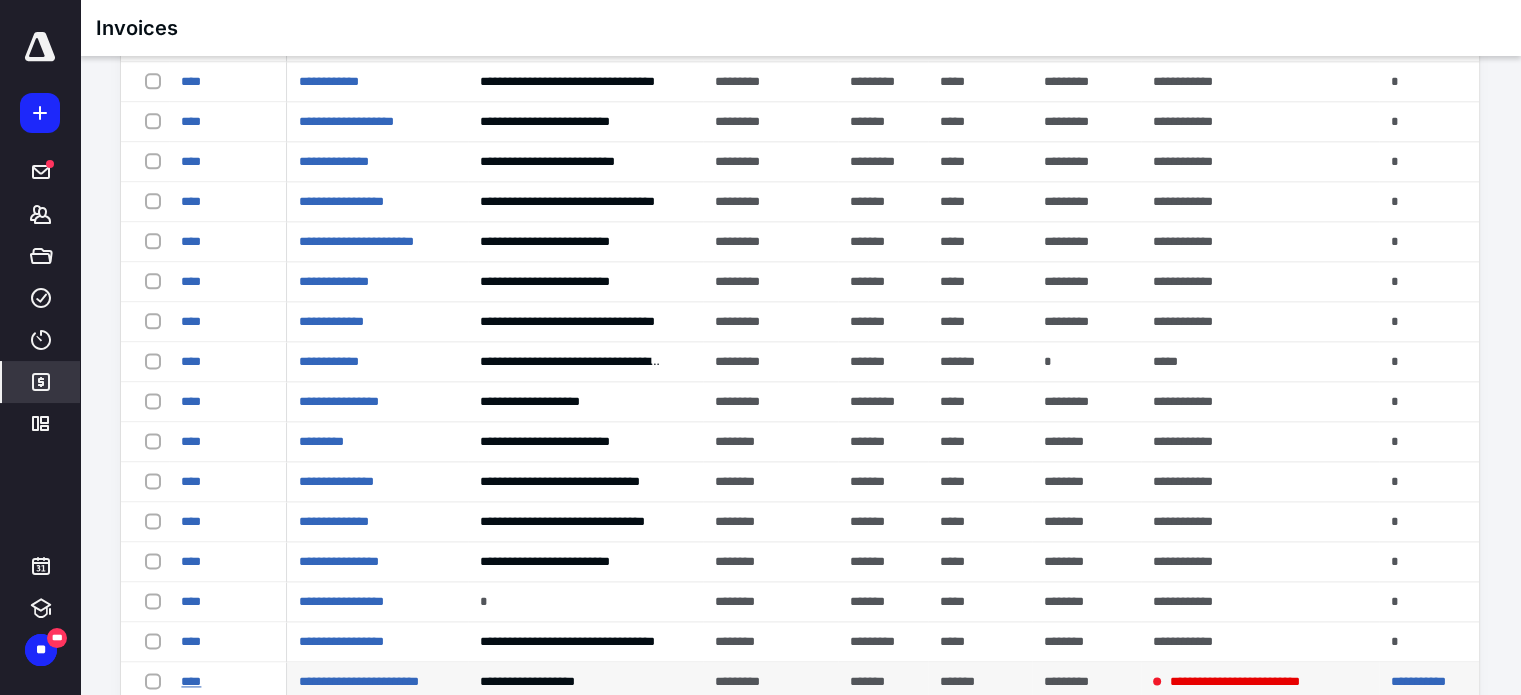 click on "****" at bounding box center (191, 681) 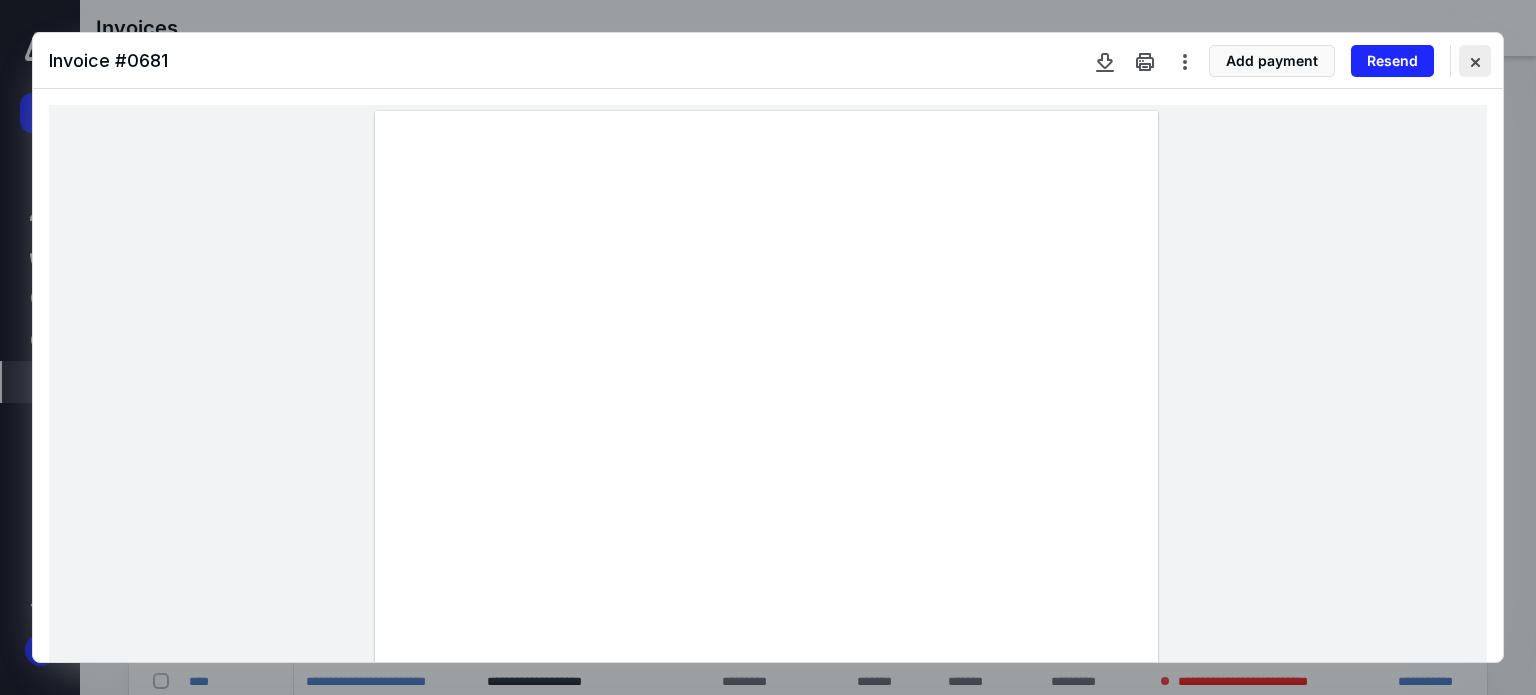 drag, startPoint x: 1478, startPoint y: 57, endPoint x: 1466, endPoint y: 59, distance: 12.165525 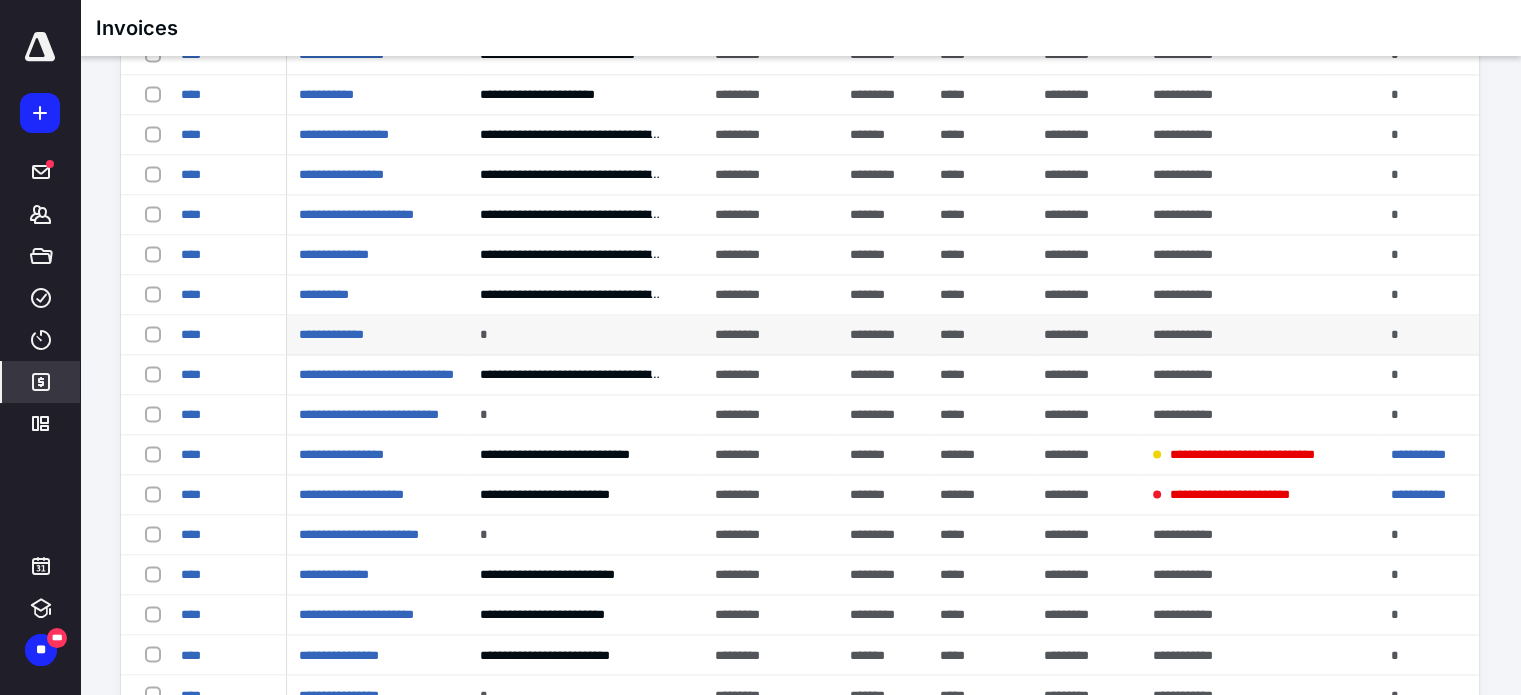 scroll, scrollTop: 2849, scrollLeft: 0, axis: vertical 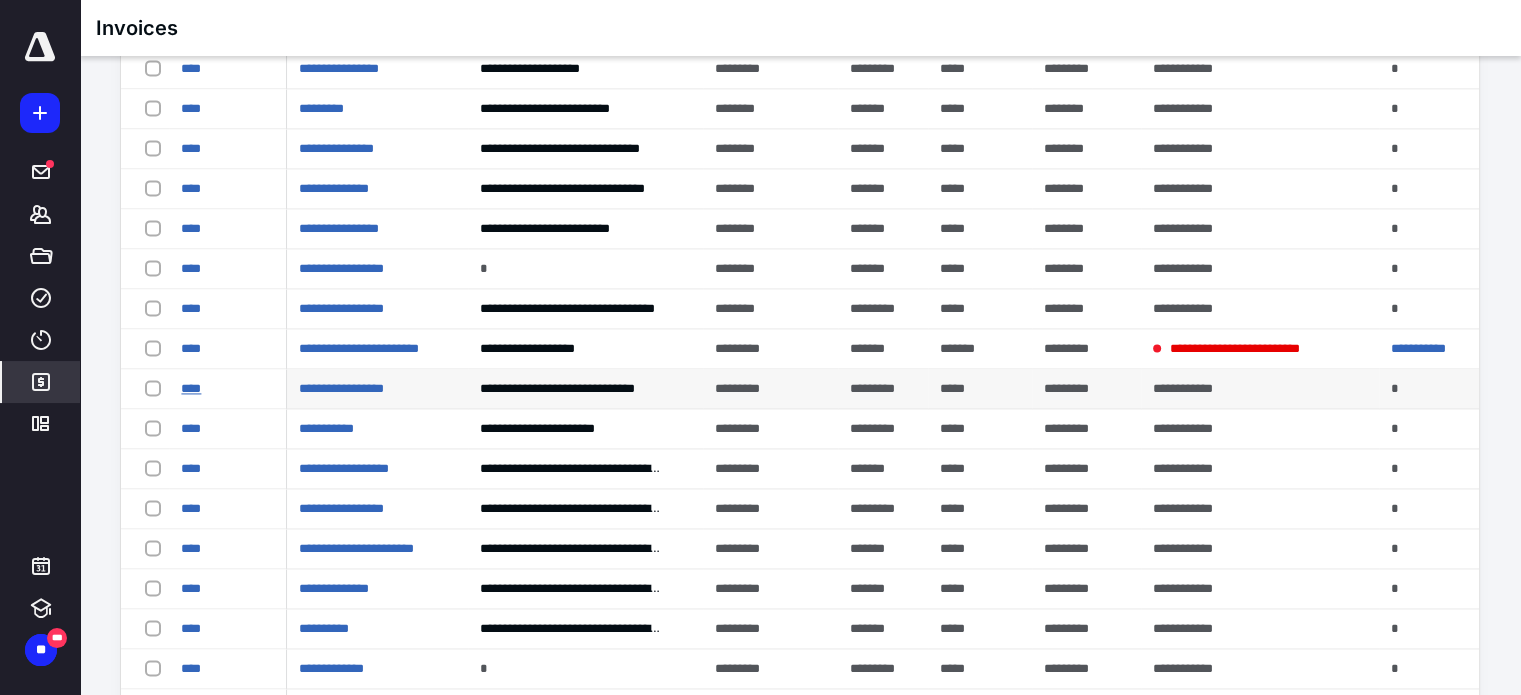 click on "****" at bounding box center [191, 388] 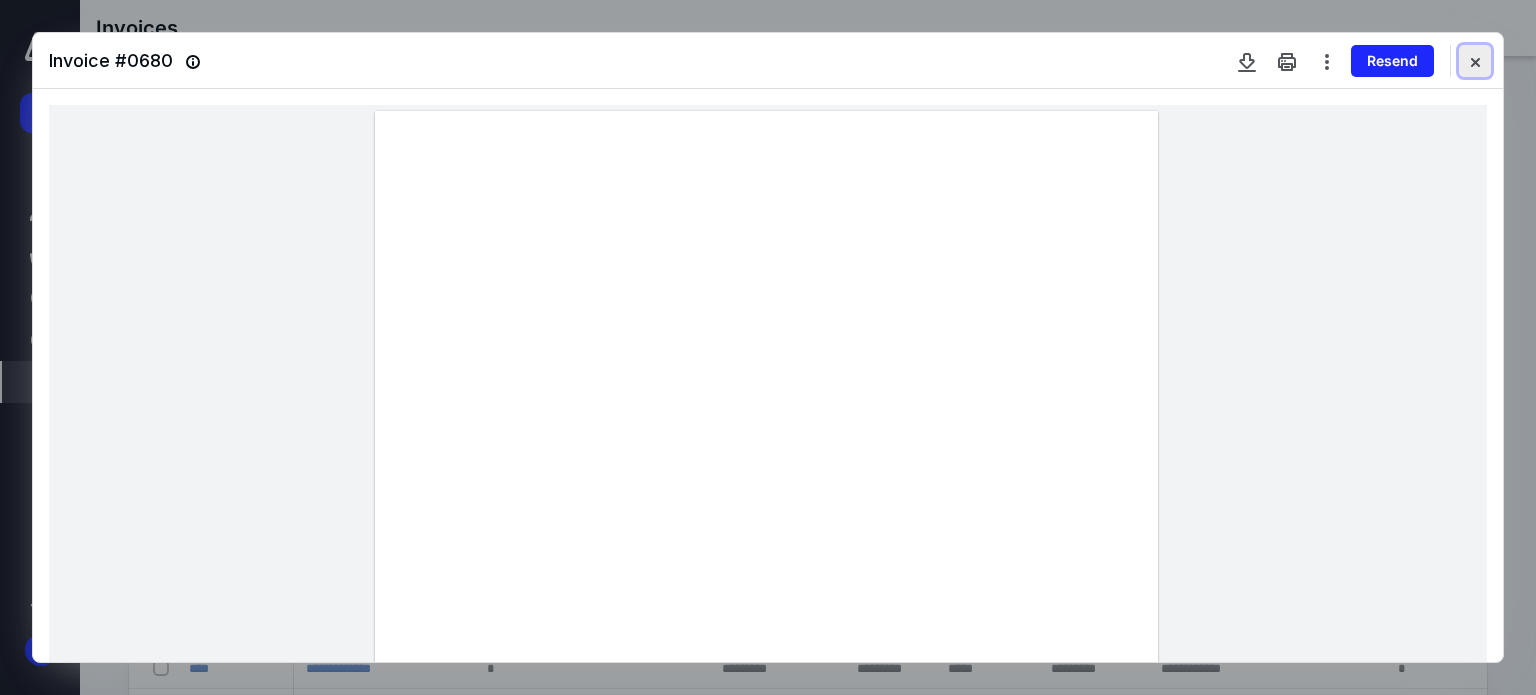 click at bounding box center [1475, 61] 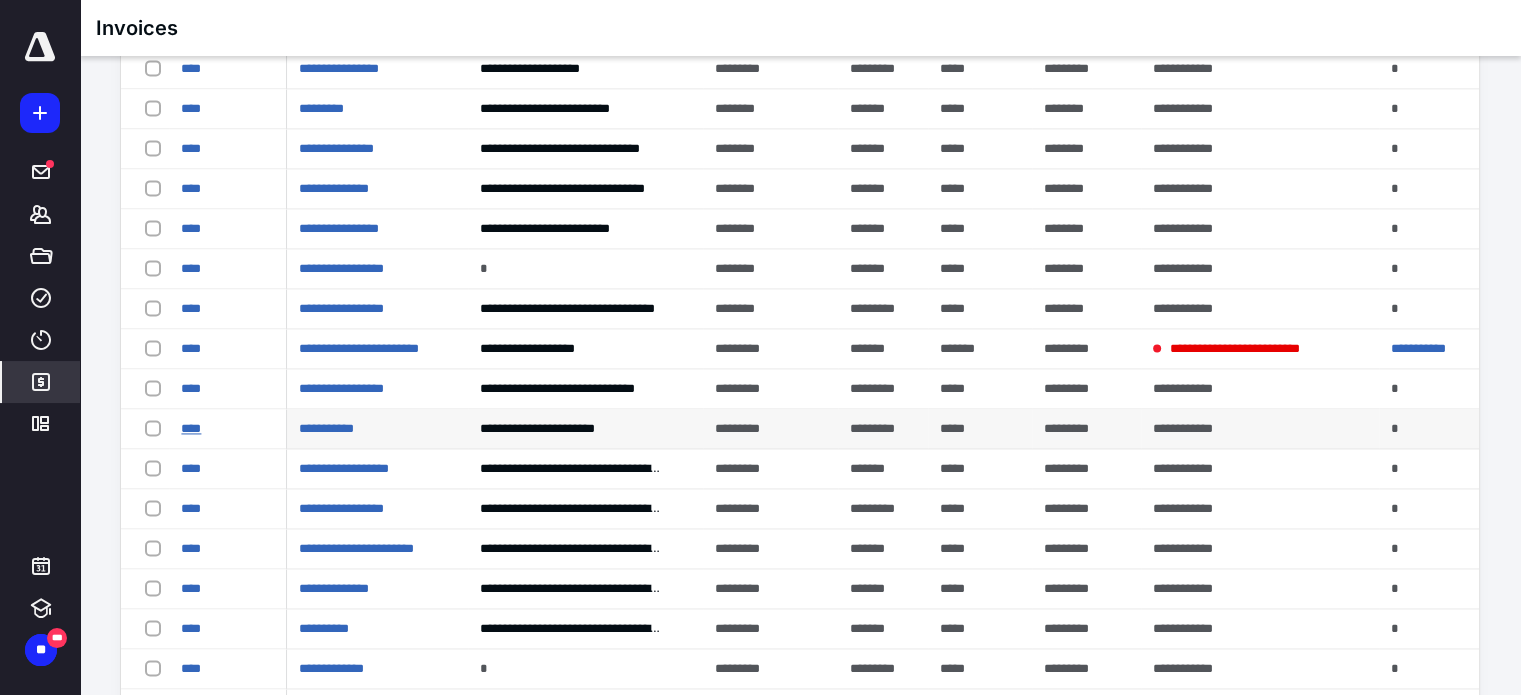 click on "****" at bounding box center (191, 428) 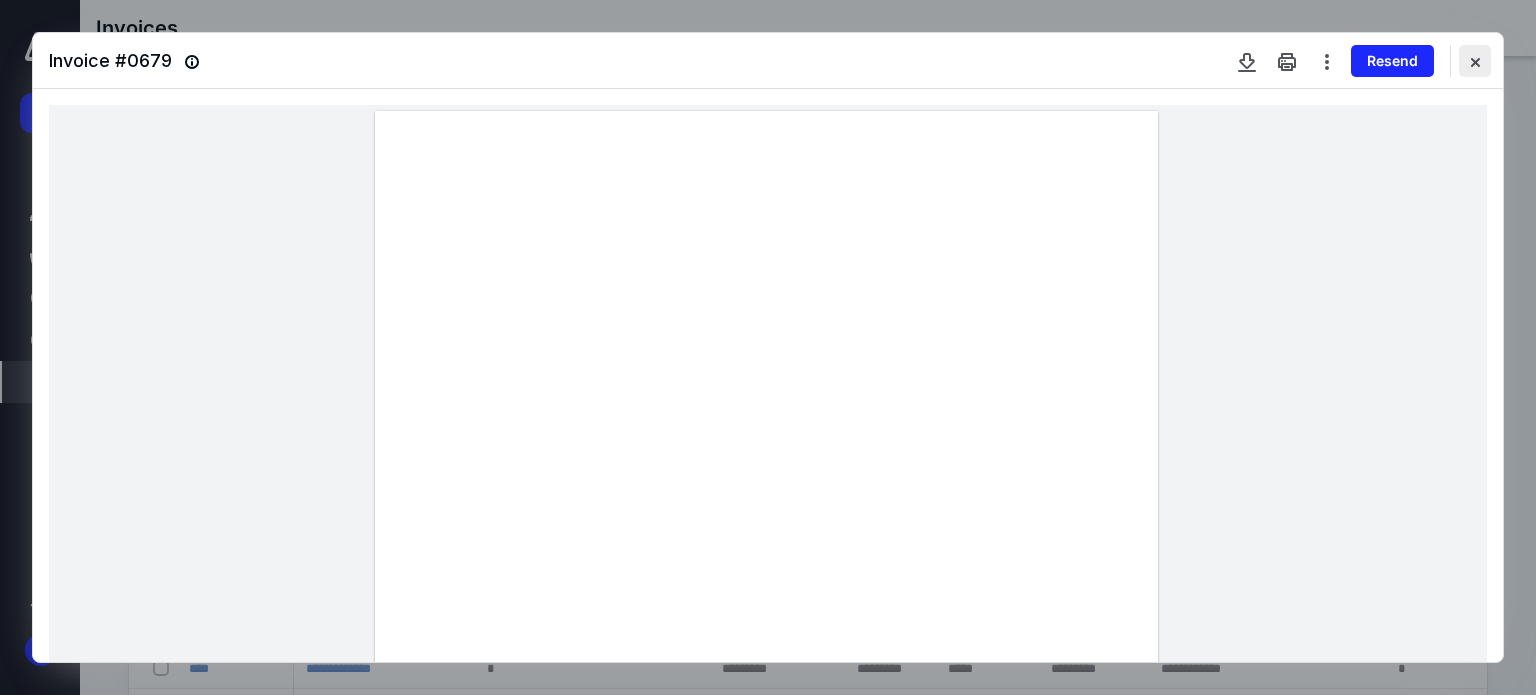click at bounding box center (1475, 61) 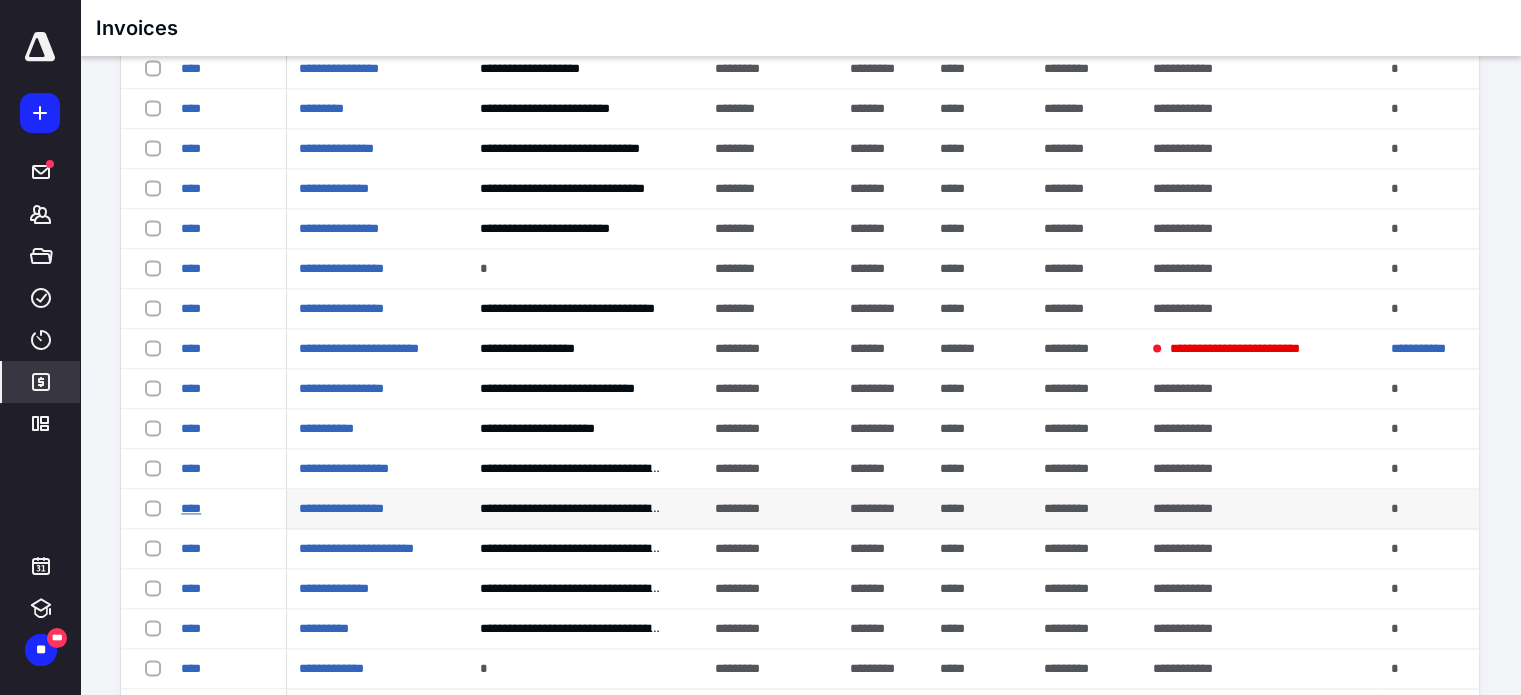 click on "****" at bounding box center [227, 509] 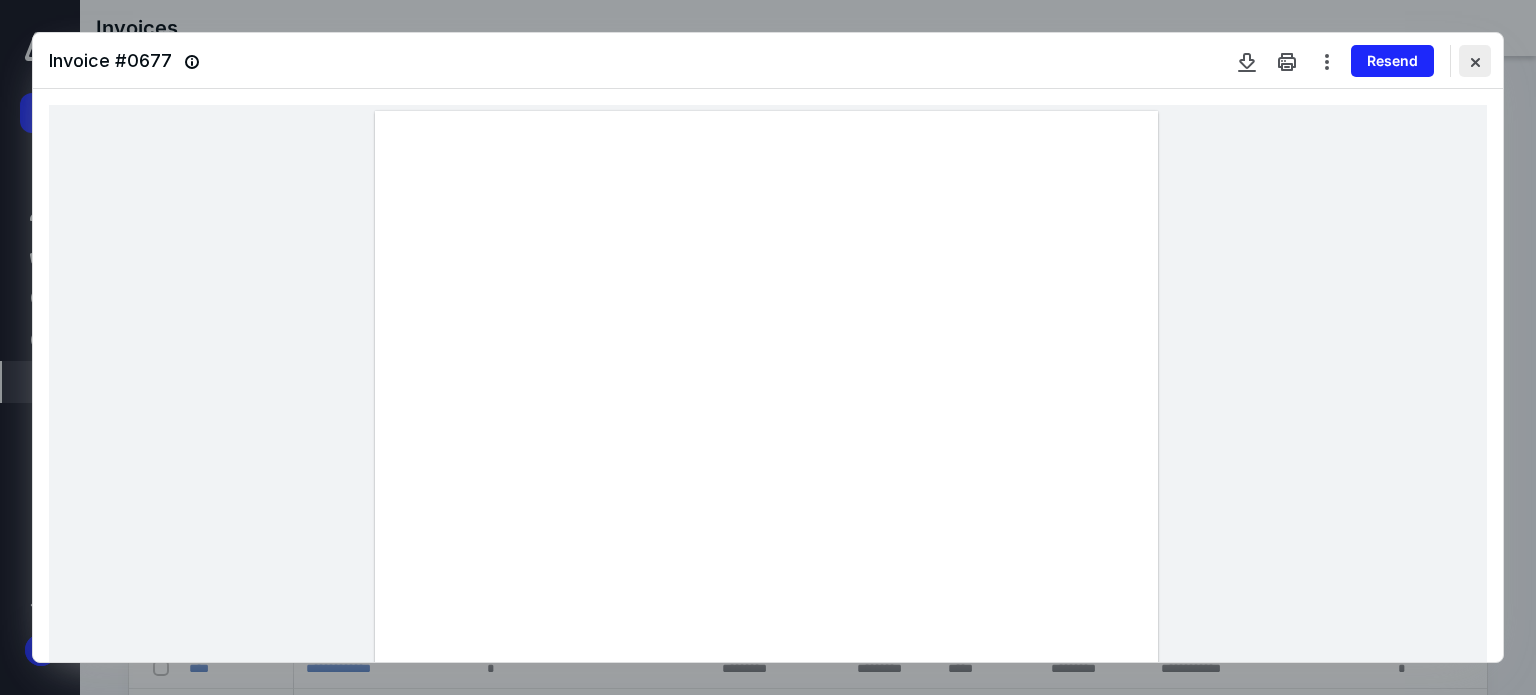 click at bounding box center (1475, 61) 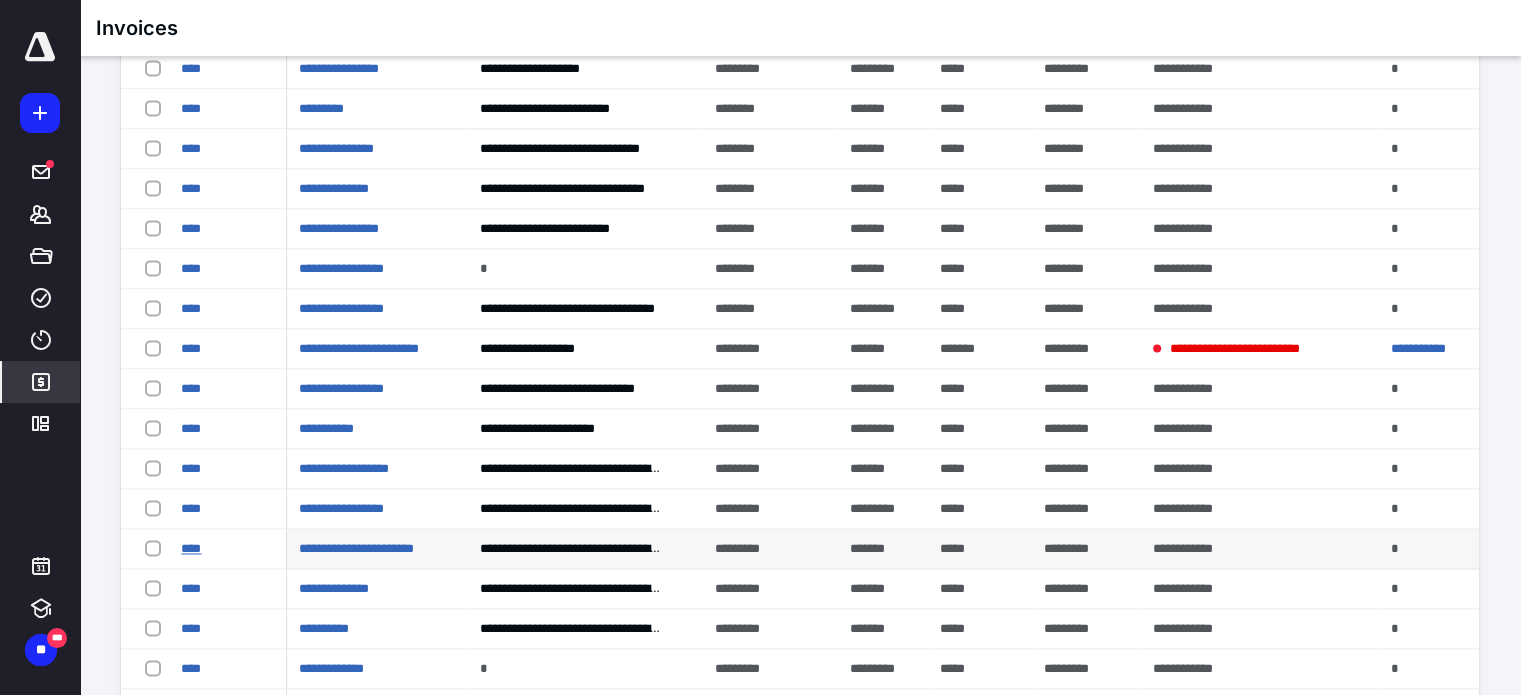 click on "****" at bounding box center [191, 548] 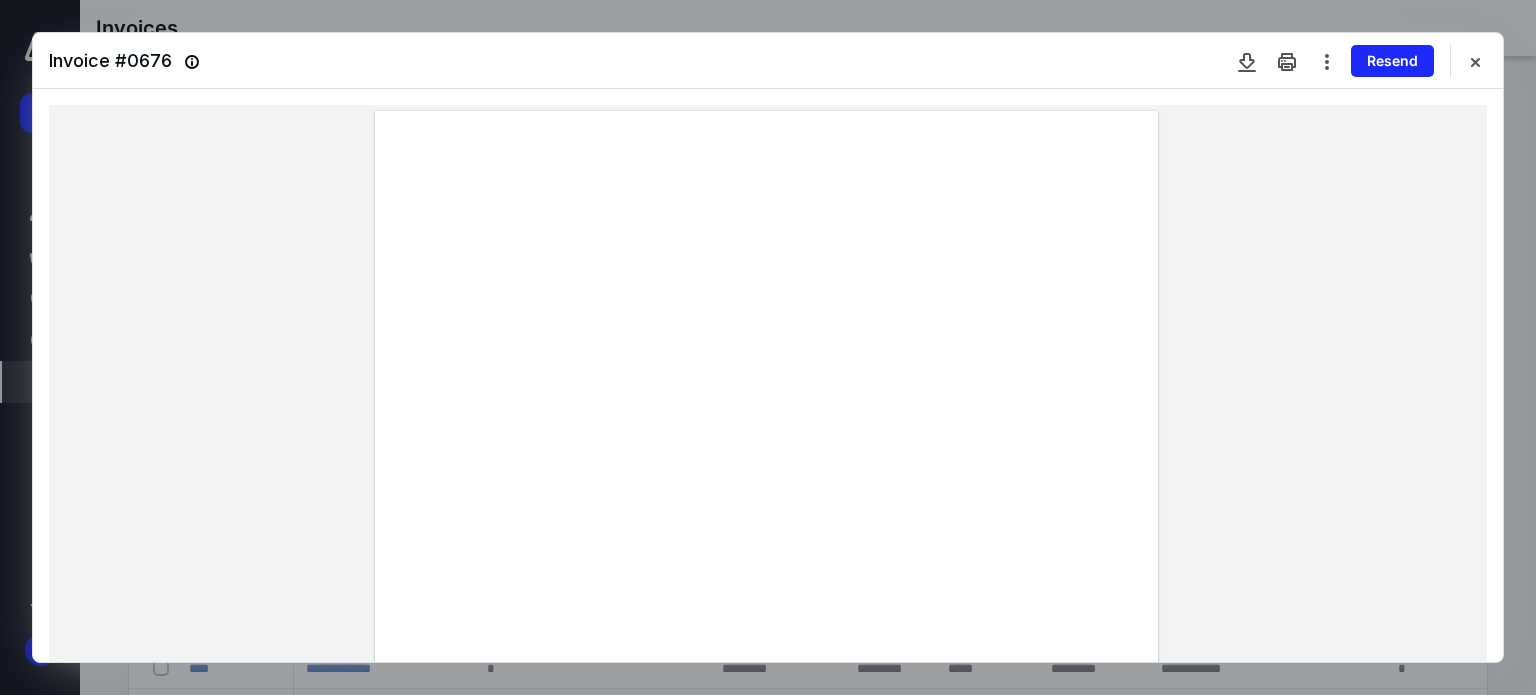 click at bounding box center [1475, 61] 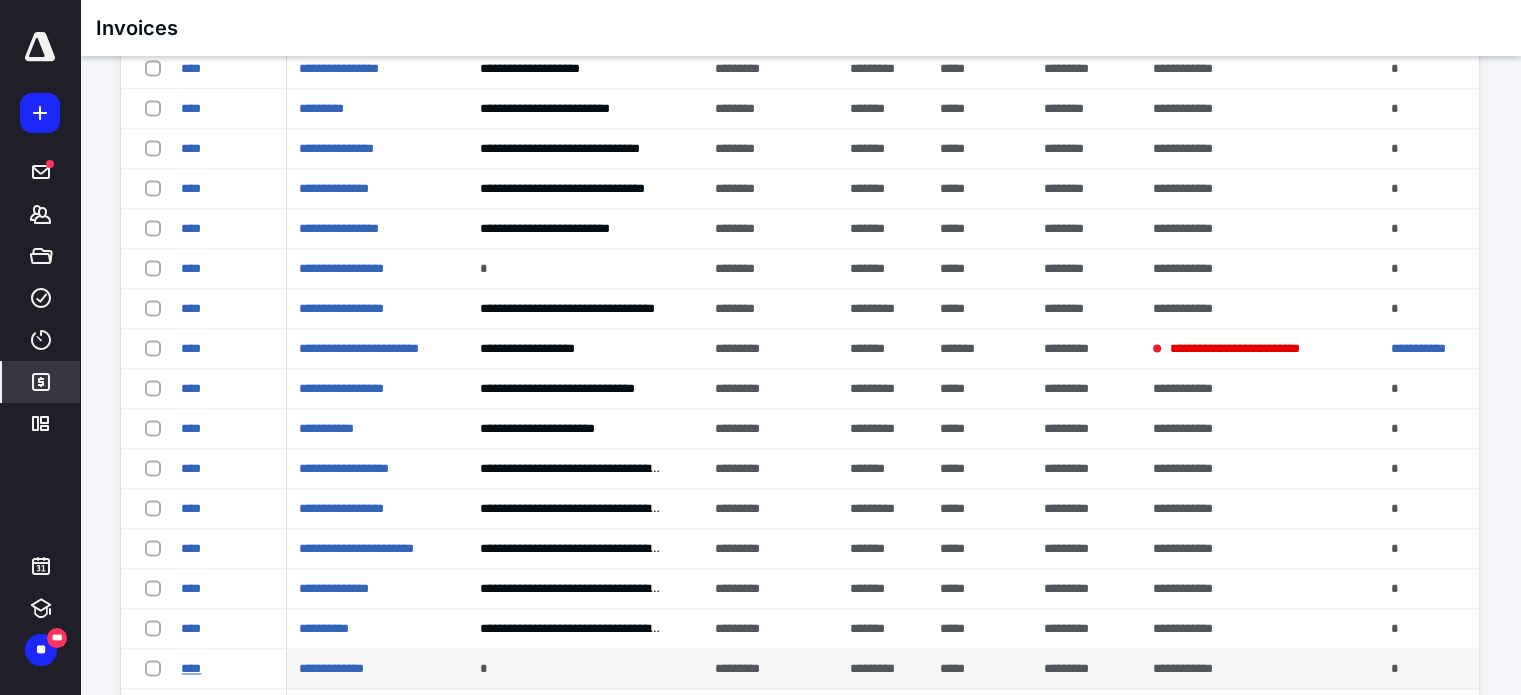 click on "****" at bounding box center [191, 668] 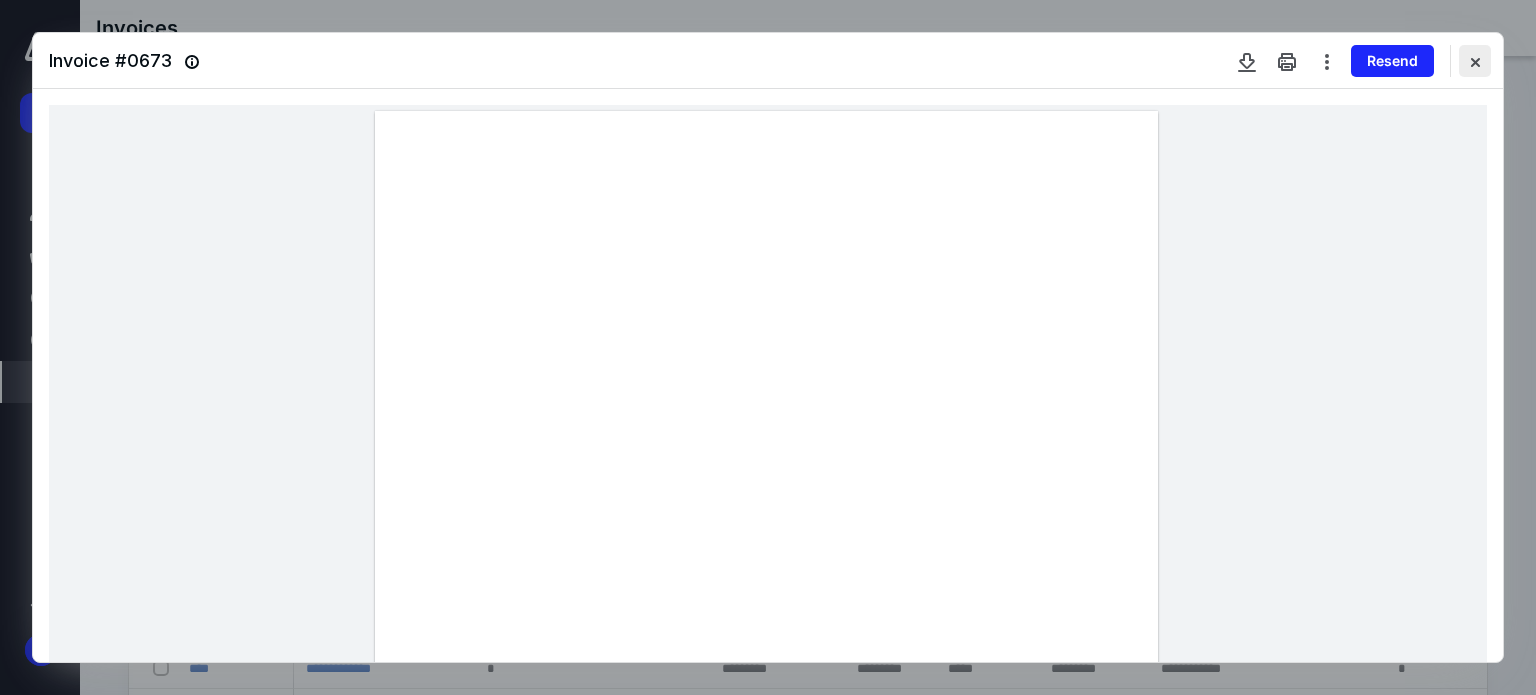 click at bounding box center (1475, 61) 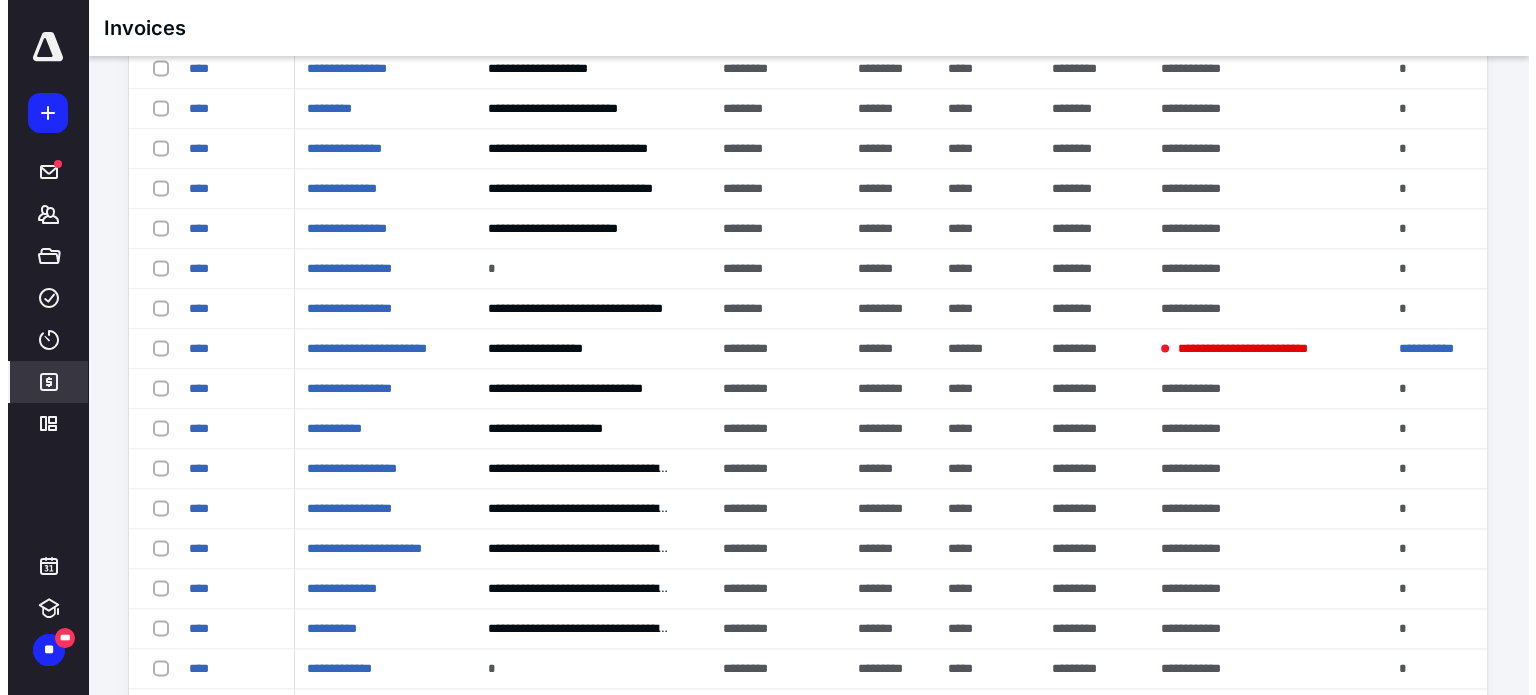 scroll, scrollTop: 3183, scrollLeft: 0, axis: vertical 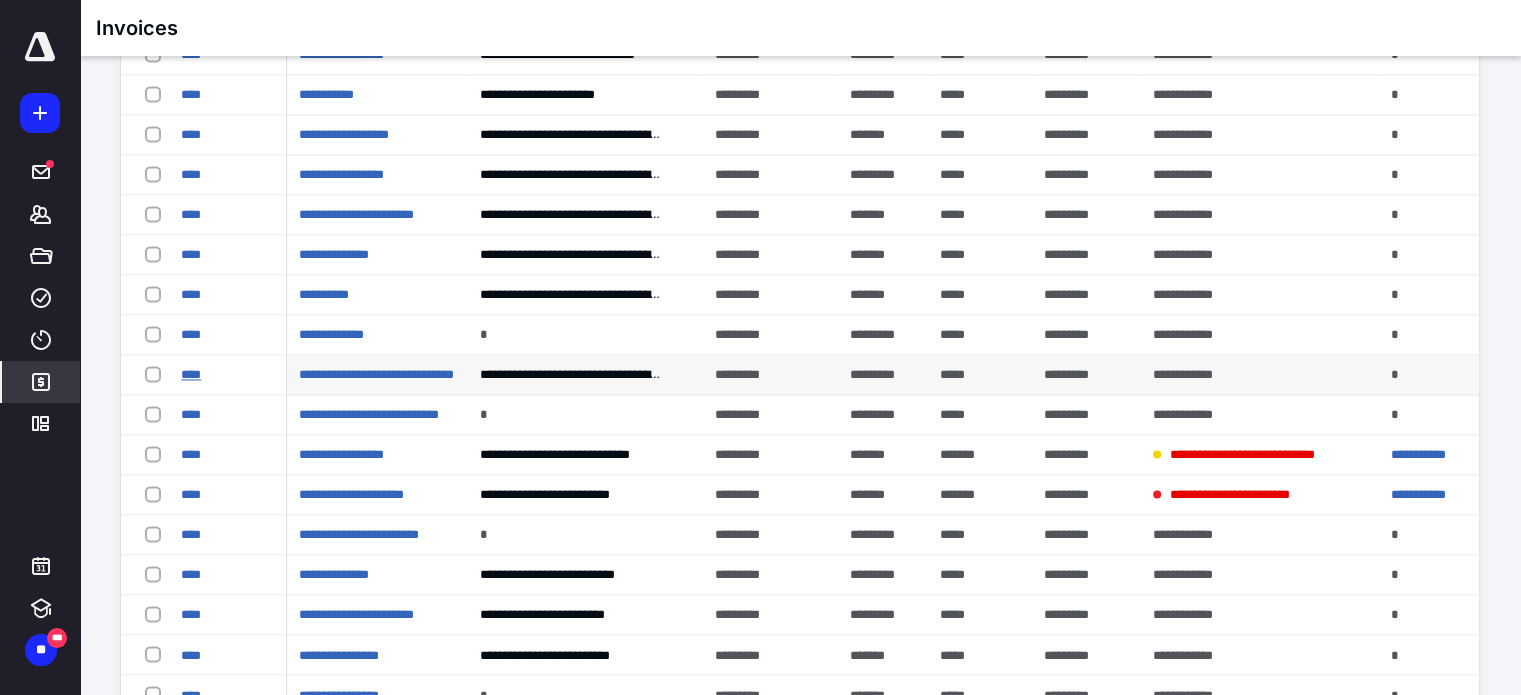 click on "****" at bounding box center [191, 374] 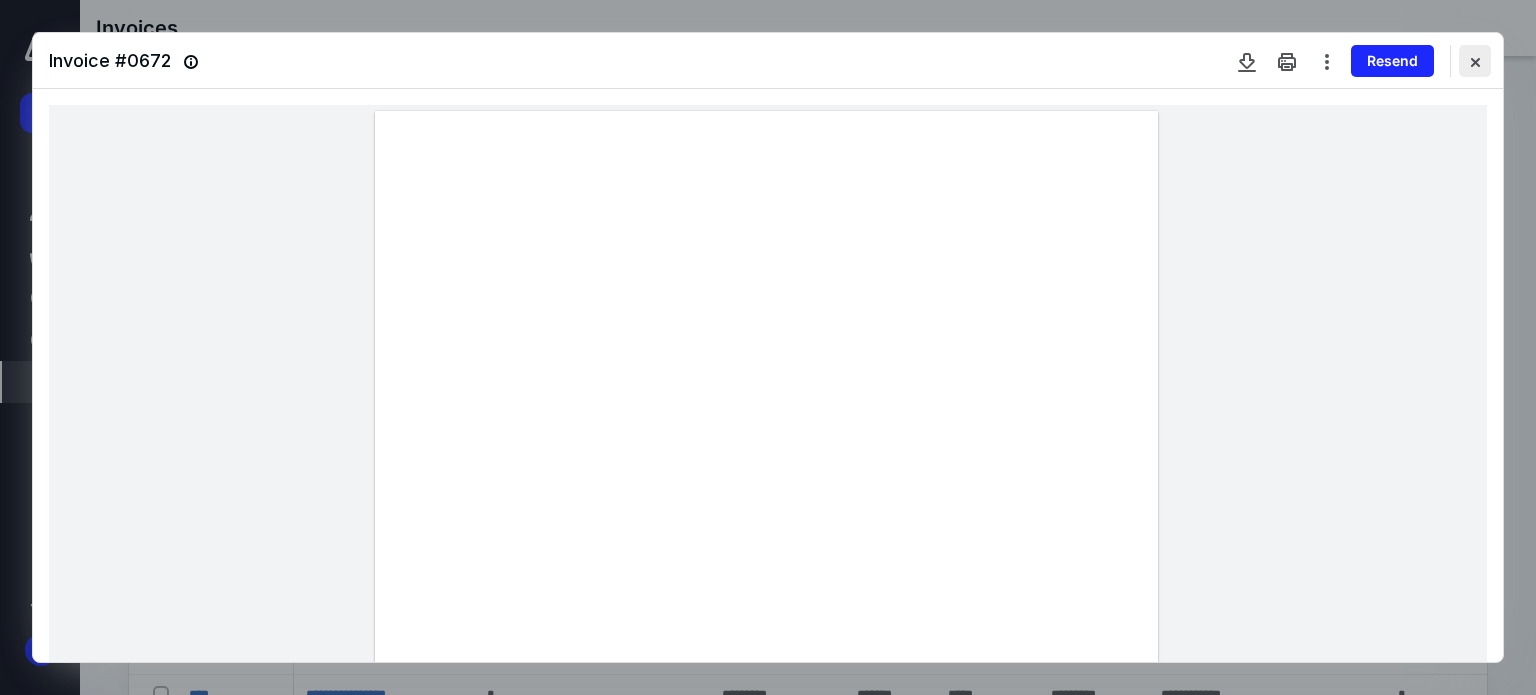 click at bounding box center [1475, 61] 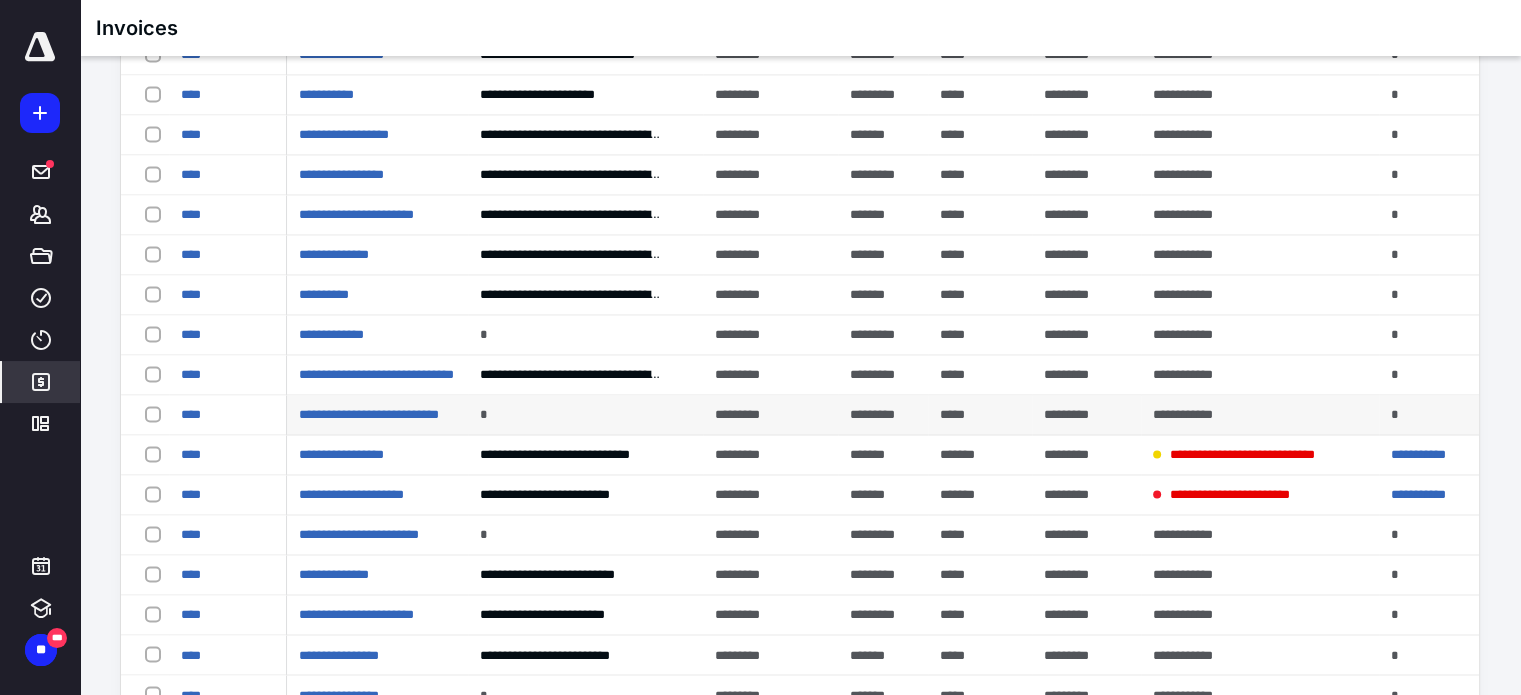 click on "****" at bounding box center (227, 415) 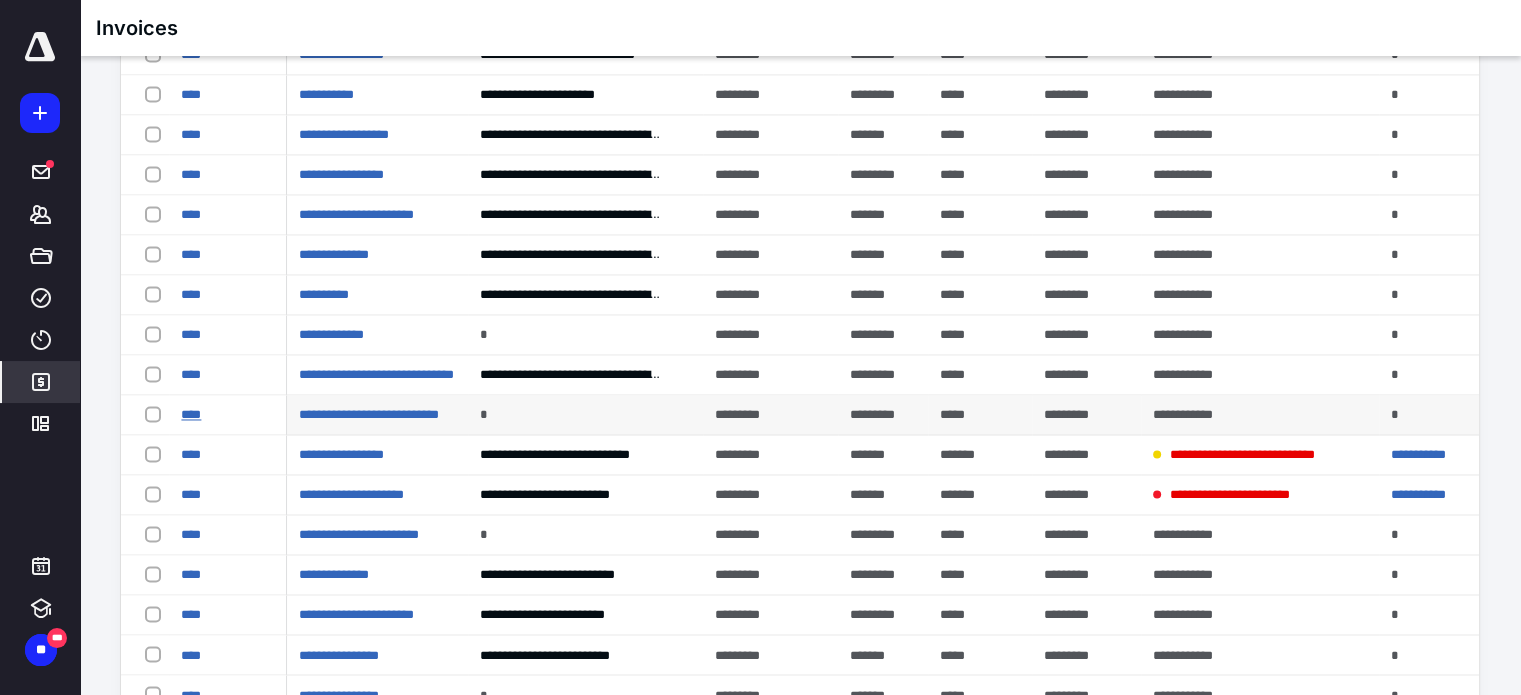 click on "****" at bounding box center (191, 414) 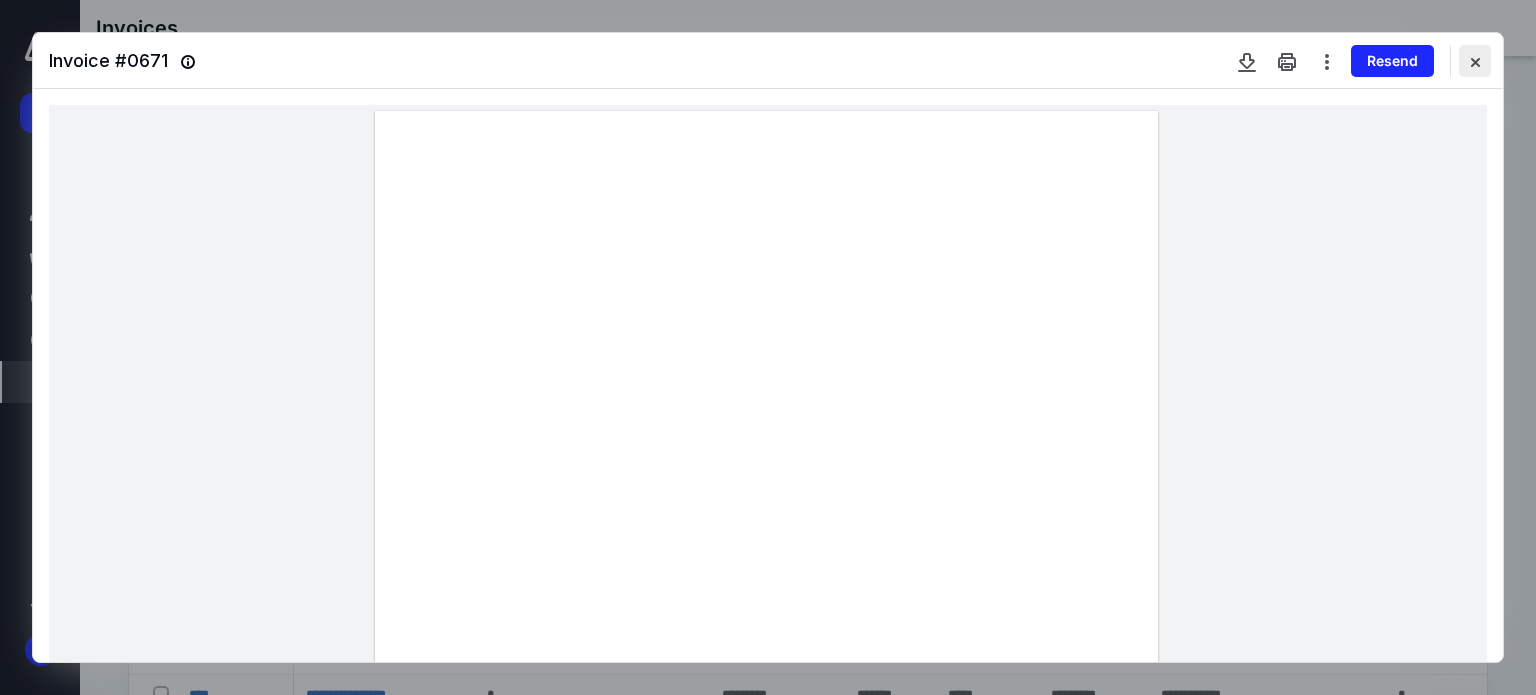 click at bounding box center [1475, 61] 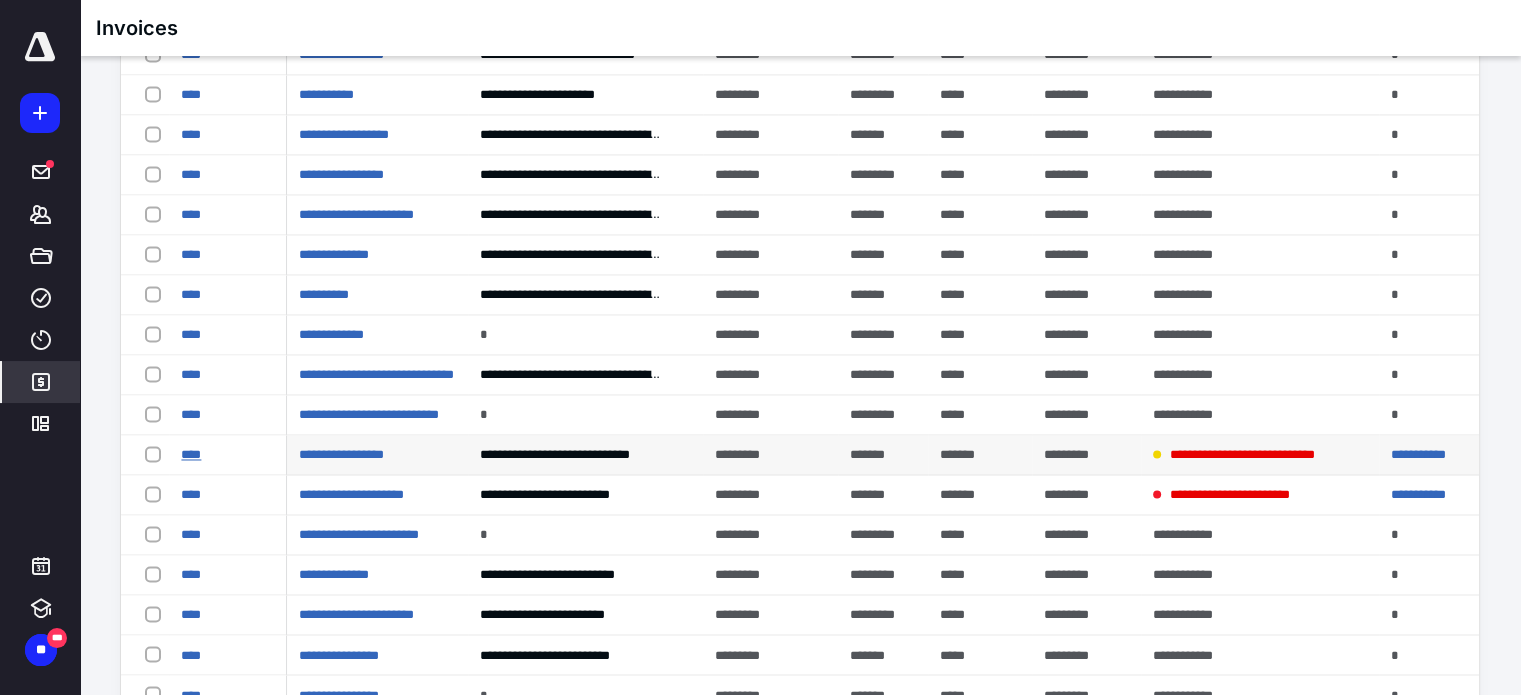 click on "****" at bounding box center [191, 454] 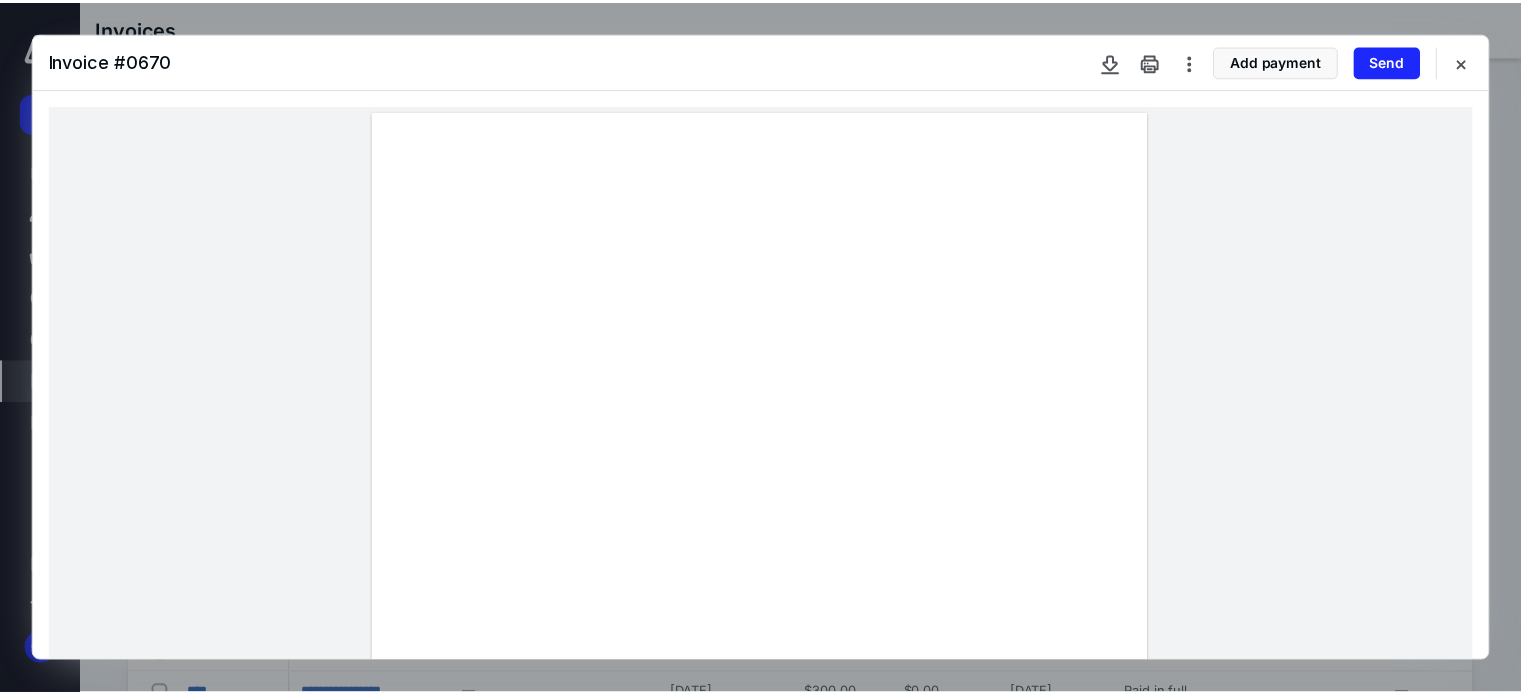 scroll, scrollTop: 0, scrollLeft: 0, axis: both 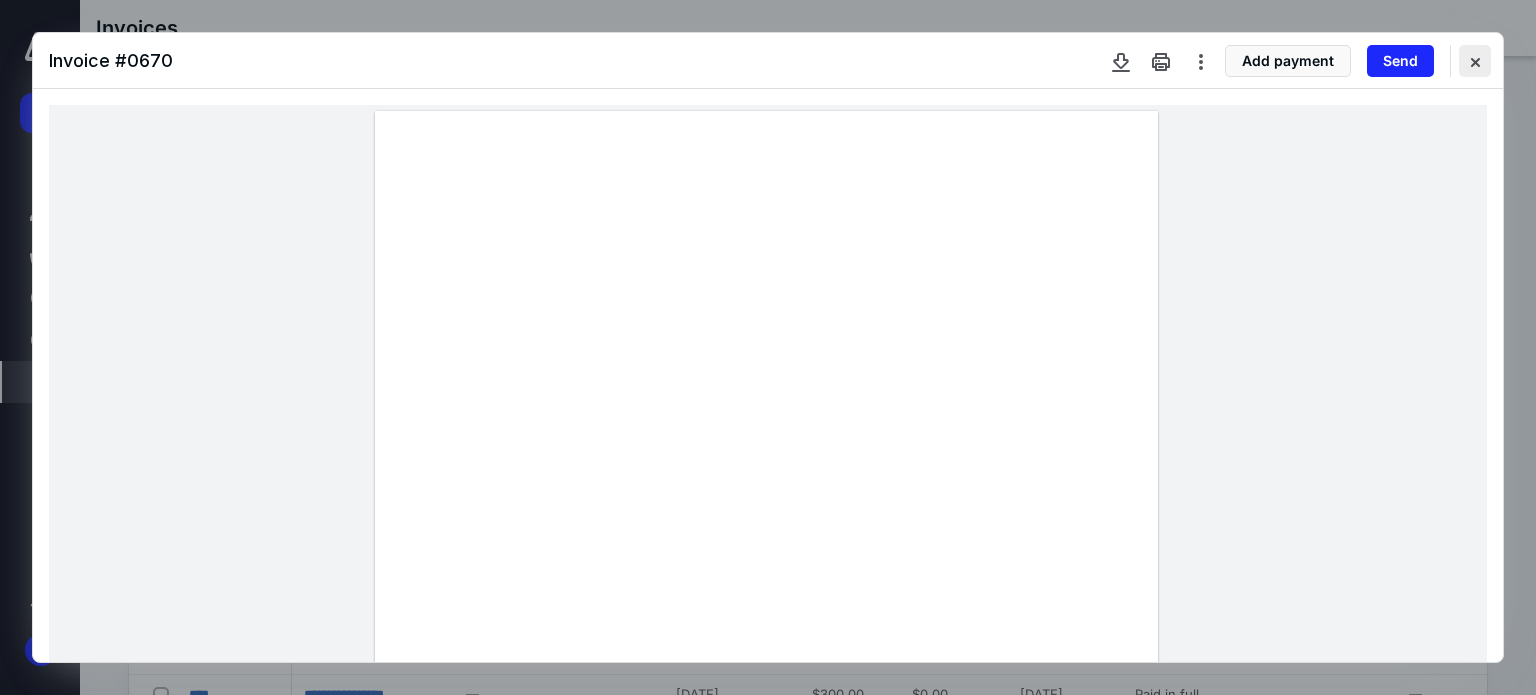 click at bounding box center [1475, 61] 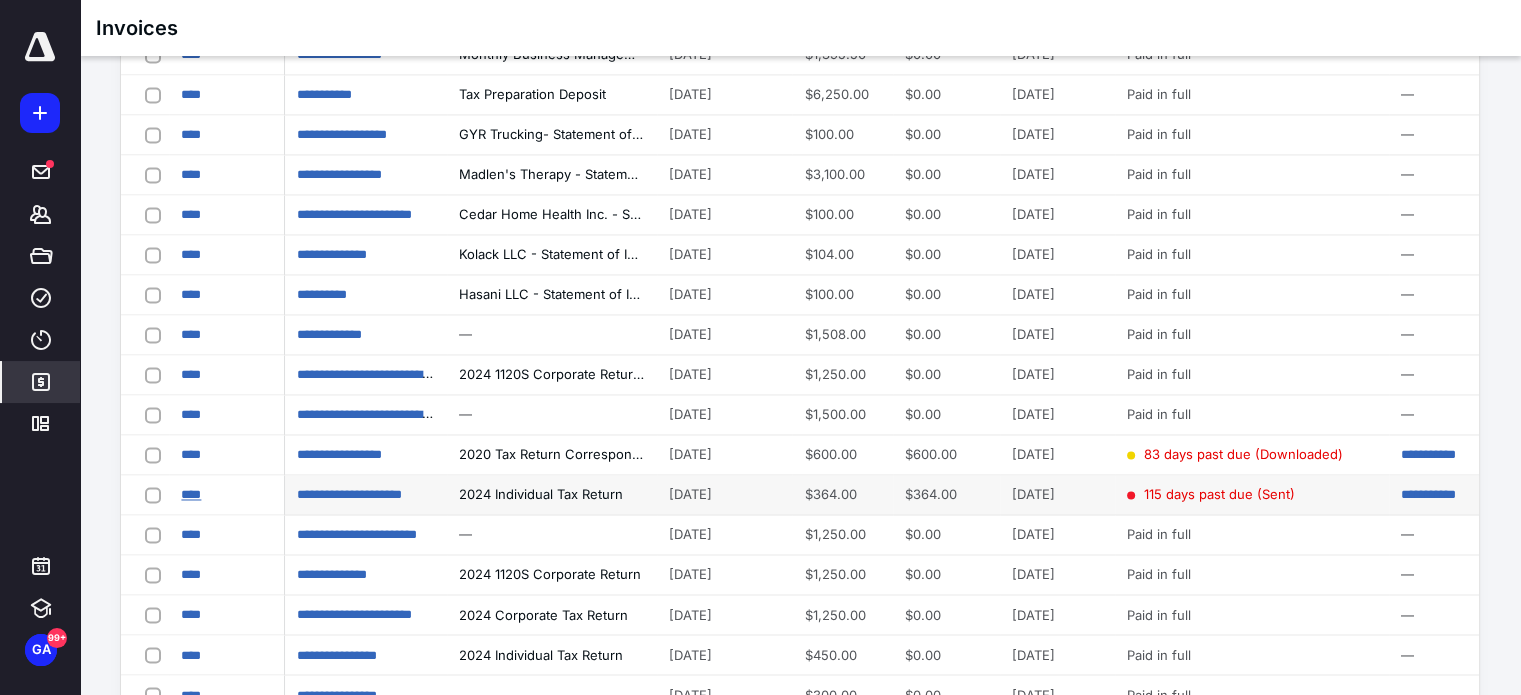 click on "****" at bounding box center (191, 494) 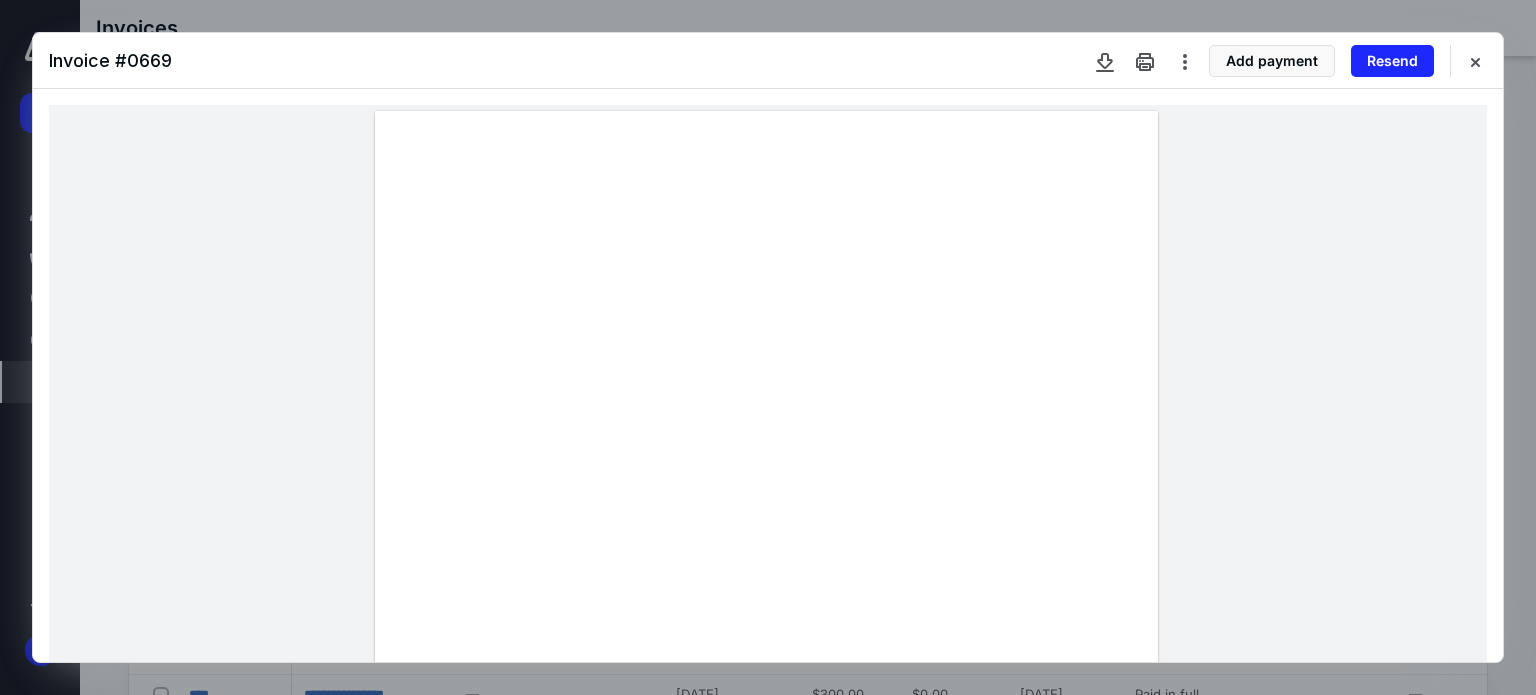 click on "Add payment Resend" at bounding box center (1290, 61) 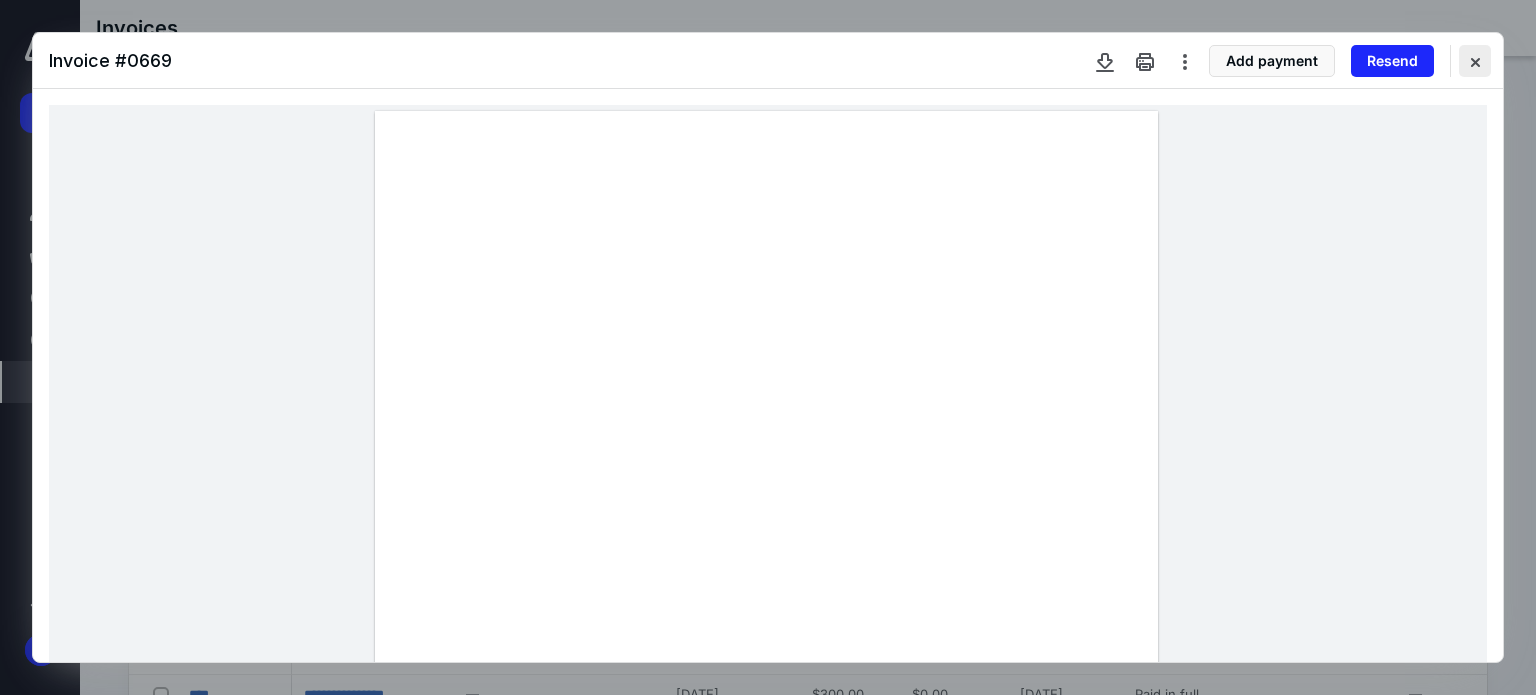 click at bounding box center (1475, 61) 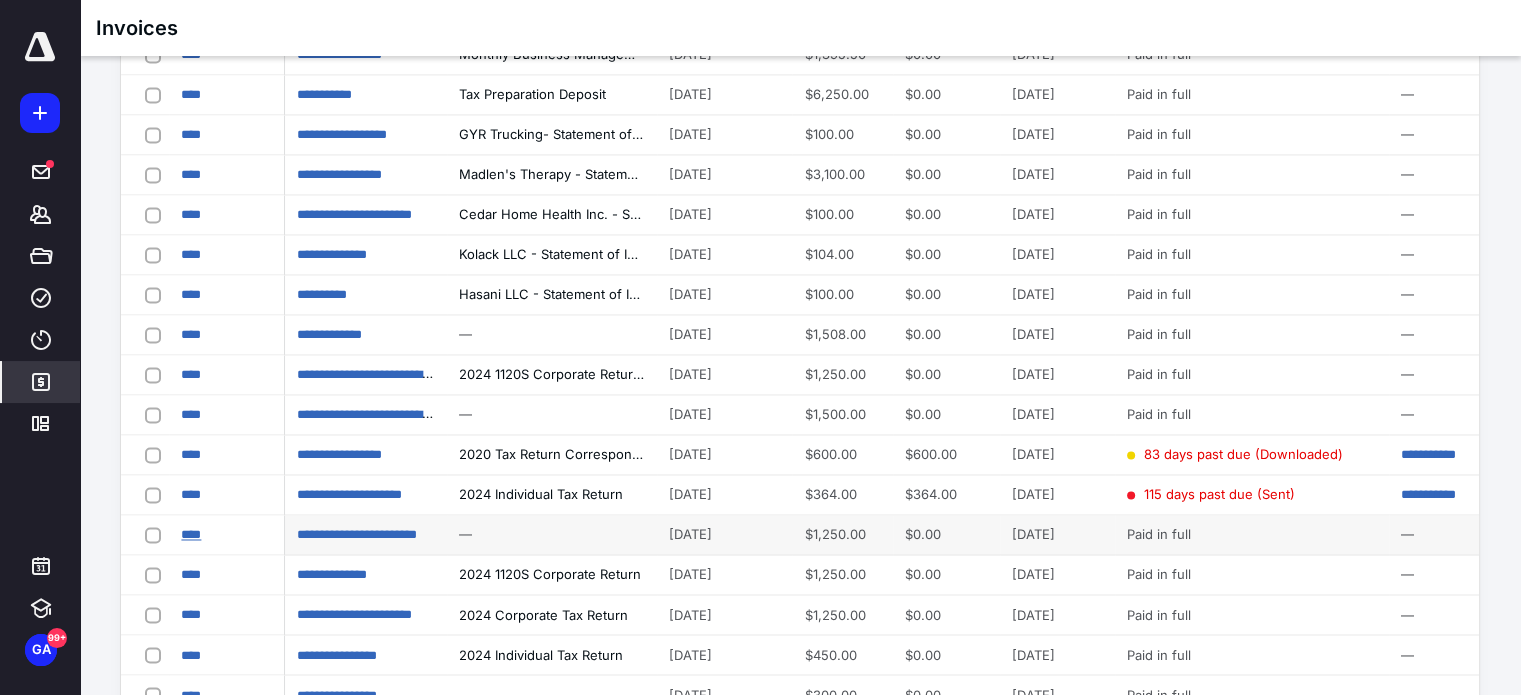 click on "****" at bounding box center (191, 534) 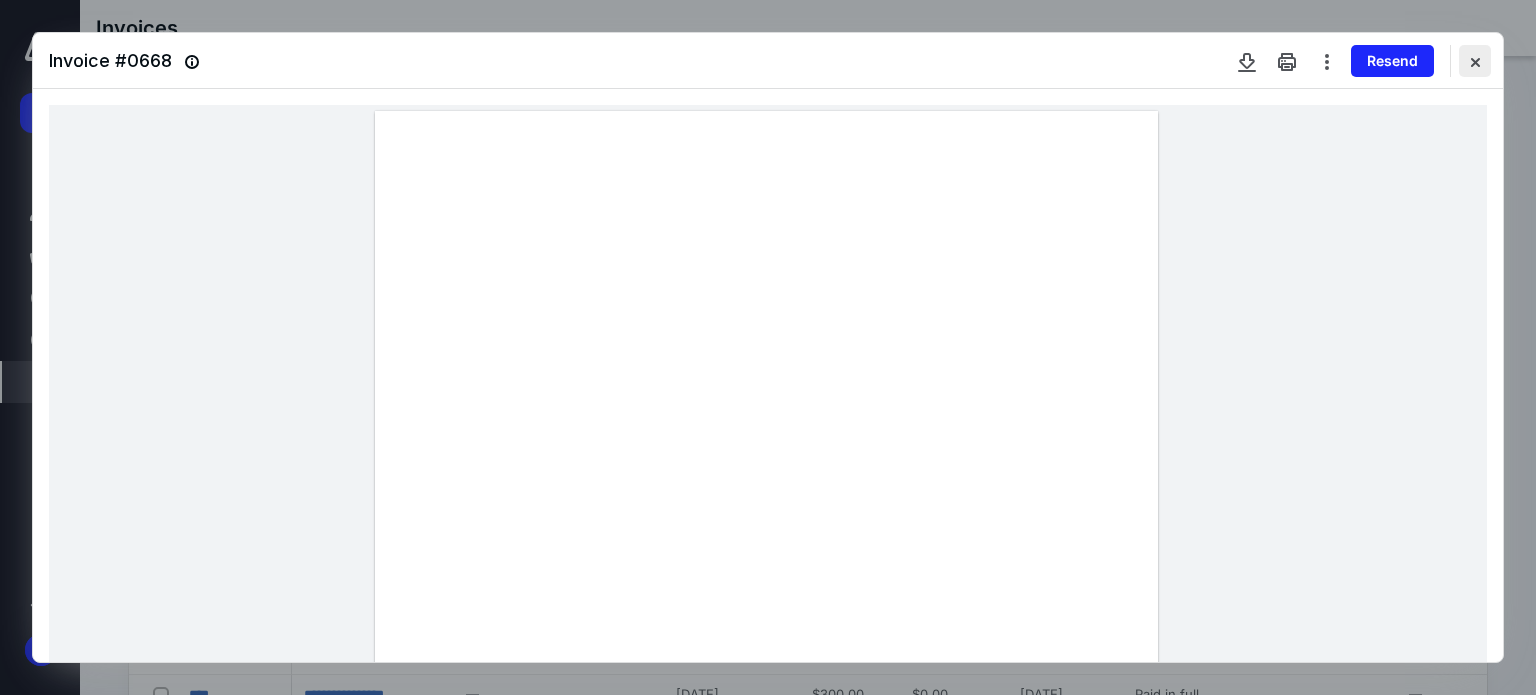 click at bounding box center [1475, 61] 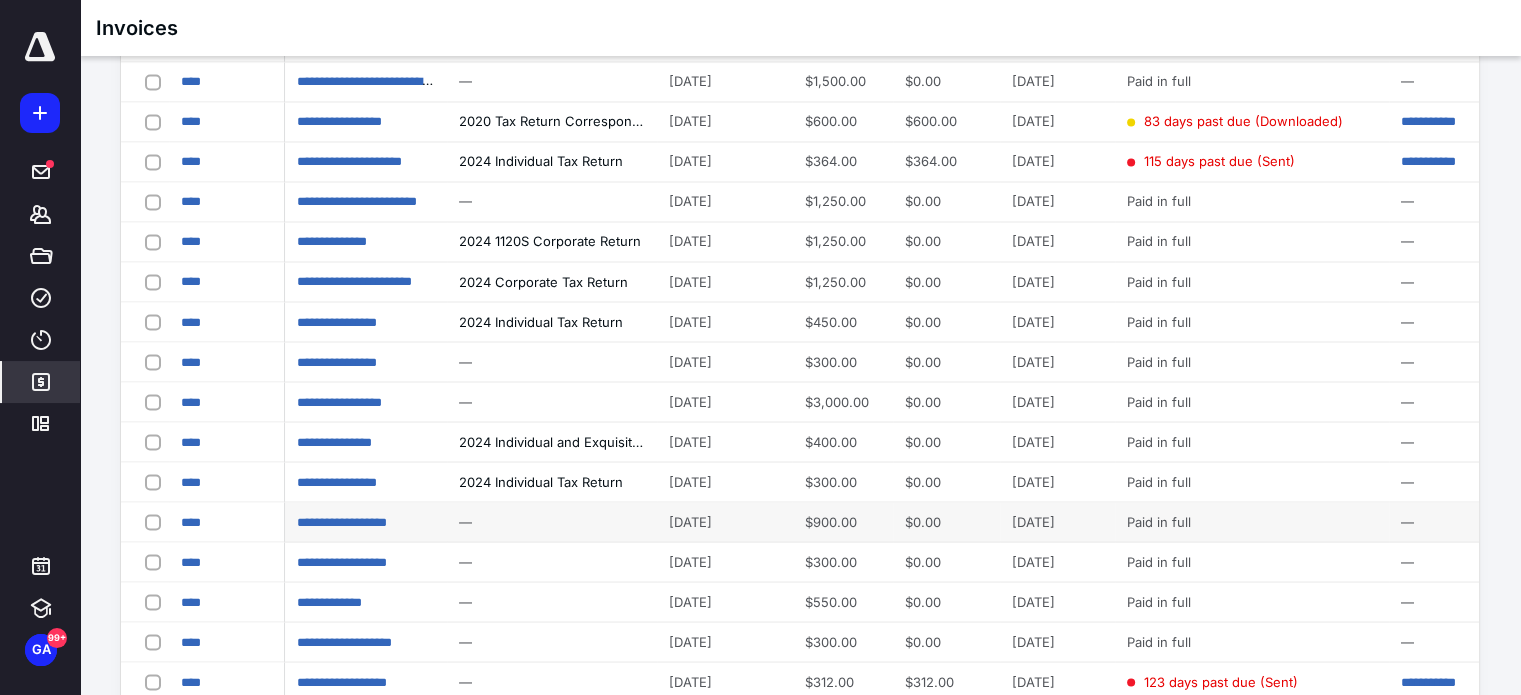 scroll, scrollTop: 3849, scrollLeft: 0, axis: vertical 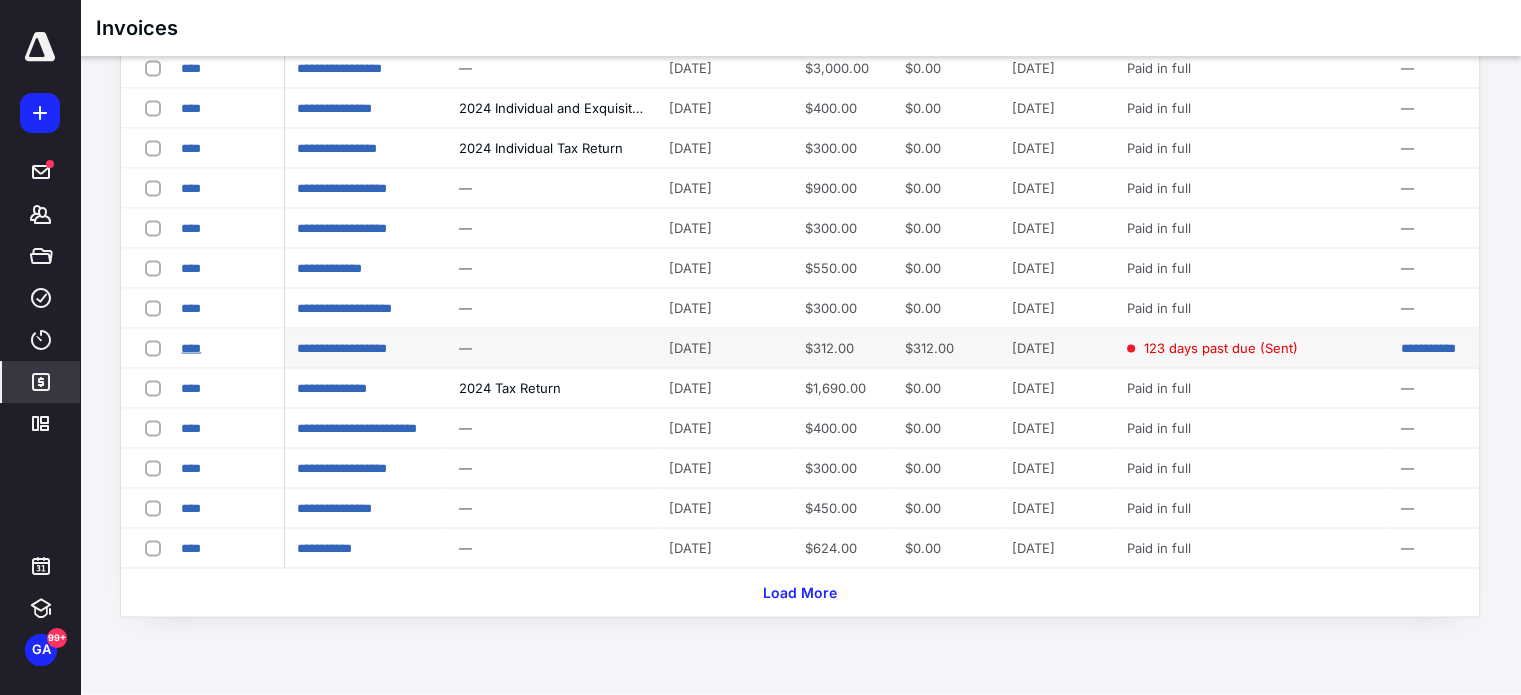 click on "****" at bounding box center (191, 348) 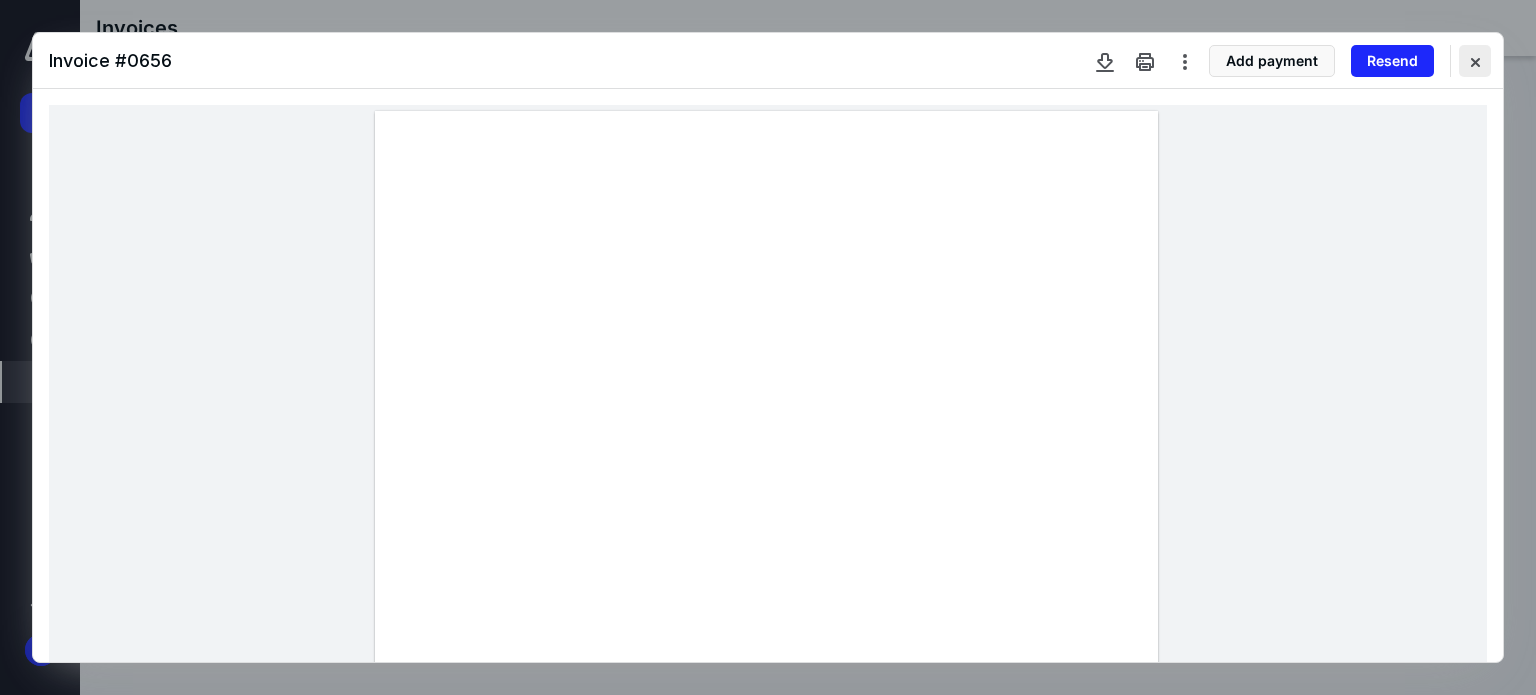 click at bounding box center [1475, 61] 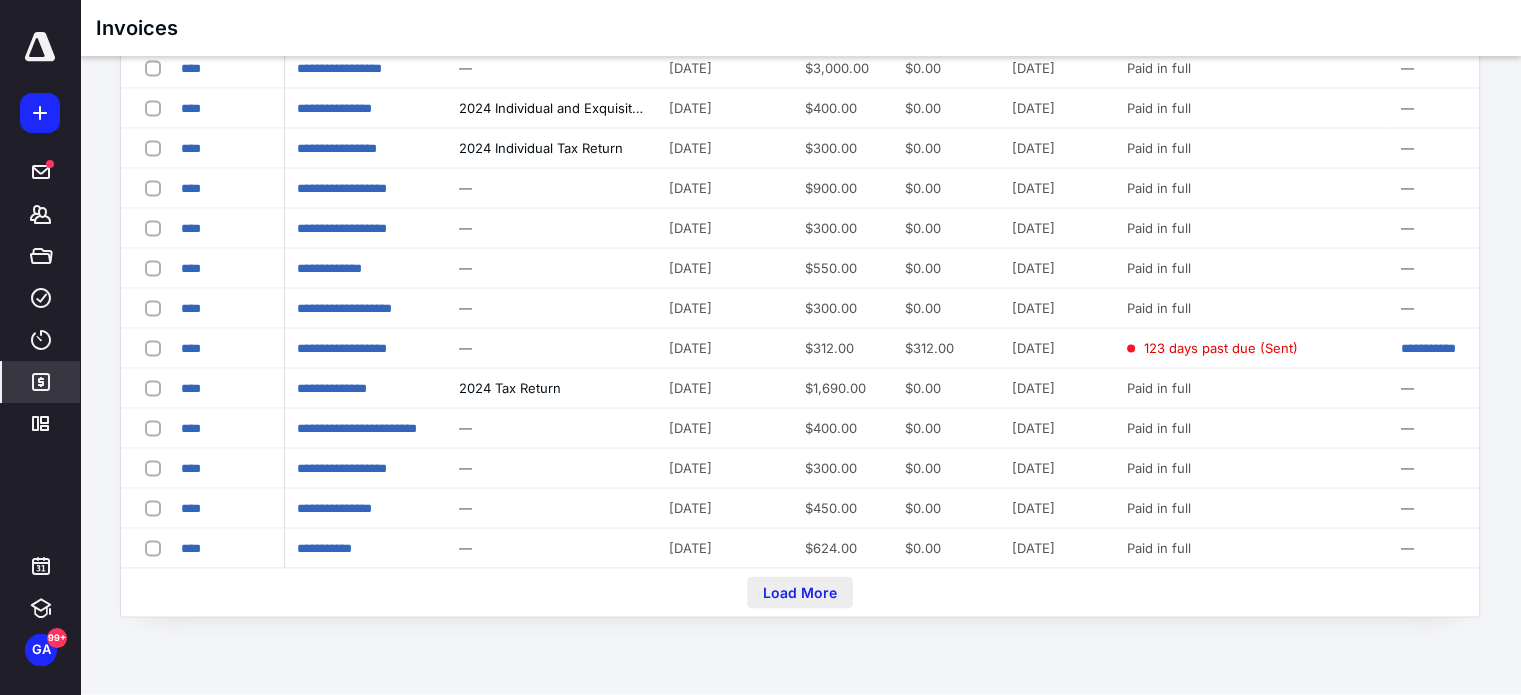 click on "Load More" at bounding box center [800, 593] 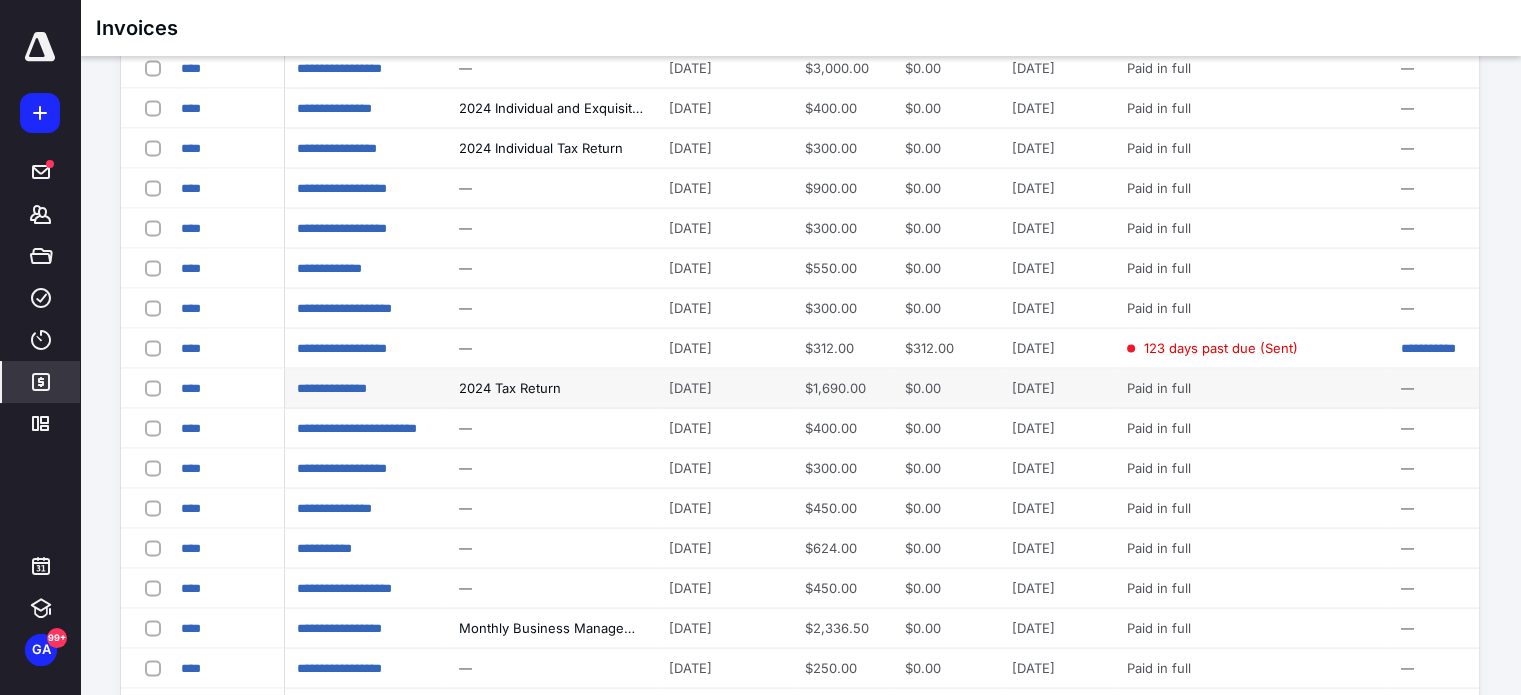scroll, scrollTop: 4183, scrollLeft: 0, axis: vertical 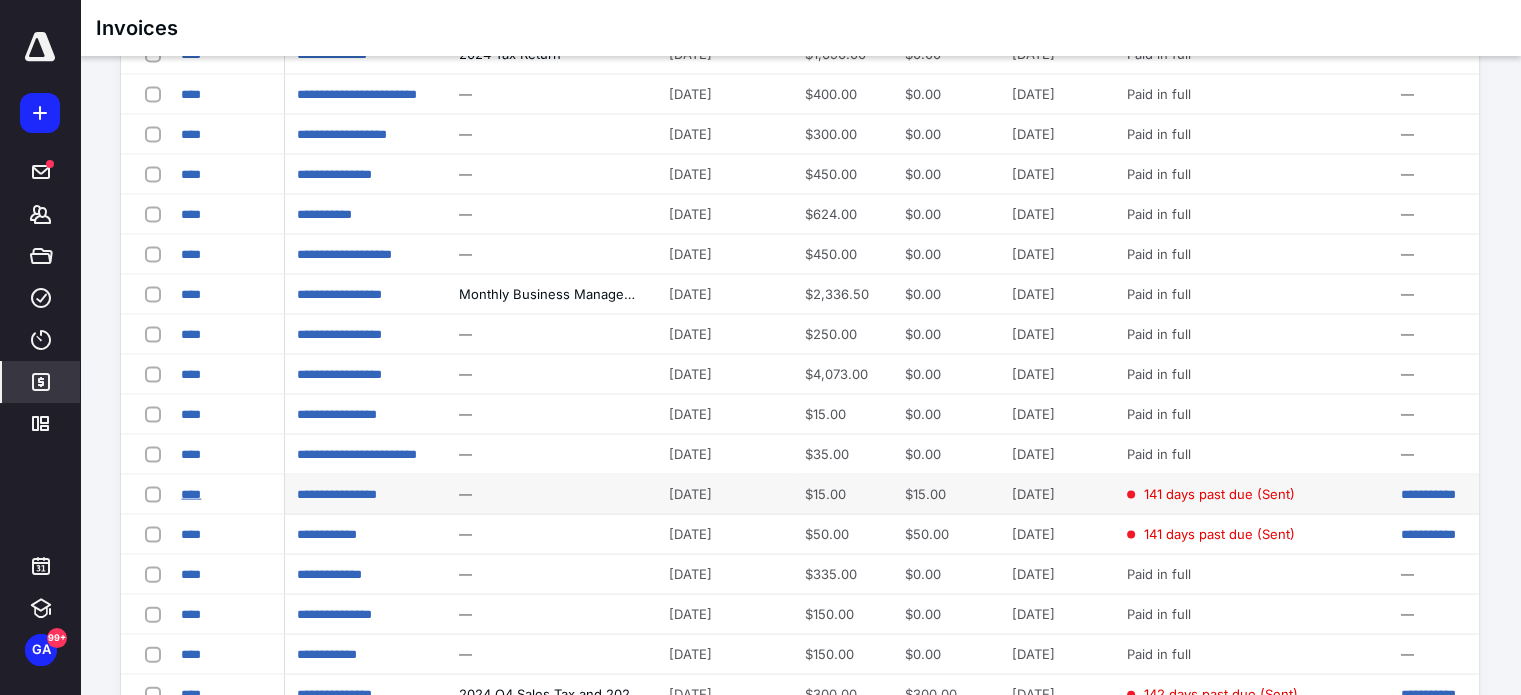 click on "****" at bounding box center (191, 494) 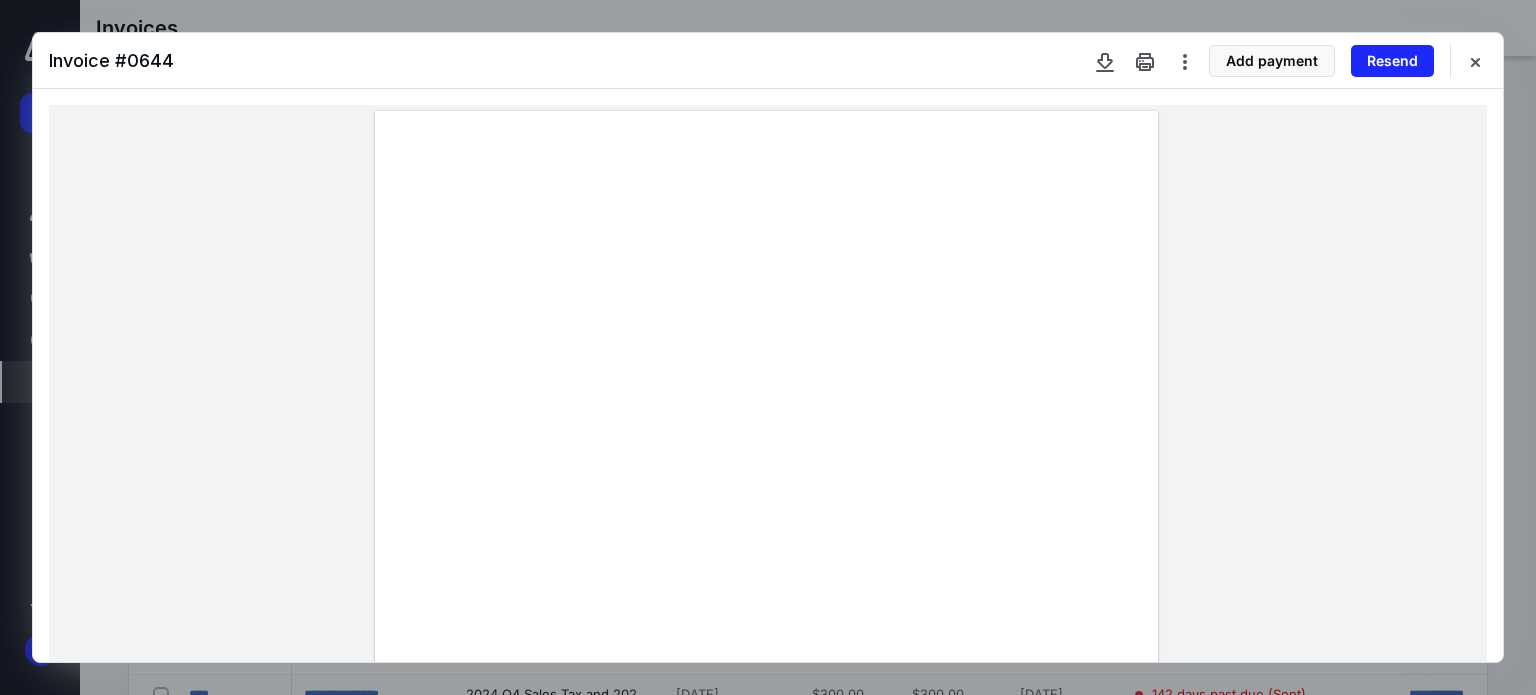 drag, startPoint x: 1474, startPoint y: 64, endPoint x: 1427, endPoint y: 145, distance: 93.64828 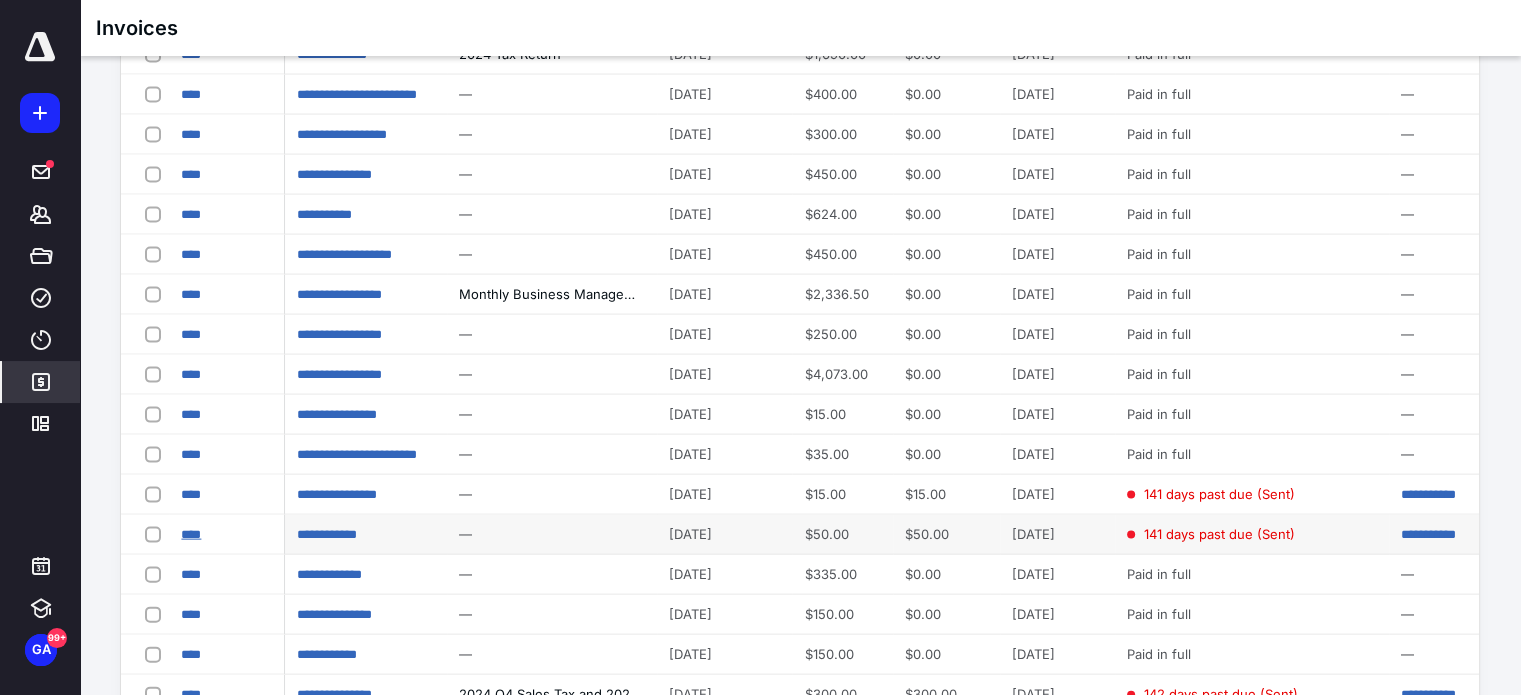 click on "****" at bounding box center (191, 534) 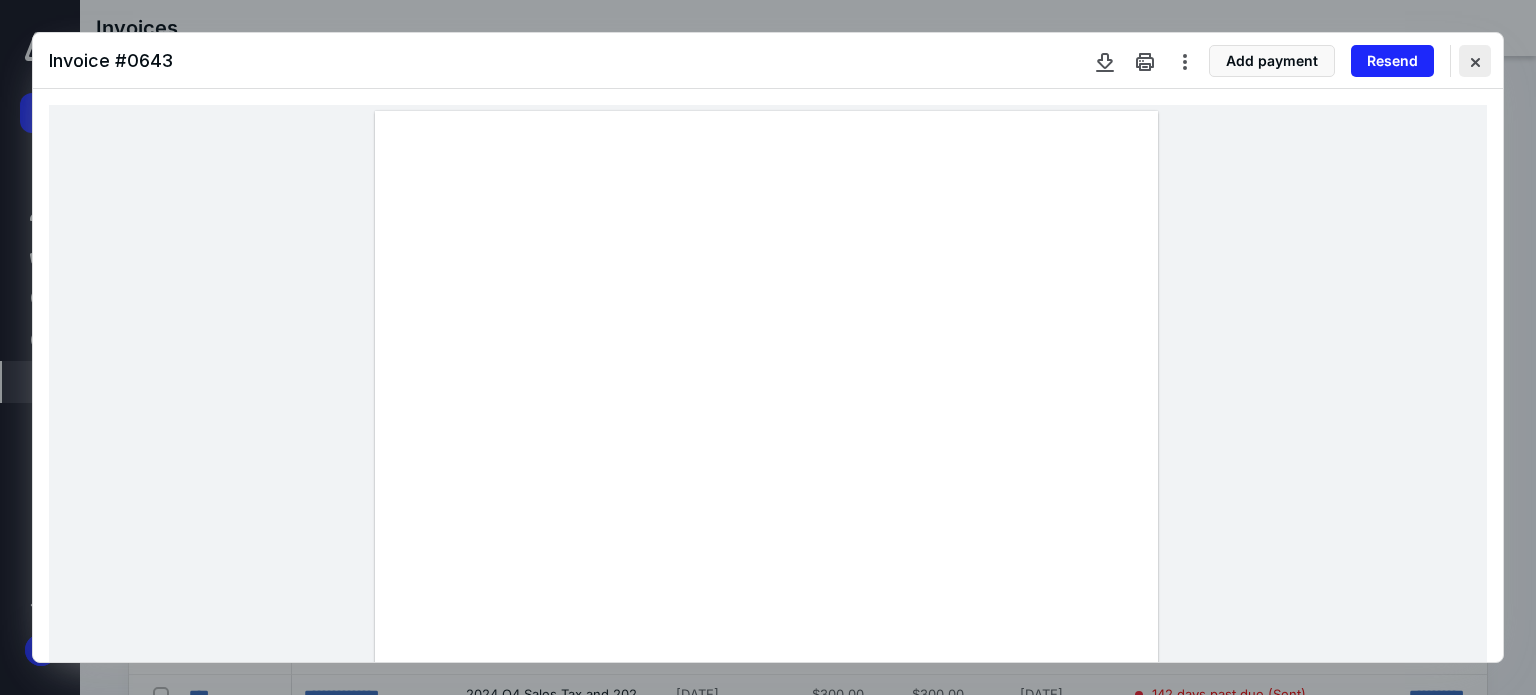 click at bounding box center (1475, 61) 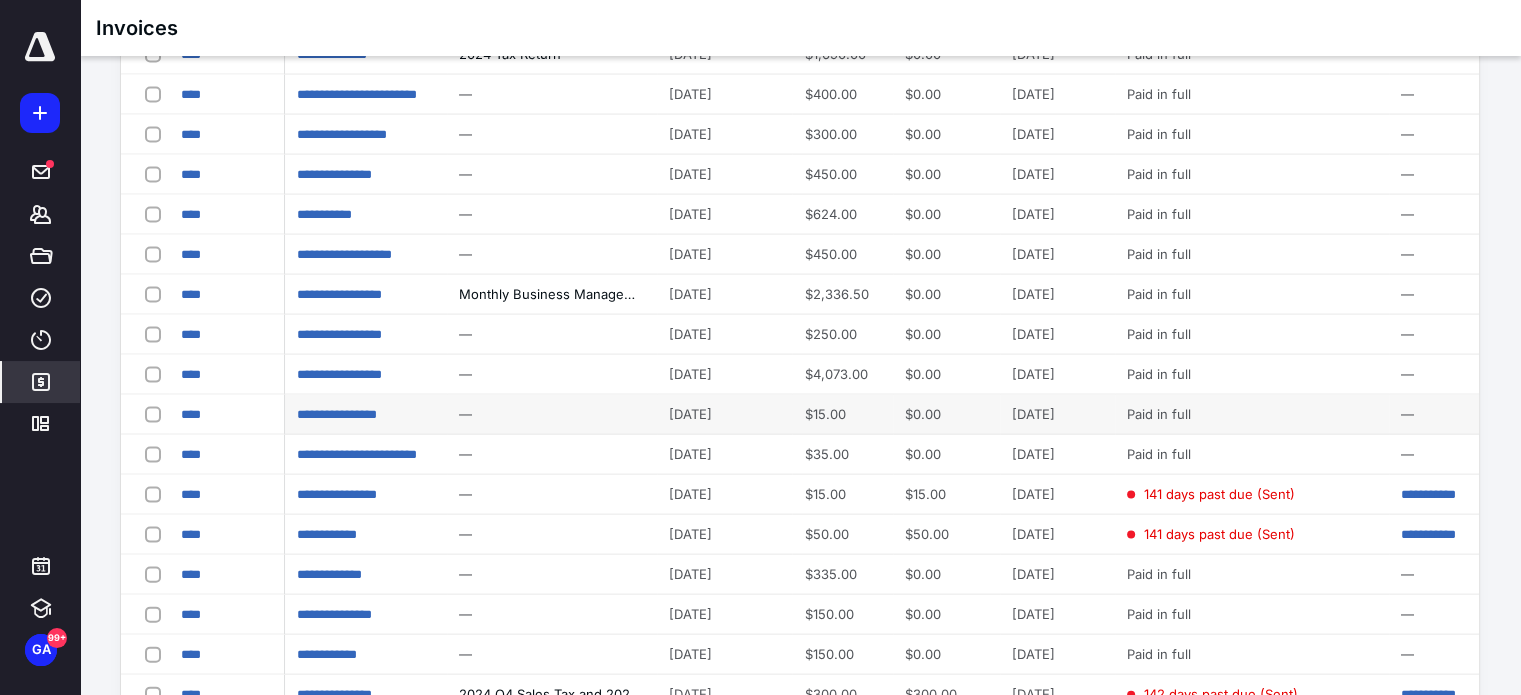 scroll, scrollTop: 4516, scrollLeft: 0, axis: vertical 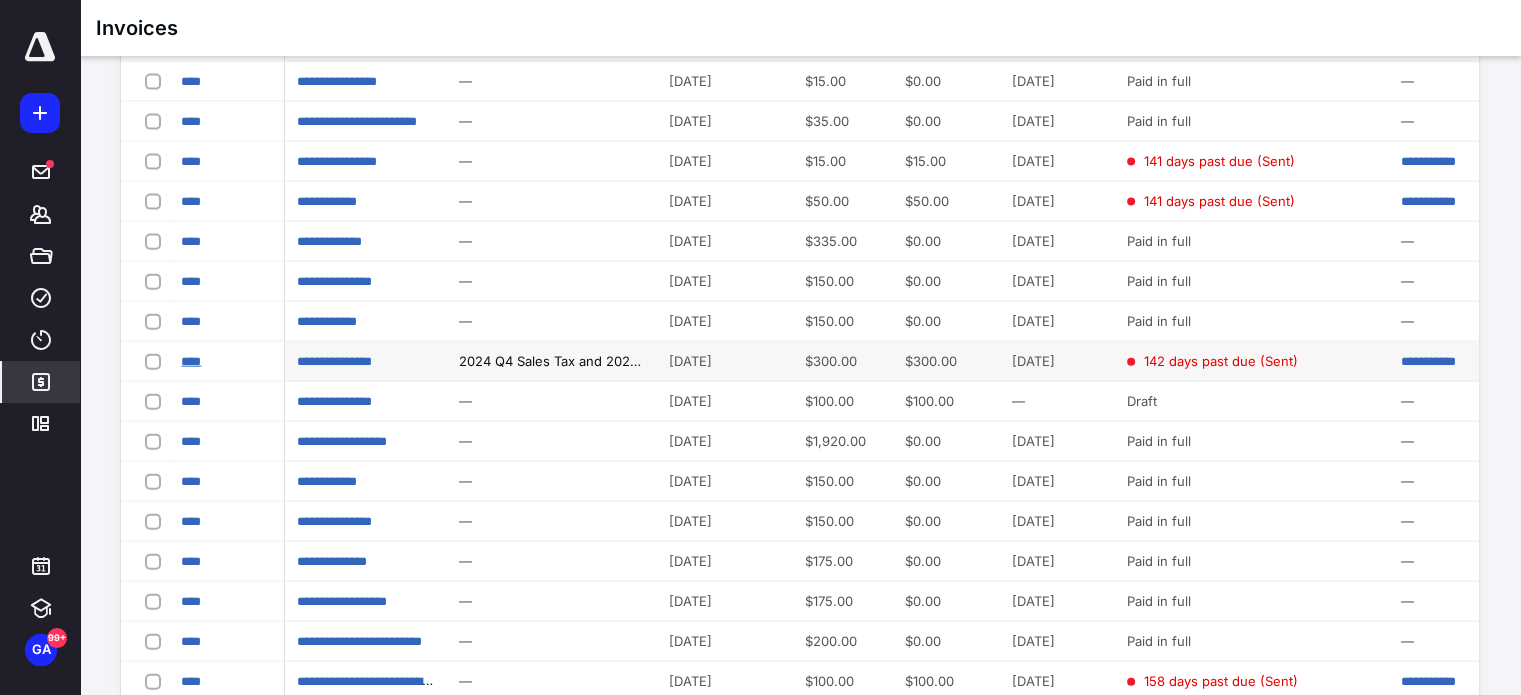 click on "****" at bounding box center [191, 361] 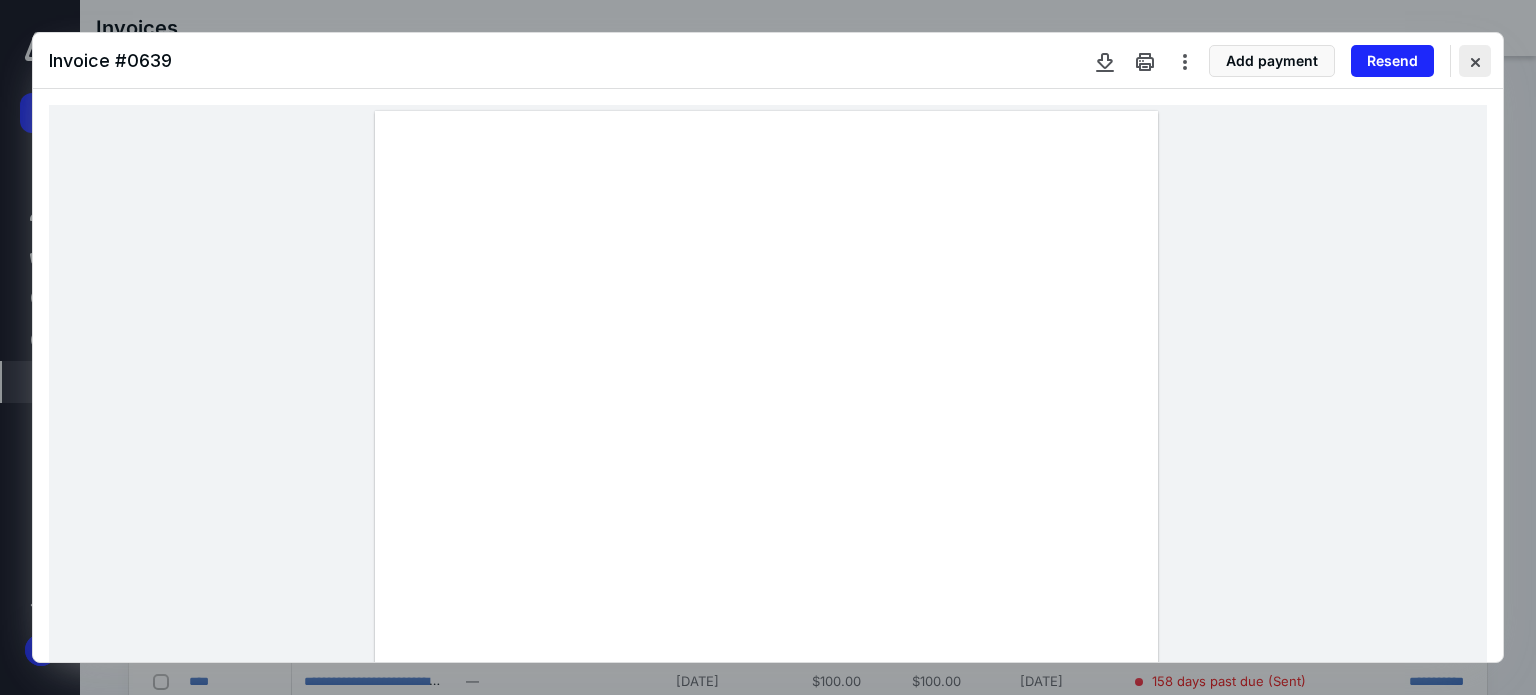 click at bounding box center (1475, 61) 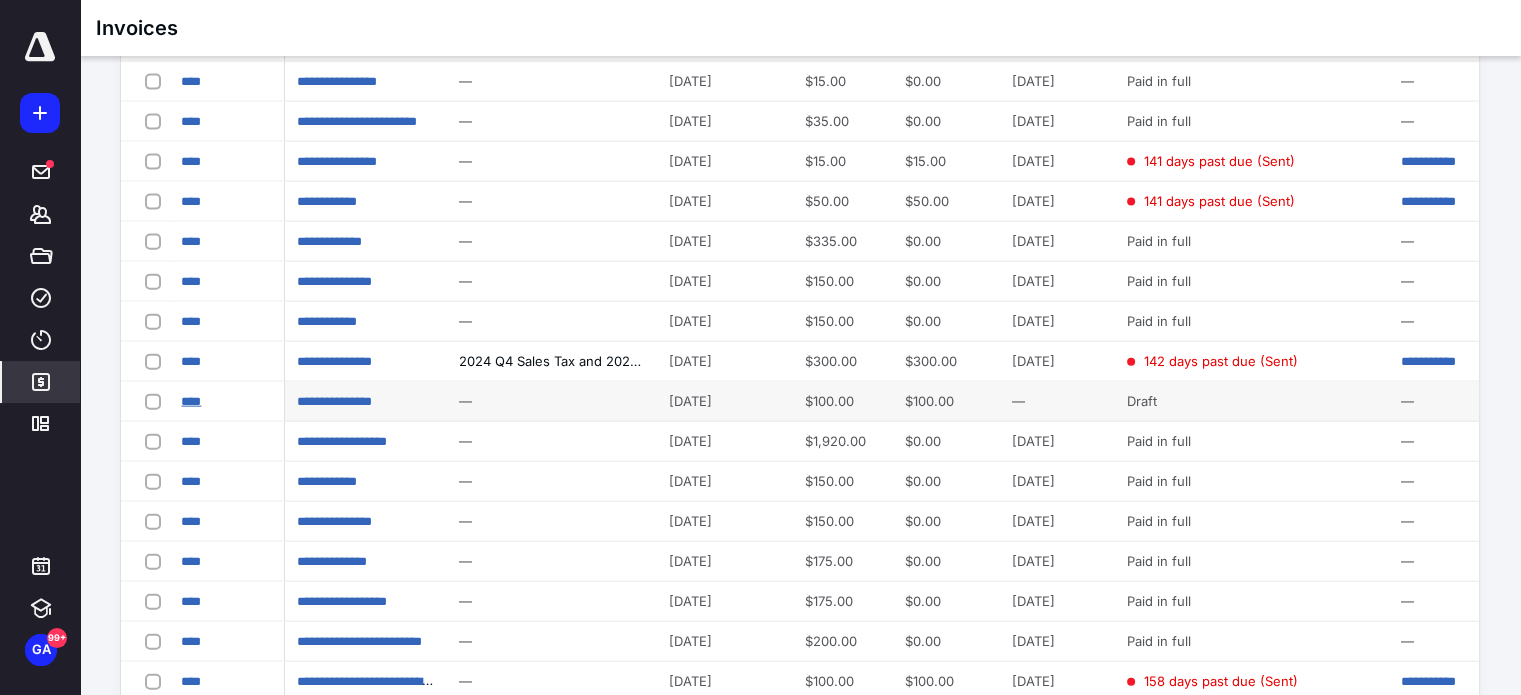click on "****" at bounding box center [191, 401] 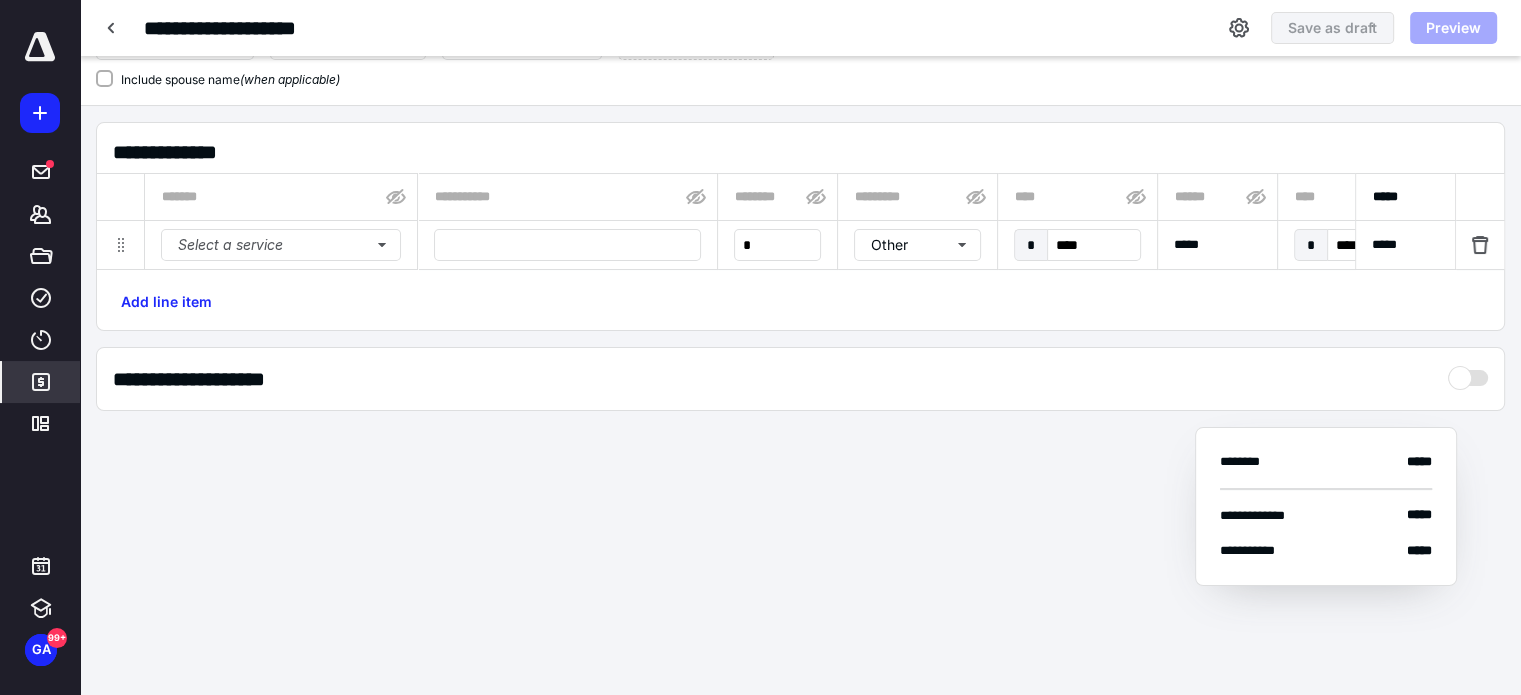 type on "****" 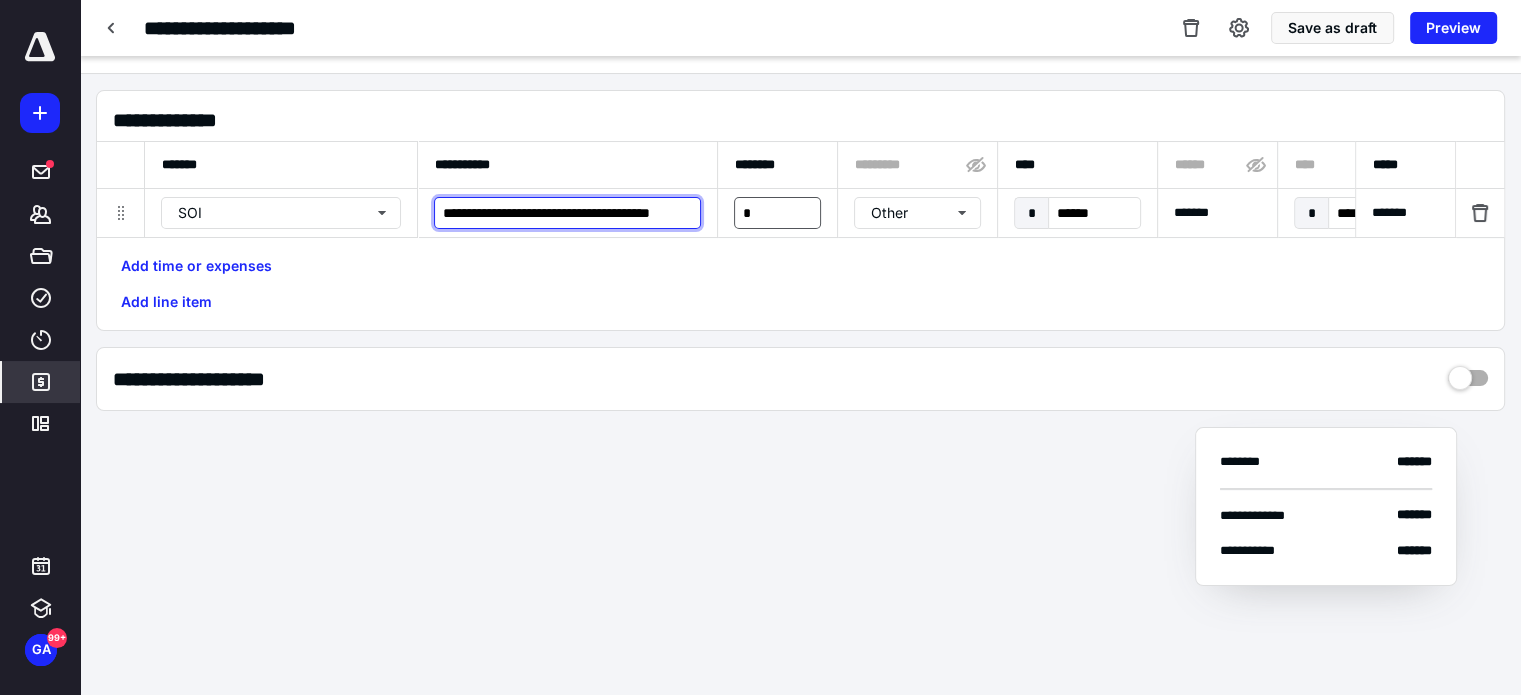 scroll, scrollTop: 0, scrollLeft: 24, axis: horizontal 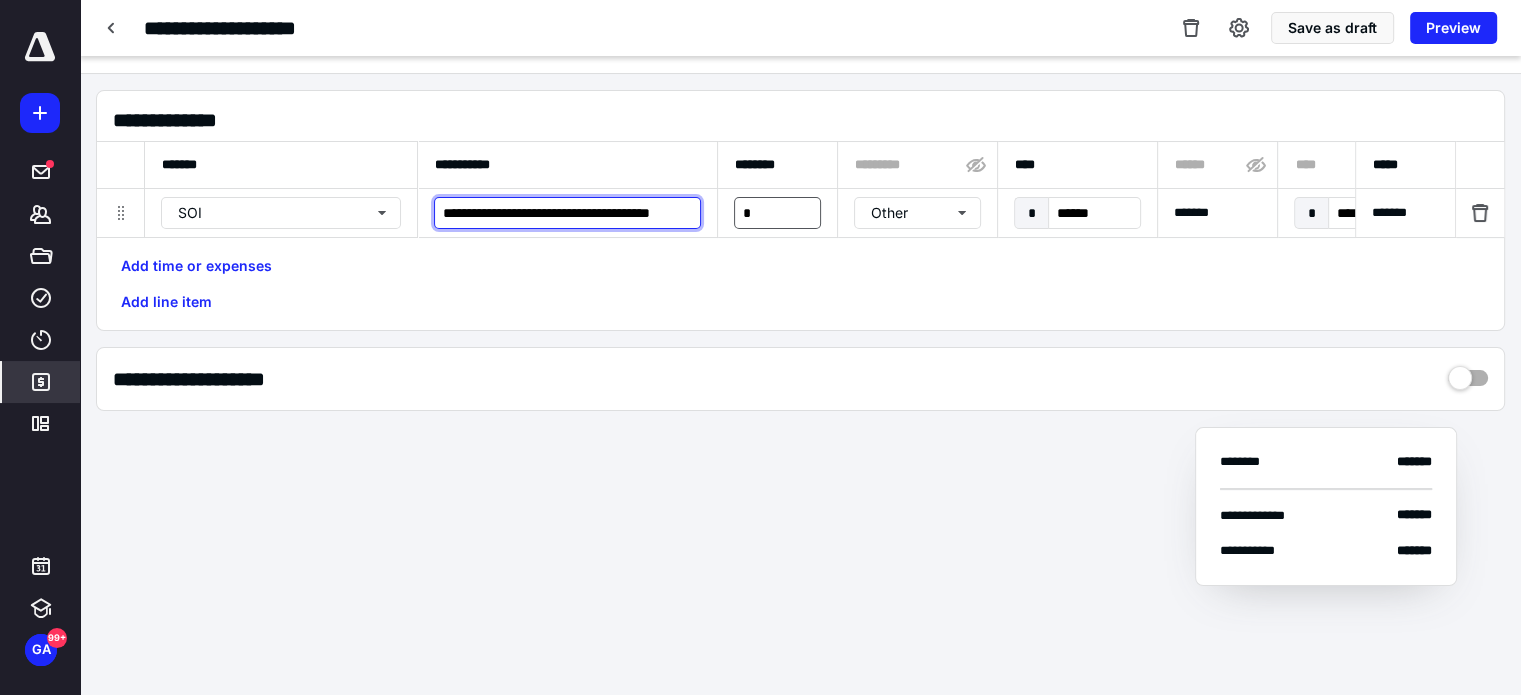 drag, startPoint x: 444, startPoint y: 211, endPoint x: 752, endPoint y: 223, distance: 308.23367 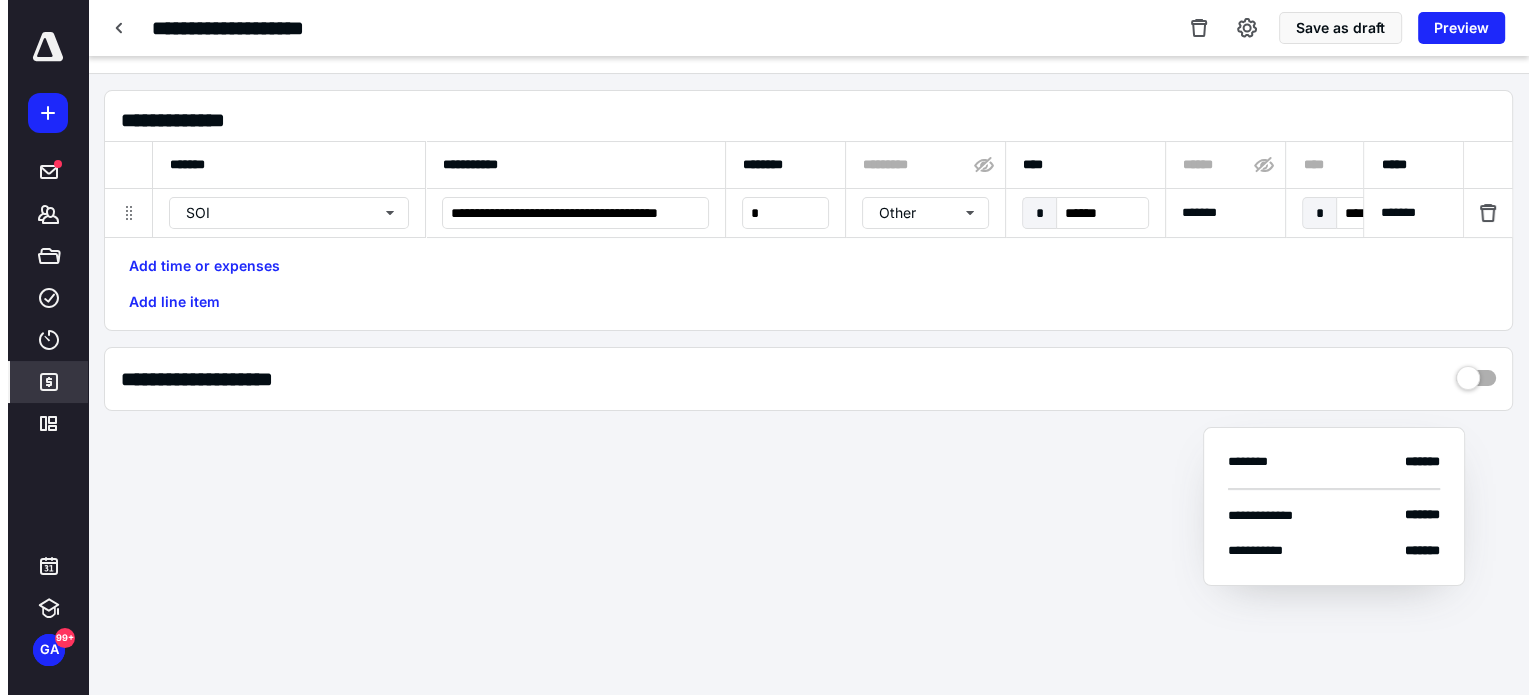 scroll, scrollTop: 0, scrollLeft: 0, axis: both 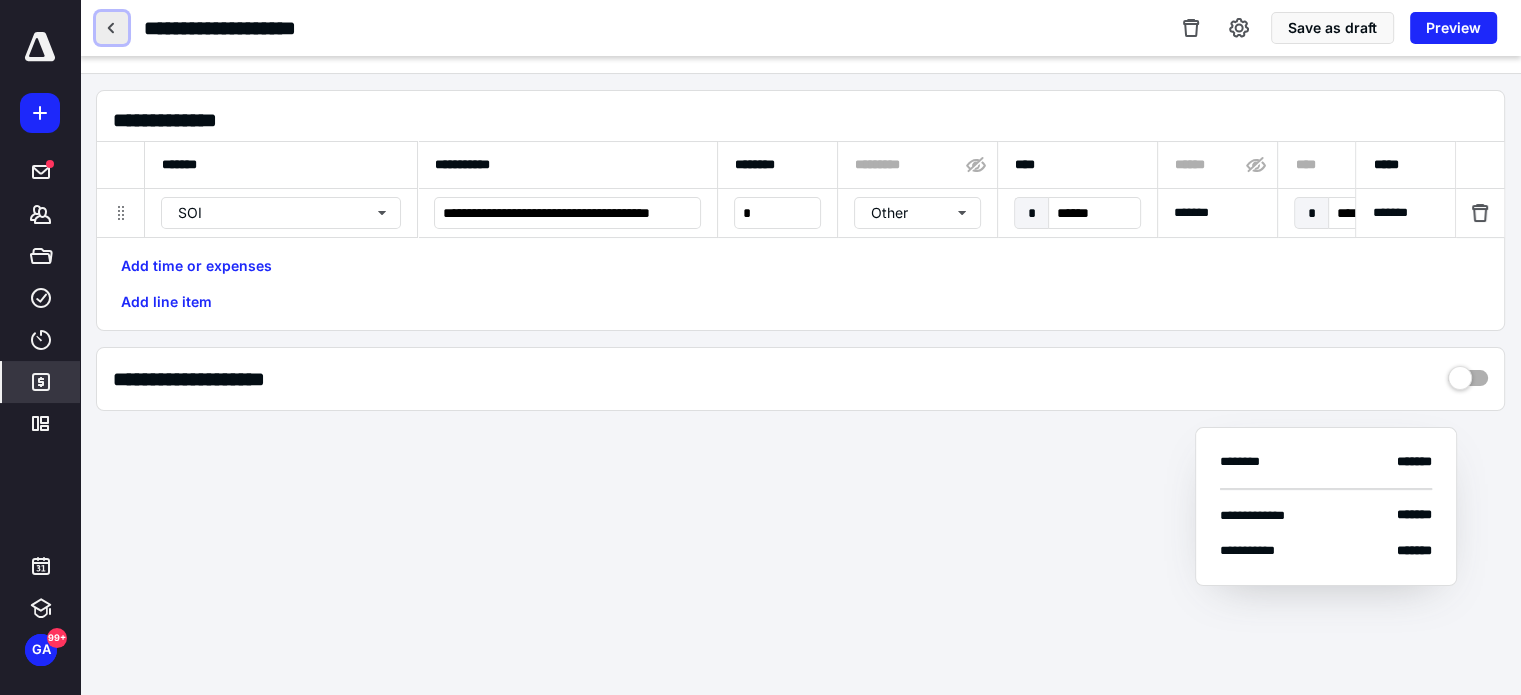 click at bounding box center [112, 28] 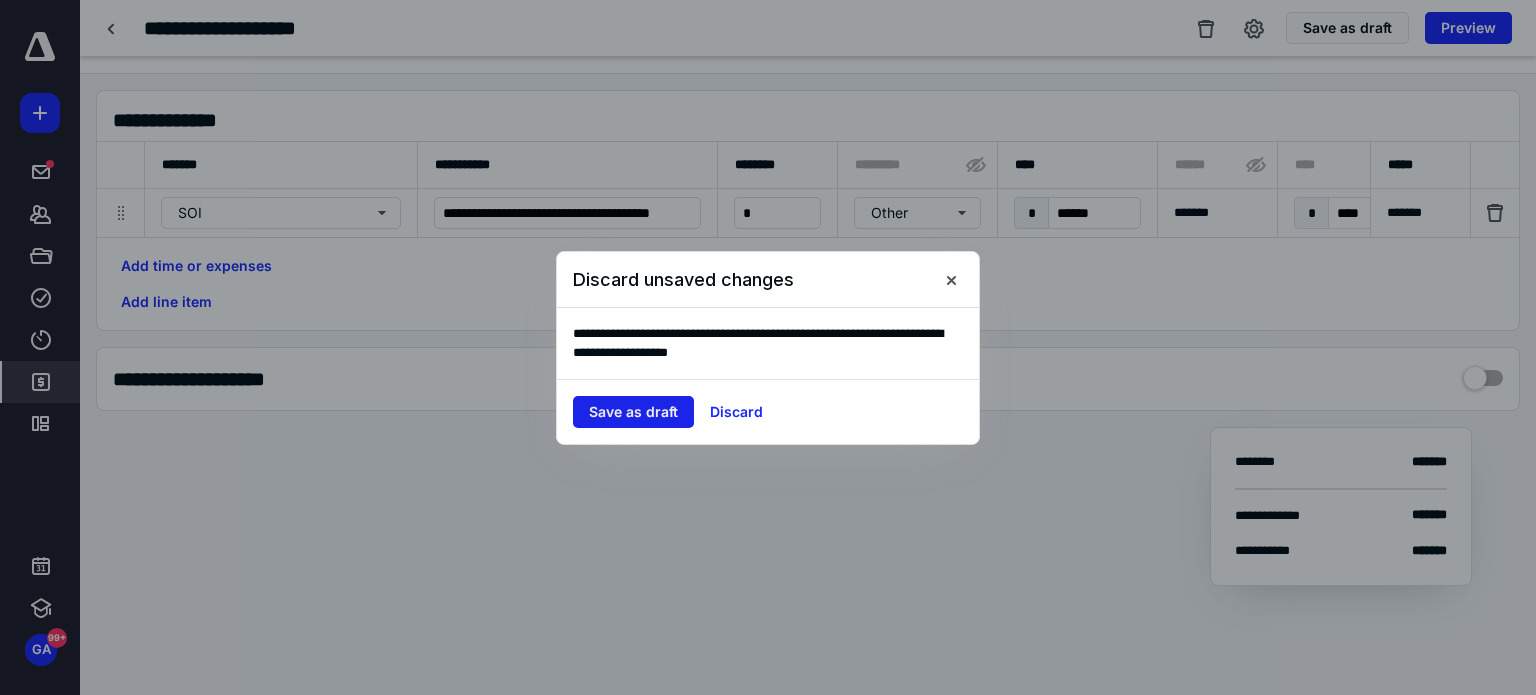 click on "Save as draft" at bounding box center (633, 412) 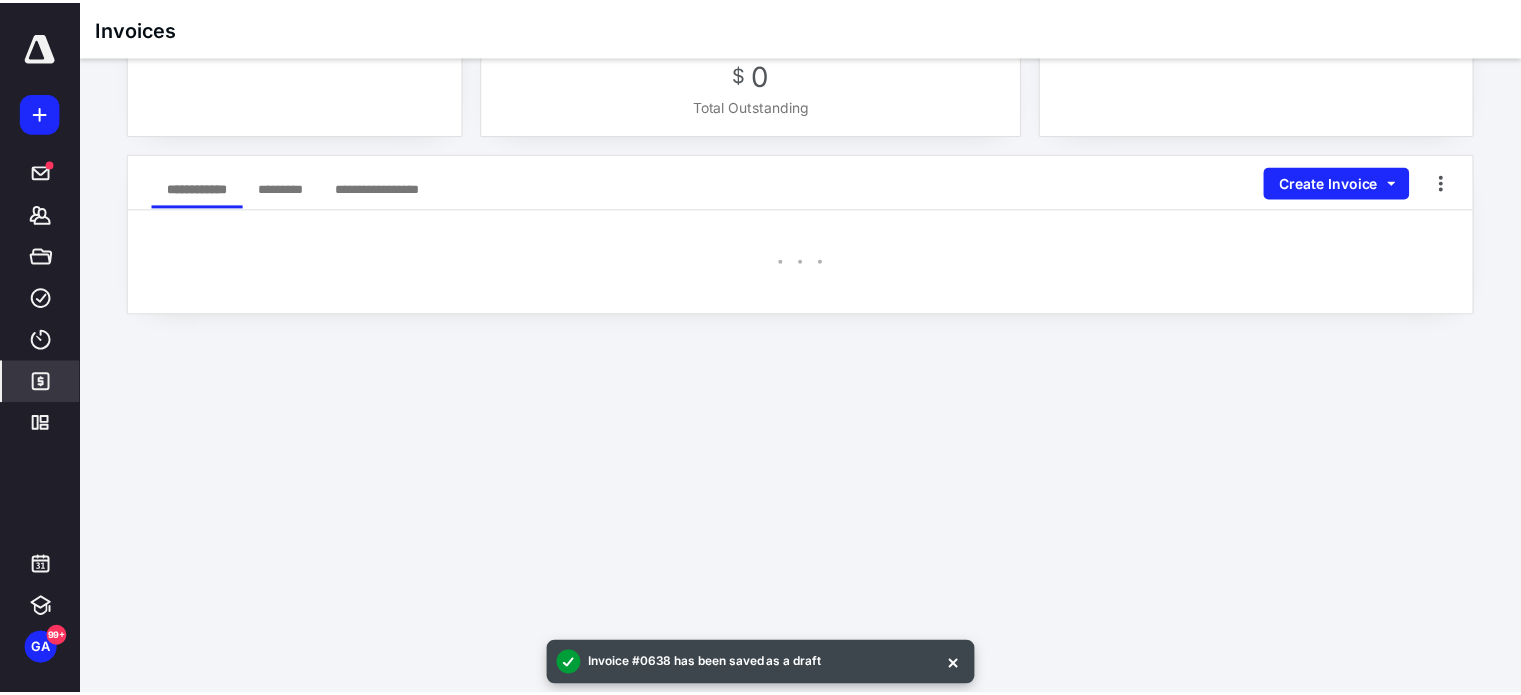 scroll, scrollTop: 0, scrollLeft: 0, axis: both 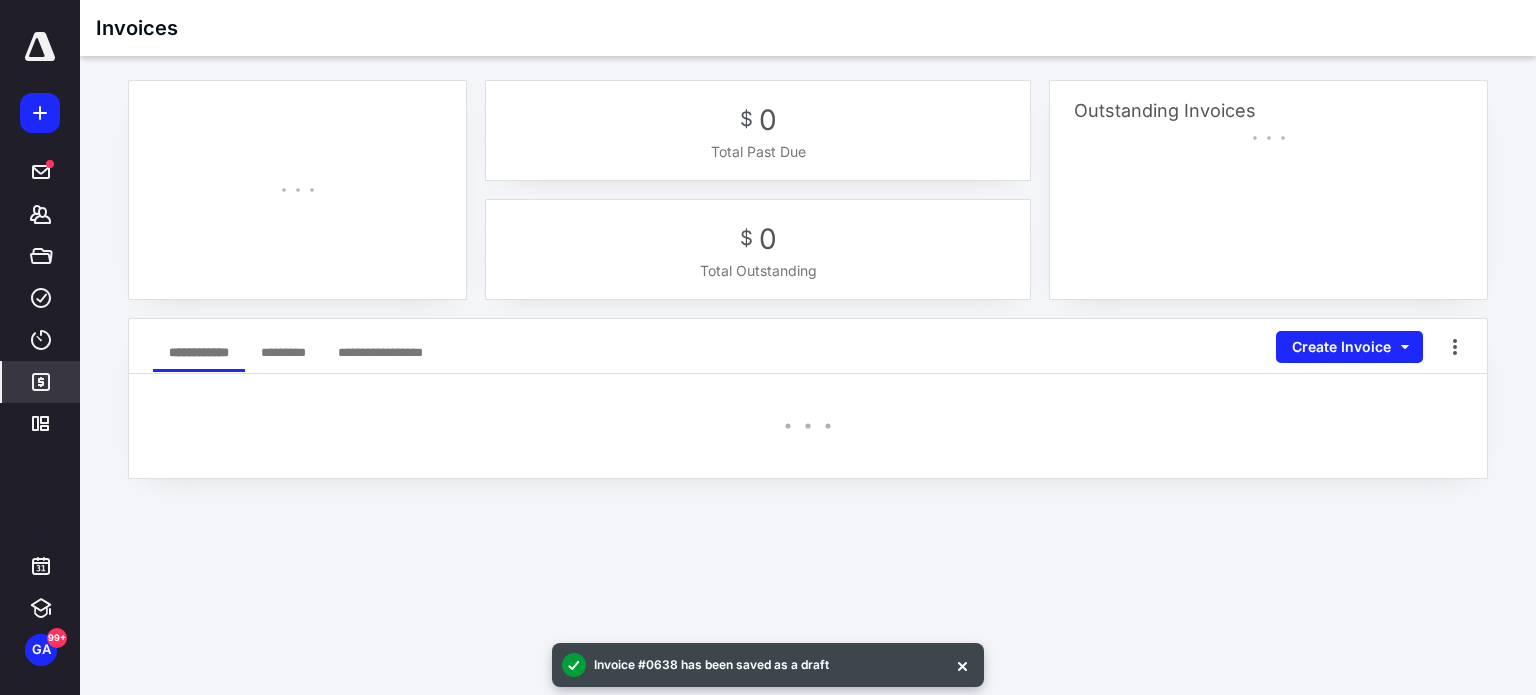 click at bounding box center (808, 426) 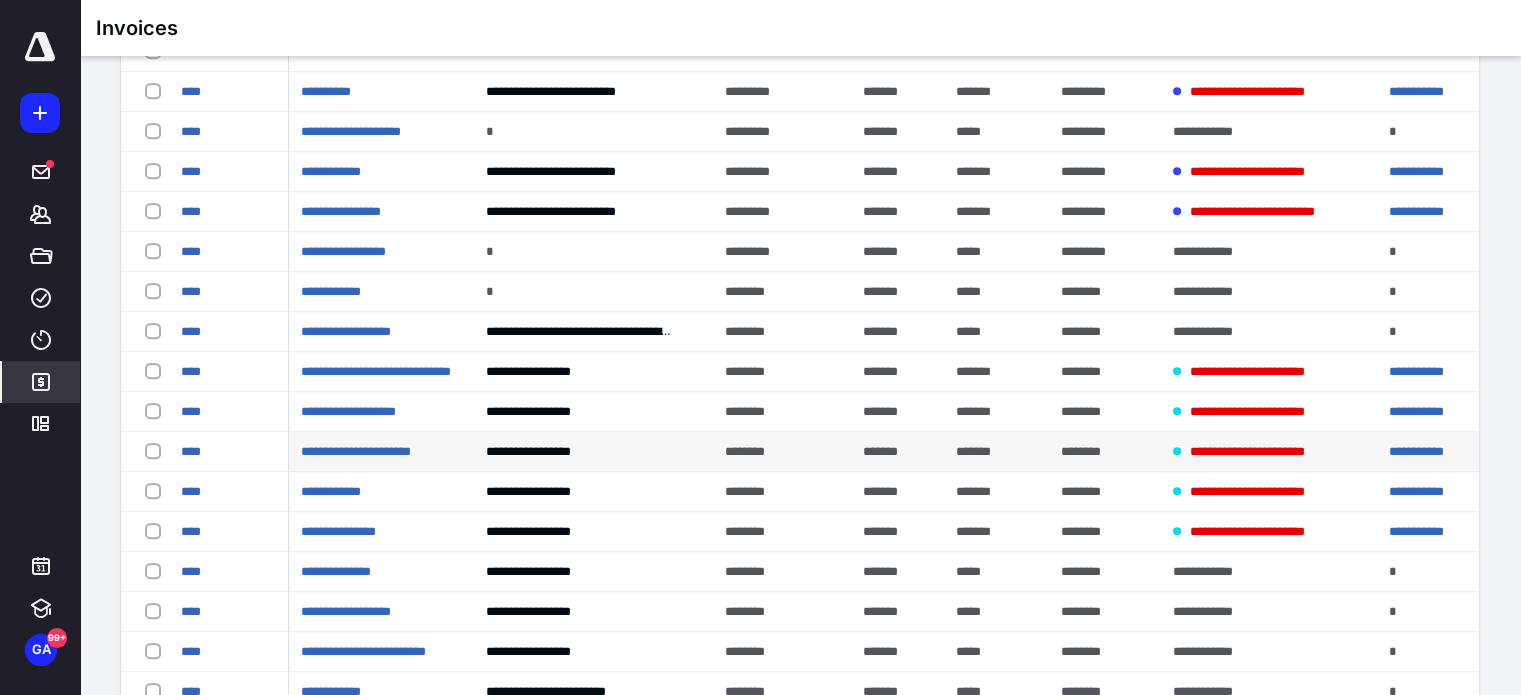 scroll, scrollTop: 1849, scrollLeft: 0, axis: vertical 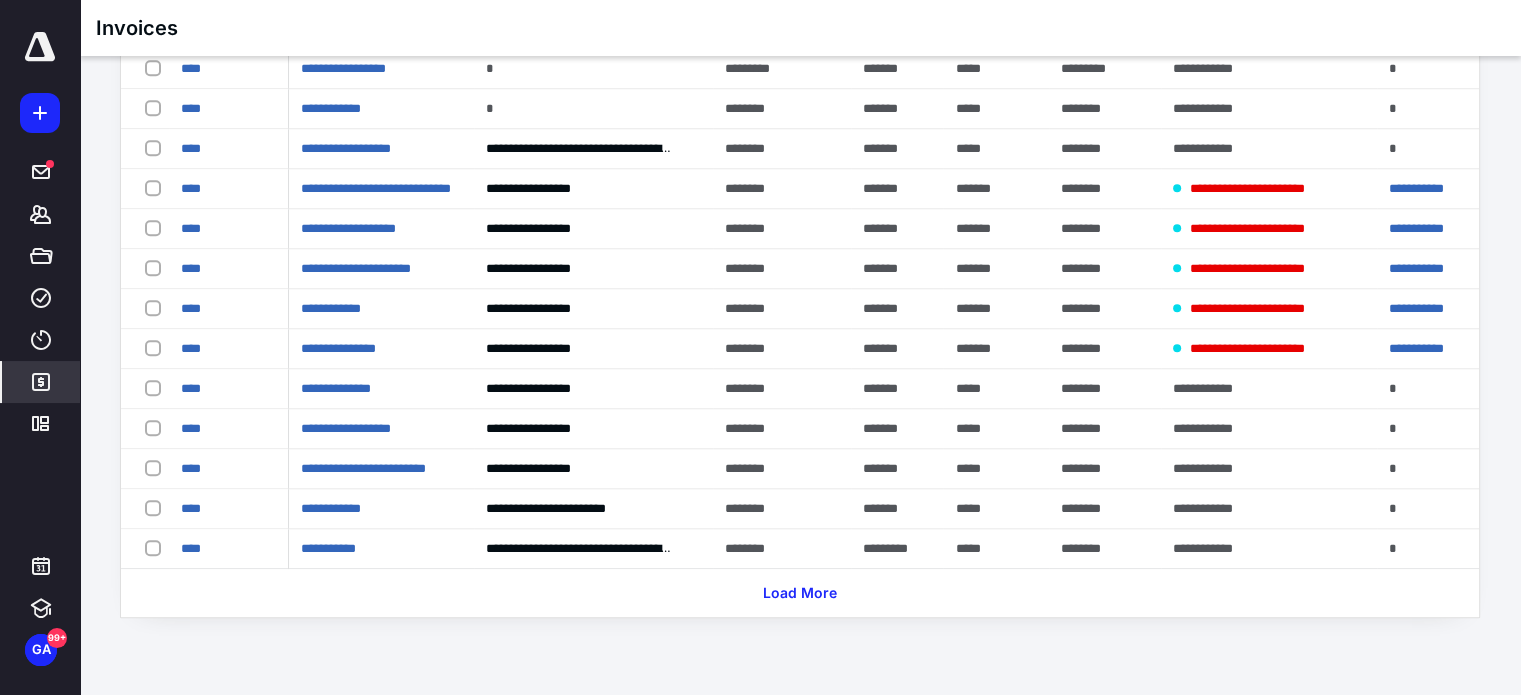 click on "Load More" at bounding box center (800, 593) 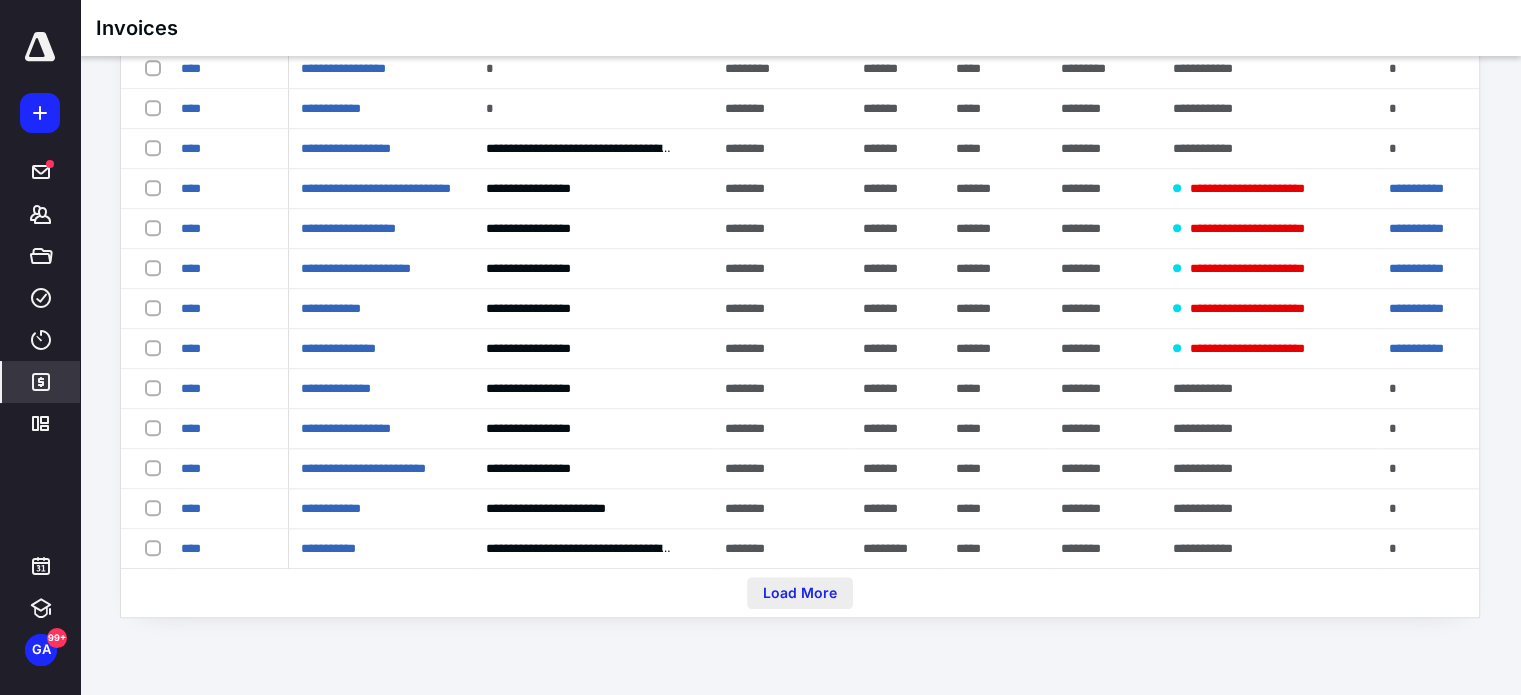 click on "Load More" at bounding box center [800, 593] 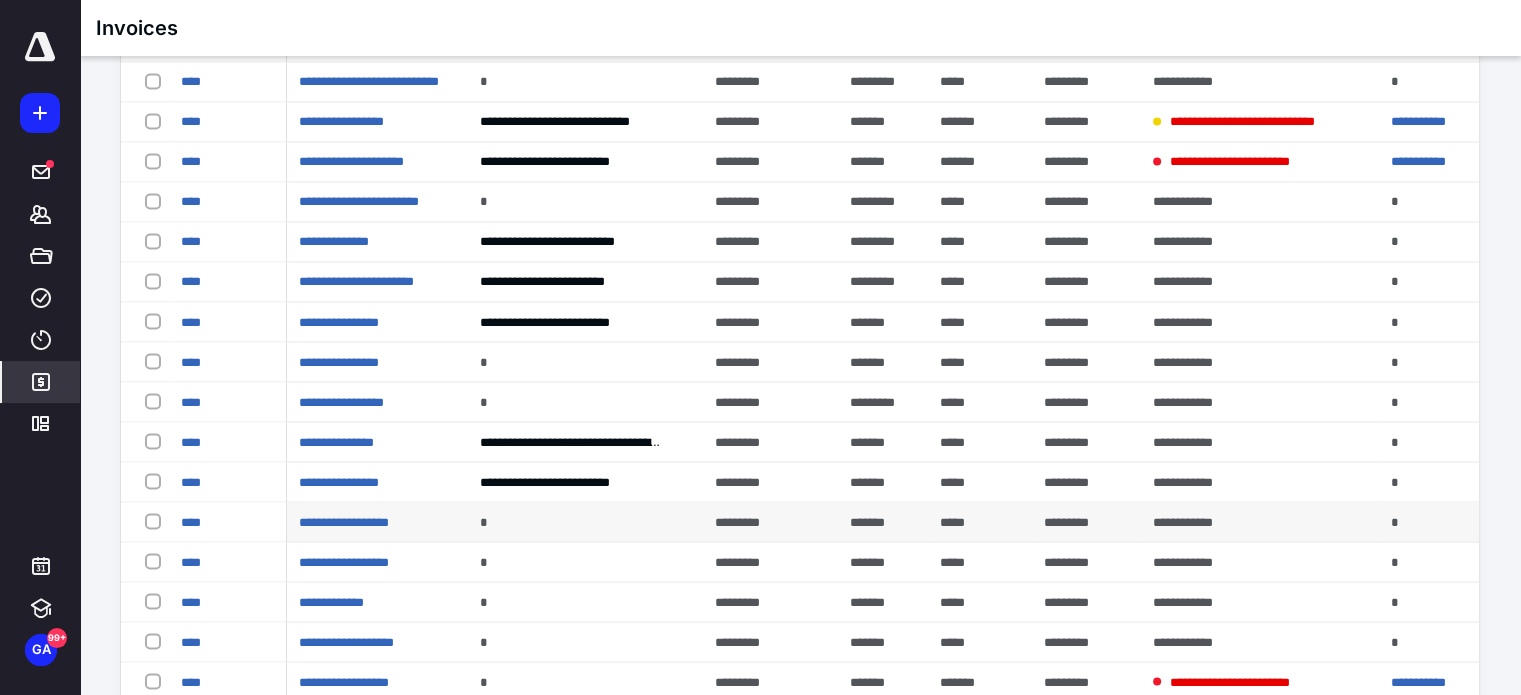 scroll, scrollTop: 3849, scrollLeft: 0, axis: vertical 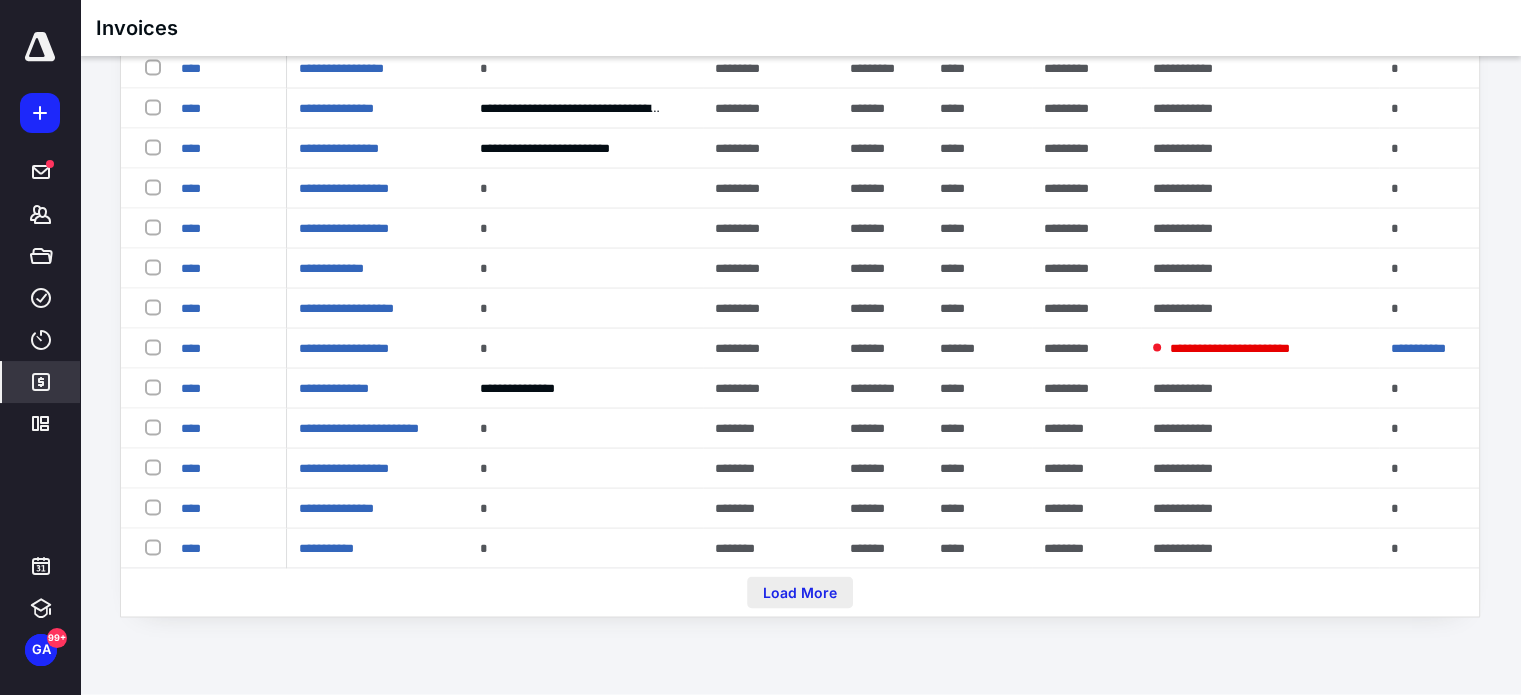 click on "Load More" at bounding box center (800, 593) 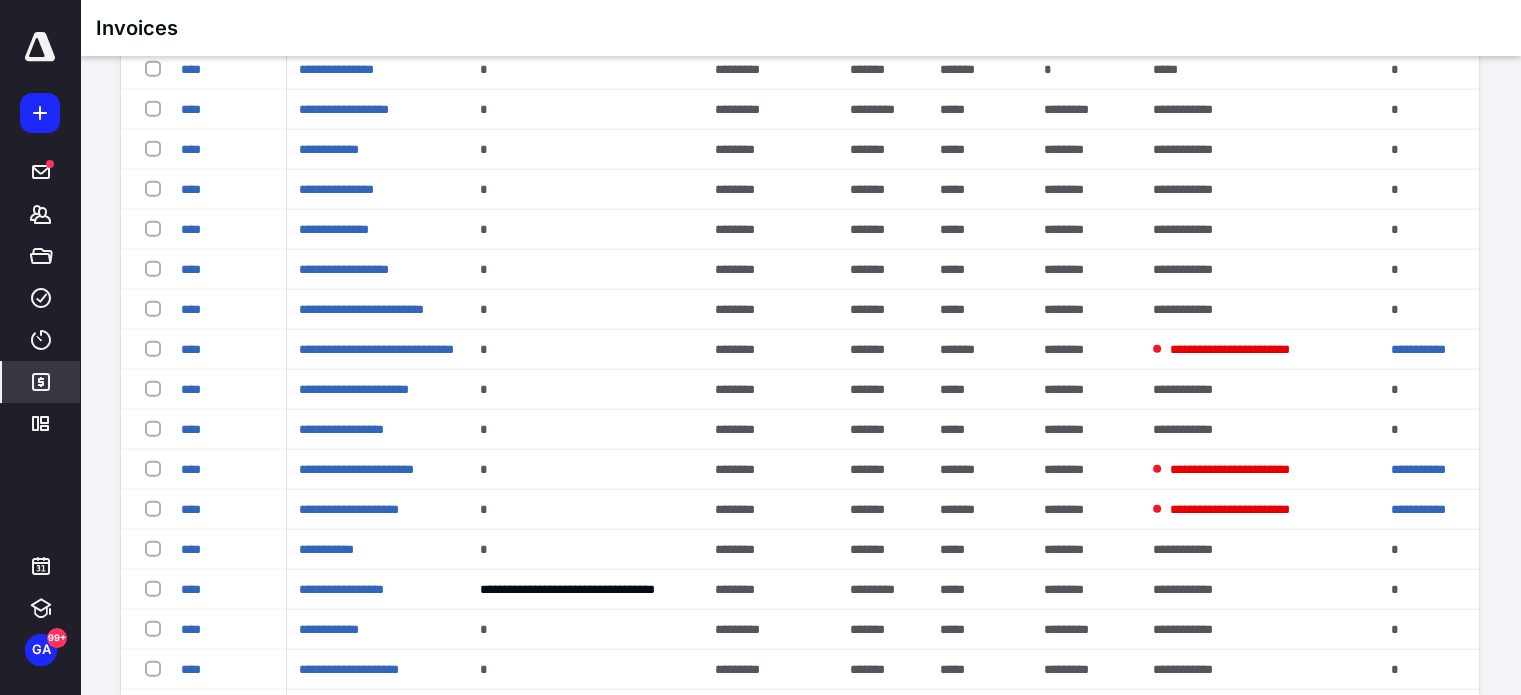 scroll, scrollTop: 4849, scrollLeft: 0, axis: vertical 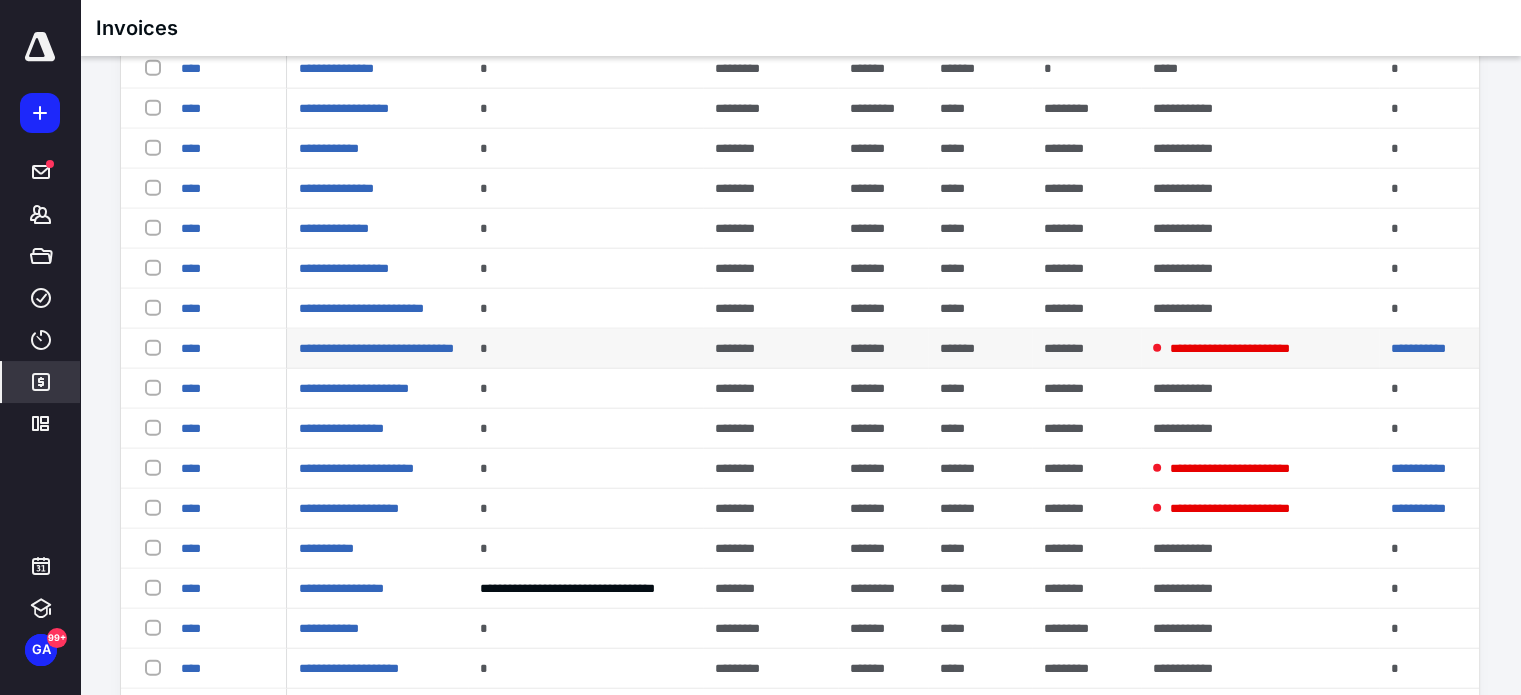 click on "****" at bounding box center (227, 349) 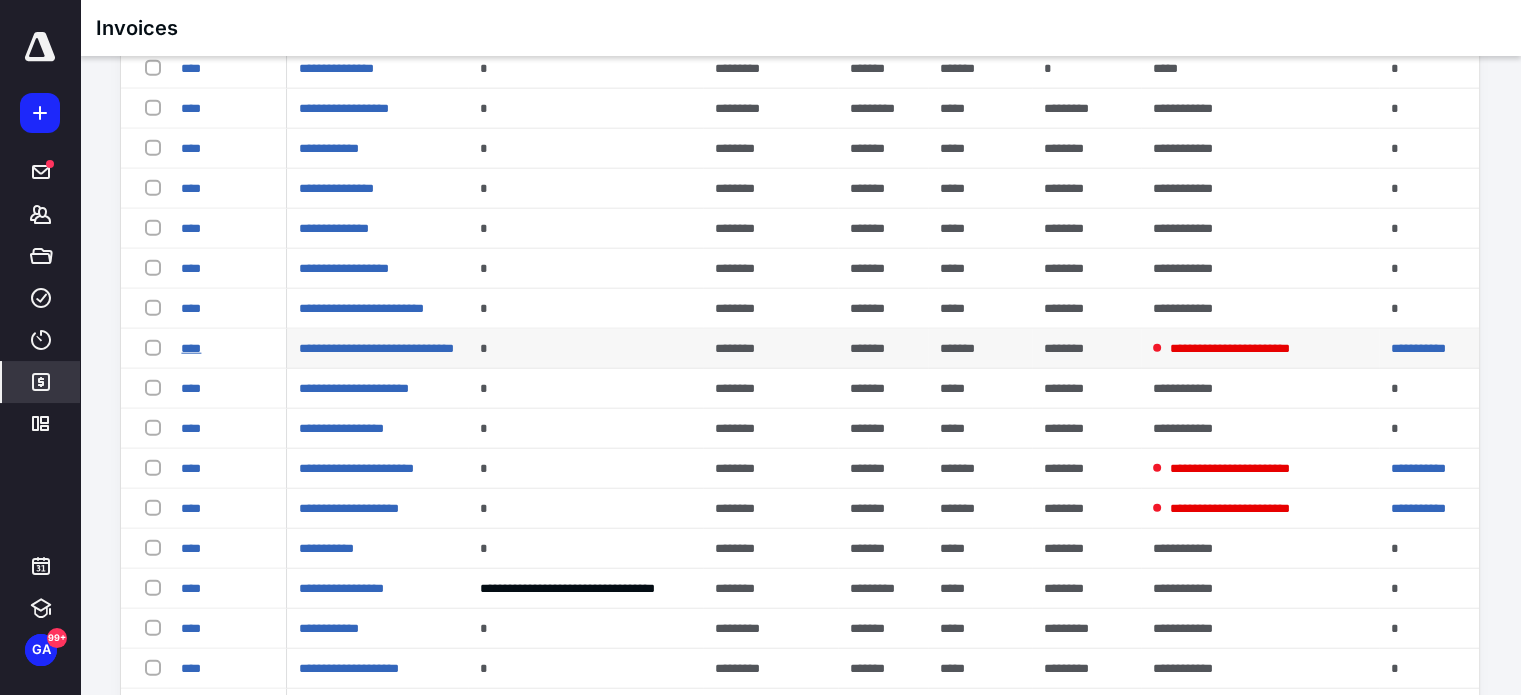 click on "****" at bounding box center [191, 348] 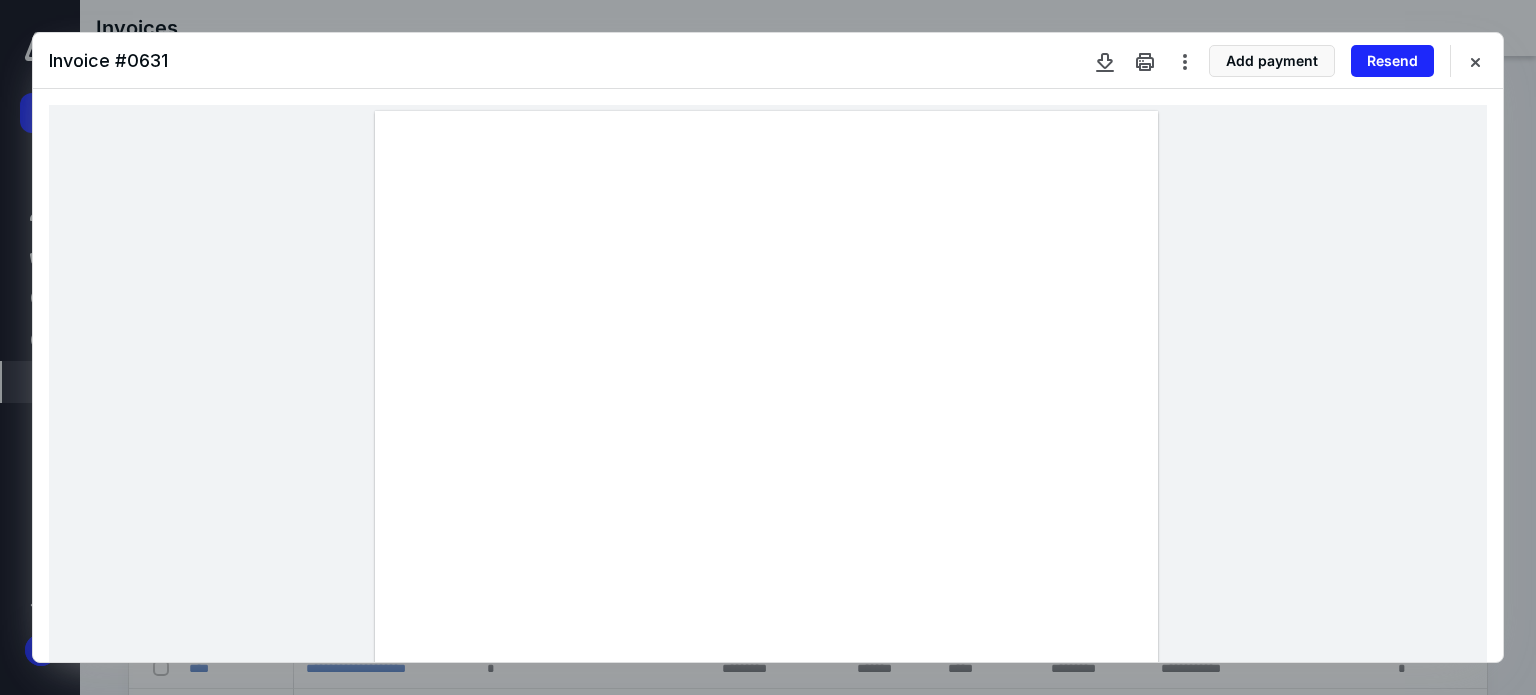 drag, startPoint x: 714, startPoint y: 534, endPoint x: 794, endPoint y: 538, distance: 80.09994 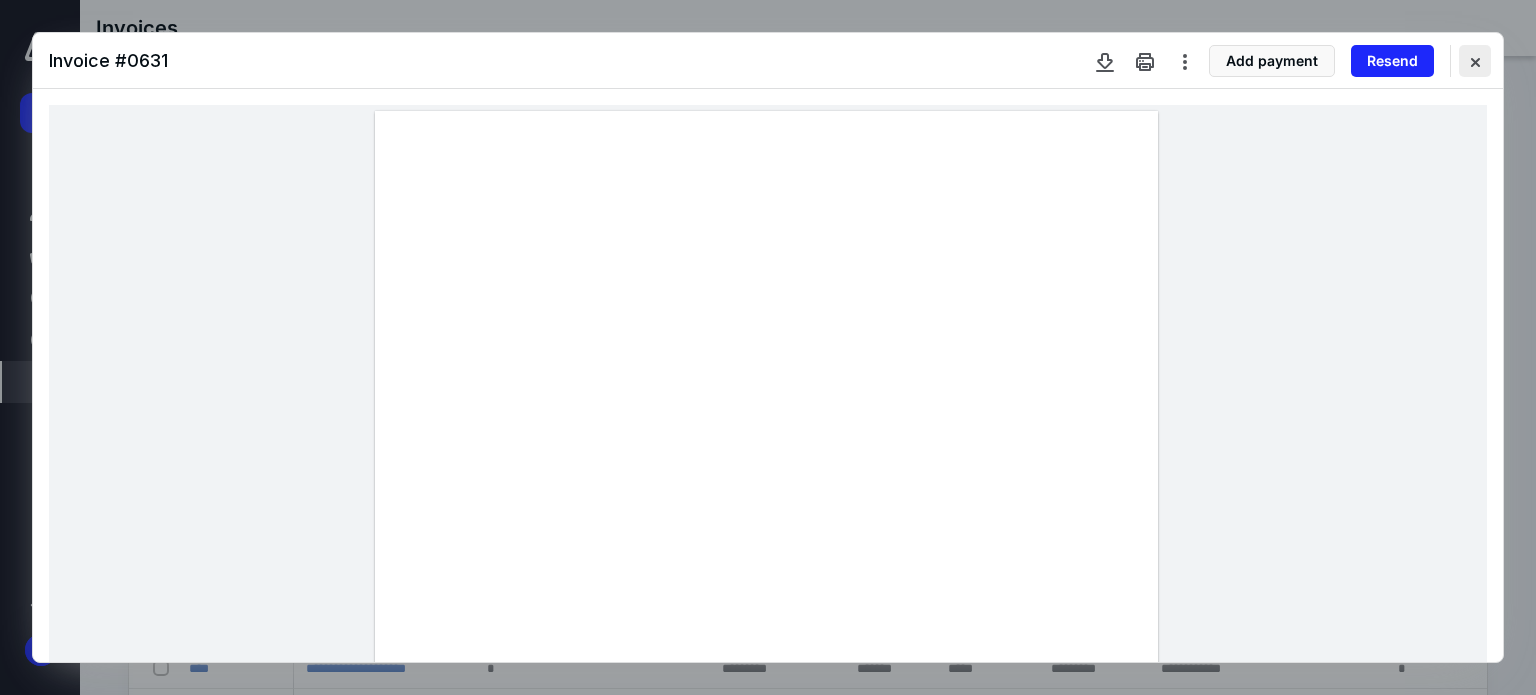 click at bounding box center (1475, 61) 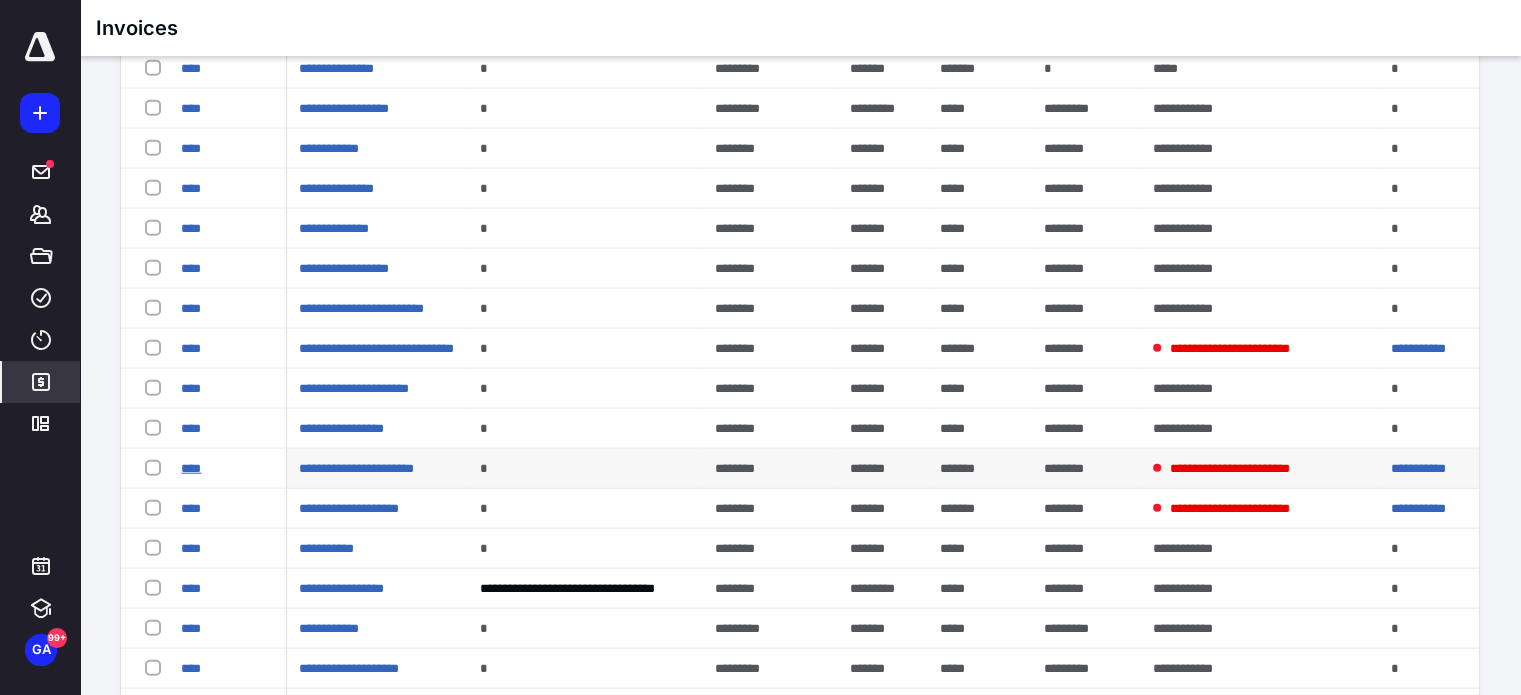 click on "****" at bounding box center [191, 468] 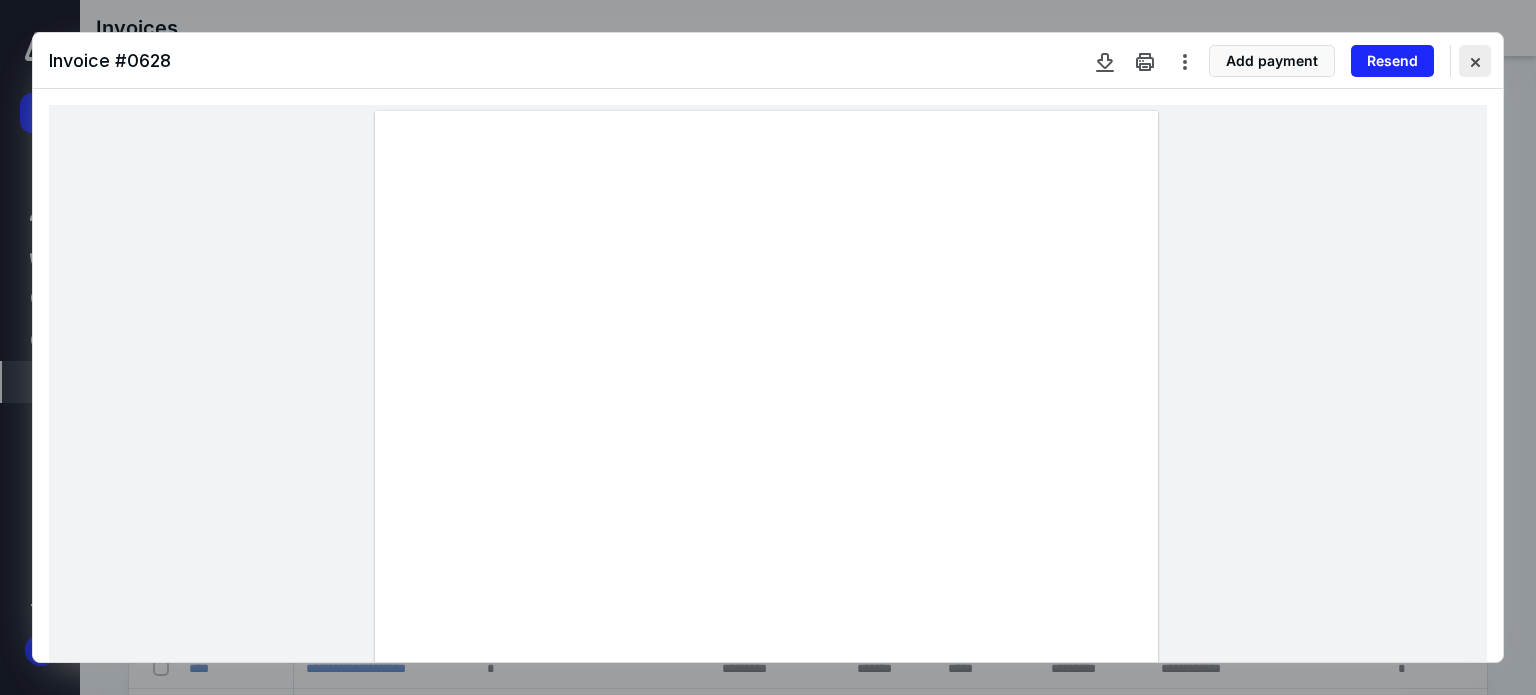 click at bounding box center [1475, 61] 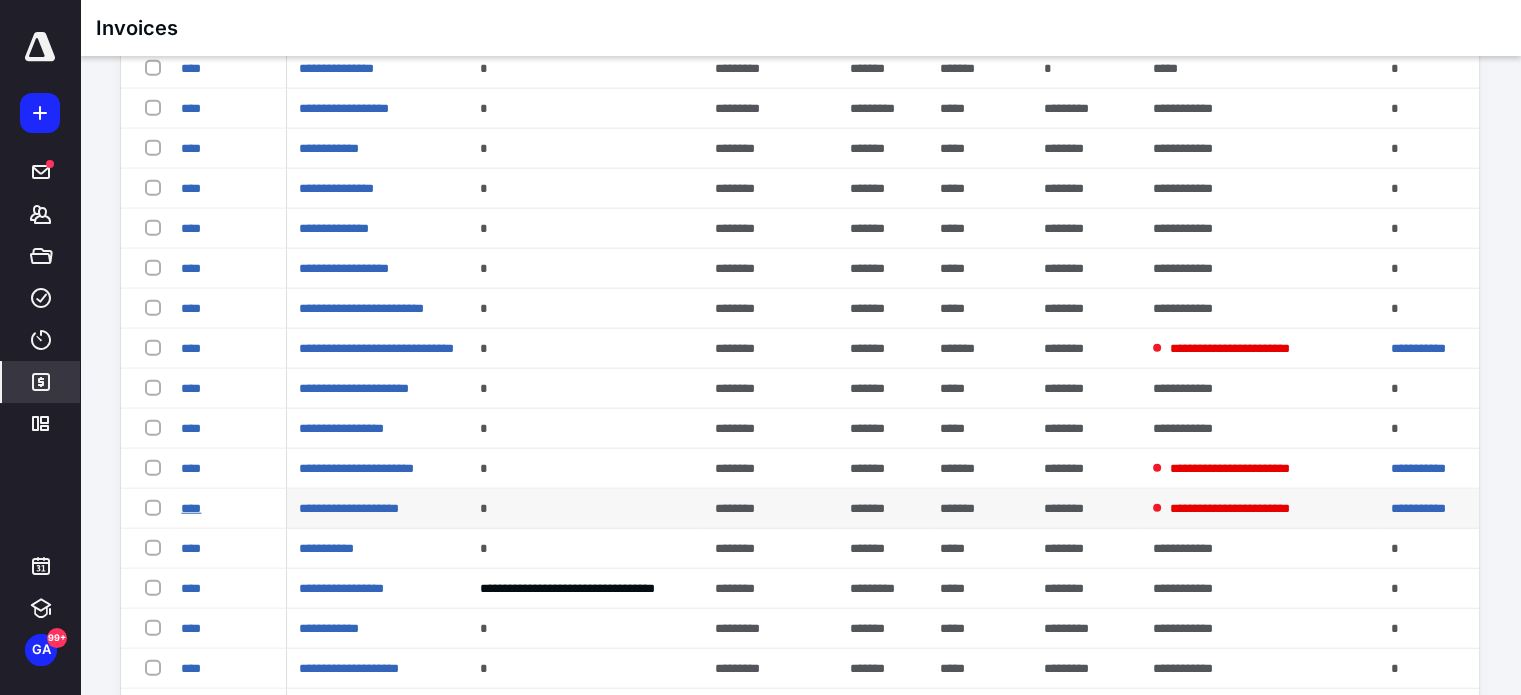 click on "****" at bounding box center [191, 508] 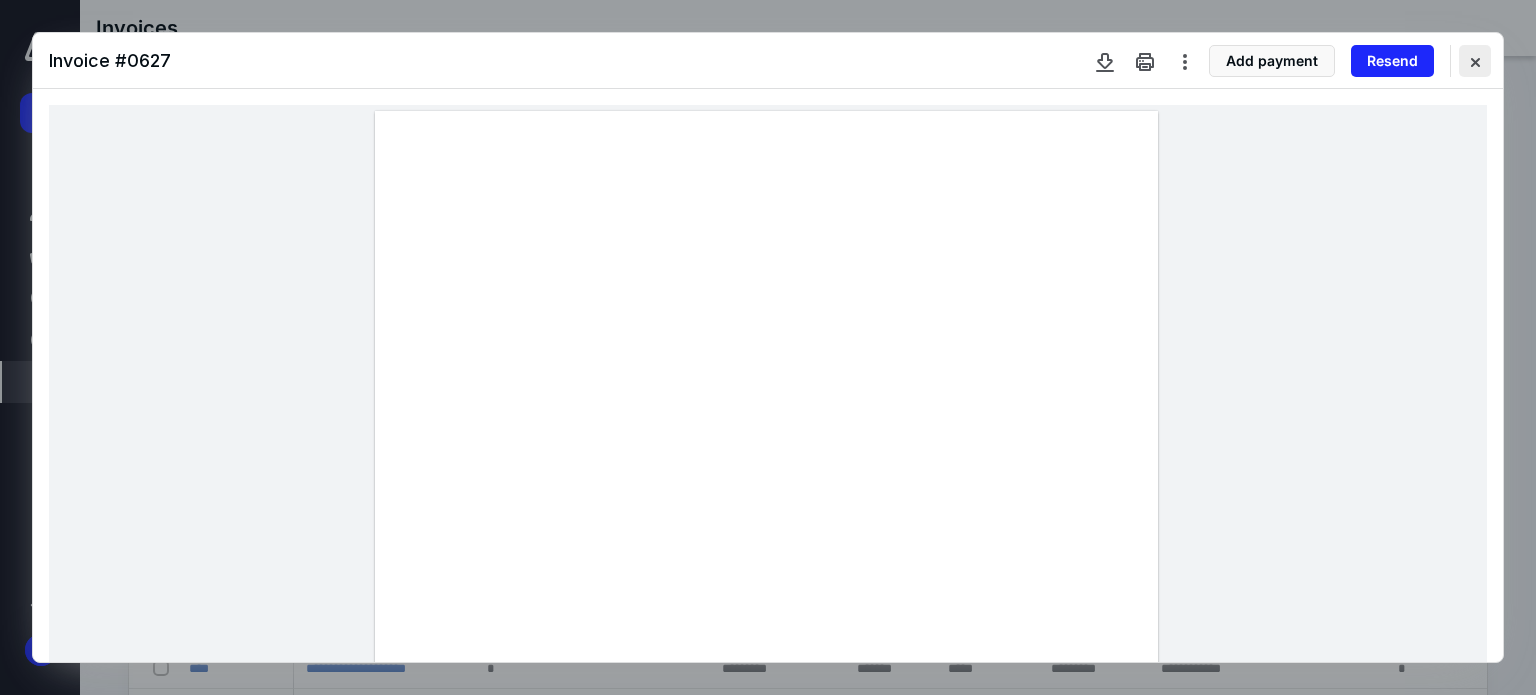 drag, startPoint x: 1480, startPoint y: 69, endPoint x: 1465, endPoint y: 73, distance: 15.524175 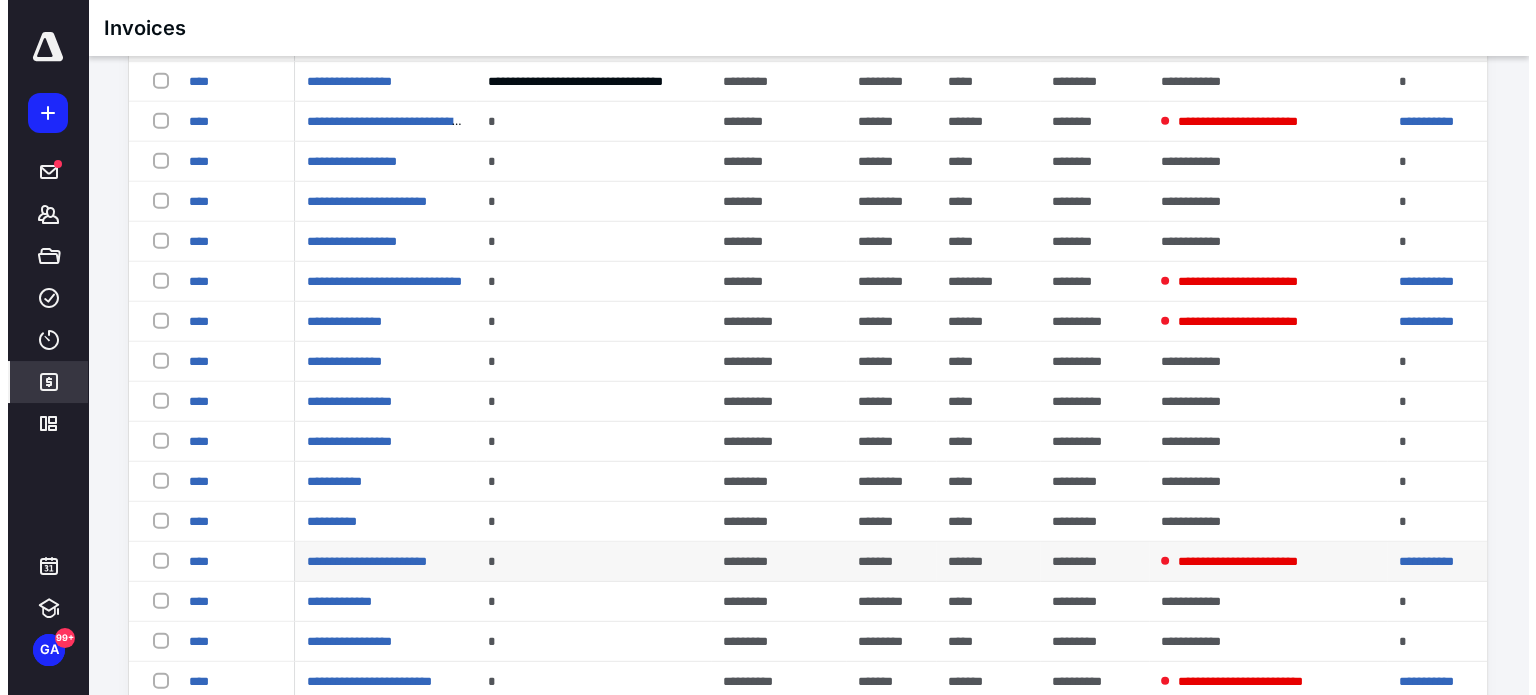 scroll, scrollTop: 5183, scrollLeft: 0, axis: vertical 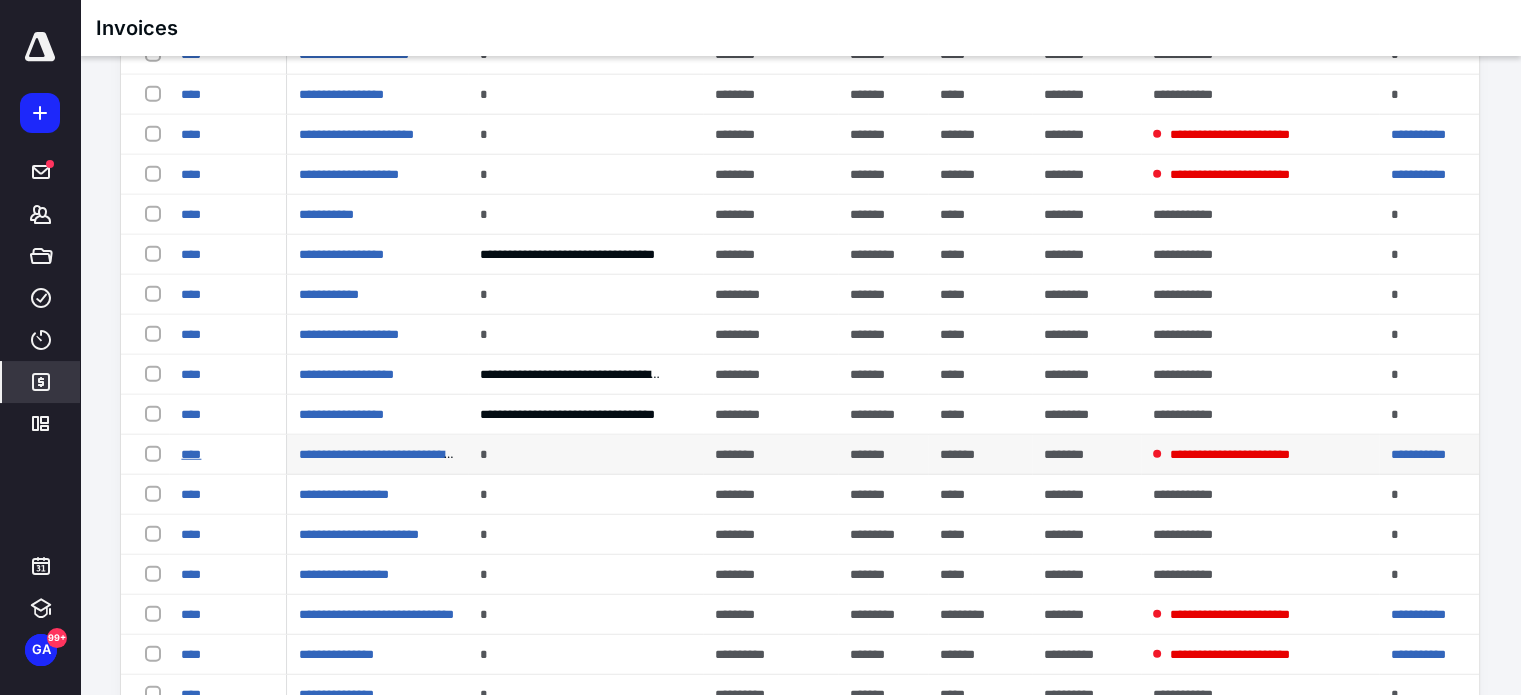 click on "****" at bounding box center [191, 454] 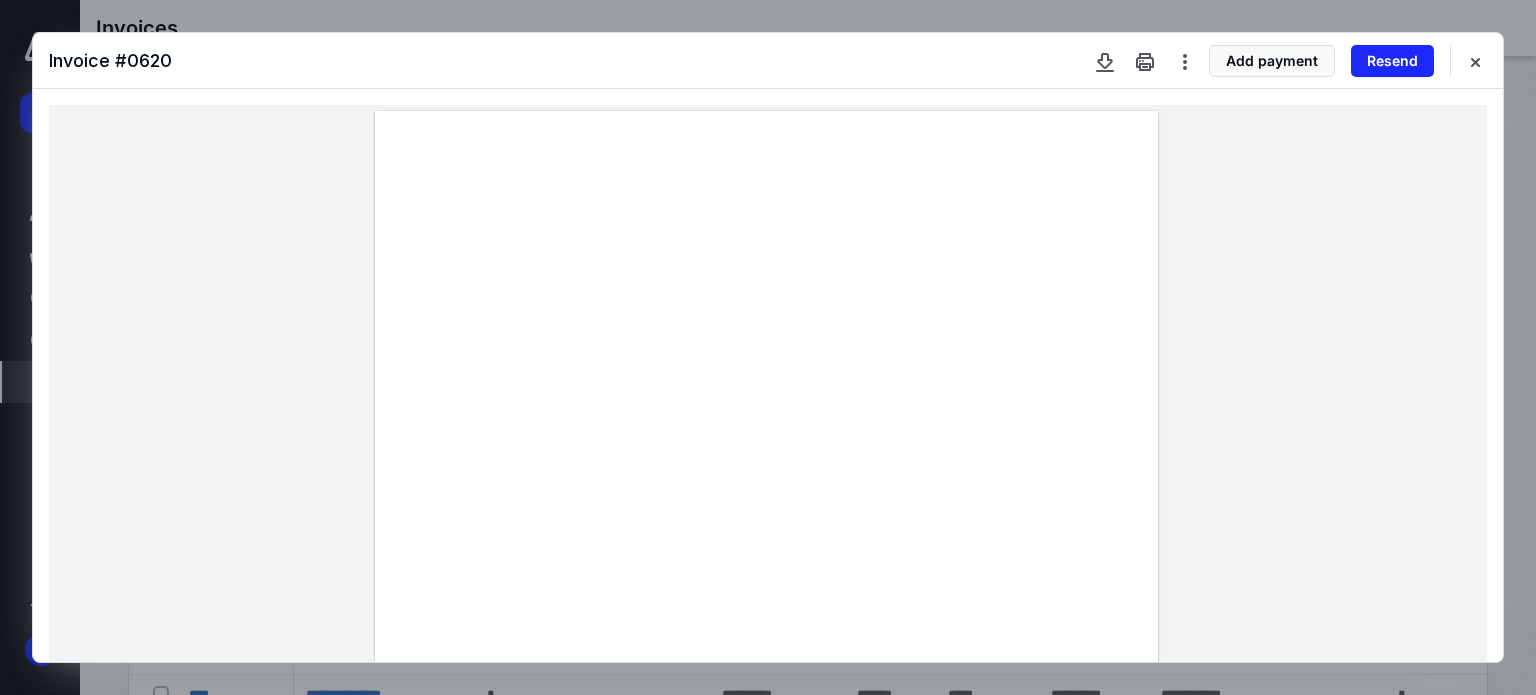 drag, startPoint x: 509, startPoint y: 509, endPoint x: 531, endPoint y: 512, distance: 22.203604 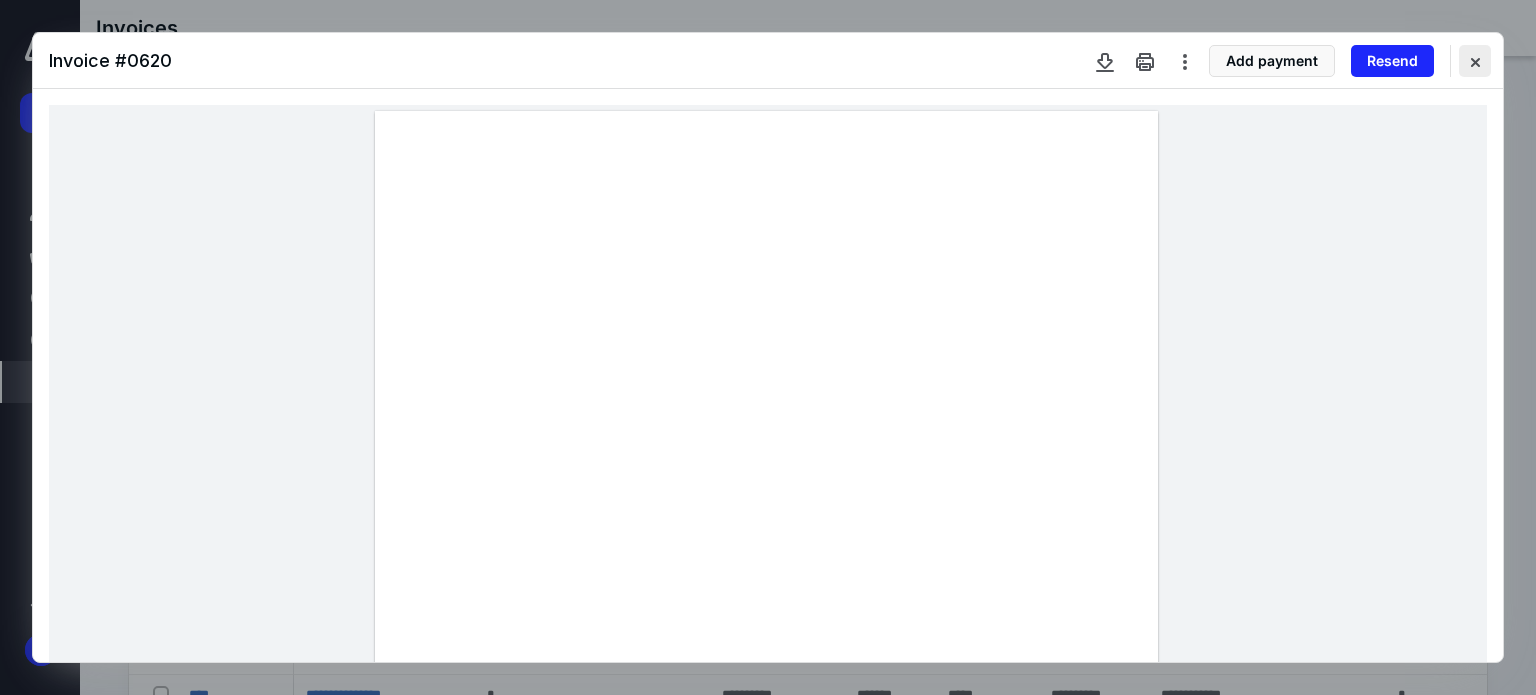 click at bounding box center (1475, 61) 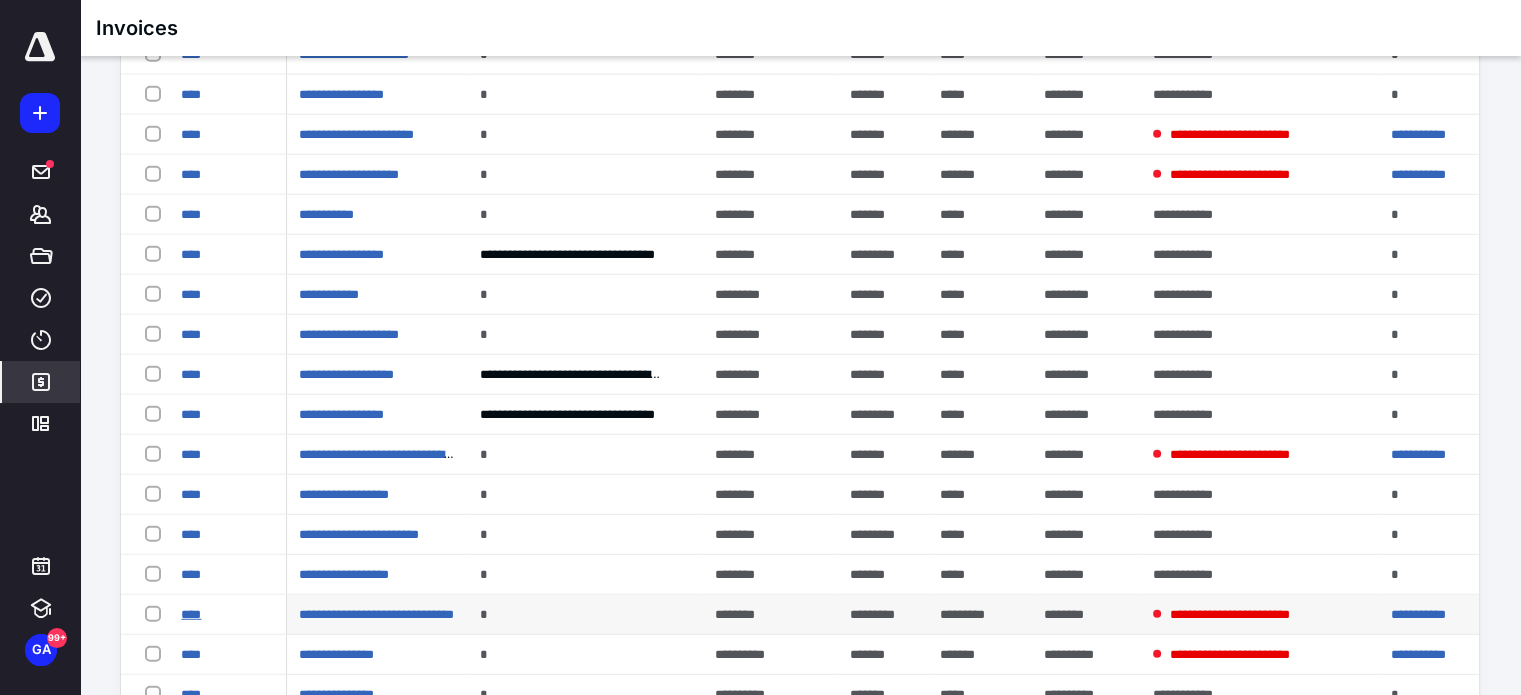 click on "****" at bounding box center (191, 614) 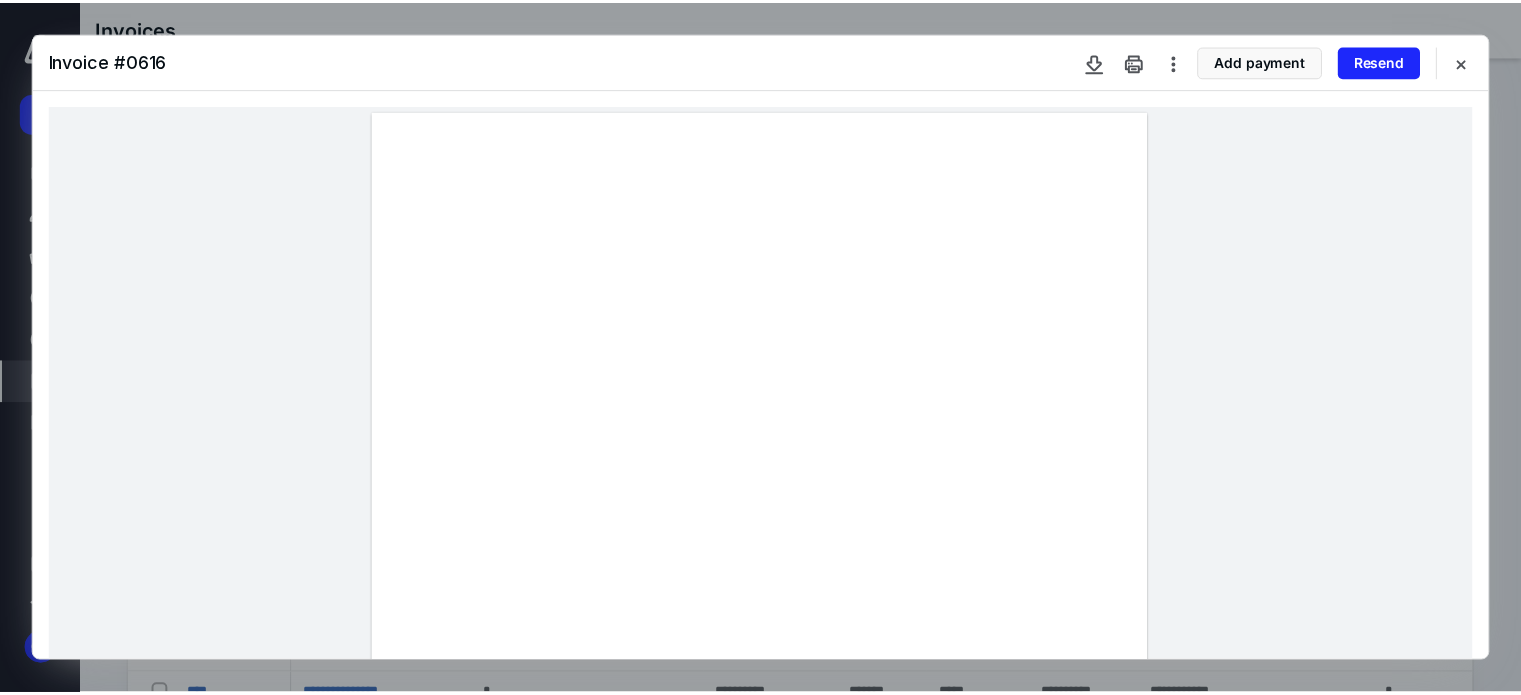 scroll, scrollTop: 333, scrollLeft: 0, axis: vertical 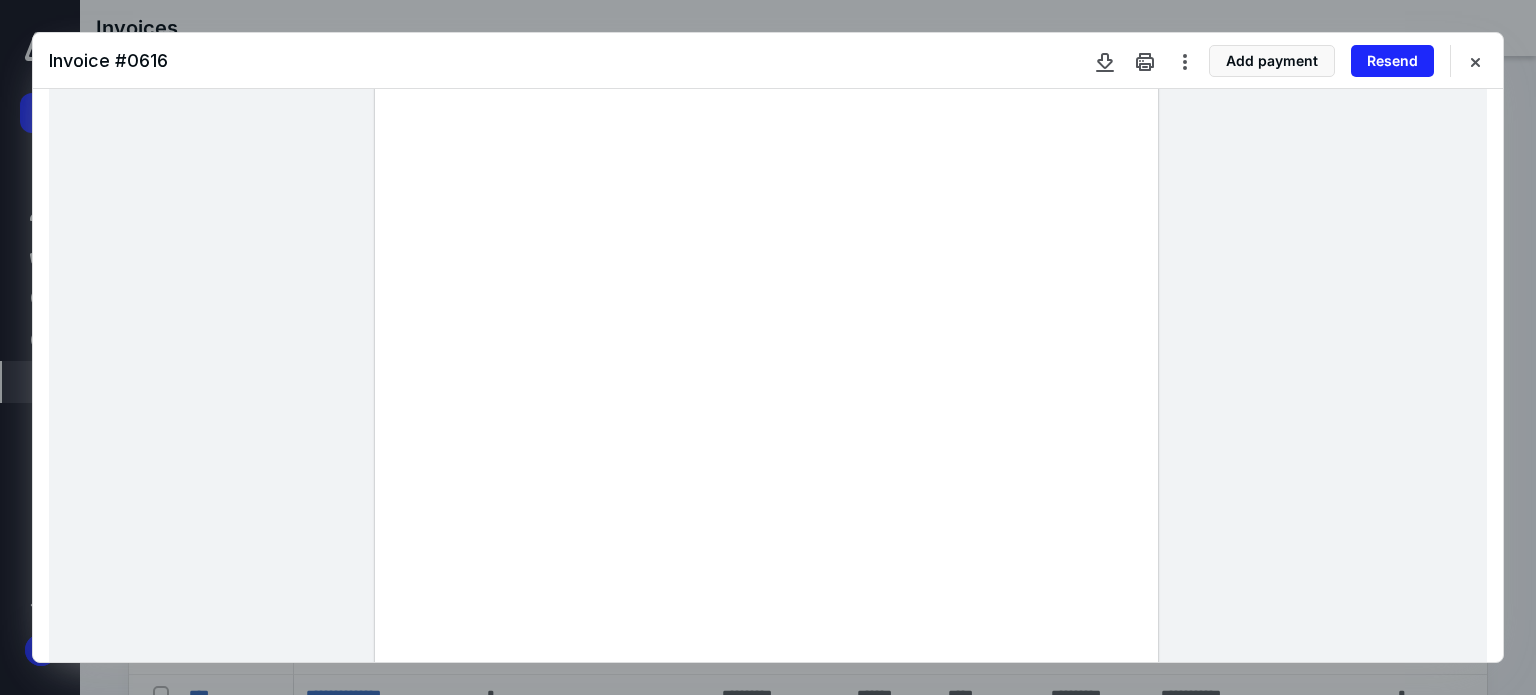 drag, startPoint x: 1468, startPoint y: 61, endPoint x: 1020, endPoint y: 328, distance: 521.5295 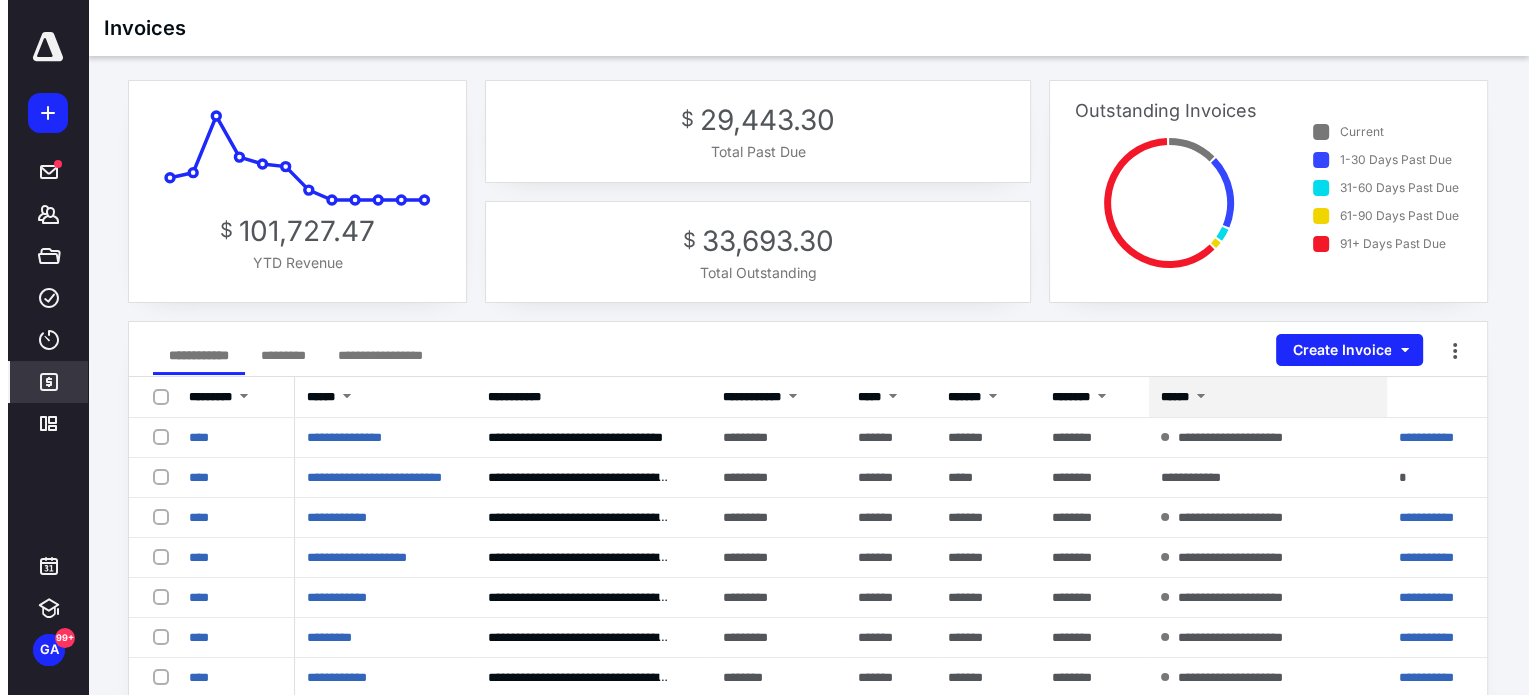 scroll, scrollTop: 333, scrollLeft: 0, axis: vertical 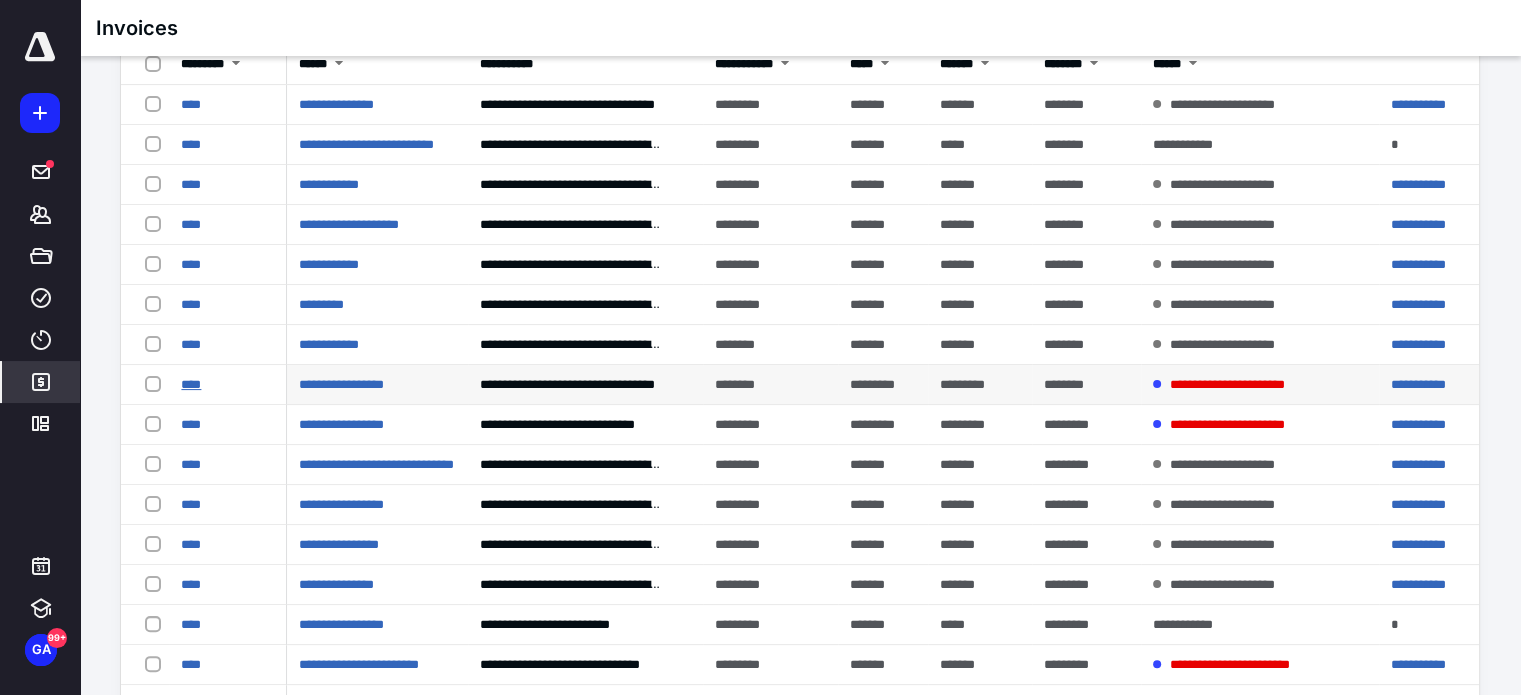 click on "****" at bounding box center [191, 384] 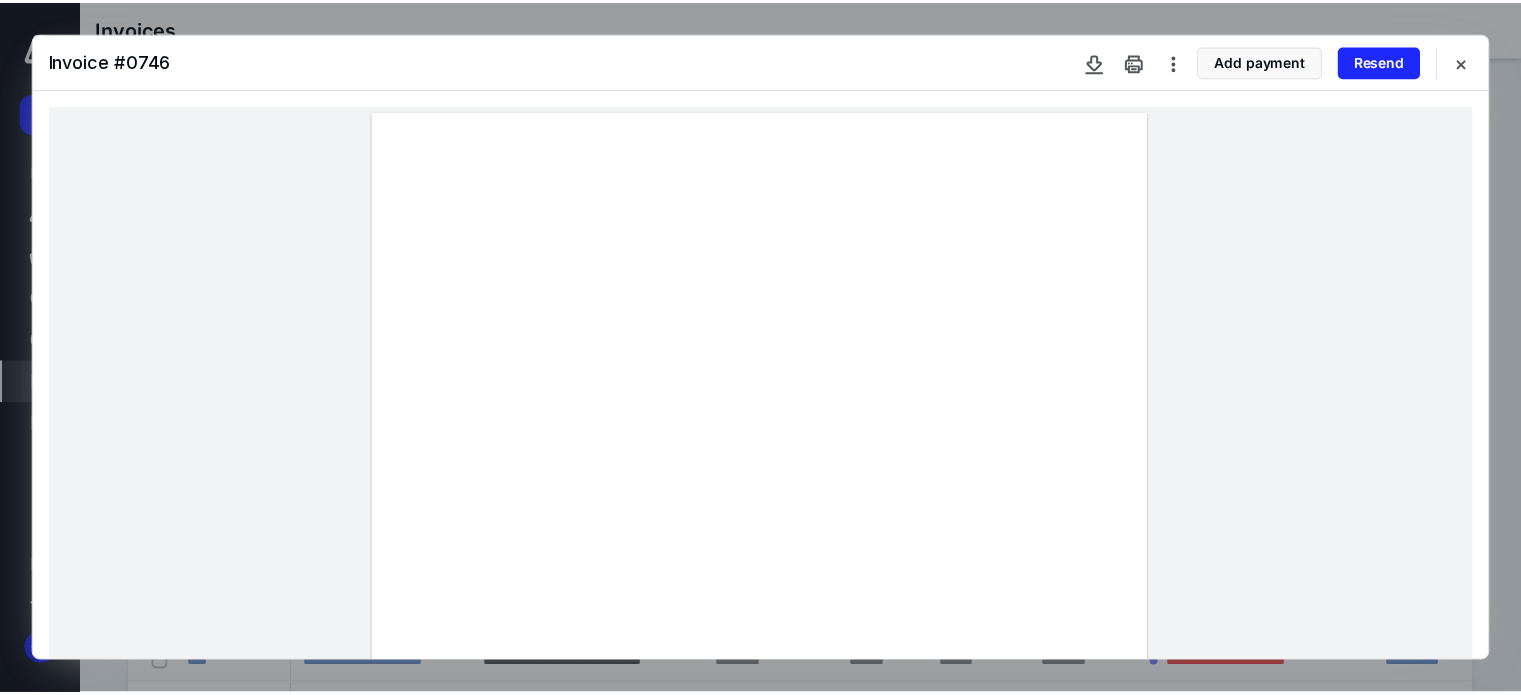 scroll, scrollTop: 0, scrollLeft: 0, axis: both 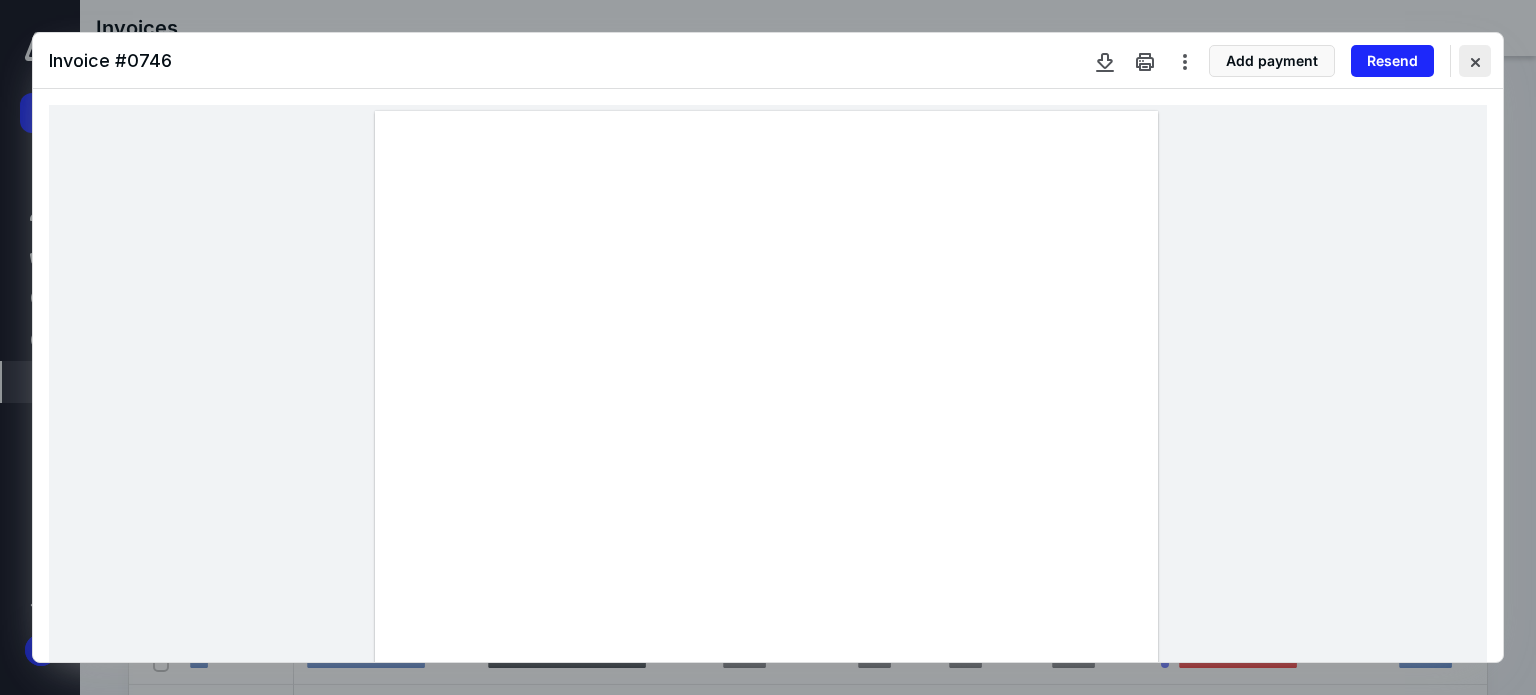 click at bounding box center [1475, 61] 